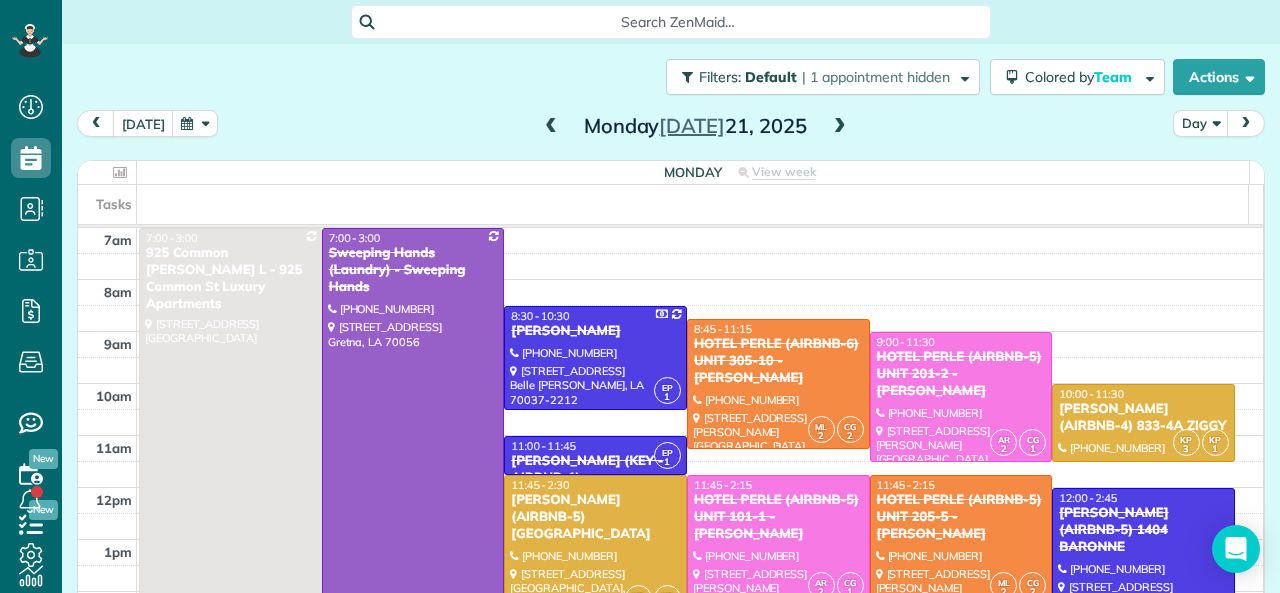 scroll, scrollTop: 0, scrollLeft: 0, axis: both 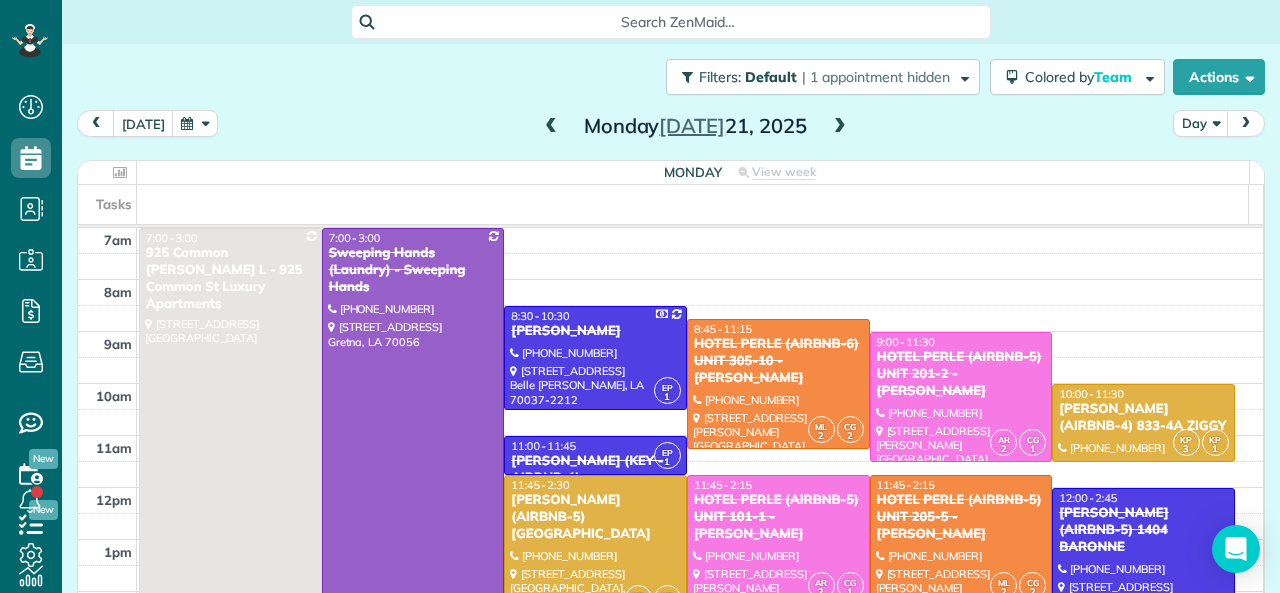 click at bounding box center (840, 127) 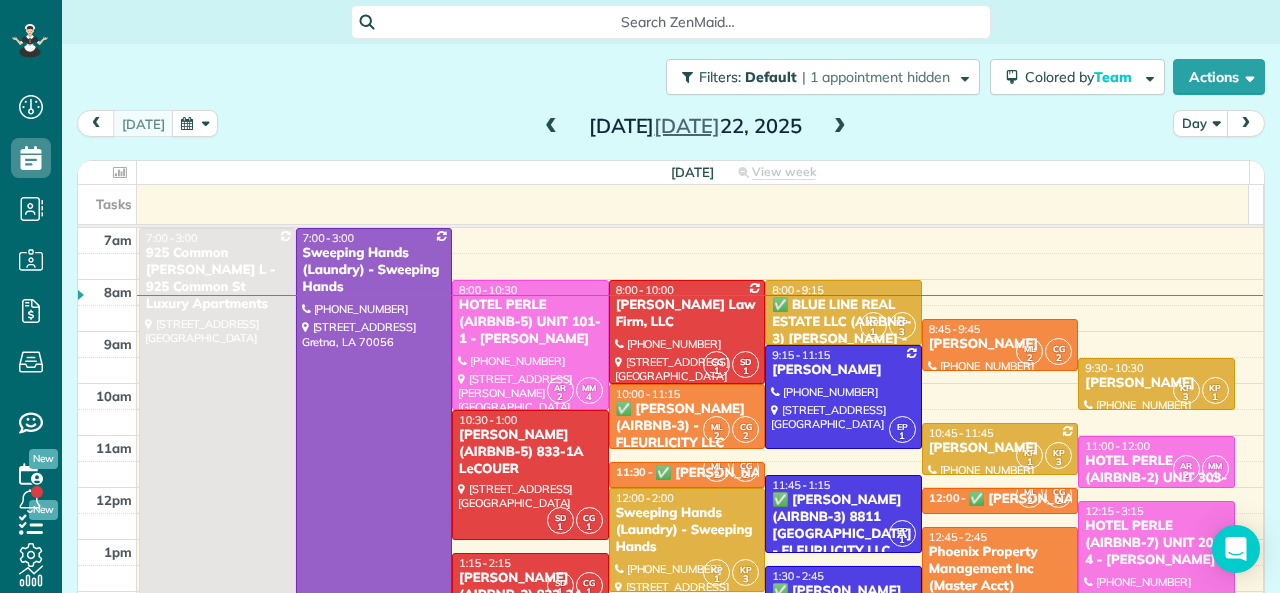 scroll, scrollTop: 100, scrollLeft: 0, axis: vertical 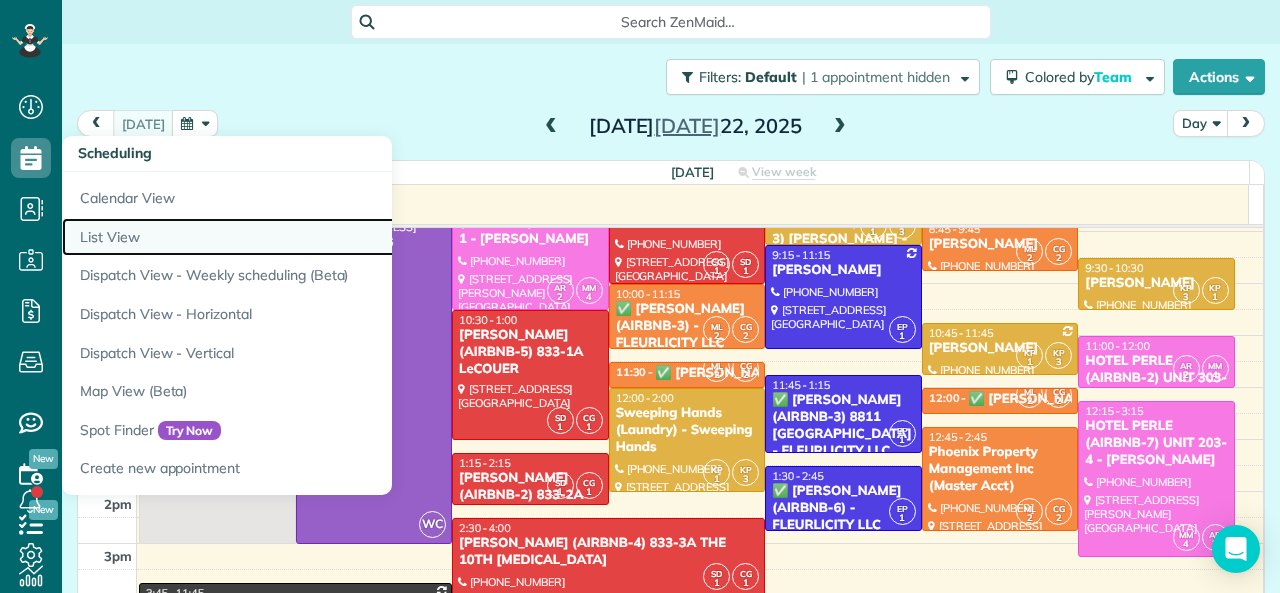 click on "List View" at bounding box center (312, 237) 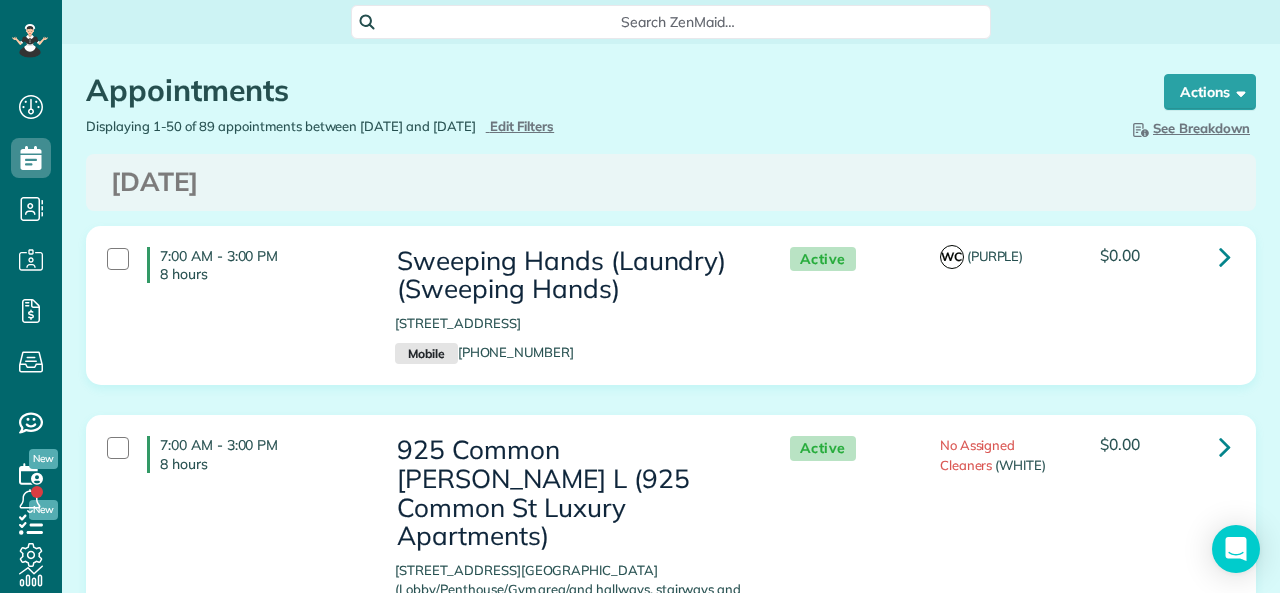 scroll, scrollTop: 0, scrollLeft: 0, axis: both 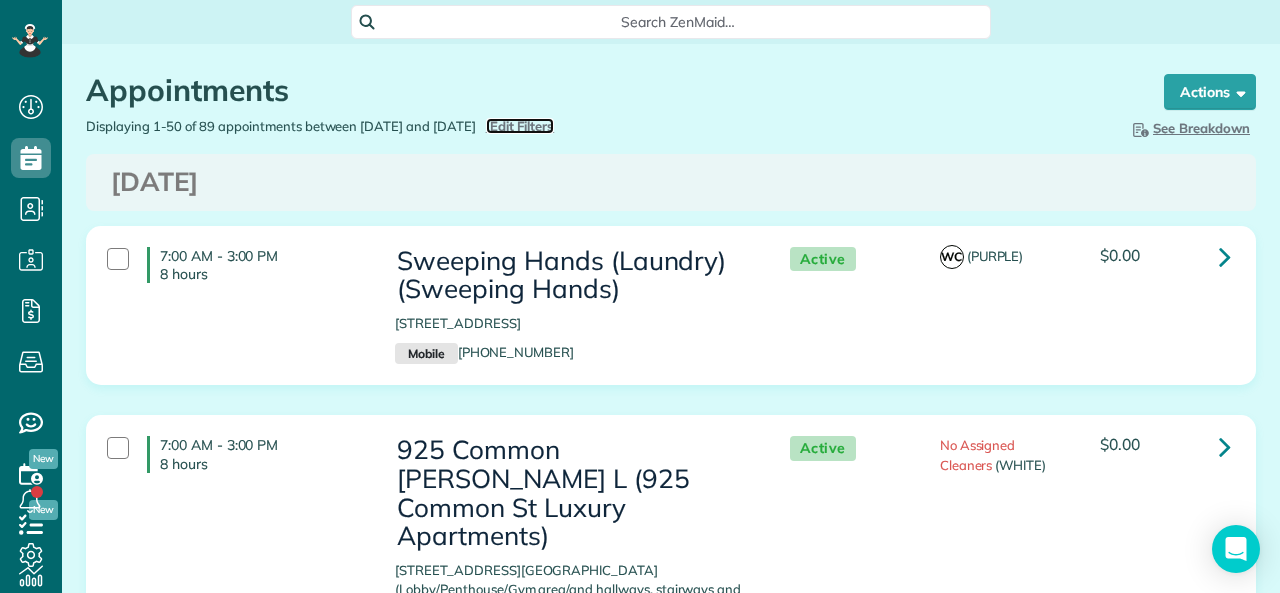 click on "Edit Filters" at bounding box center [522, 126] 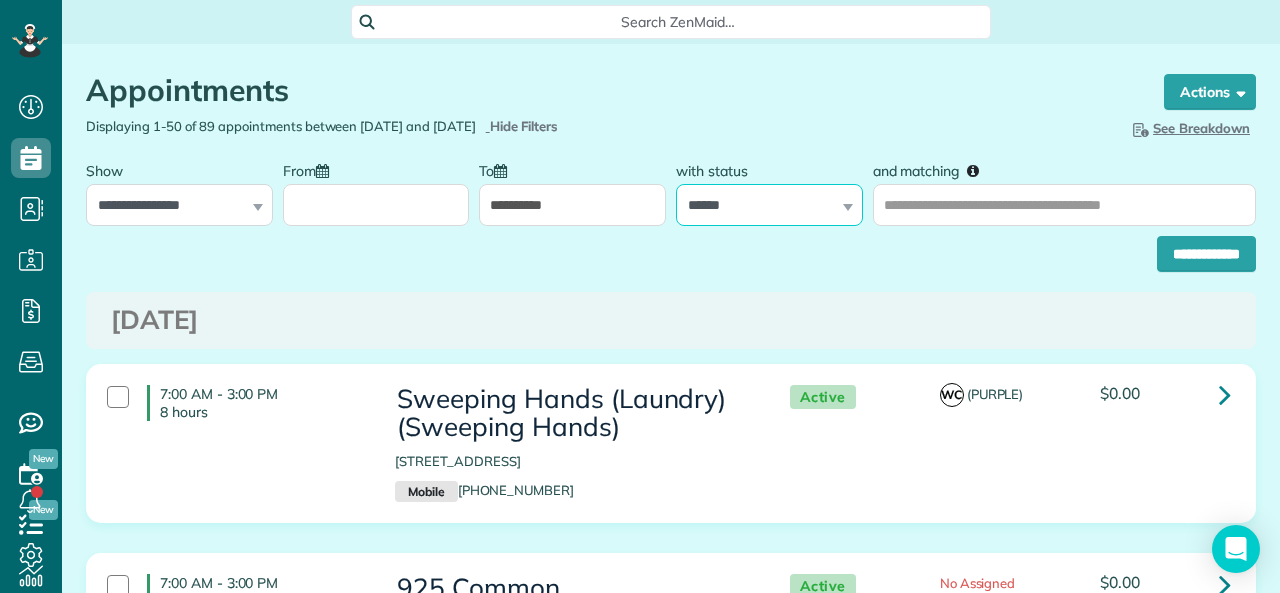 click on "**********" at bounding box center [769, 205] 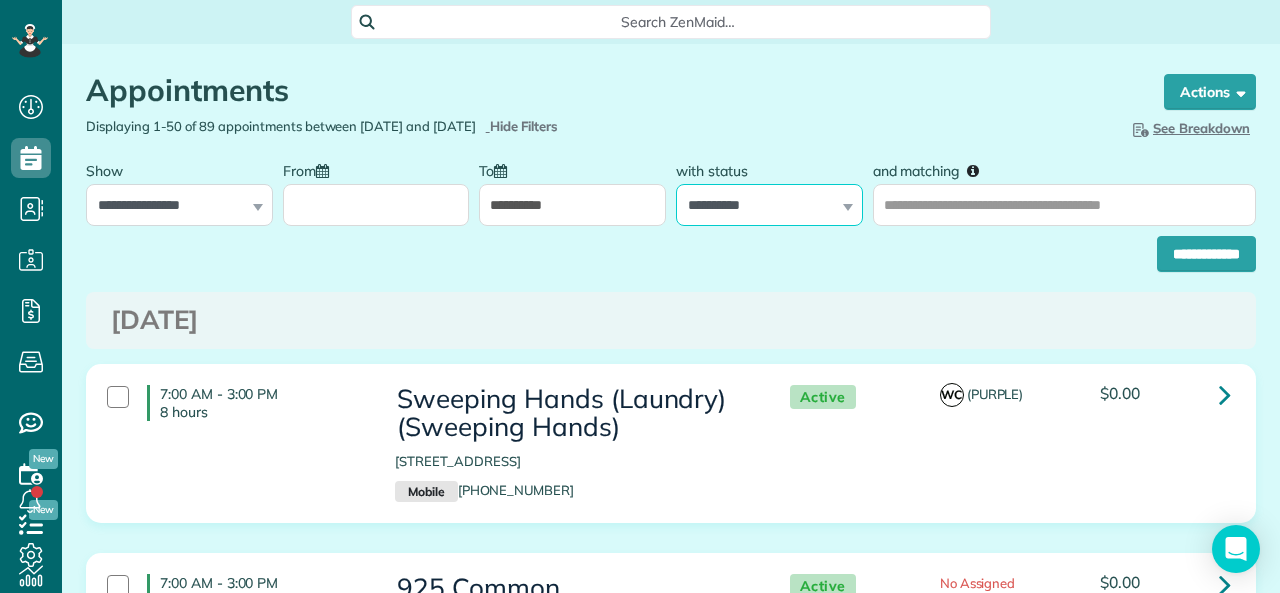 click on "**********" at bounding box center (769, 205) 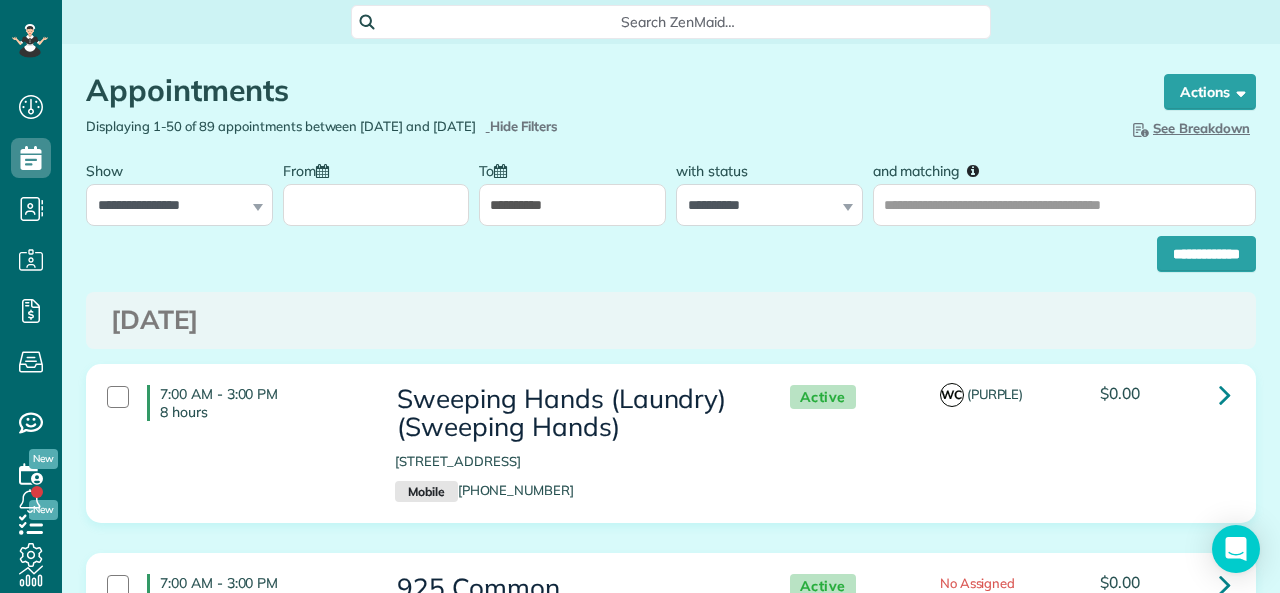 click on "**********" at bounding box center (572, 205) 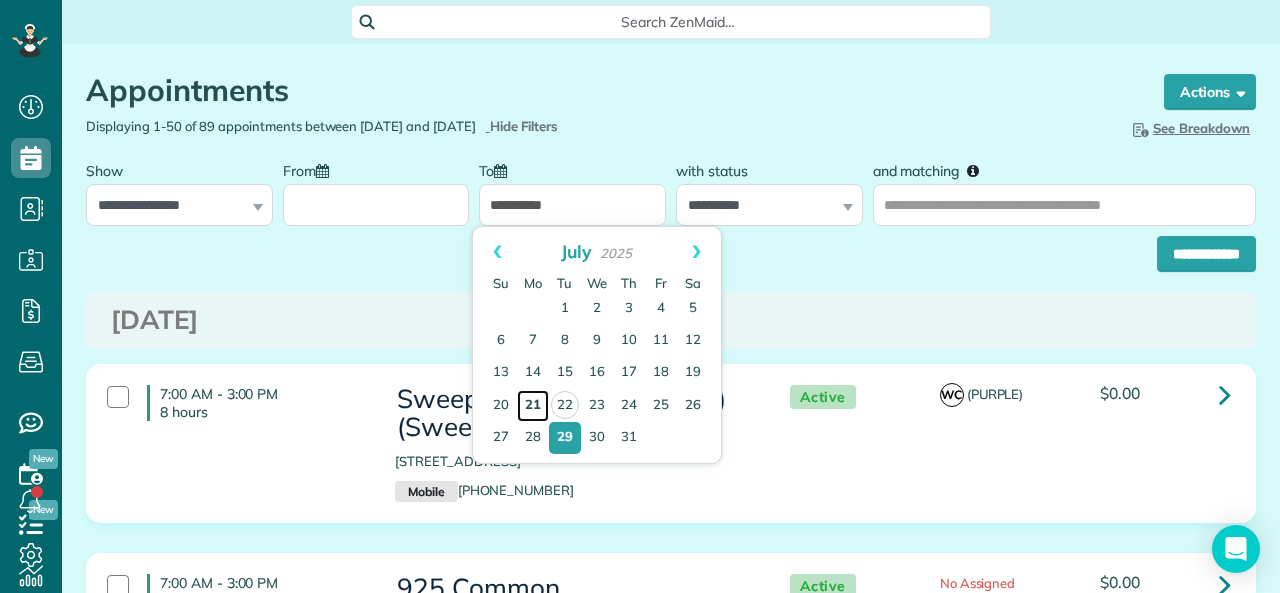 click on "21" at bounding box center [533, 406] 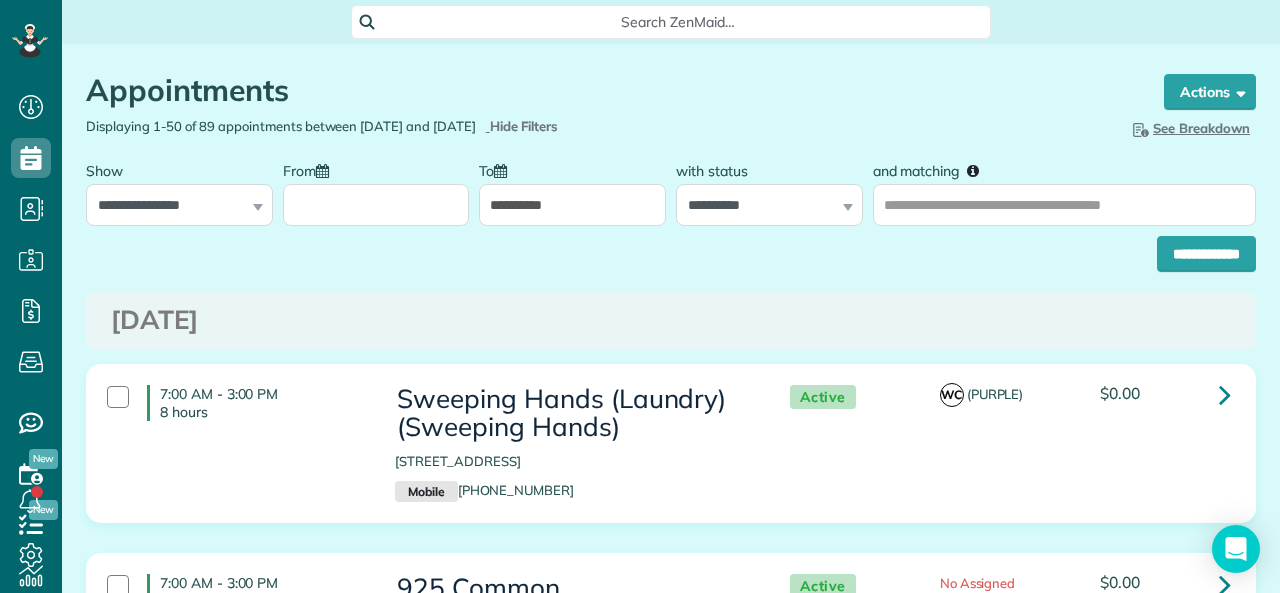 click on "From" at bounding box center (376, 205) 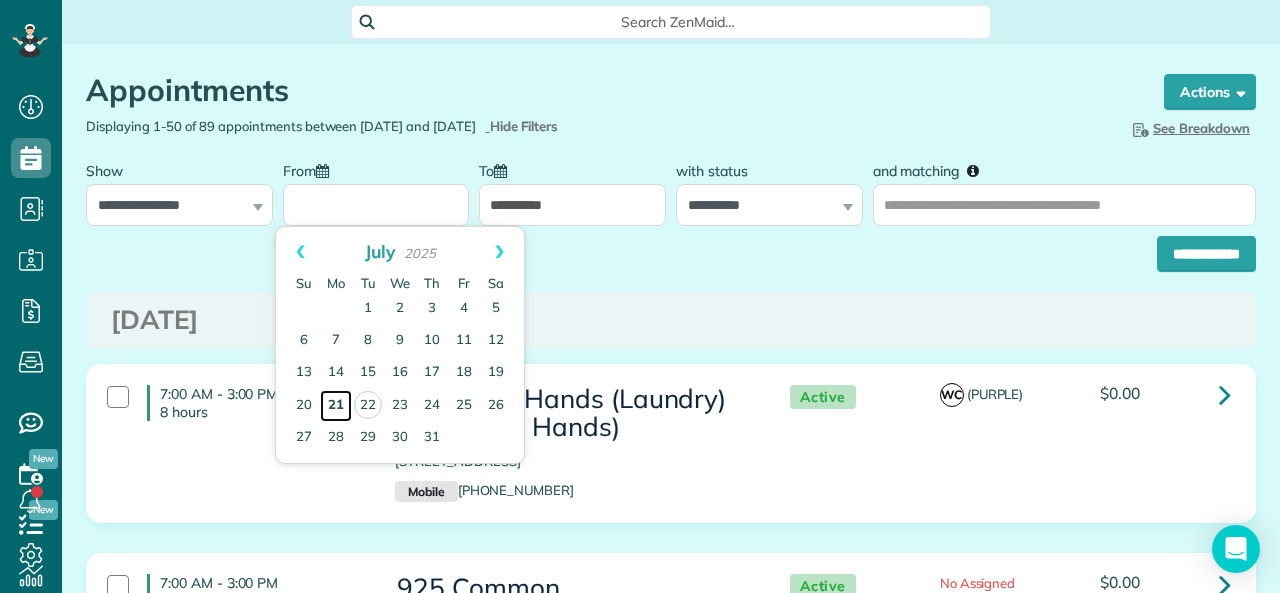 click on "21" at bounding box center [336, 406] 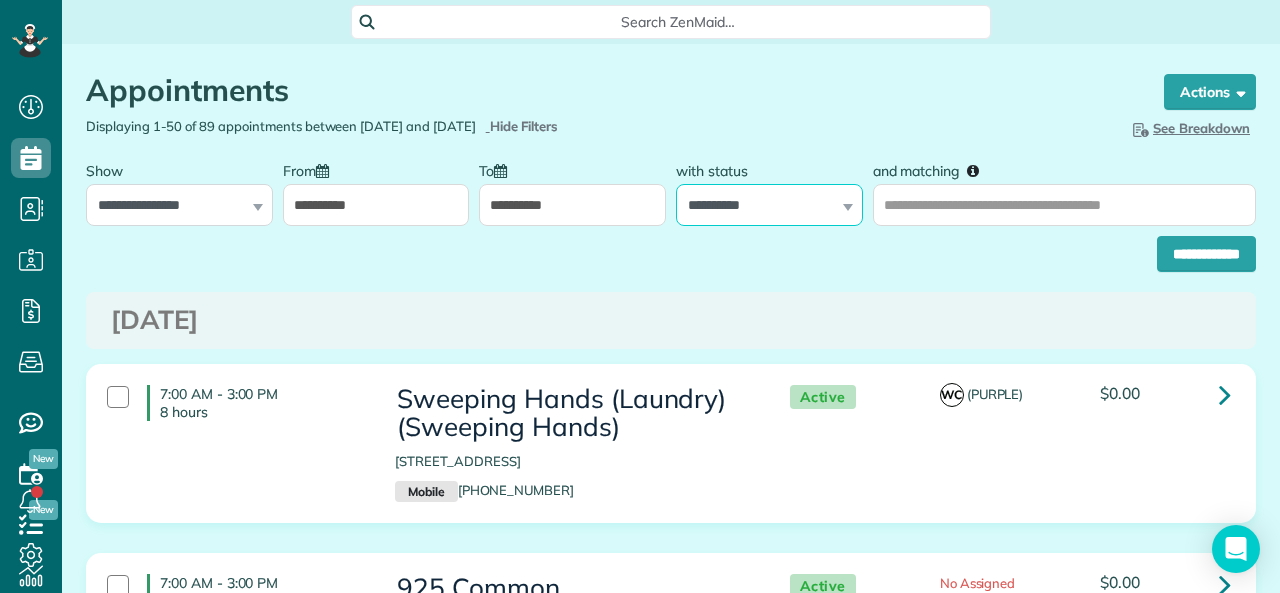 click on "**********" at bounding box center [769, 205] 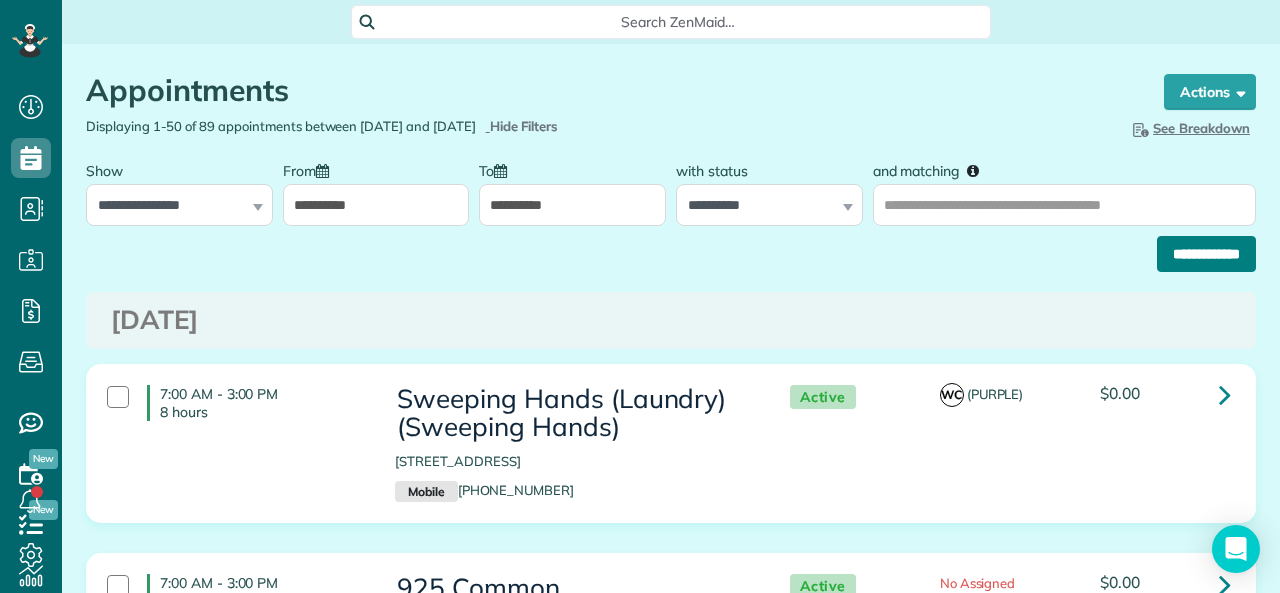 click on "**********" at bounding box center (1206, 254) 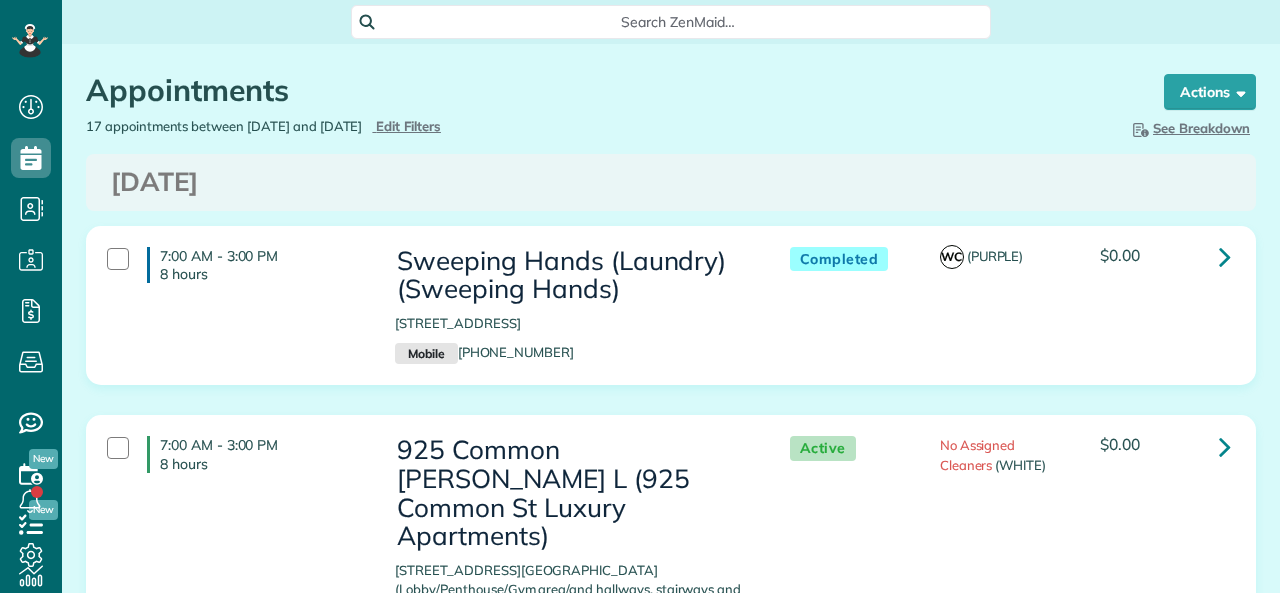 scroll, scrollTop: 0, scrollLeft: 0, axis: both 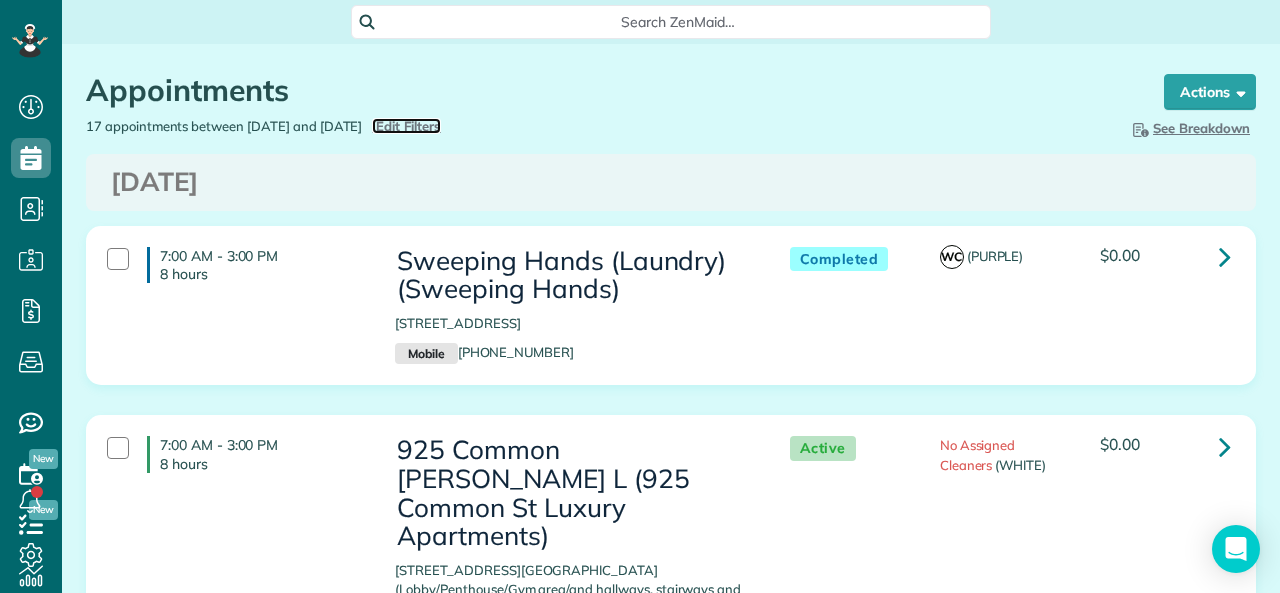 click on "Edit Filters" at bounding box center (408, 126) 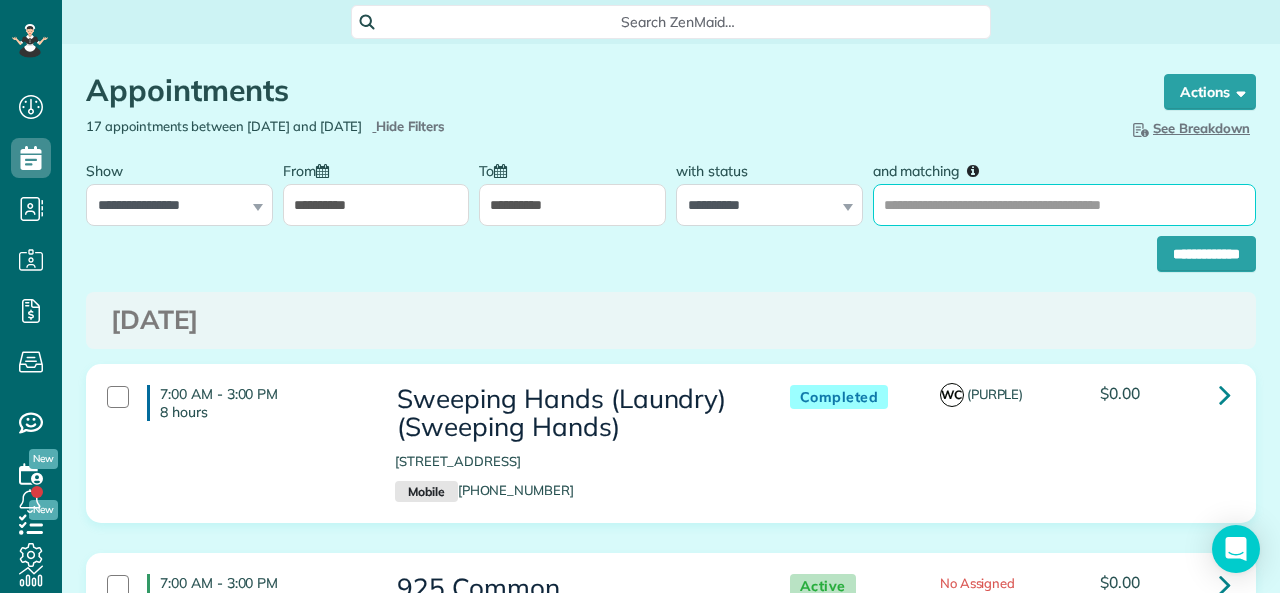 click on "and matching" at bounding box center [1064, 205] 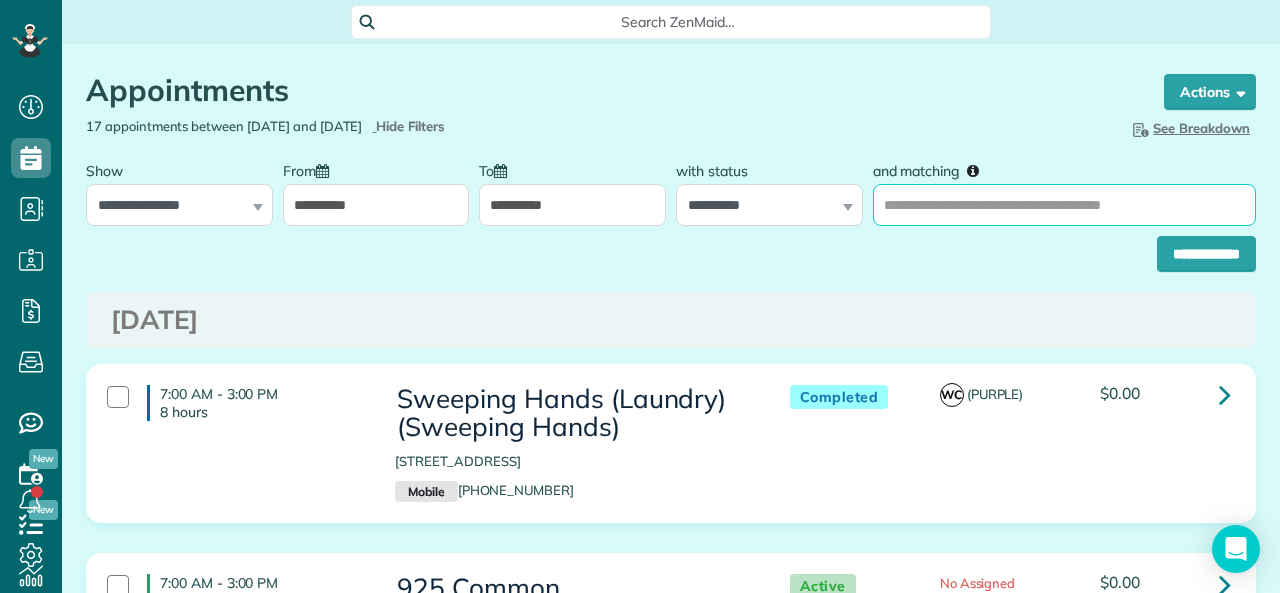 type on "**********" 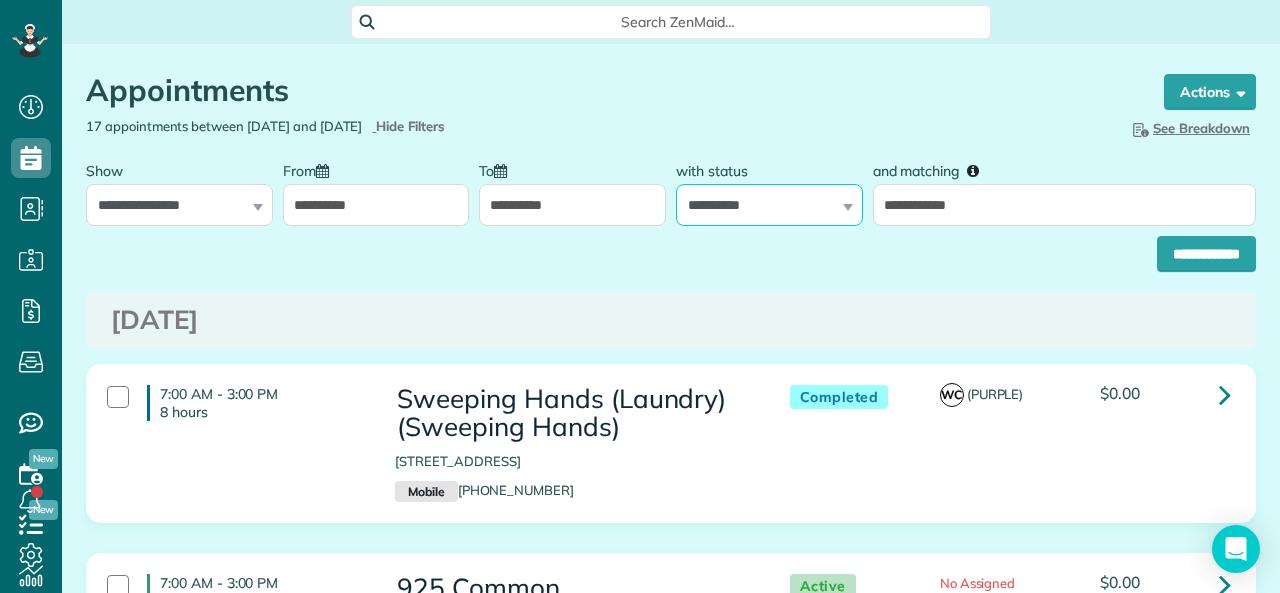 click on "**********" at bounding box center (769, 205) 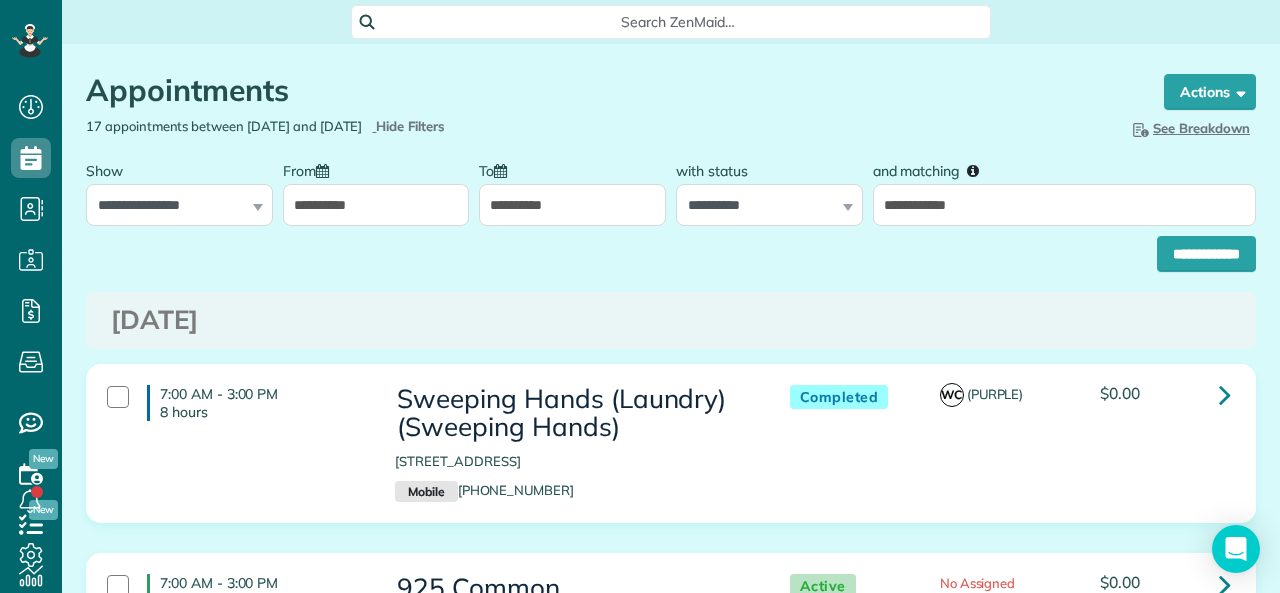 click on "**********" at bounding box center [572, 205] 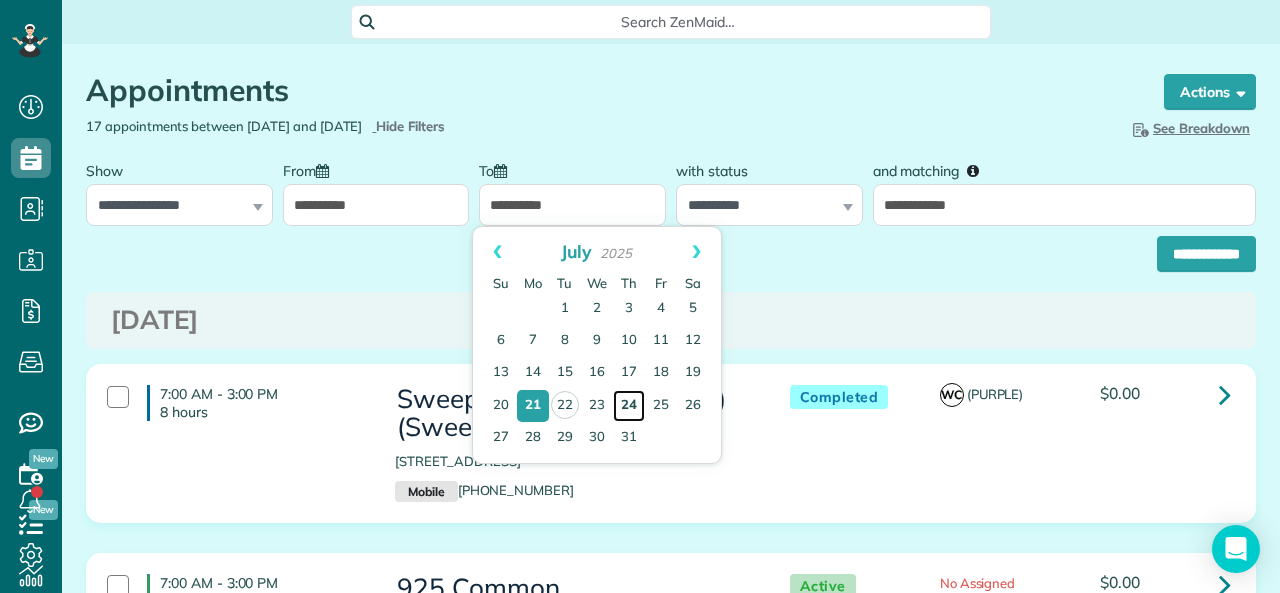 click on "24" at bounding box center (629, 406) 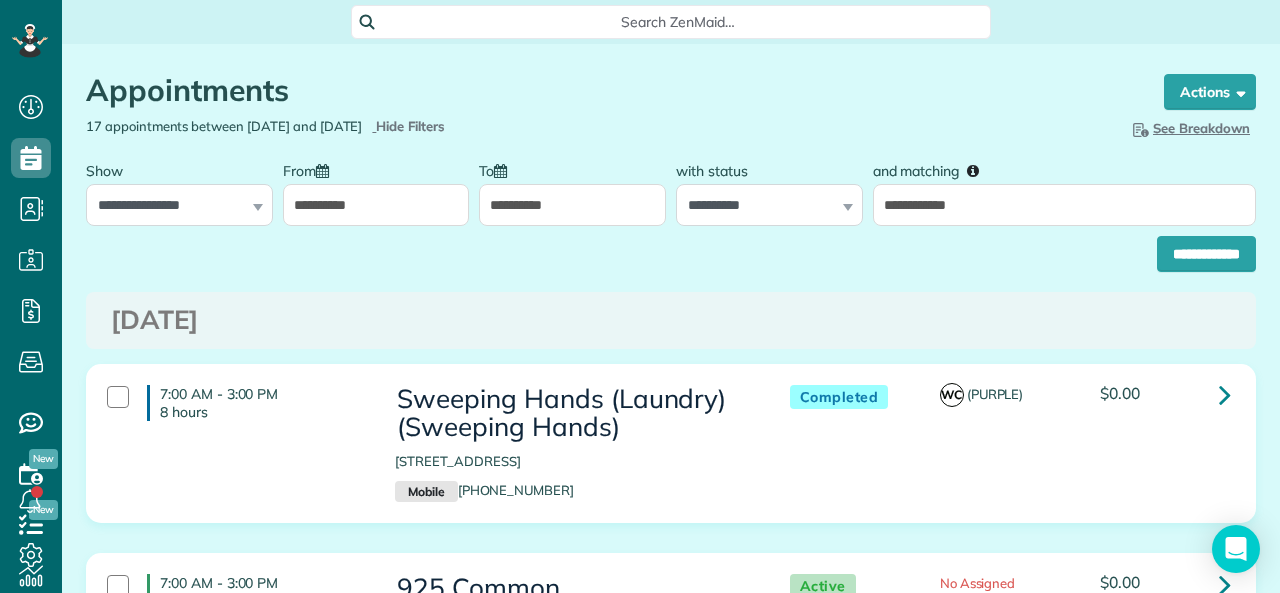 click on "**********" at bounding box center [376, 205] 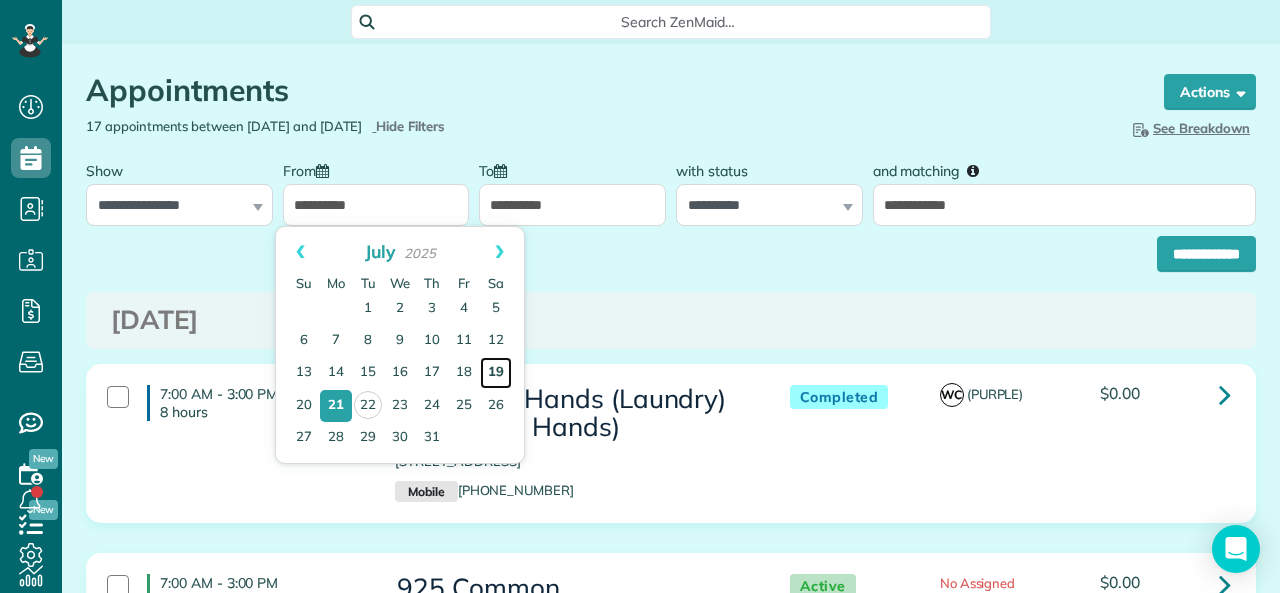 click on "19" at bounding box center (496, 373) 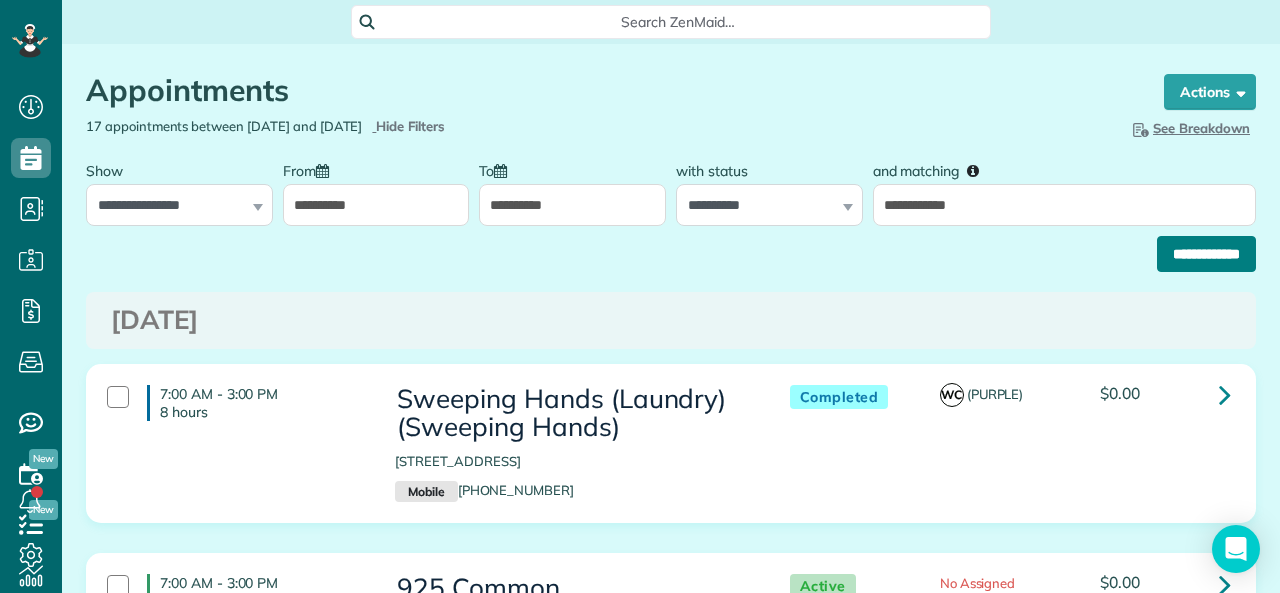 click on "**********" at bounding box center [1206, 254] 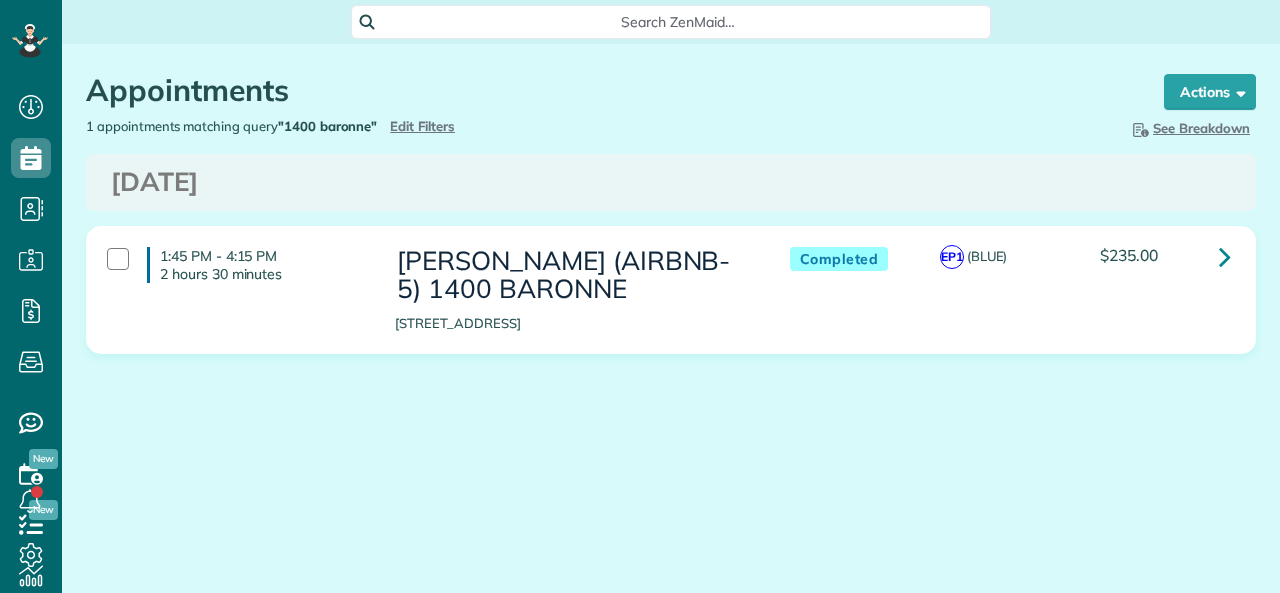 scroll, scrollTop: 0, scrollLeft: 0, axis: both 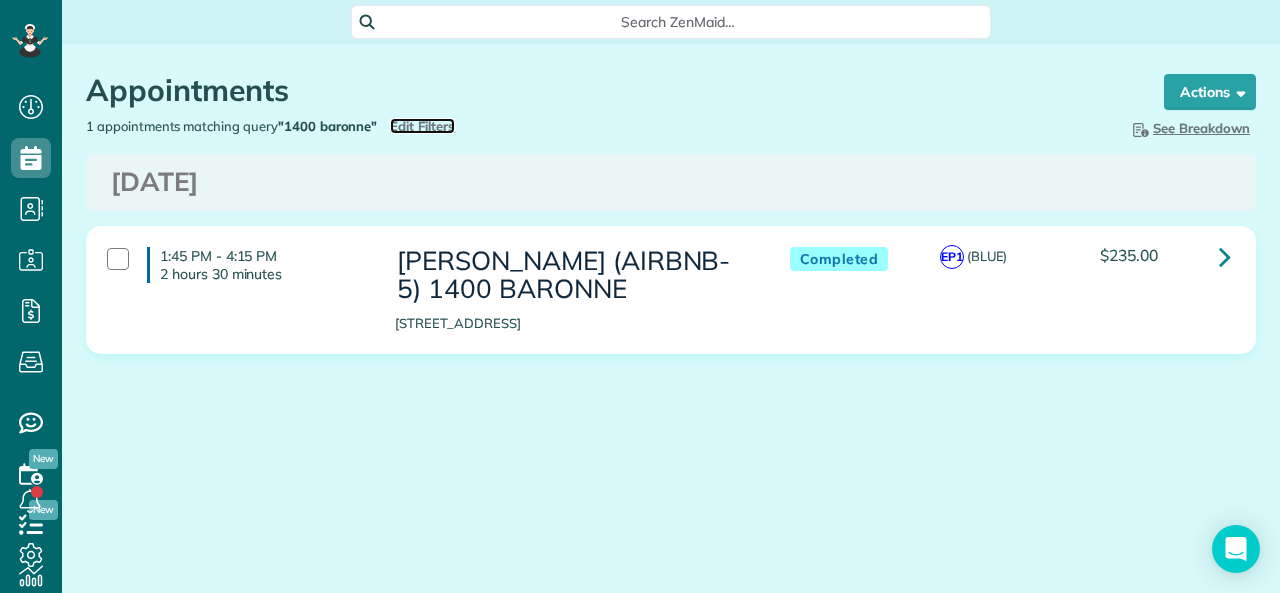 click on "Edit Filters" at bounding box center [422, 126] 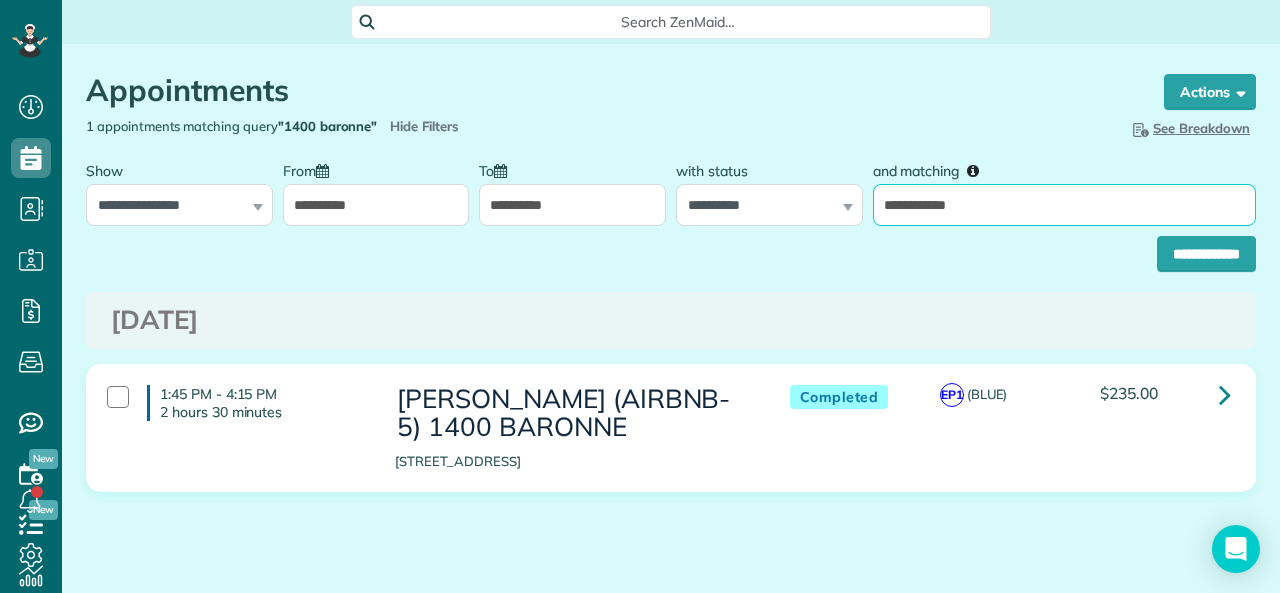 drag, startPoint x: 892, startPoint y: 207, endPoint x: 908, endPoint y: 208, distance: 16.03122 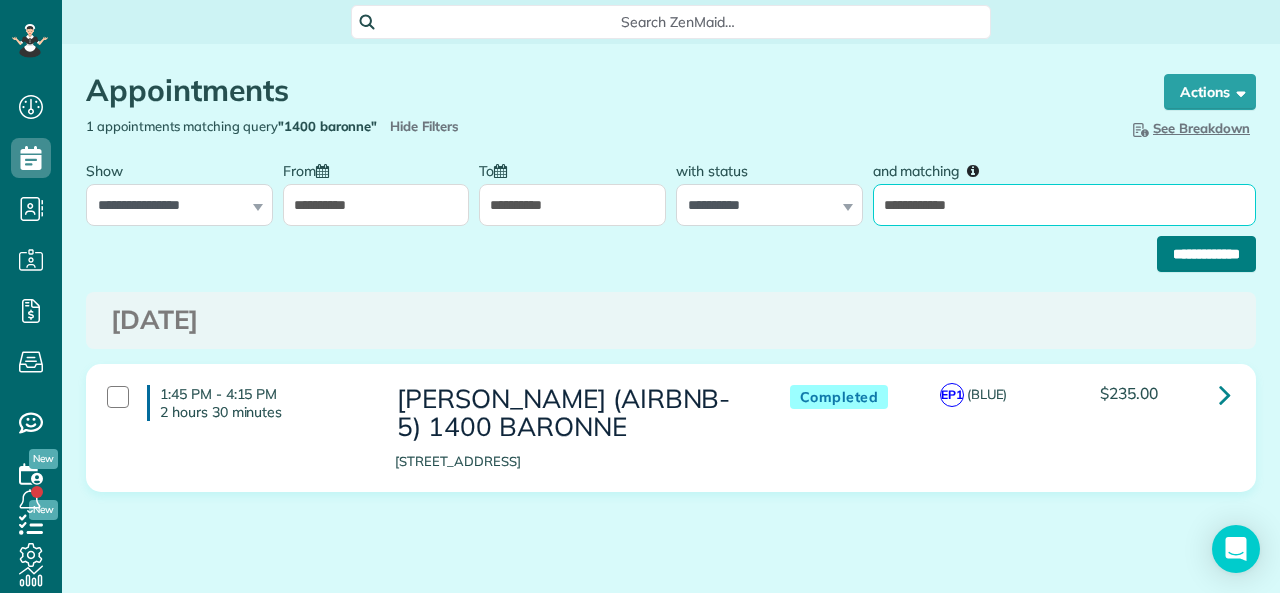 type on "**********" 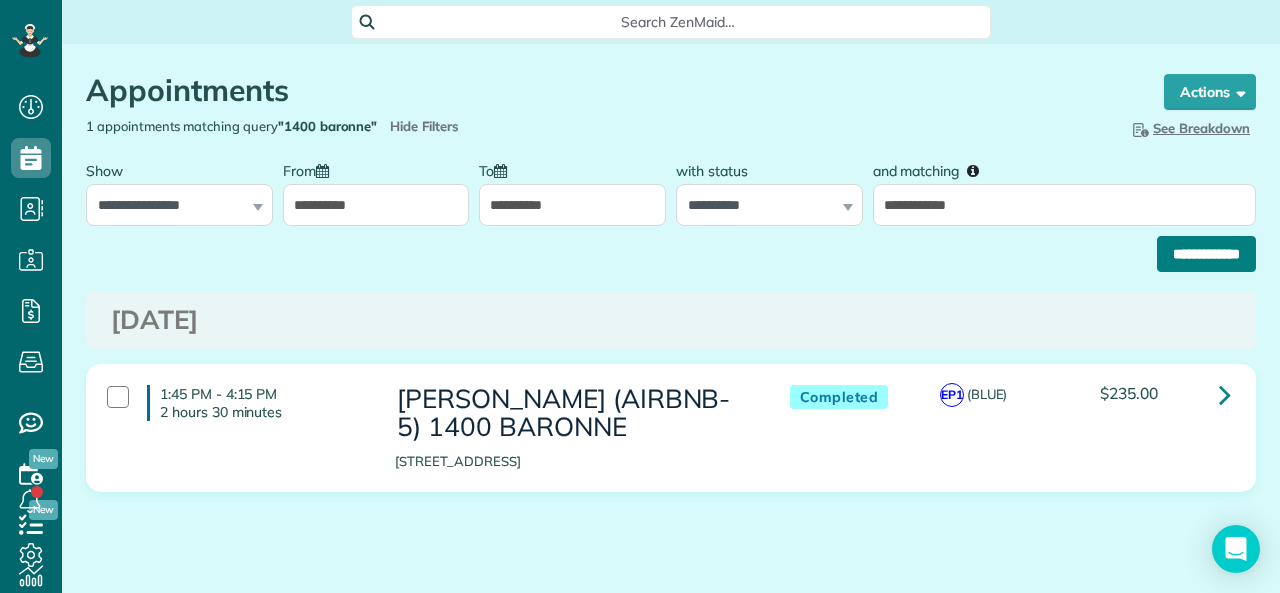 click on "**********" at bounding box center [1206, 254] 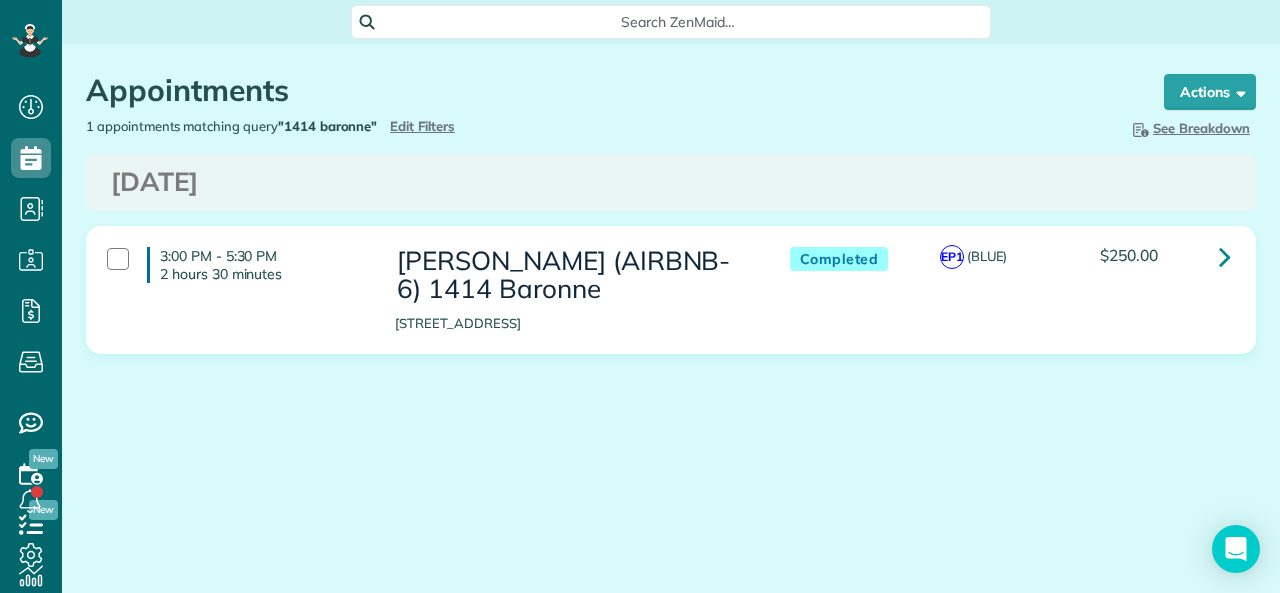 scroll, scrollTop: 0, scrollLeft: 0, axis: both 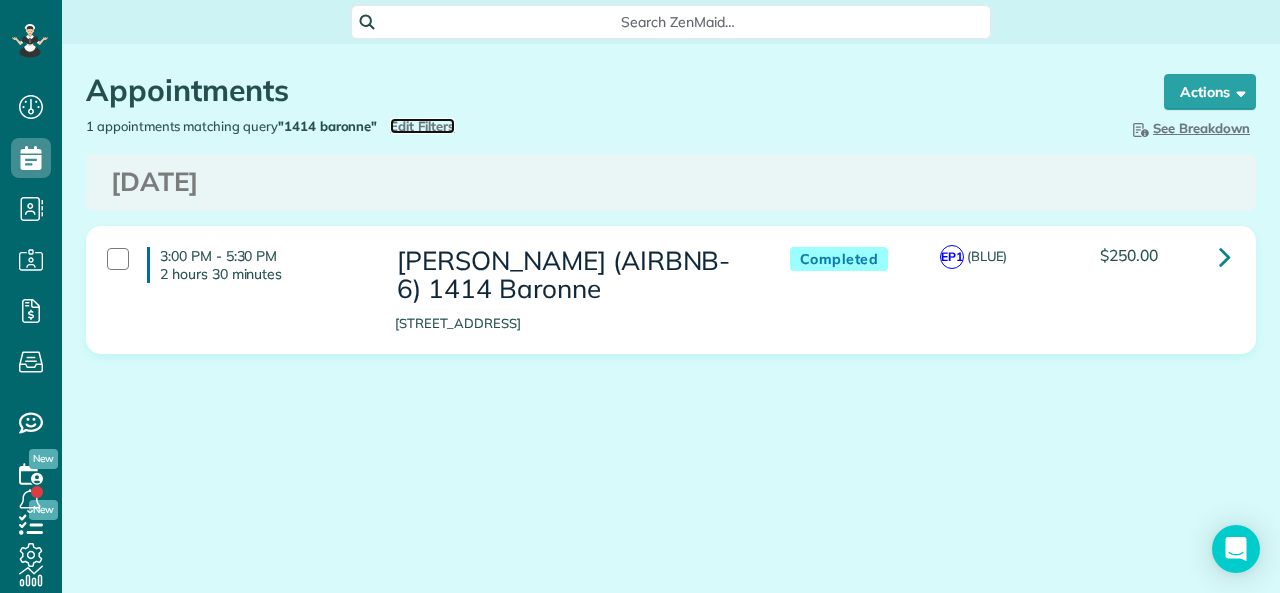 click on "Edit Filters" at bounding box center [422, 126] 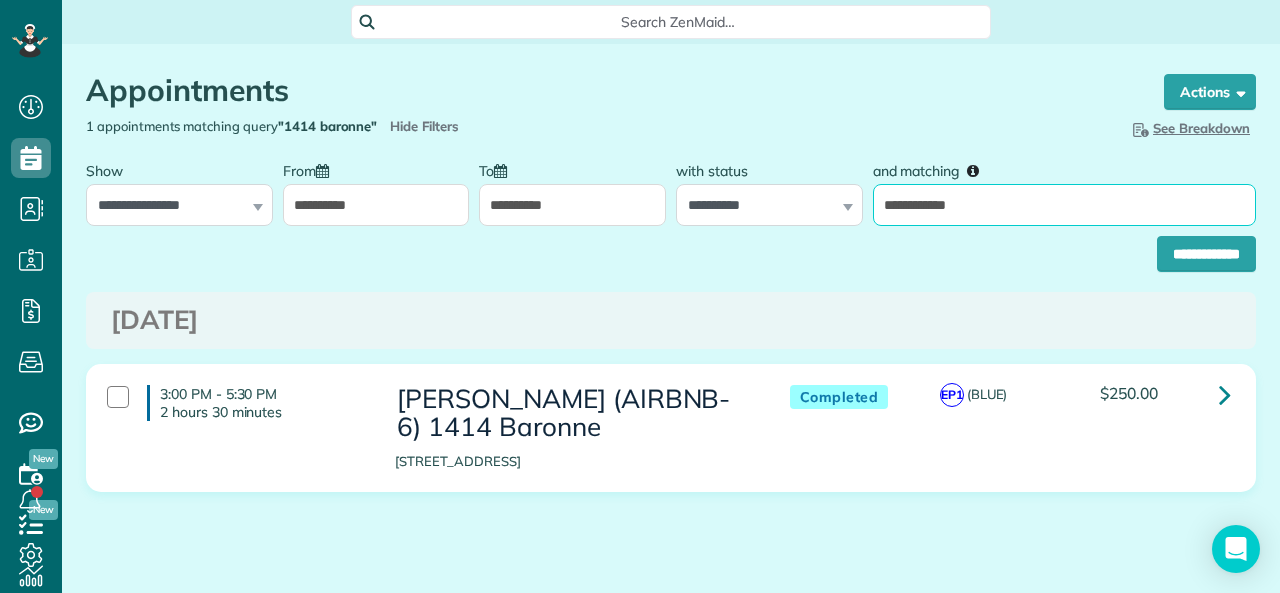 click on "**********" at bounding box center [1064, 205] 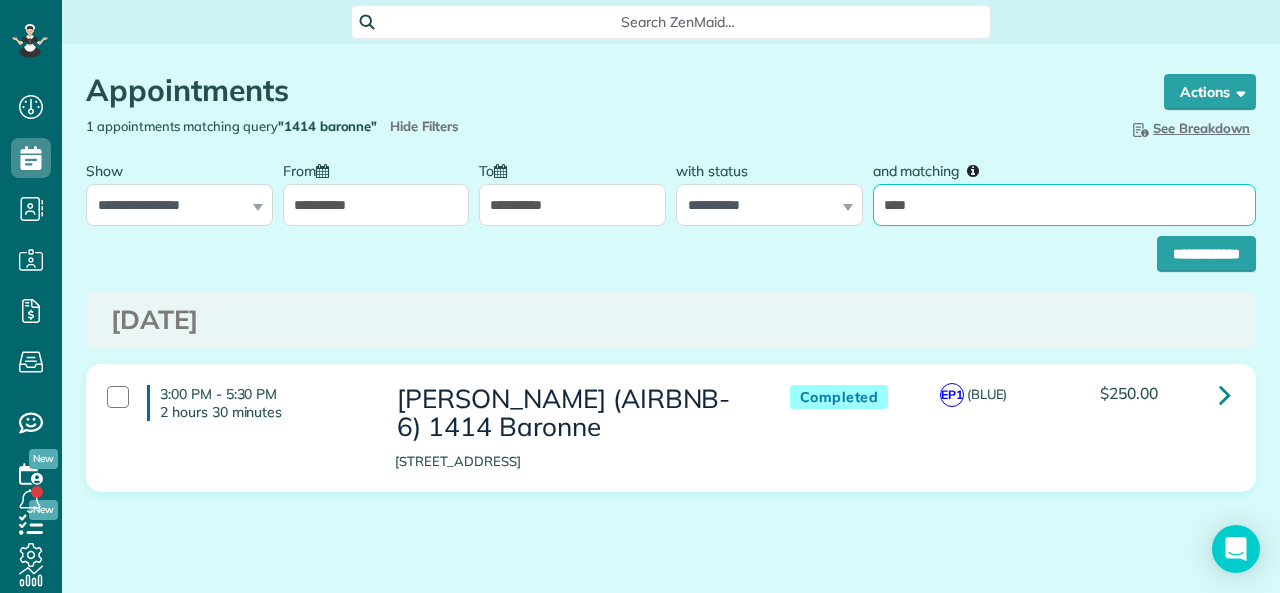 type on "*****" 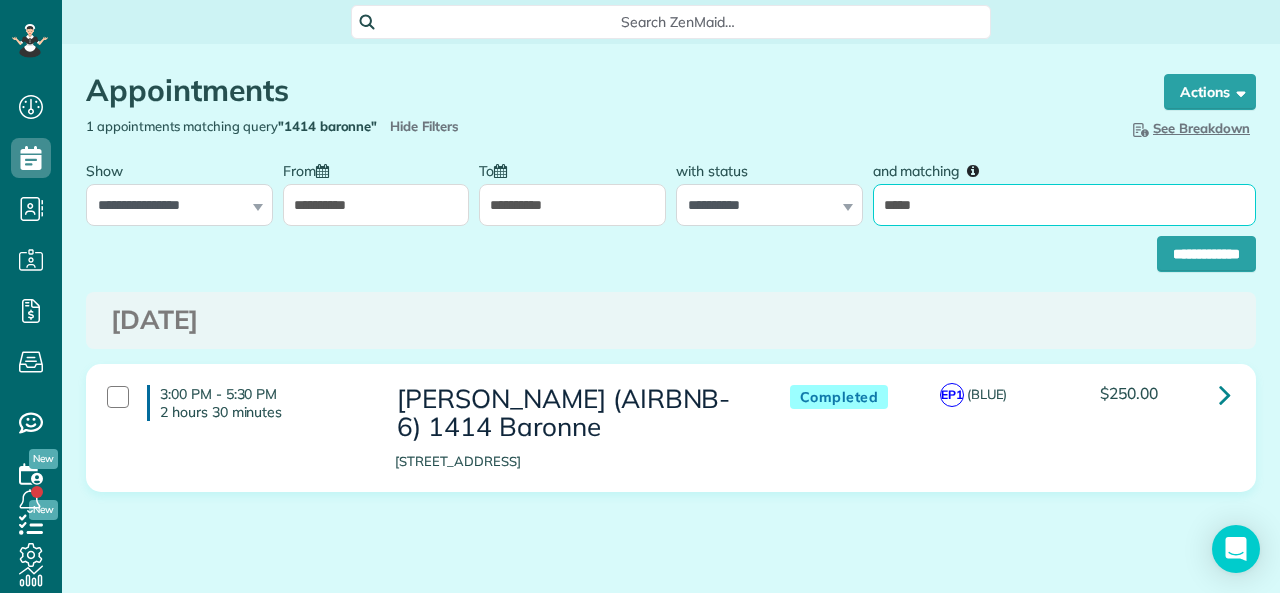 click on "**********" at bounding box center [1206, 254] 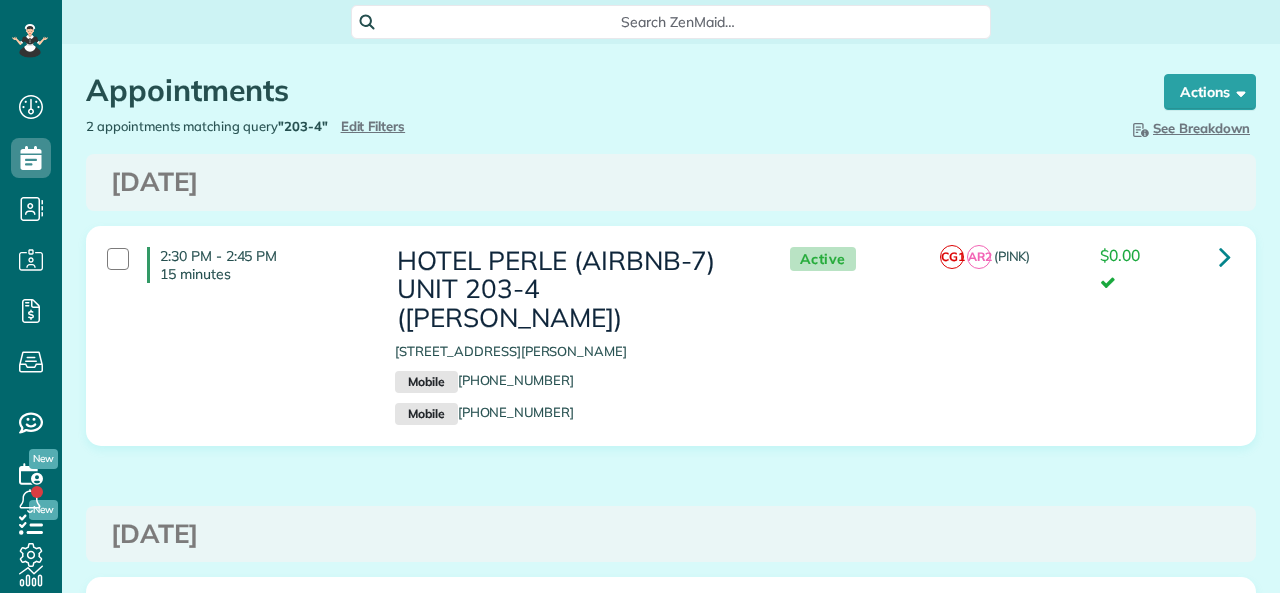 scroll, scrollTop: 0, scrollLeft: 0, axis: both 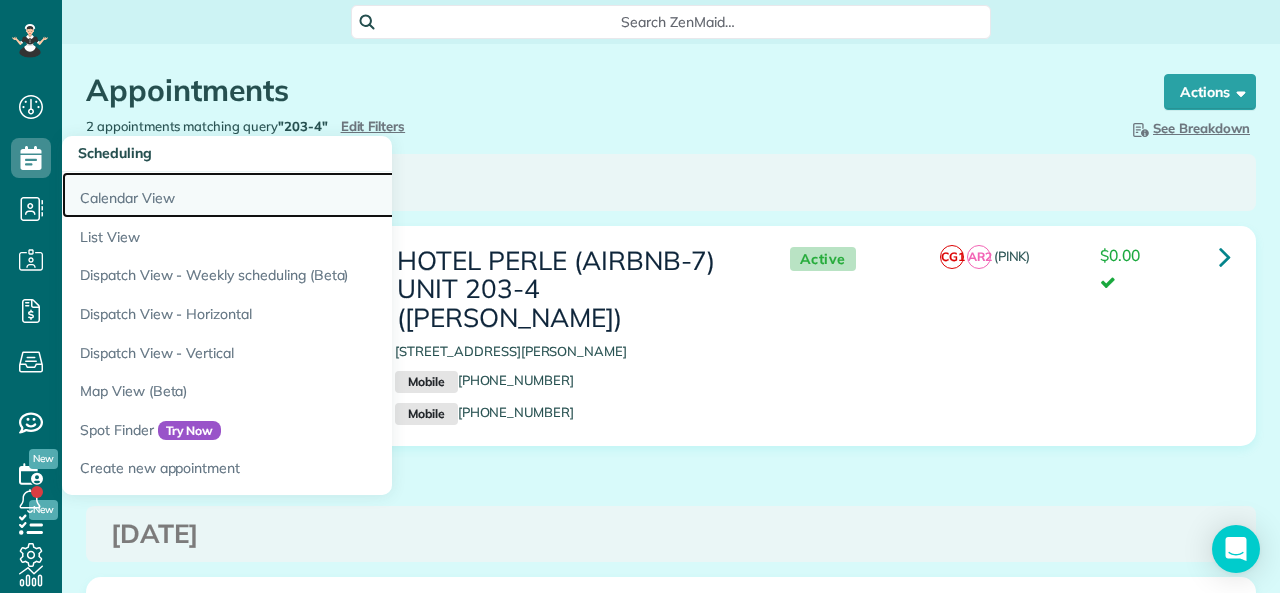 click on "Calendar View" at bounding box center (312, 195) 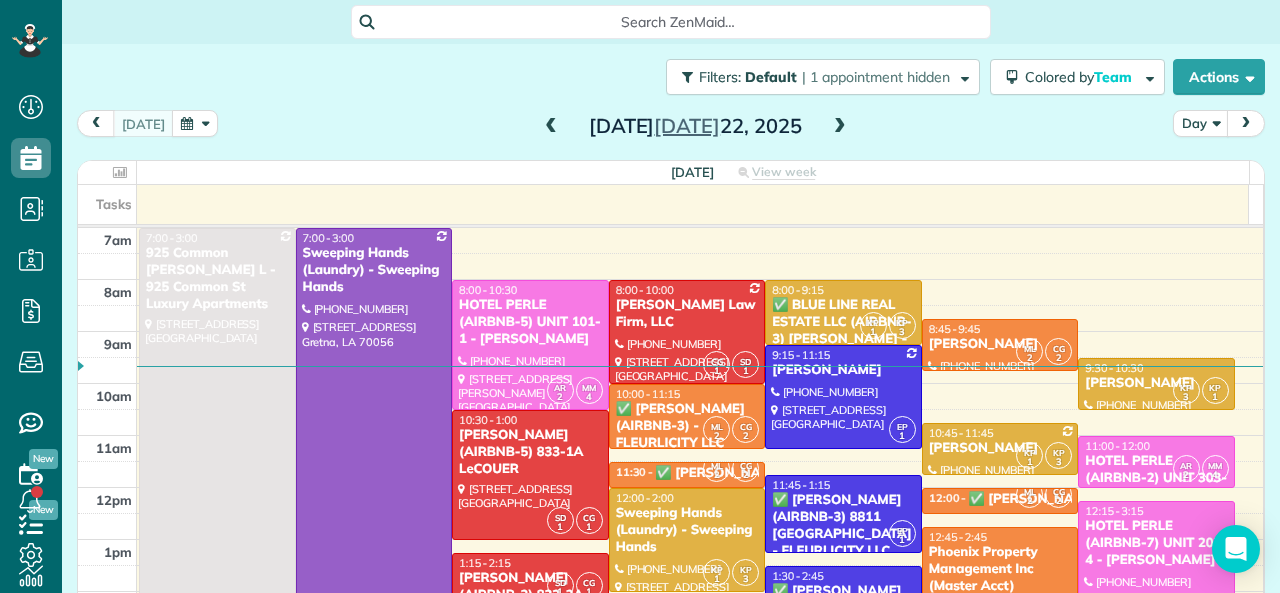 scroll, scrollTop: 0, scrollLeft: 0, axis: both 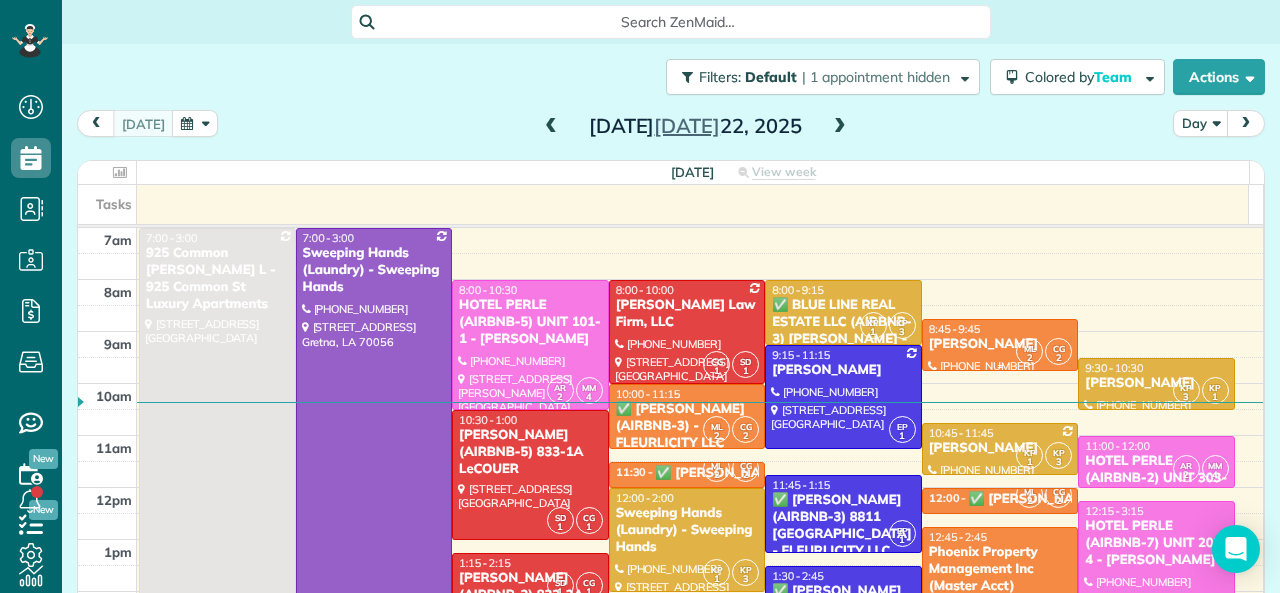 click on "2" at bounding box center [1058, 358] 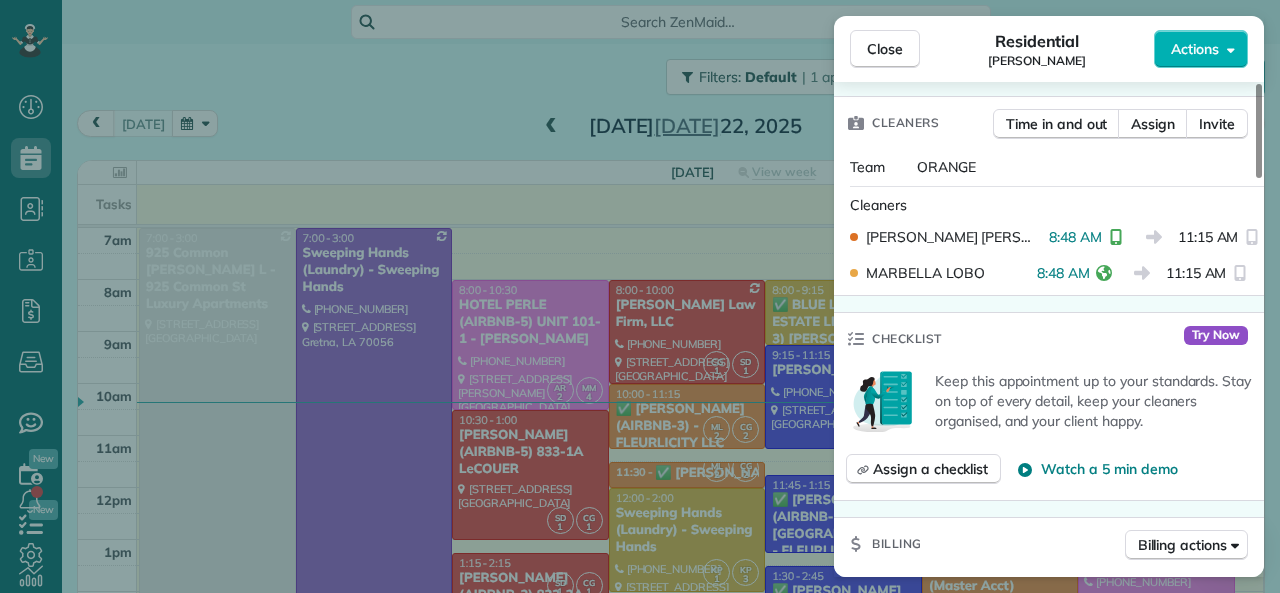 scroll, scrollTop: 500, scrollLeft: 0, axis: vertical 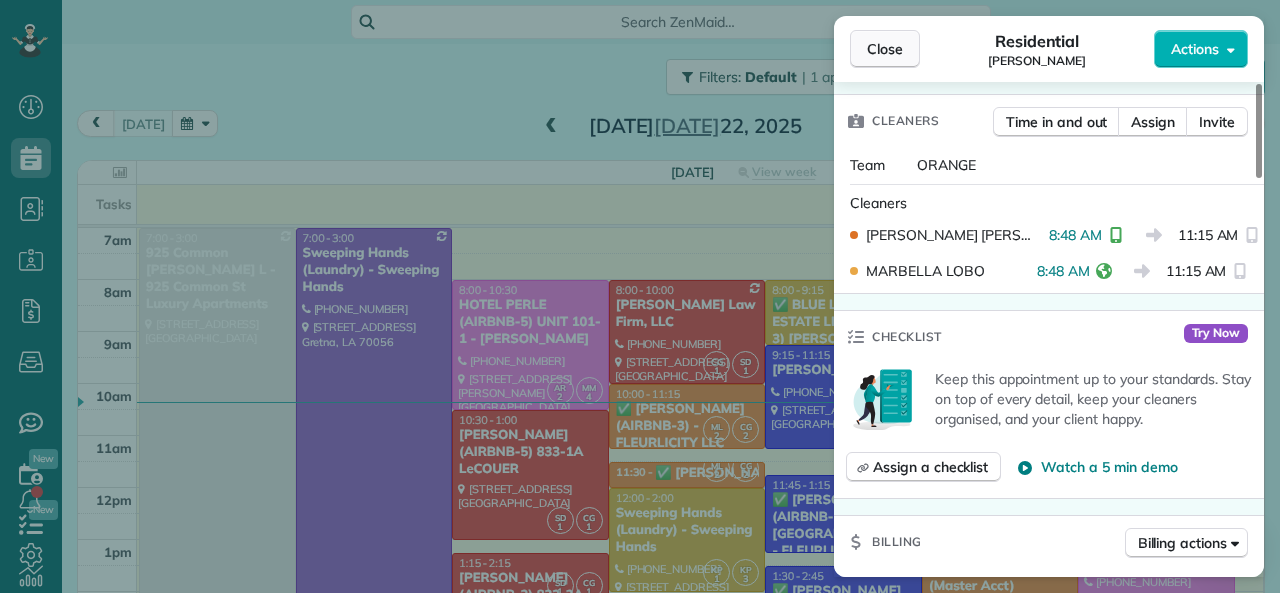 click on "Close" at bounding box center (885, 49) 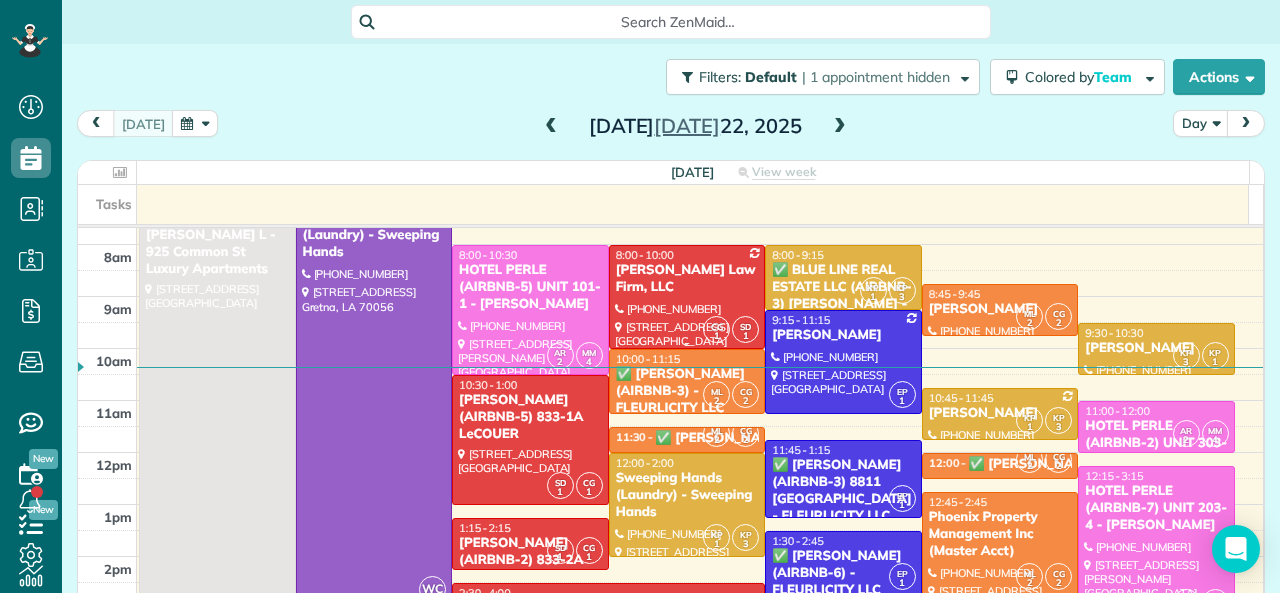 scroll, scrollTop: 0, scrollLeft: 0, axis: both 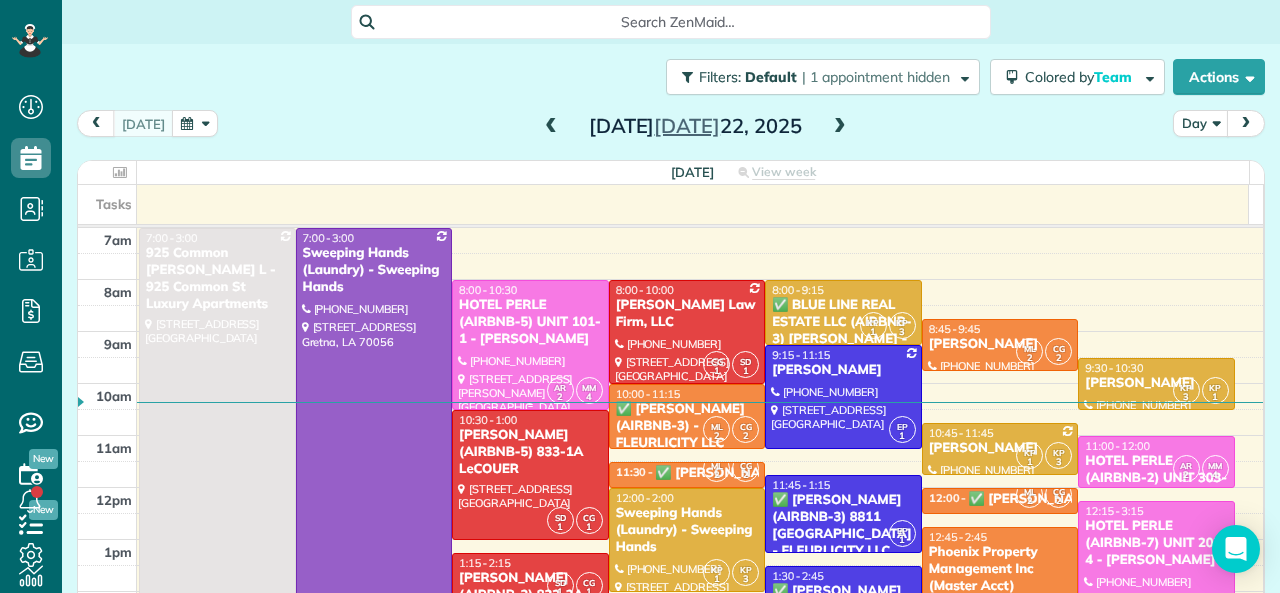 click on "HOTEL PERLE (AIRBNB-5) UNIT 101-1 - NICK BRUNO" at bounding box center [530, 322] 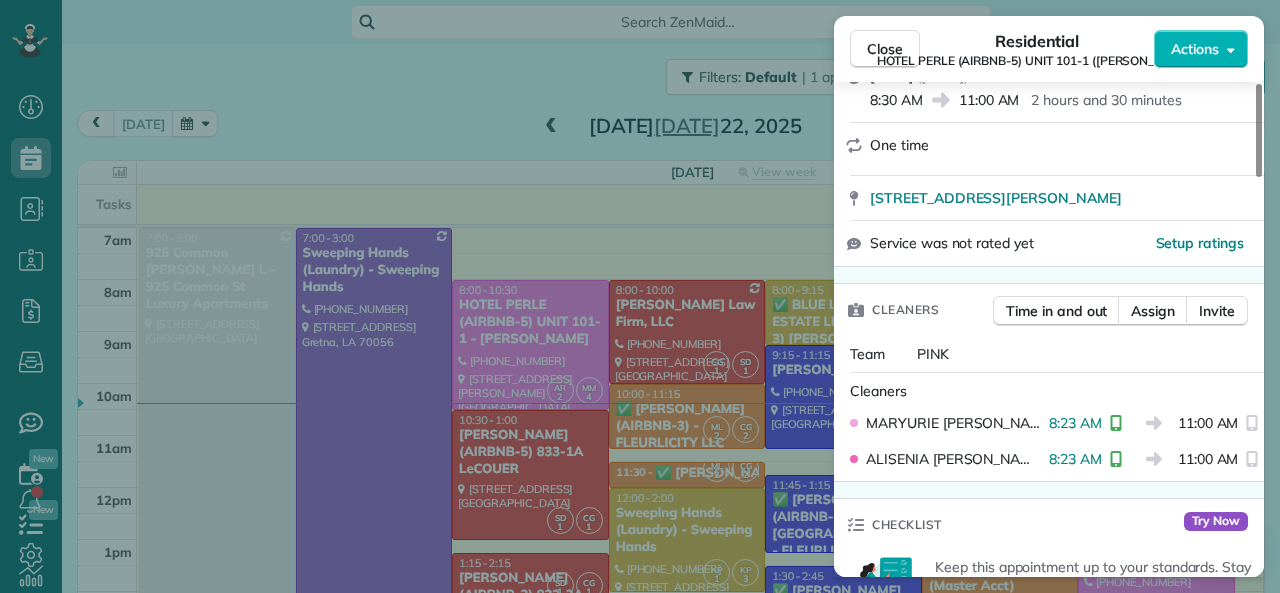 scroll, scrollTop: 400, scrollLeft: 0, axis: vertical 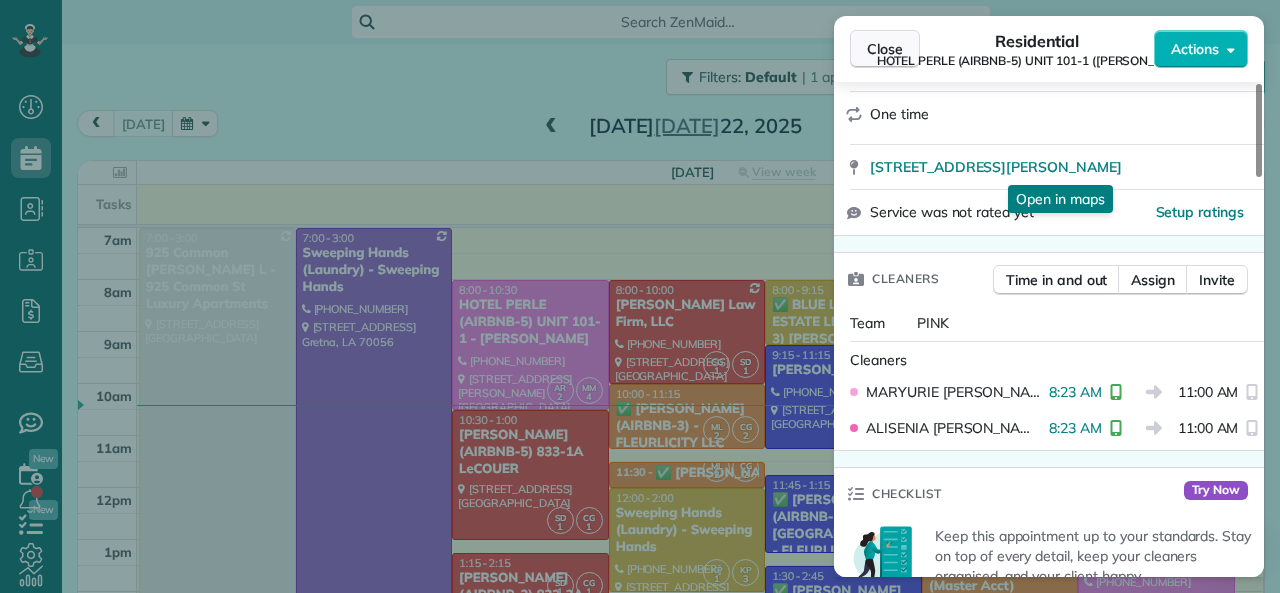 click on "Close" at bounding box center (885, 49) 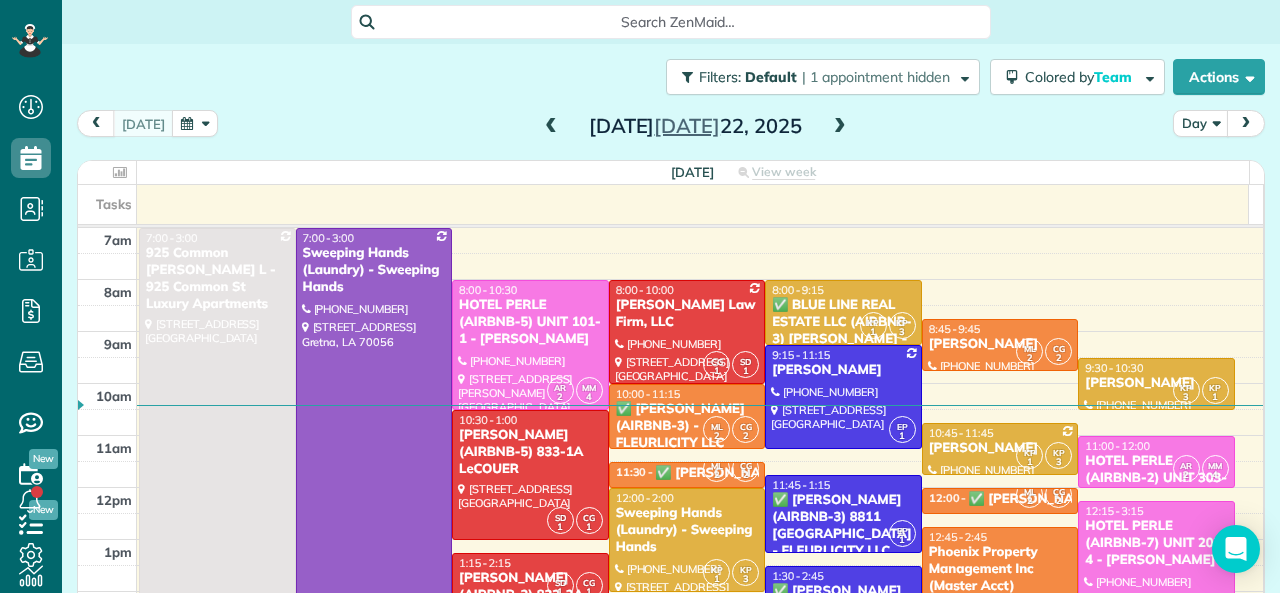 click at bounding box center (551, 127) 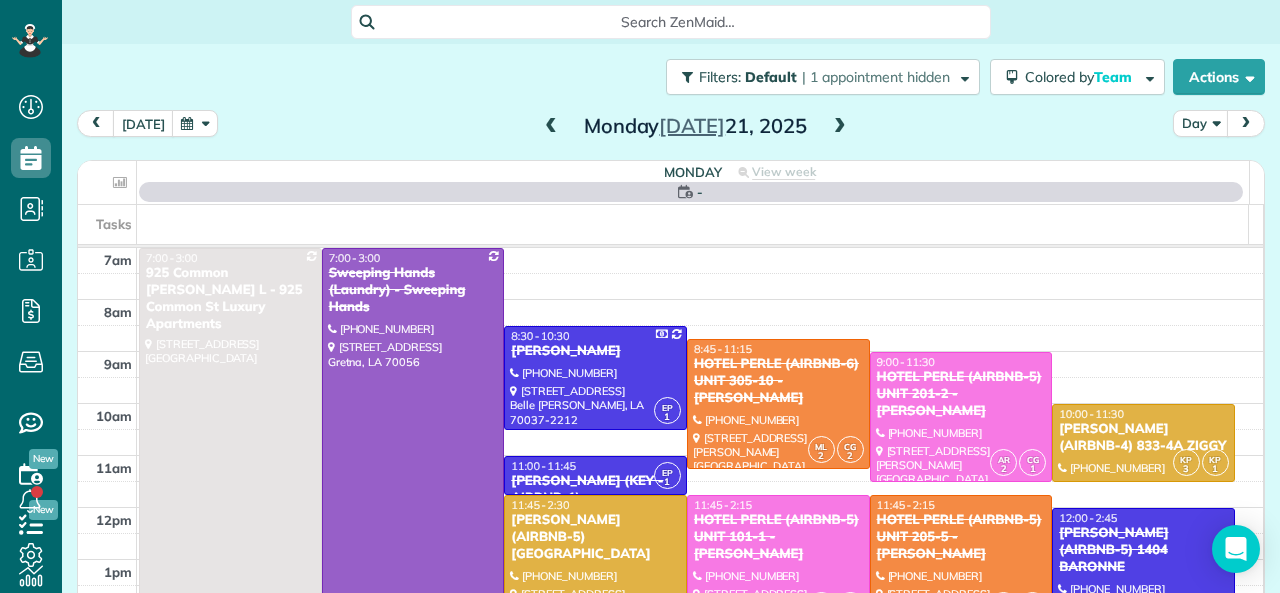 click at bounding box center (551, 127) 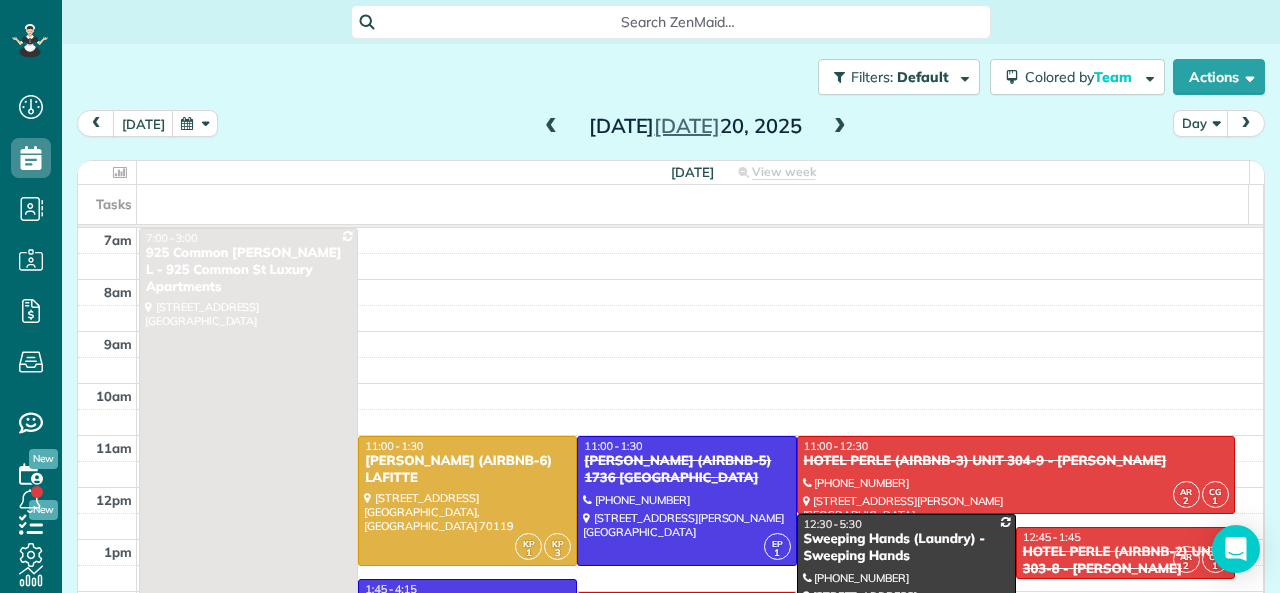 click at bounding box center [551, 127] 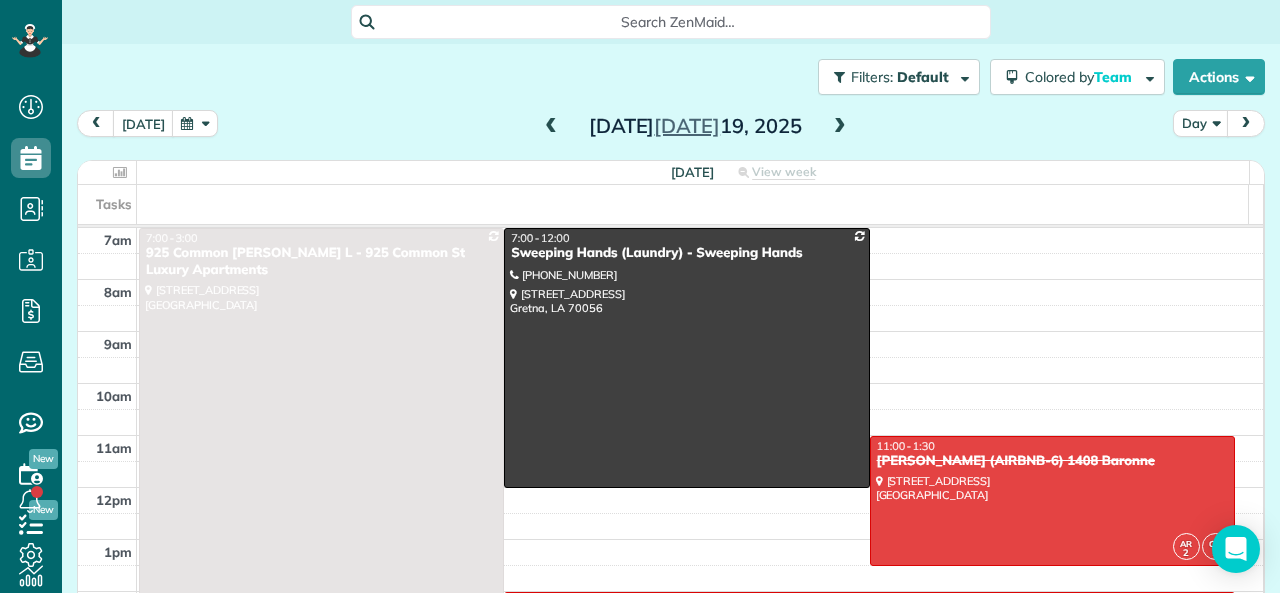 click at bounding box center [551, 127] 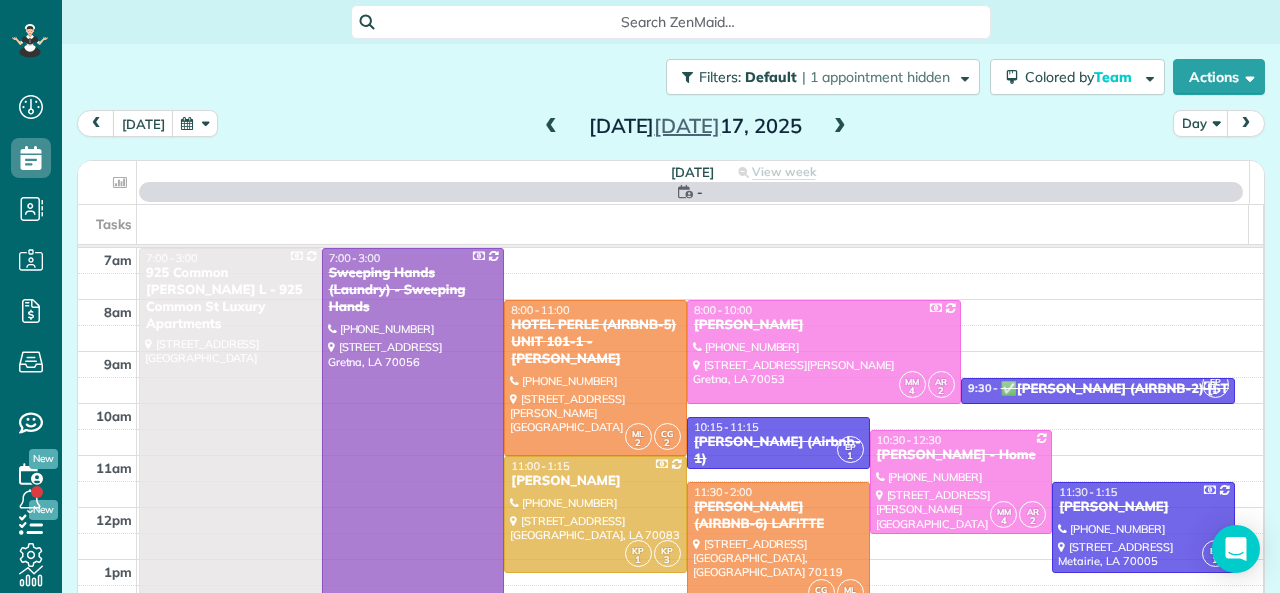 click at bounding box center (551, 127) 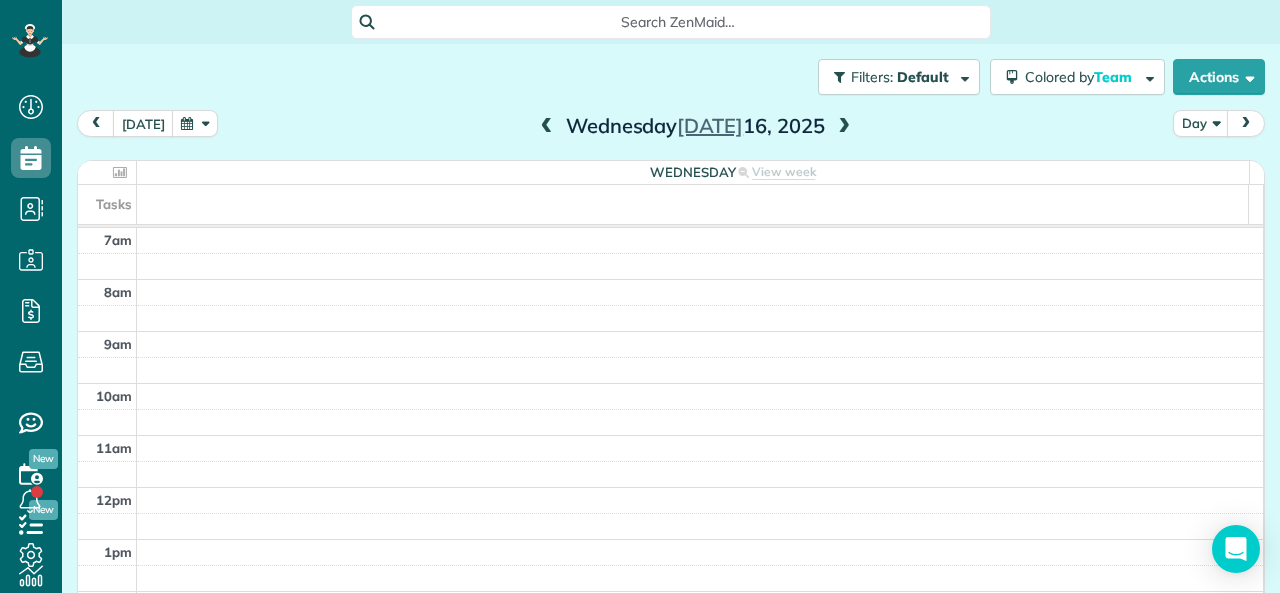 click at bounding box center [547, 127] 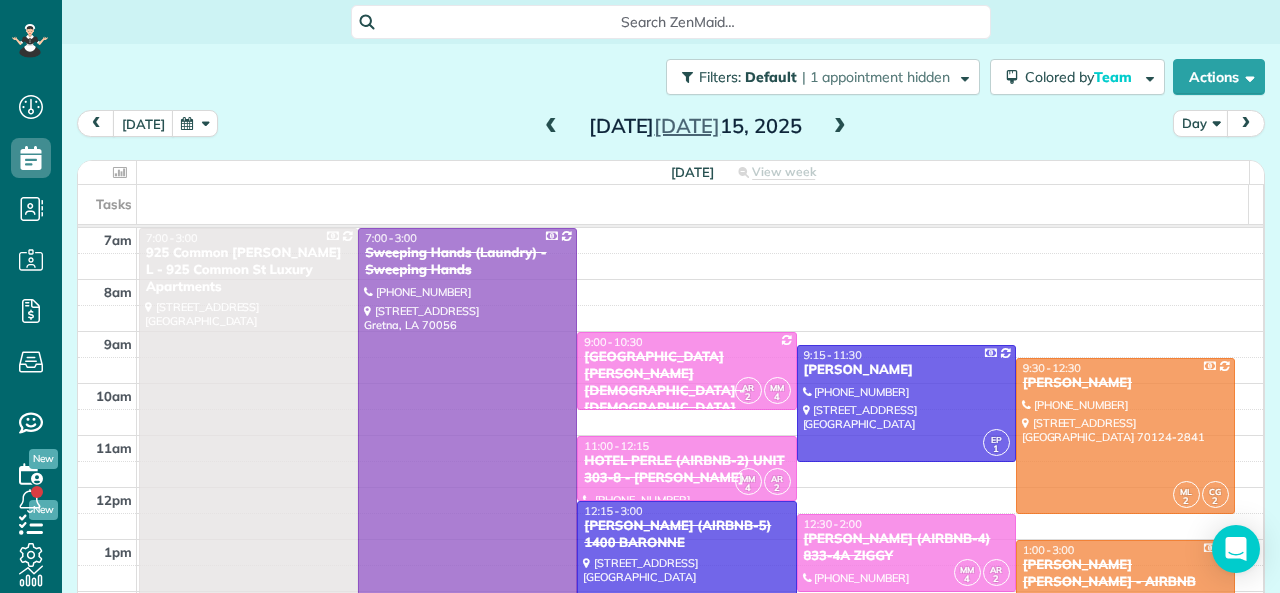 click at bounding box center (551, 127) 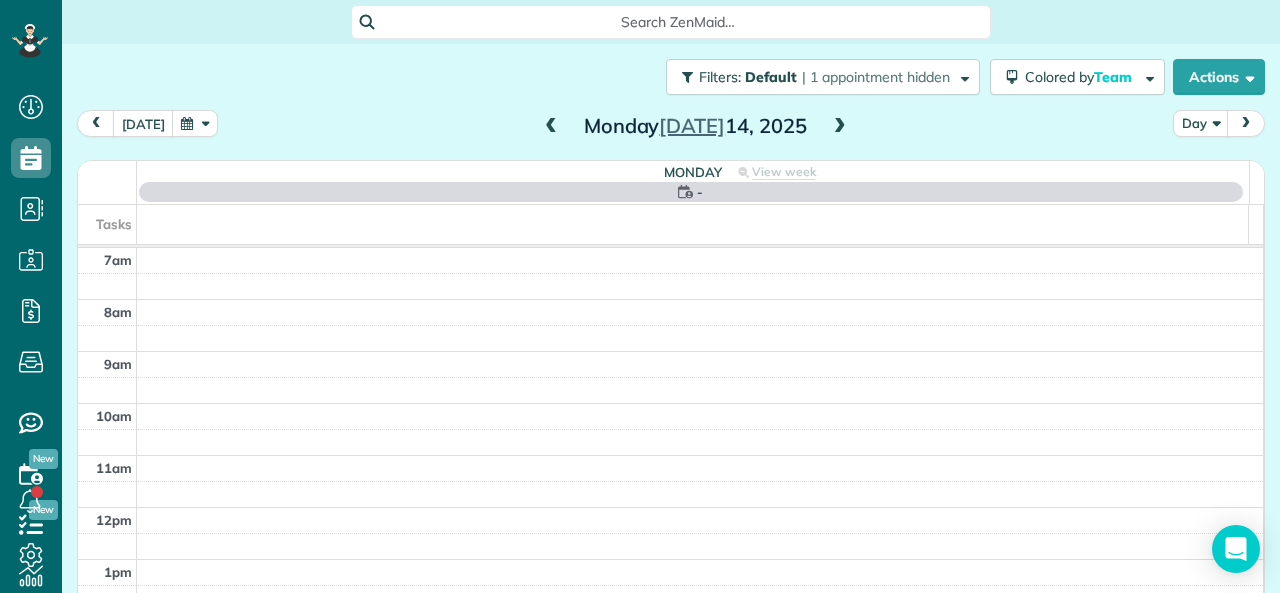 click at bounding box center (551, 127) 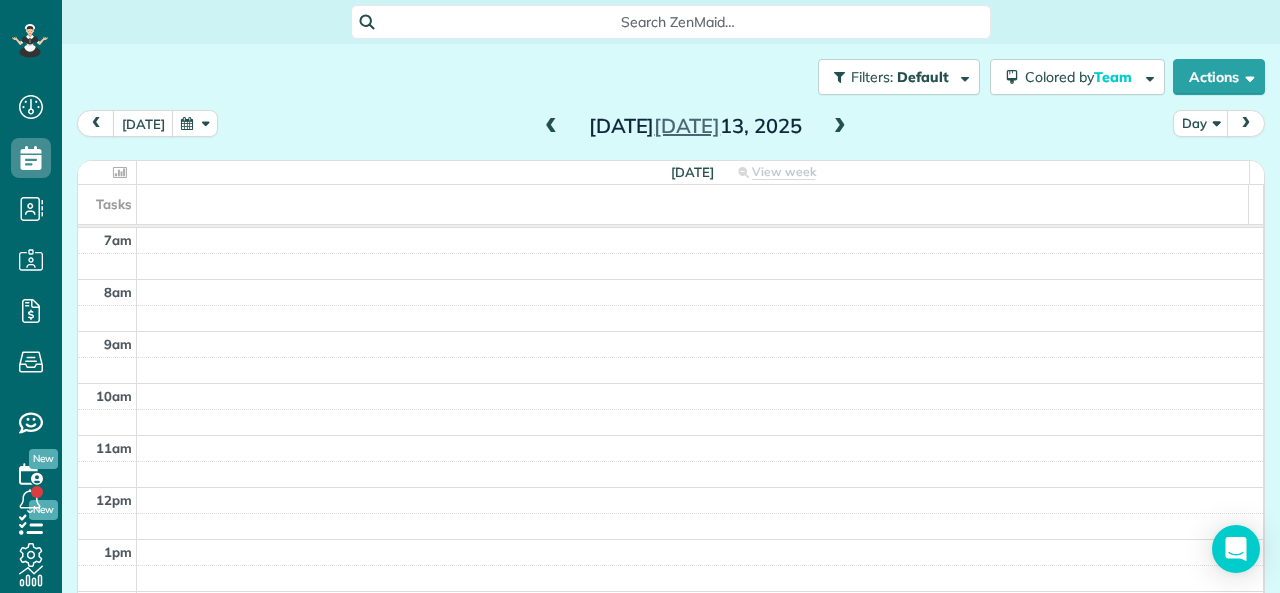 click at bounding box center (551, 127) 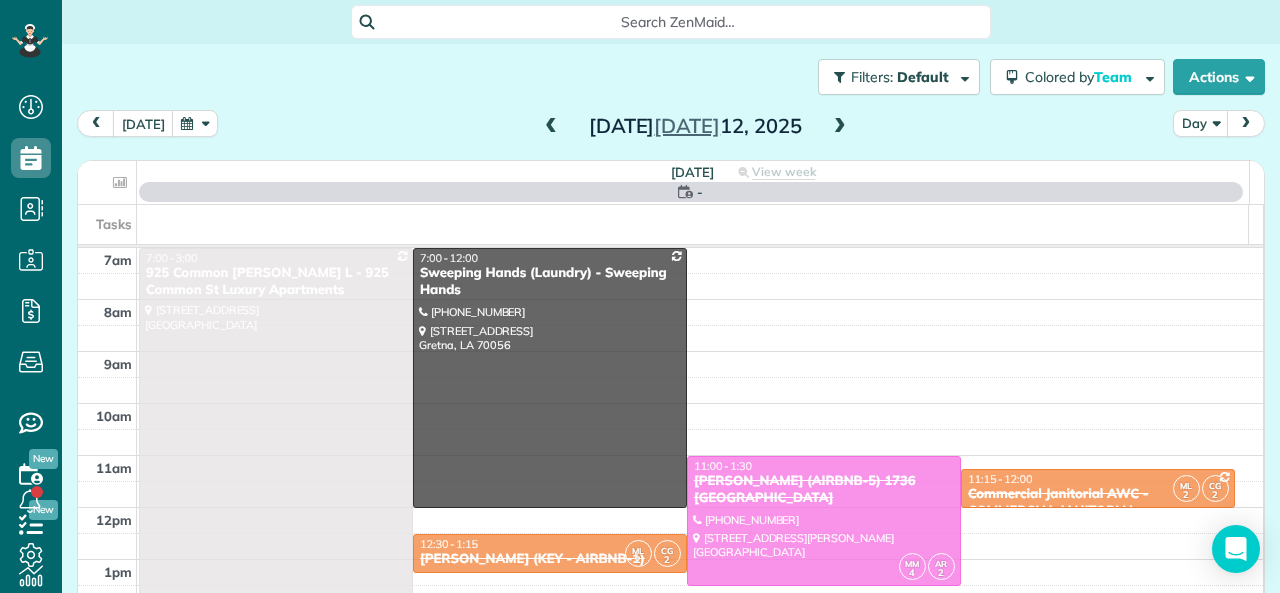 click at bounding box center (551, 127) 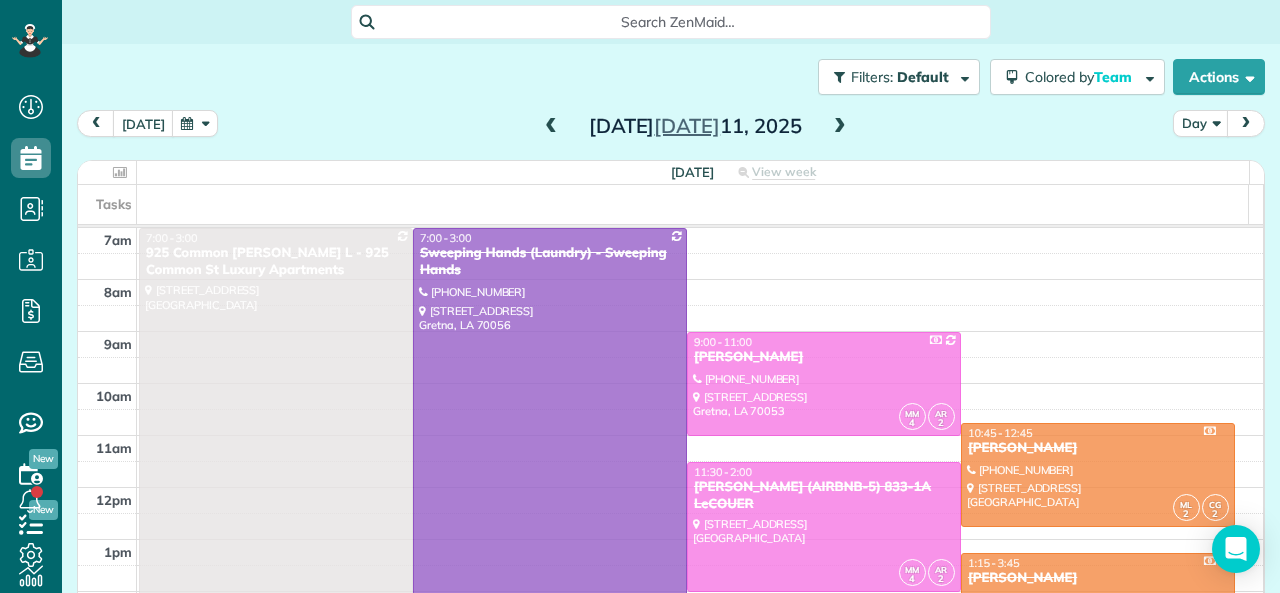 click at bounding box center [551, 127] 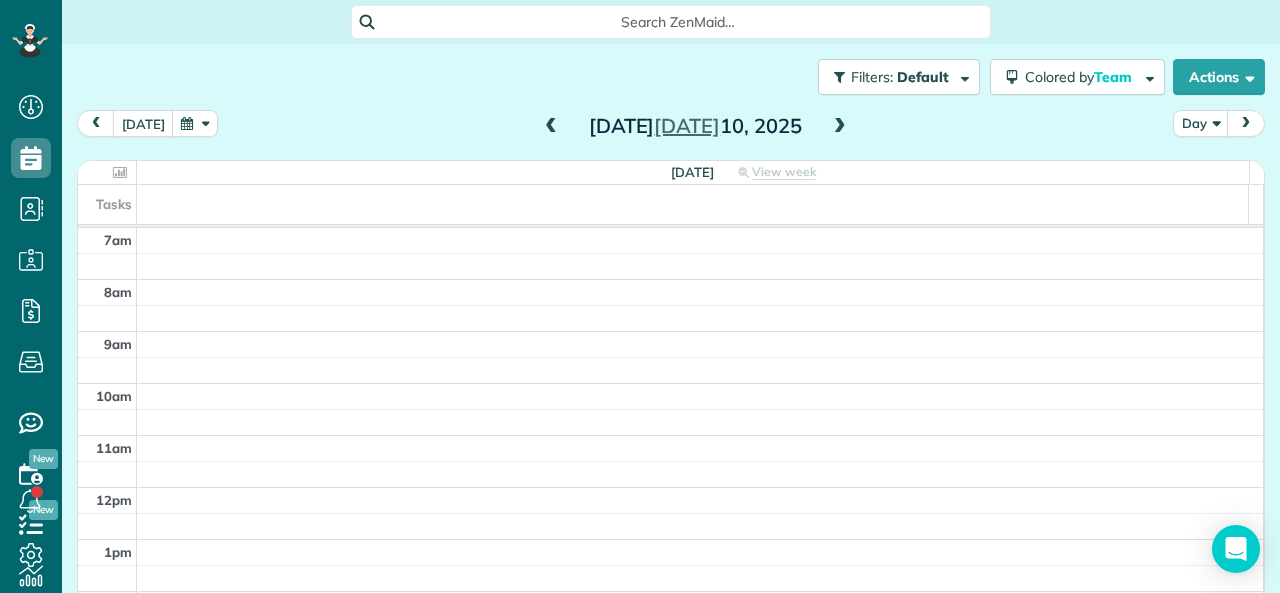 click at bounding box center (551, 127) 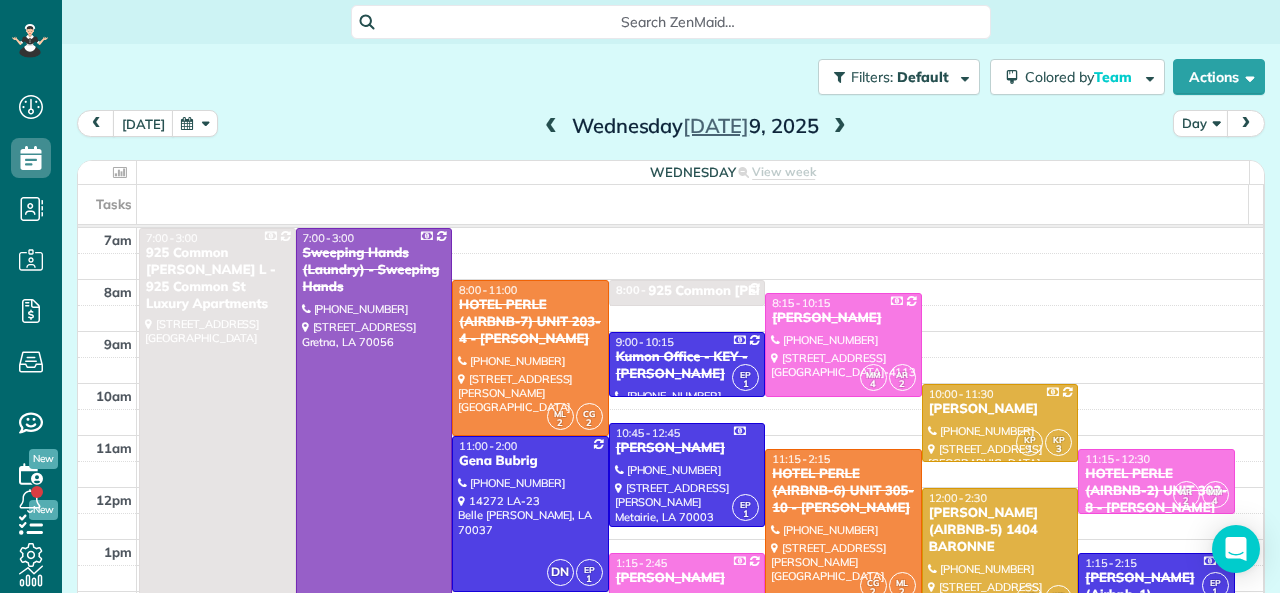 click at bounding box center [840, 127] 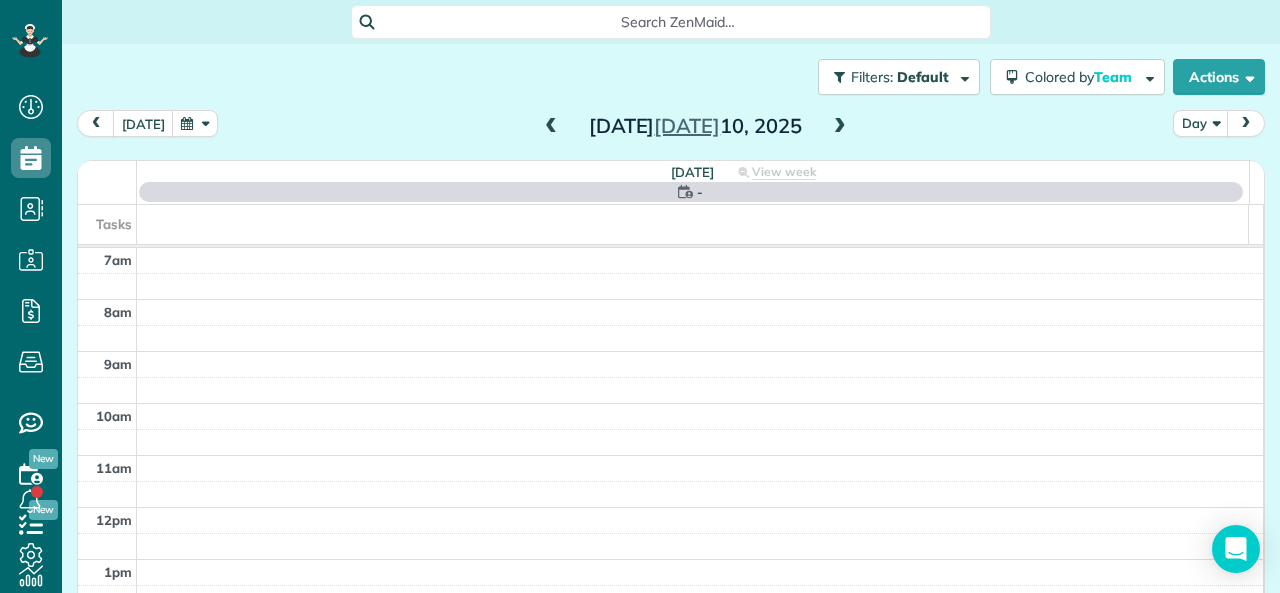 click at bounding box center (840, 127) 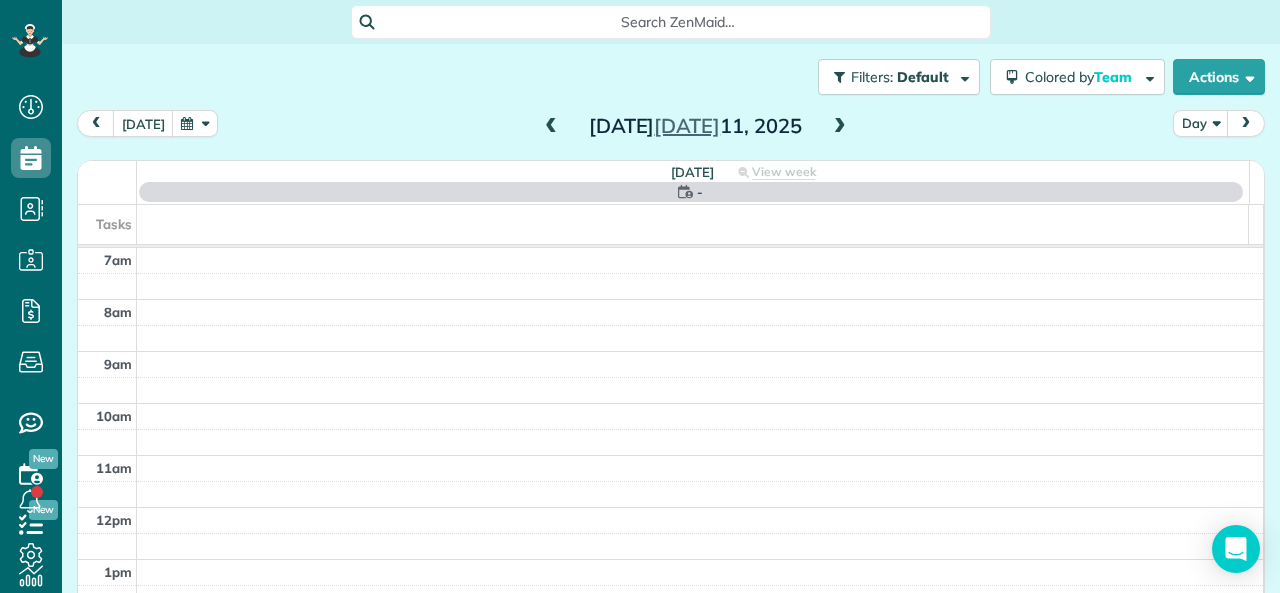 click at bounding box center (840, 127) 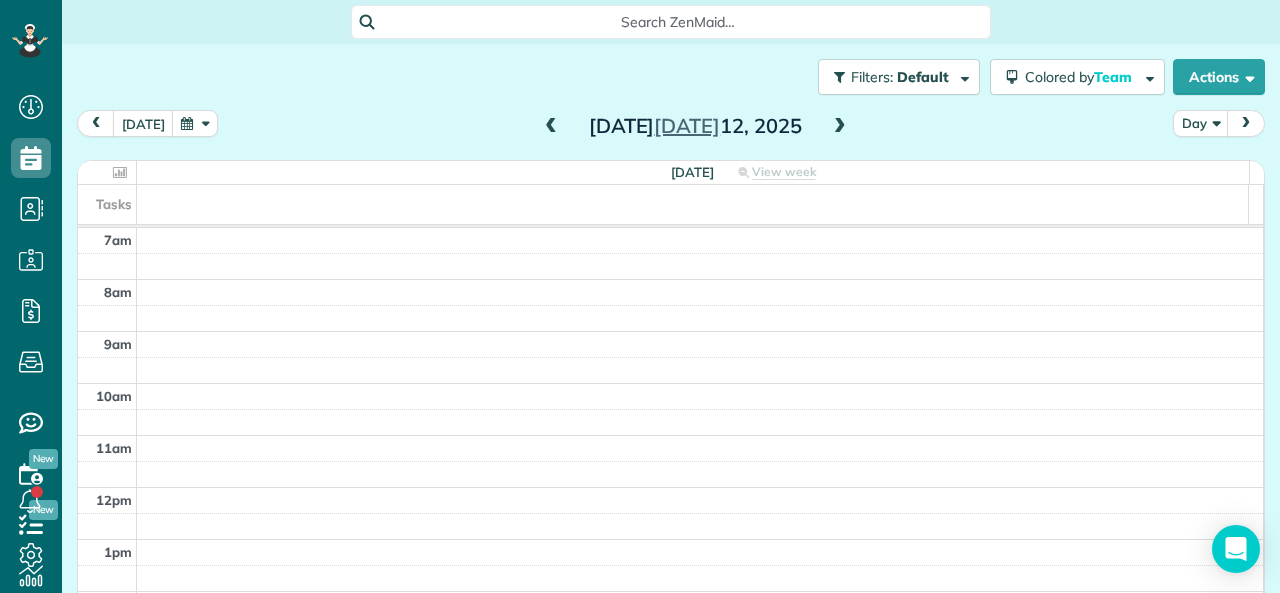 click at bounding box center (840, 127) 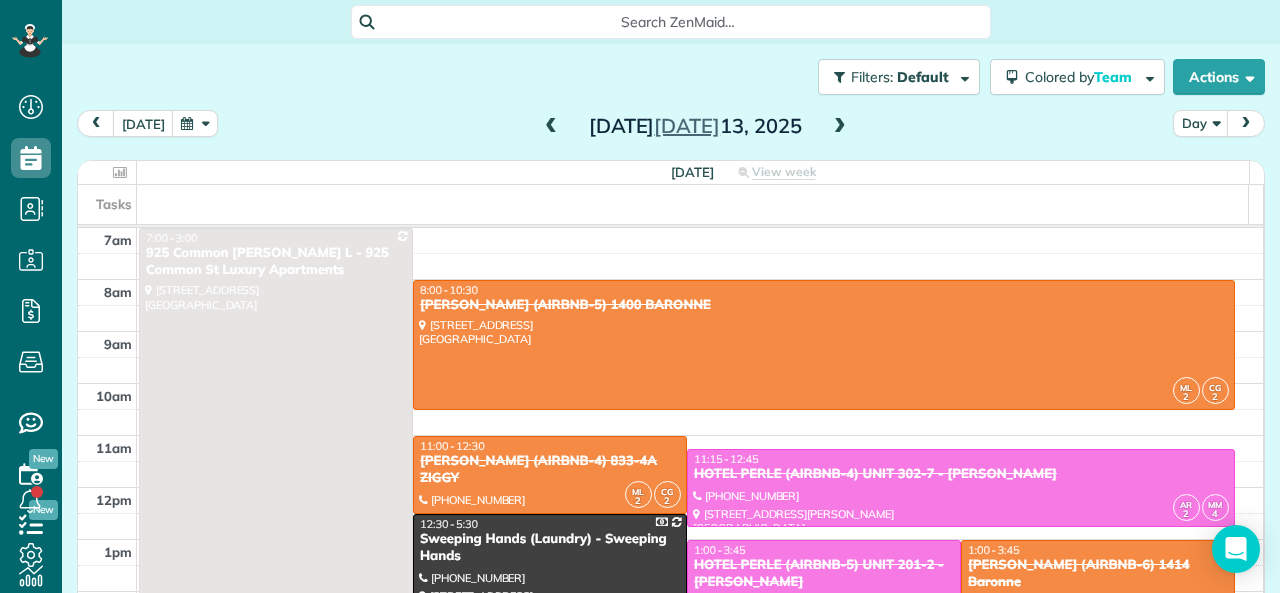 click at bounding box center (840, 127) 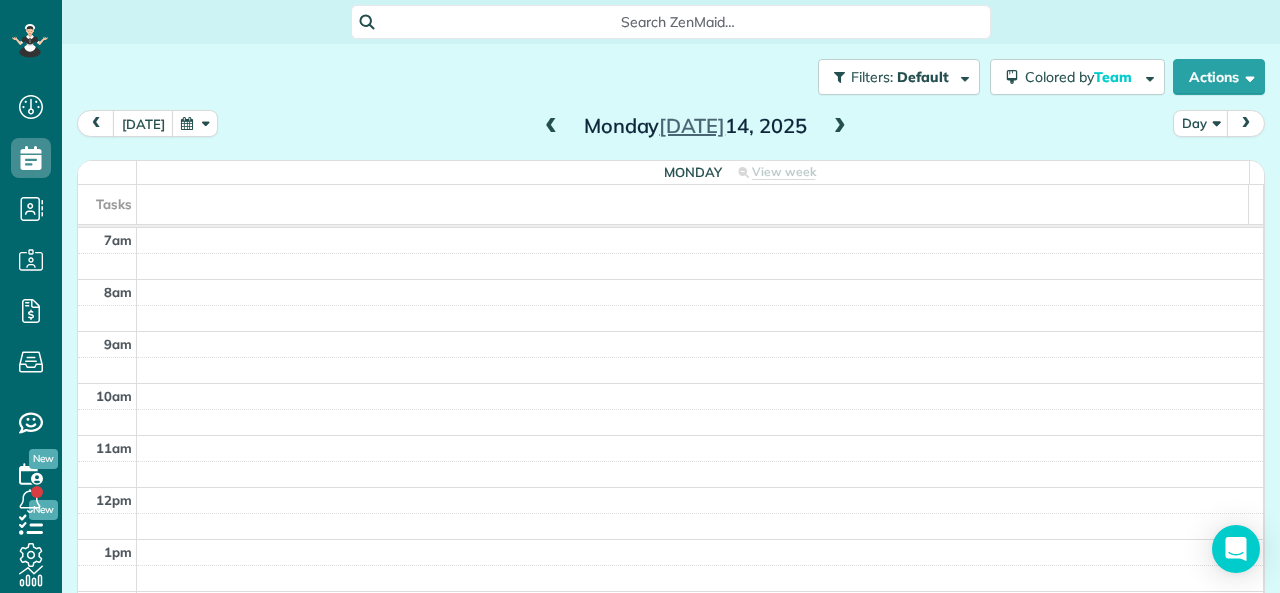 click at bounding box center [840, 127] 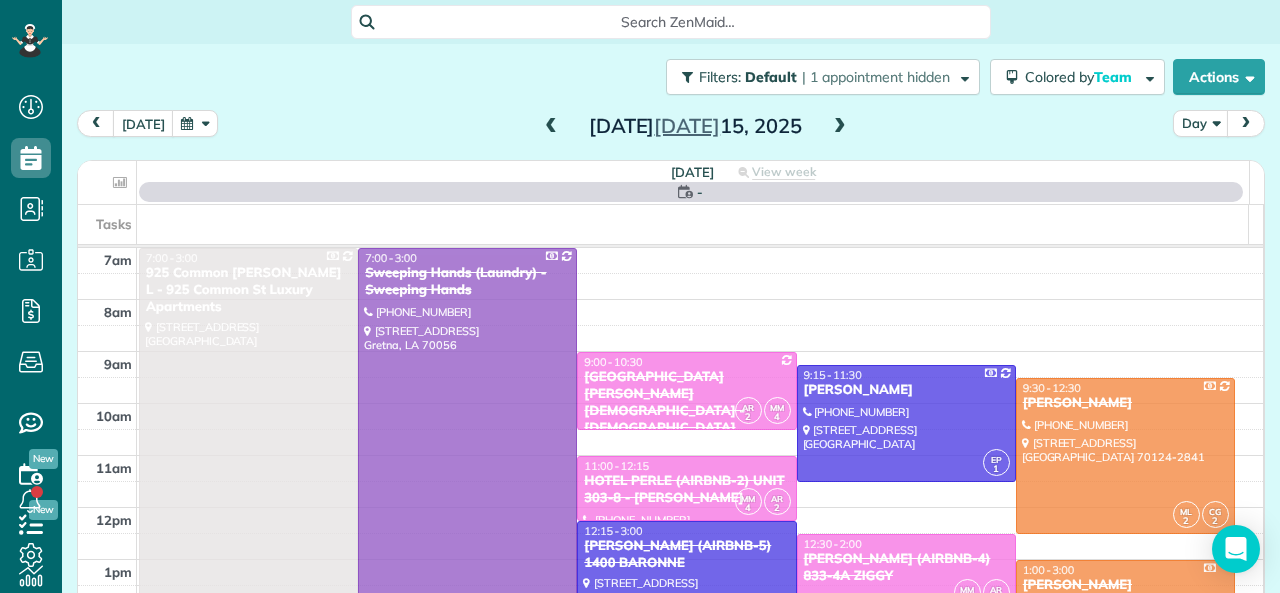 click at bounding box center (840, 127) 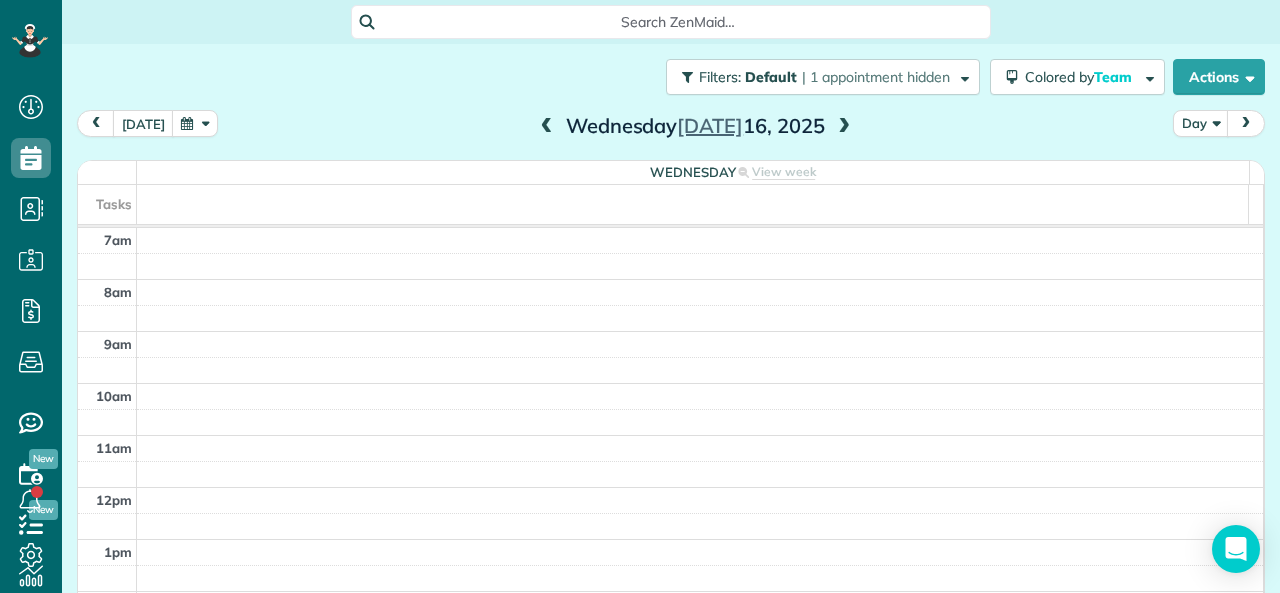 click at bounding box center (844, 127) 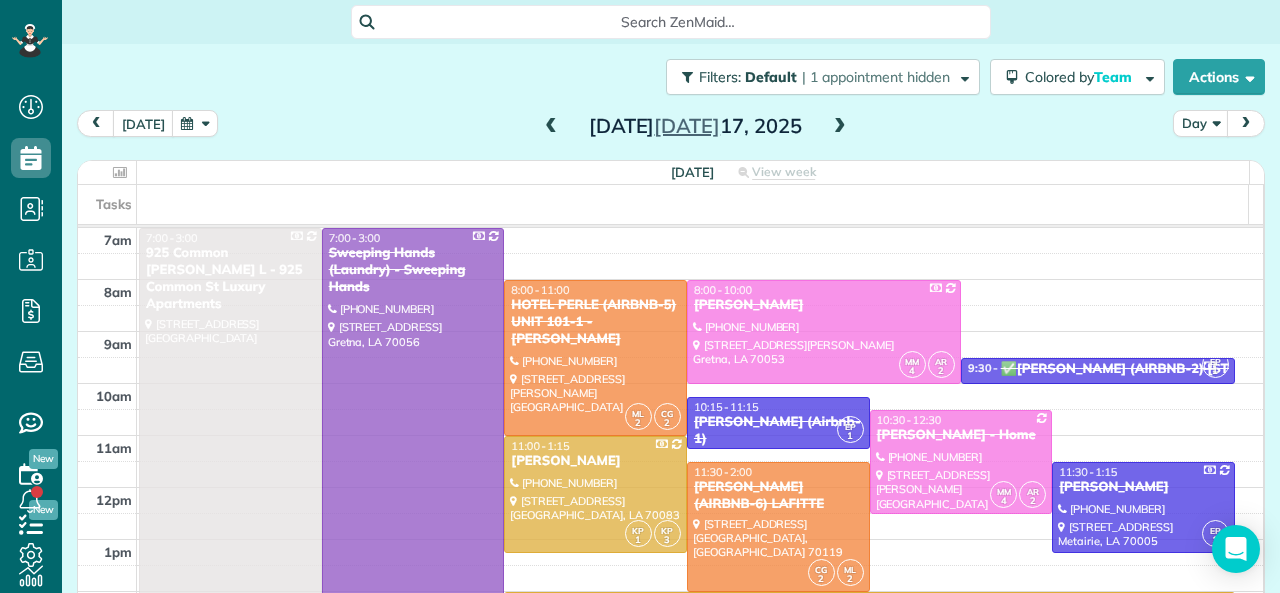 click at bounding box center (840, 127) 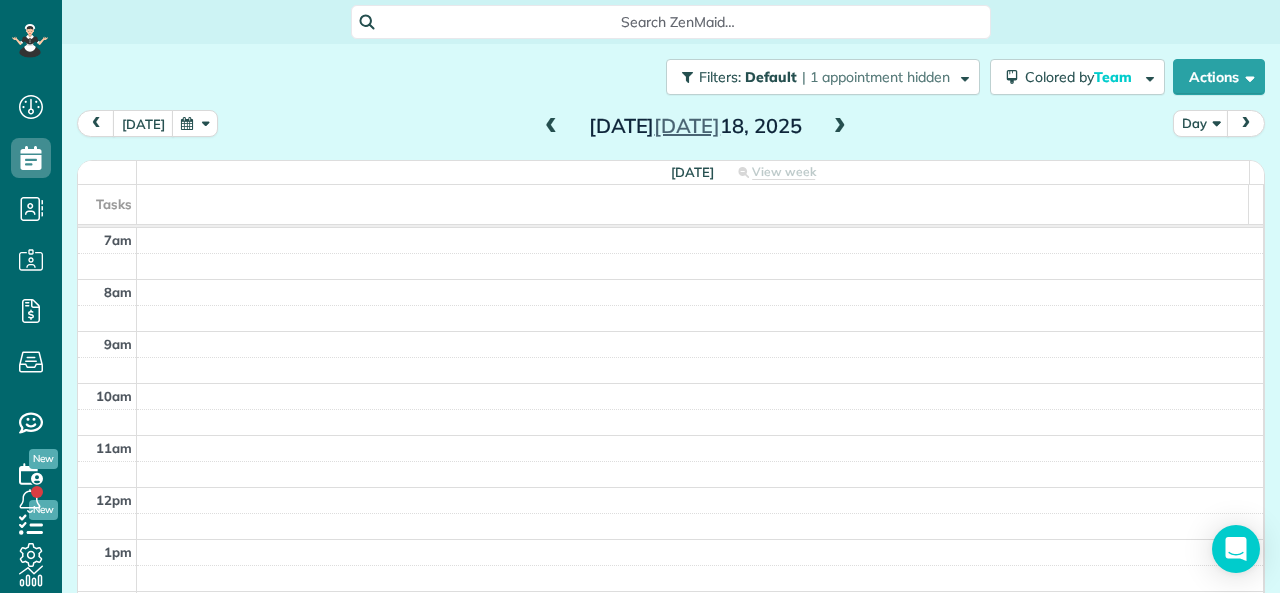 click at bounding box center (840, 127) 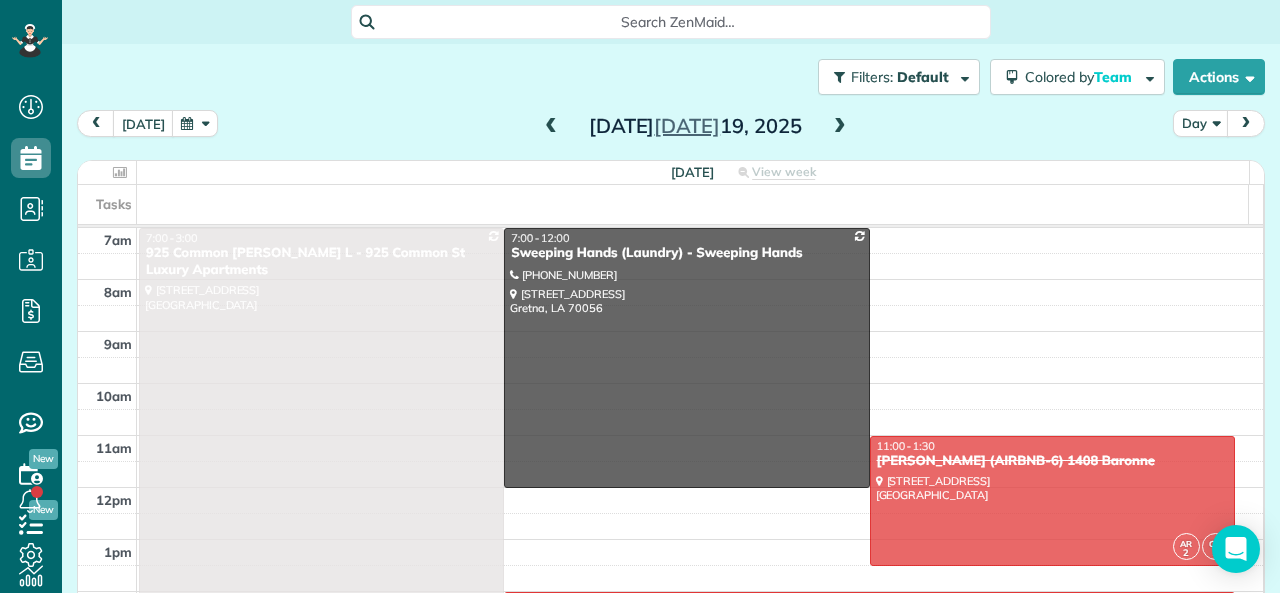 click at bounding box center (840, 127) 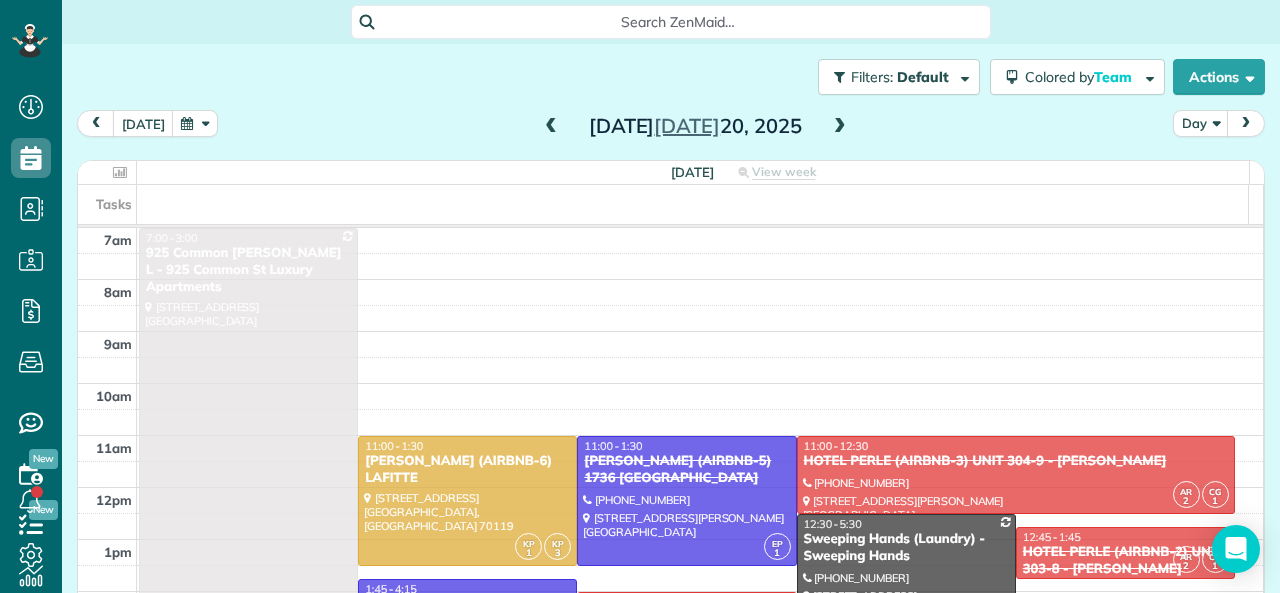 click at bounding box center (840, 127) 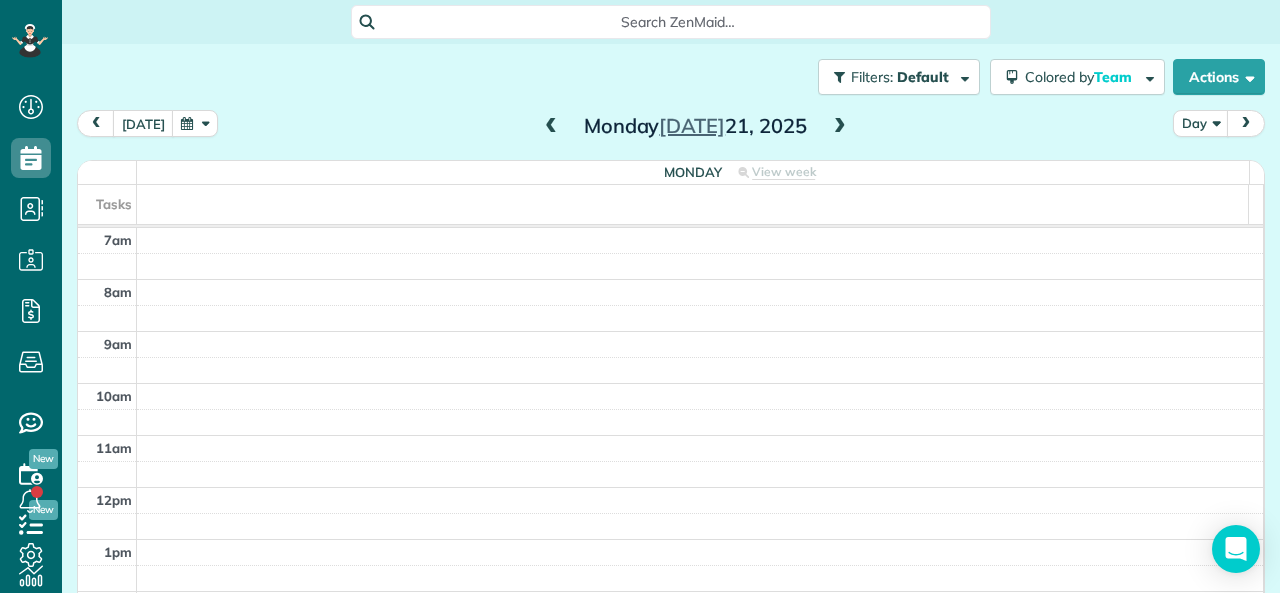 click at bounding box center (840, 127) 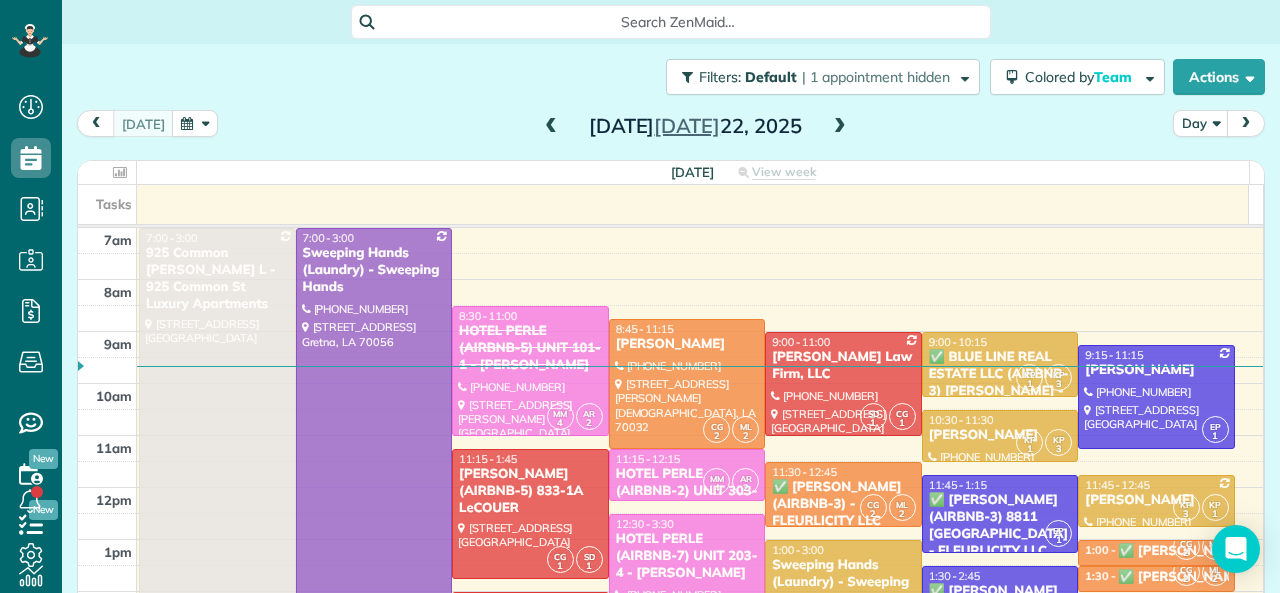 scroll, scrollTop: 26, scrollLeft: 0, axis: vertical 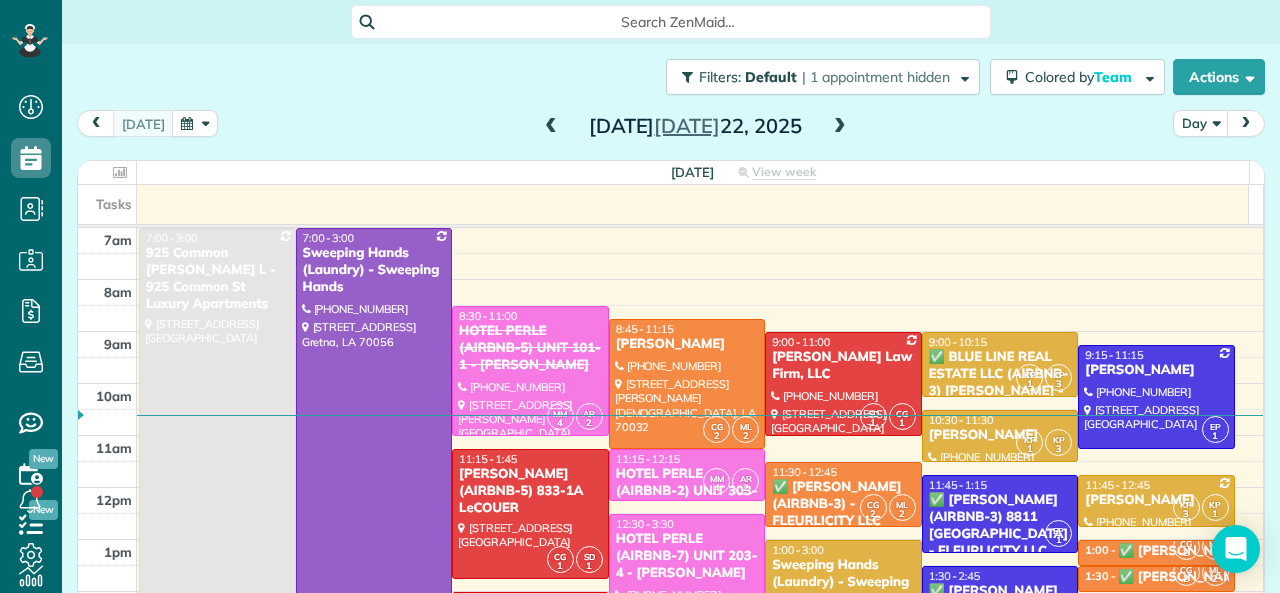 click at bounding box center (551, 127) 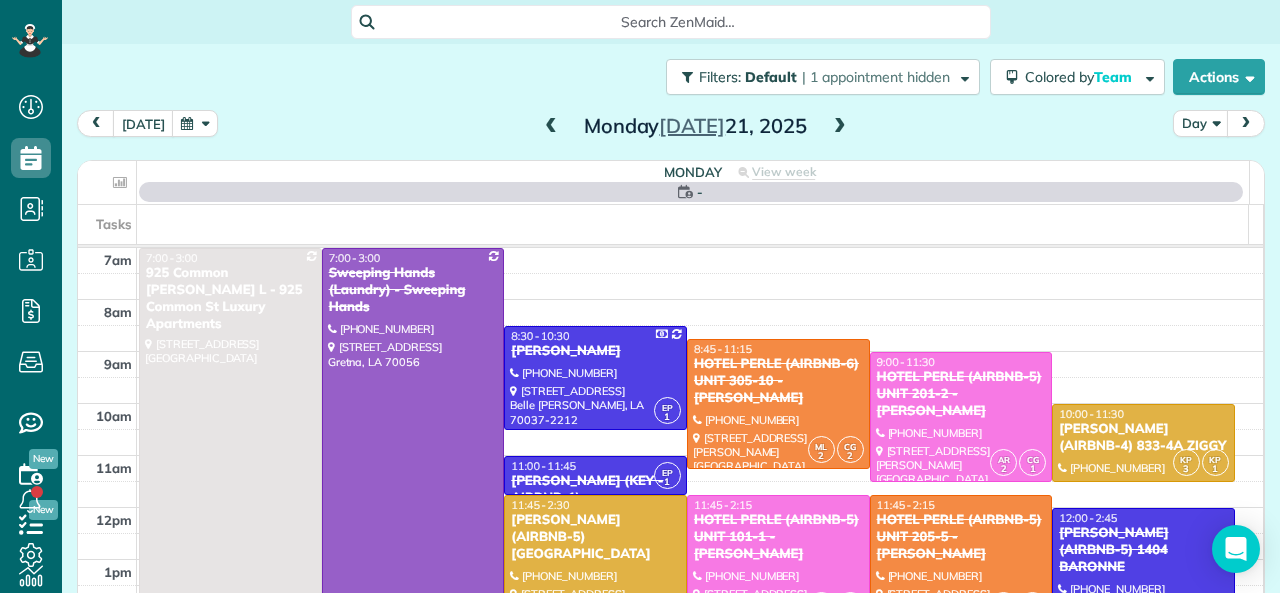 click at bounding box center [551, 127] 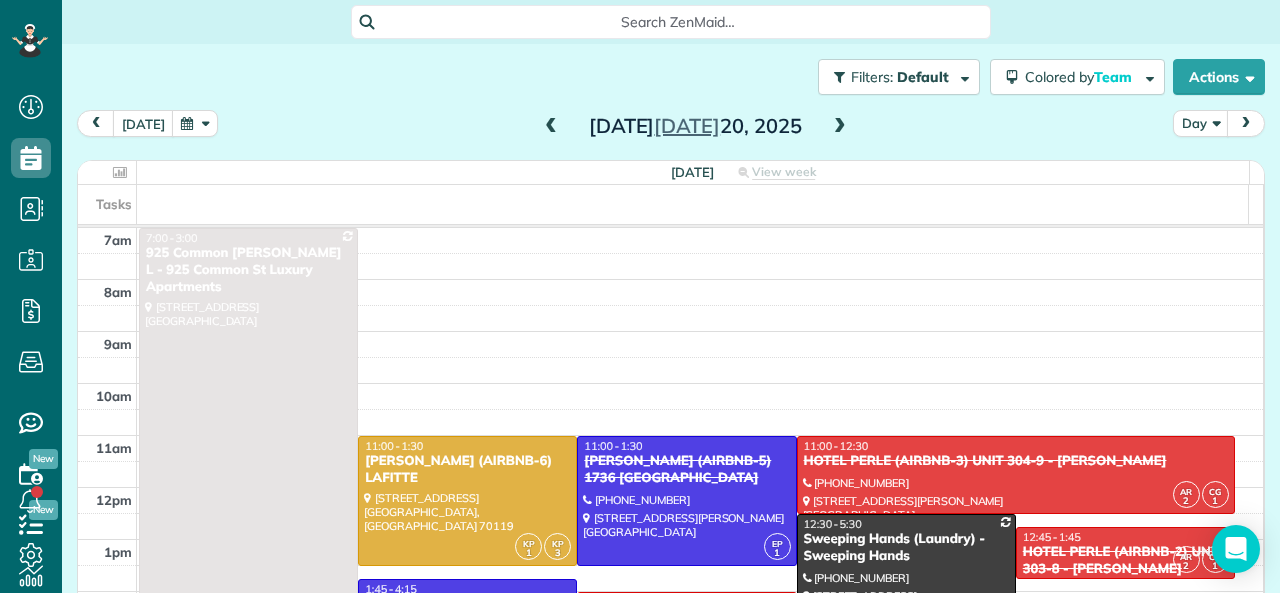 click at bounding box center [551, 127] 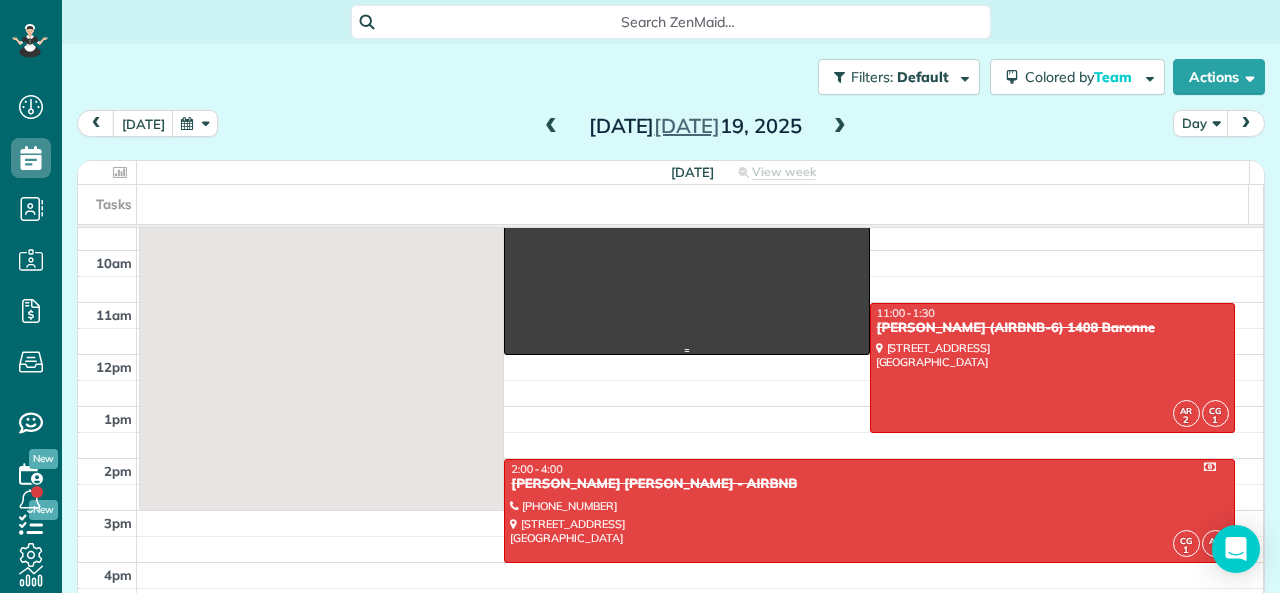 scroll, scrollTop: 0, scrollLeft: 0, axis: both 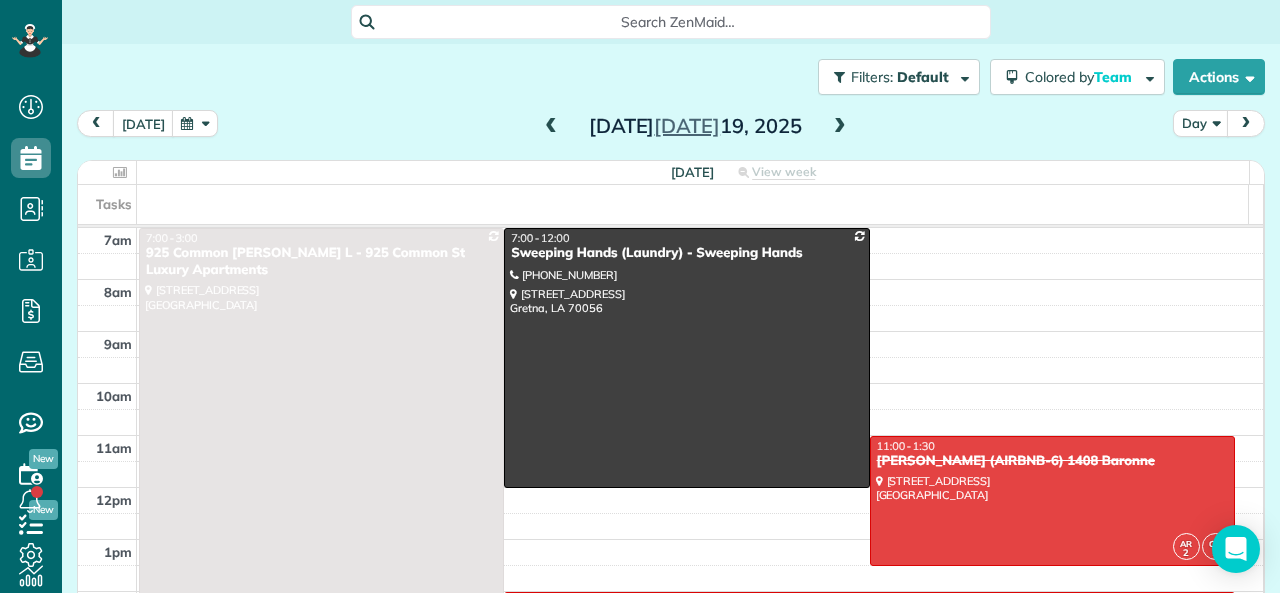 click at bounding box center [840, 127] 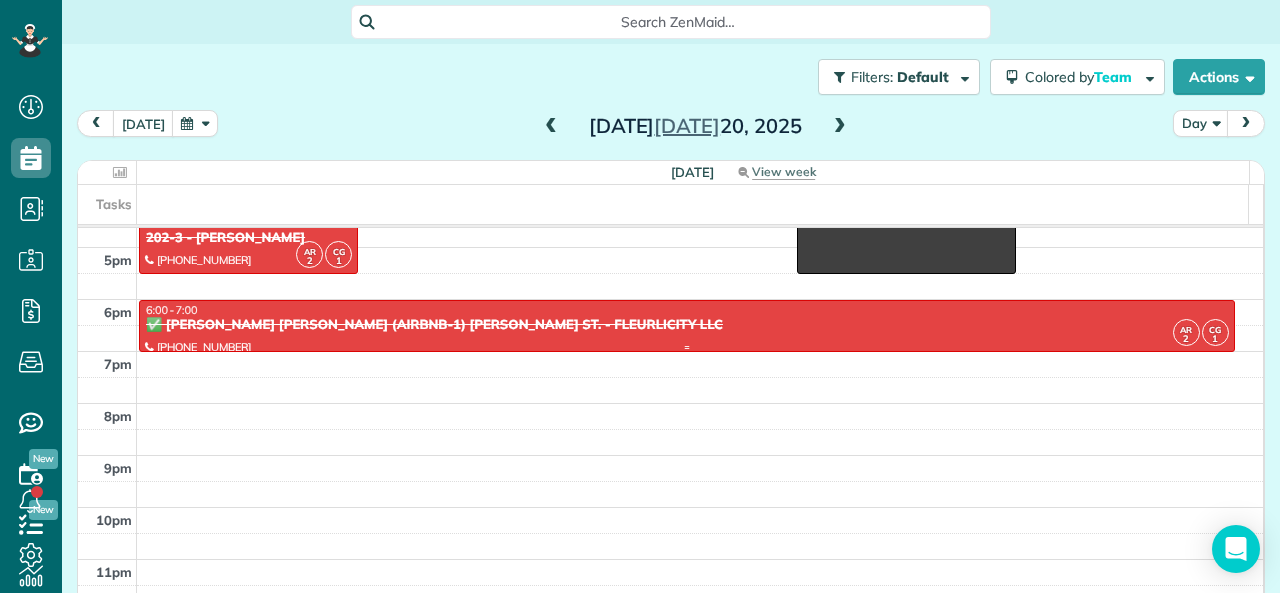 scroll, scrollTop: 100, scrollLeft: 0, axis: vertical 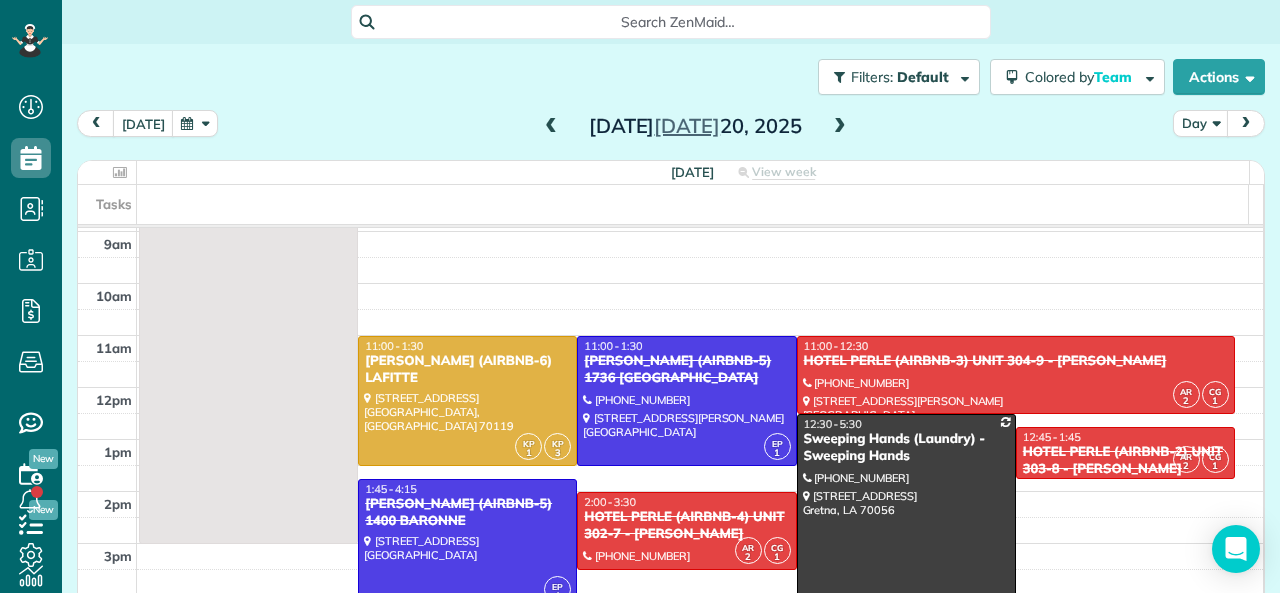 click at bounding box center (840, 127) 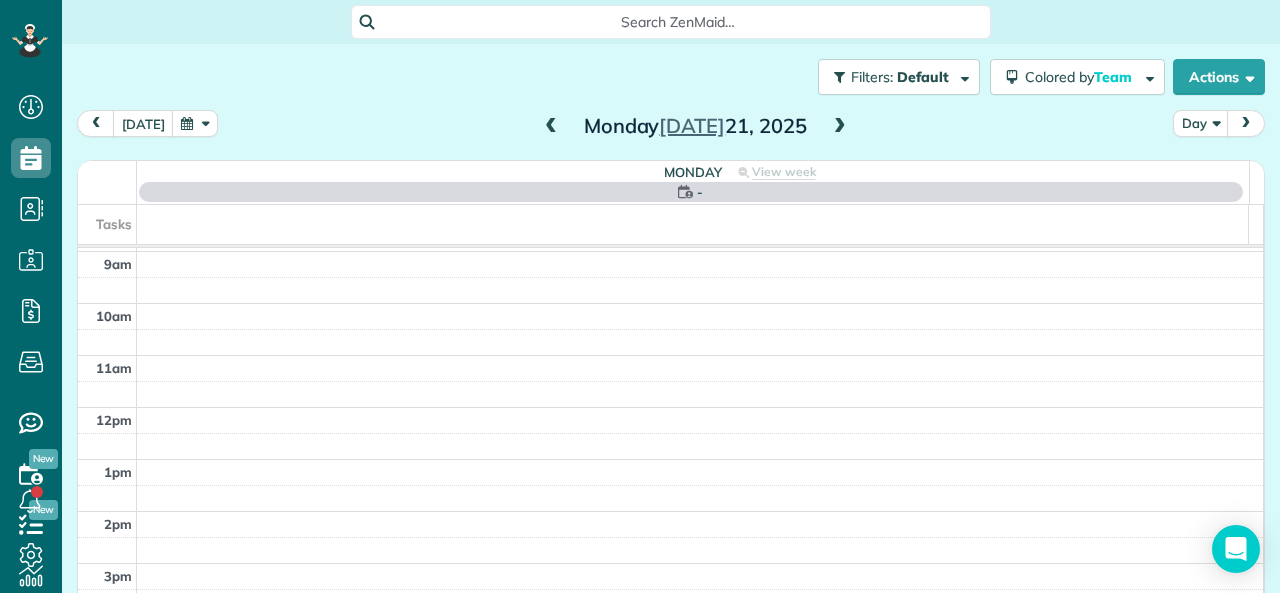 scroll, scrollTop: 0, scrollLeft: 0, axis: both 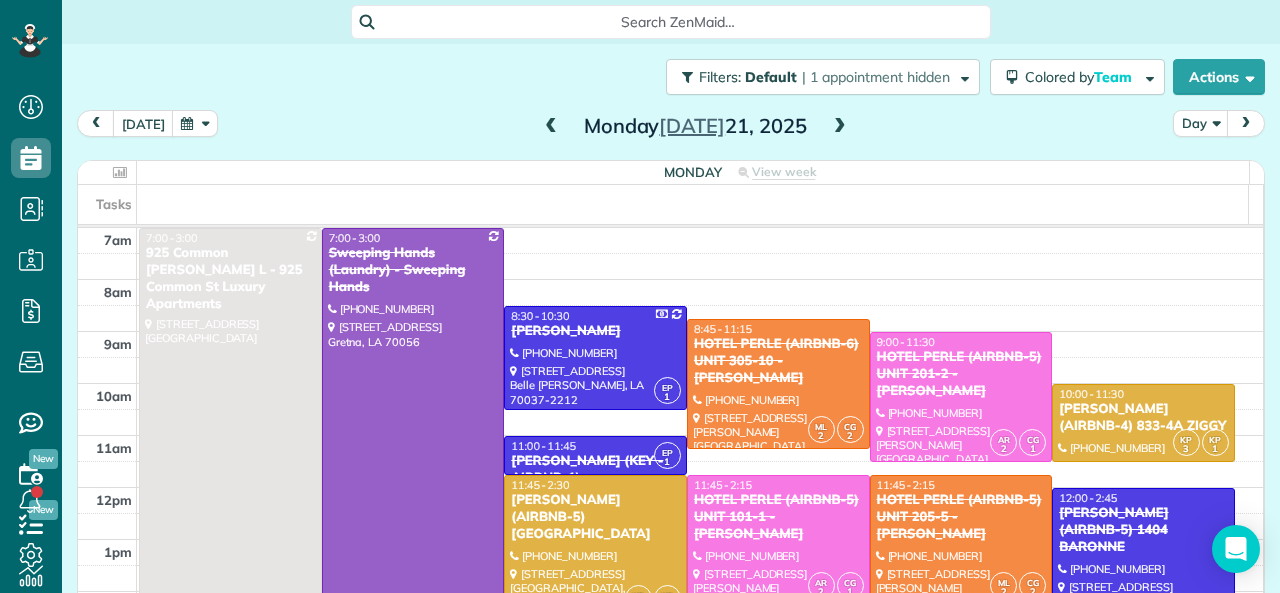 click at bounding box center (413, 436) 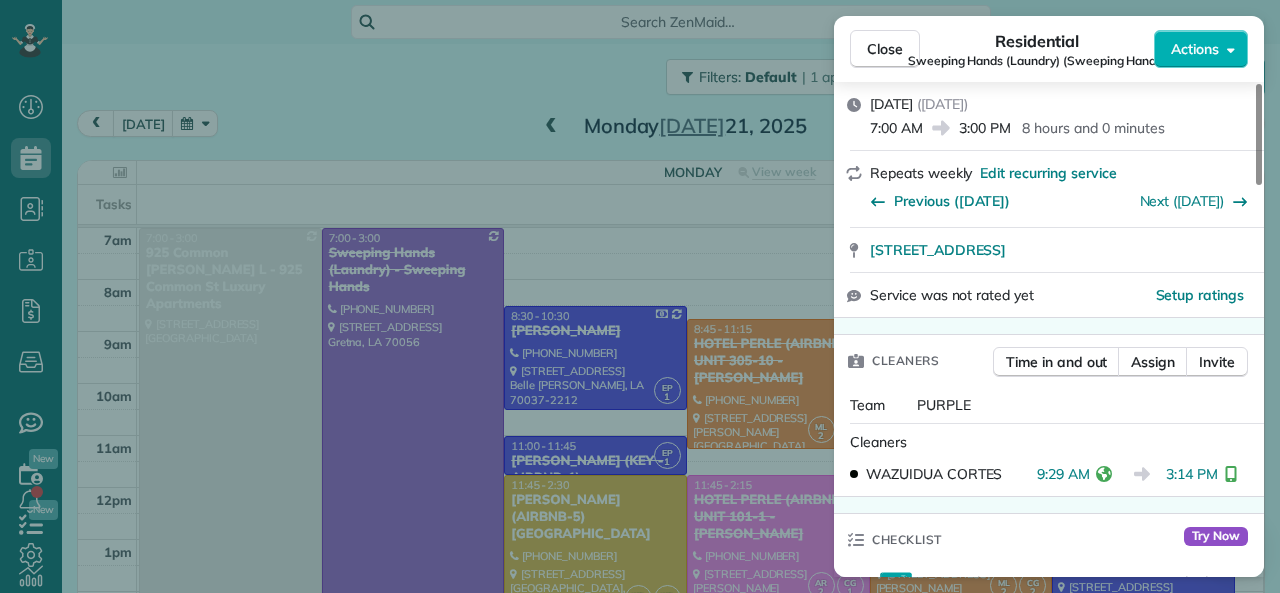 scroll, scrollTop: 400, scrollLeft: 0, axis: vertical 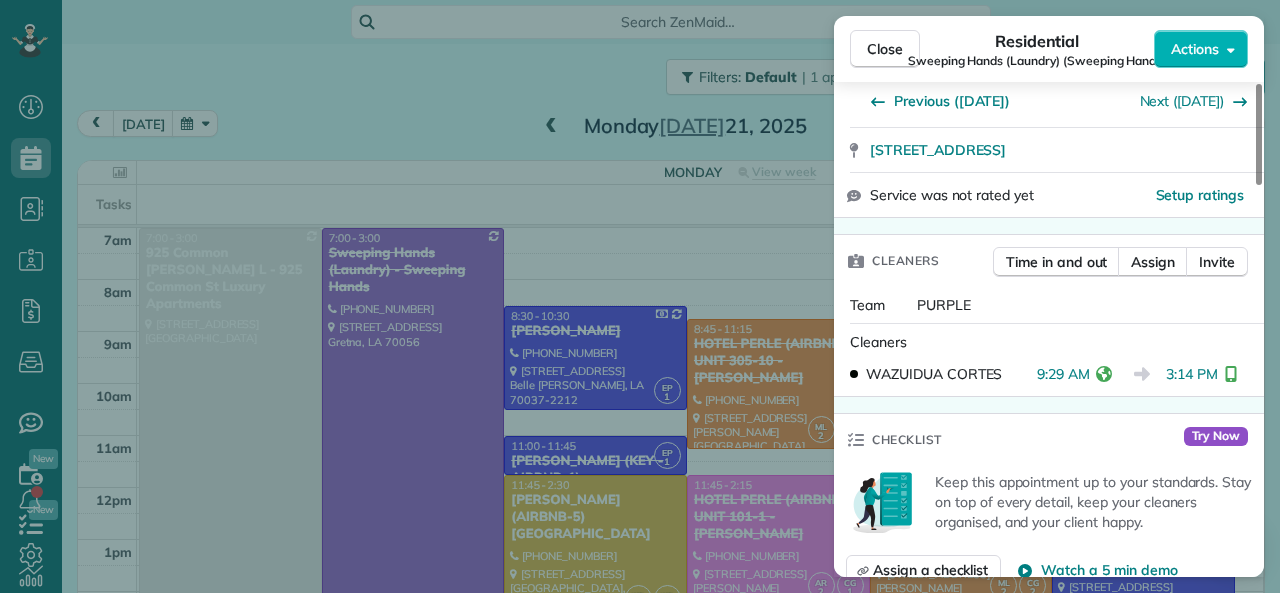 drag, startPoint x: 1039, startPoint y: 377, endPoint x: 1090, endPoint y: 377, distance: 51 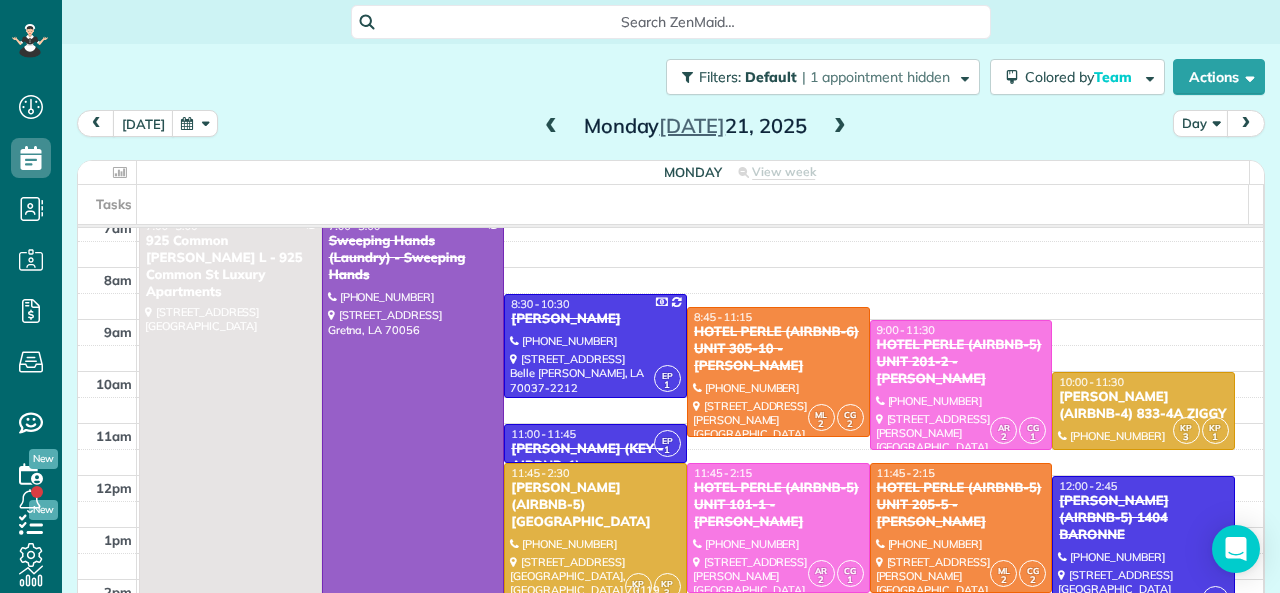scroll, scrollTop: 0, scrollLeft: 0, axis: both 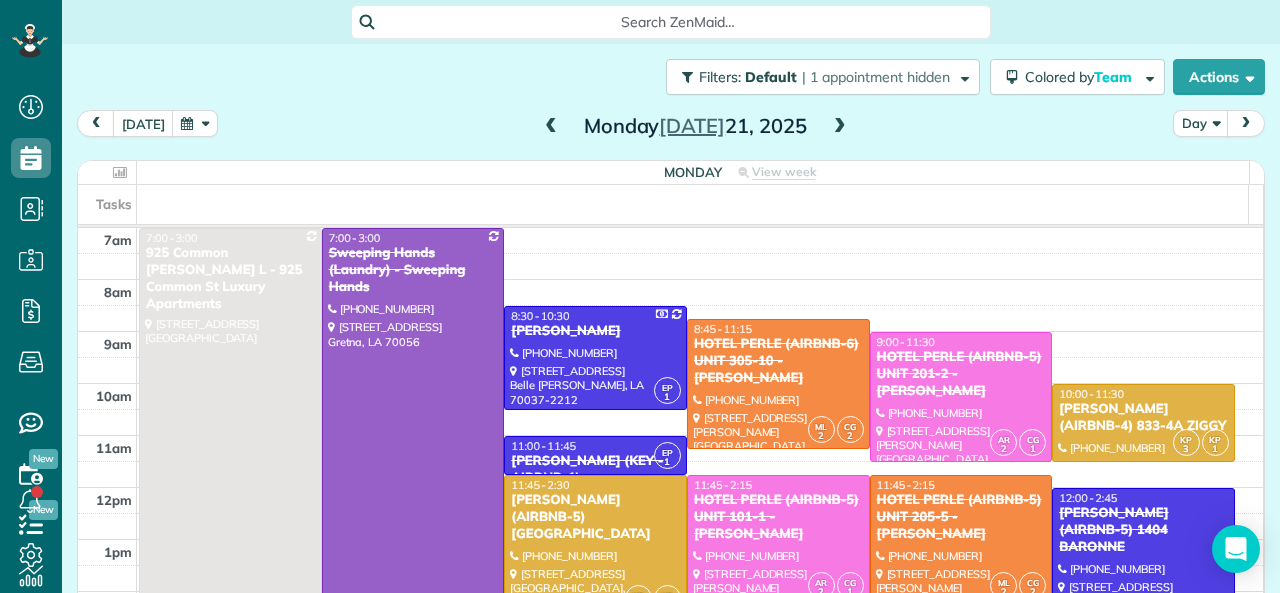 click at bounding box center (840, 127) 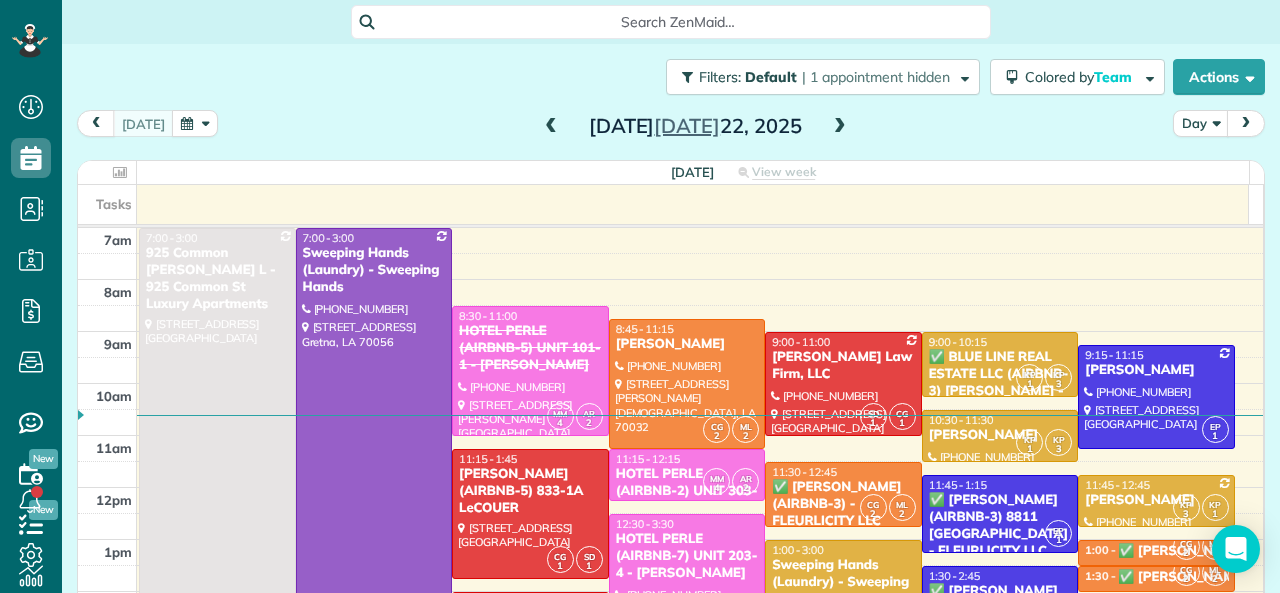 click at bounding box center (551, 127) 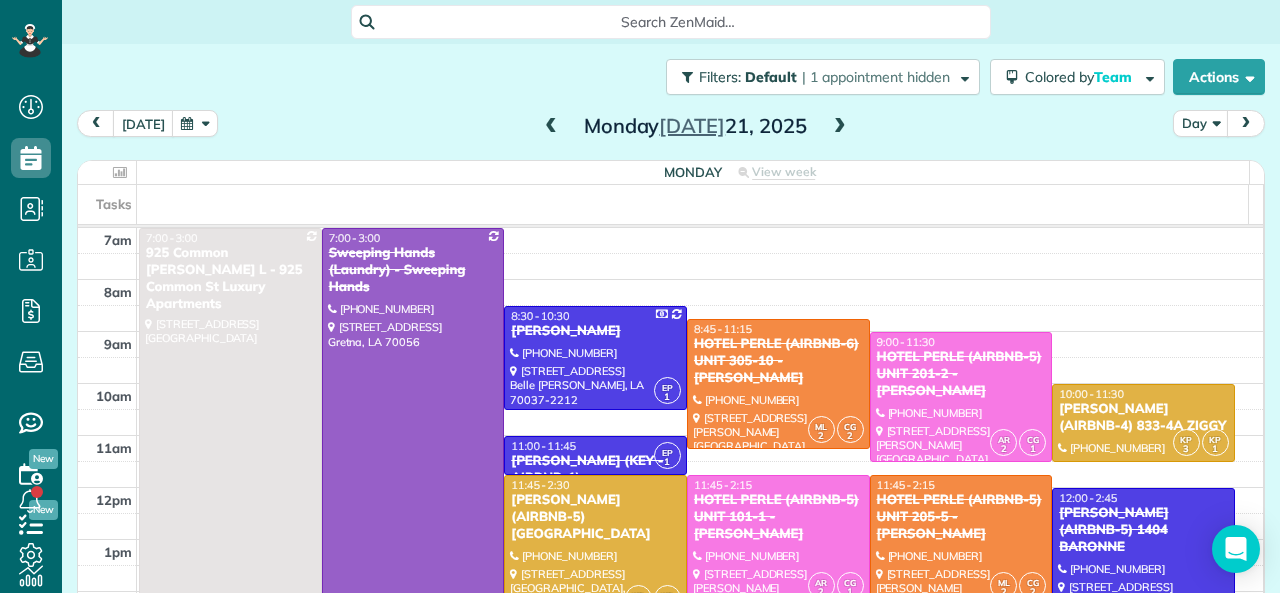 click at bounding box center (840, 127) 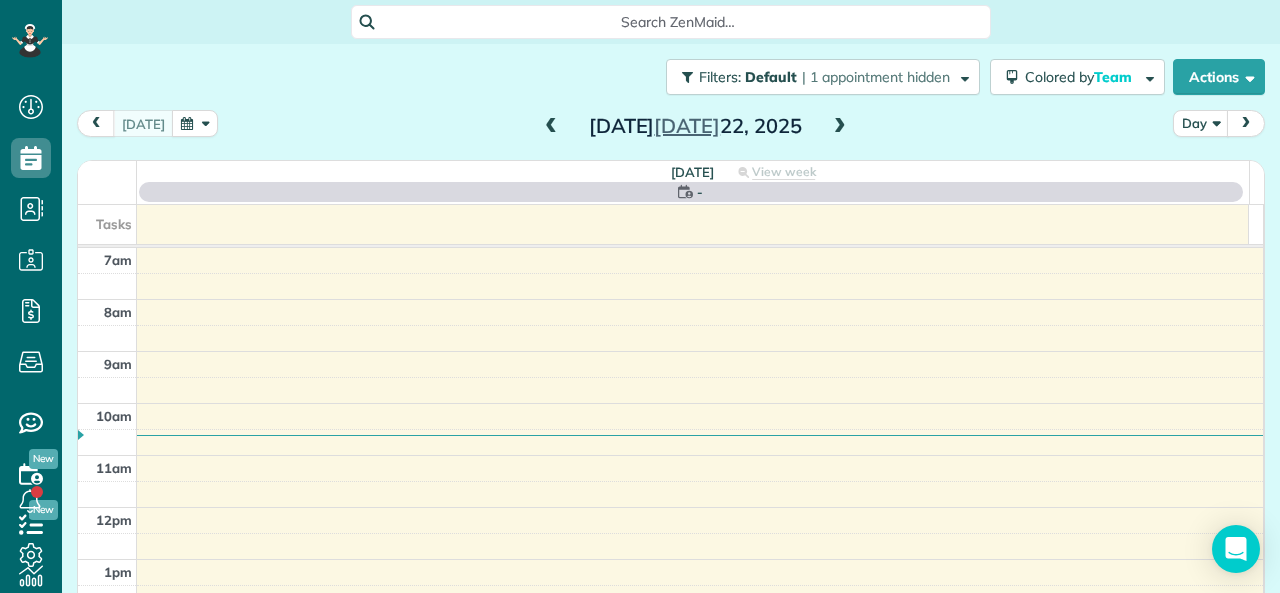 click at bounding box center [840, 127] 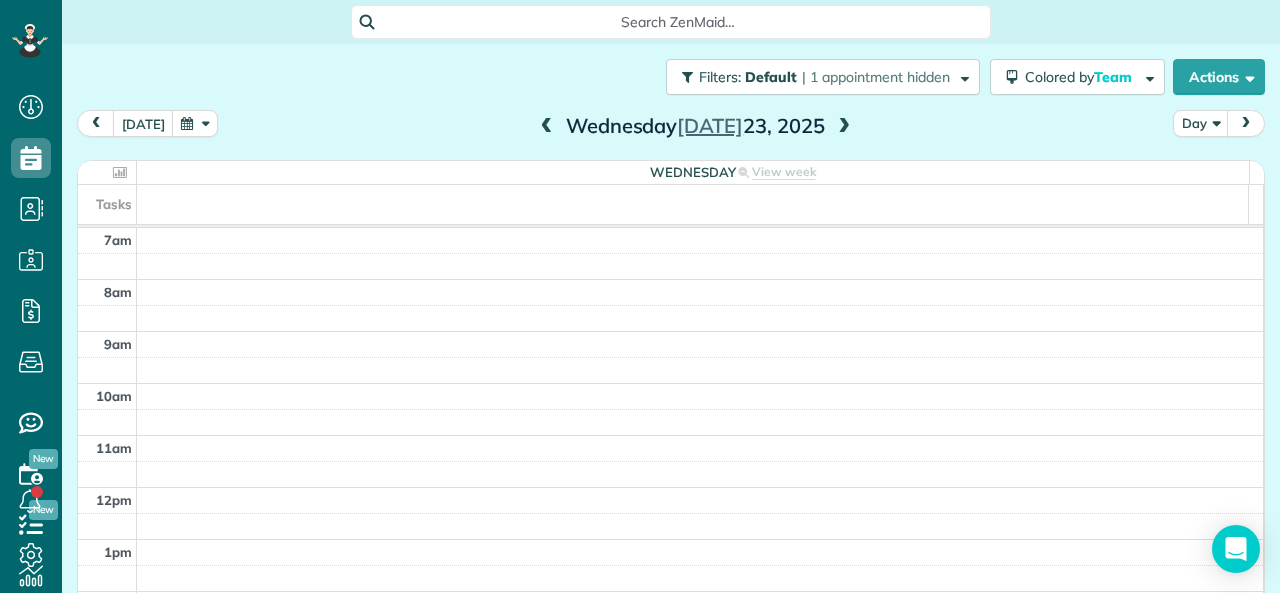 click at bounding box center (844, 127) 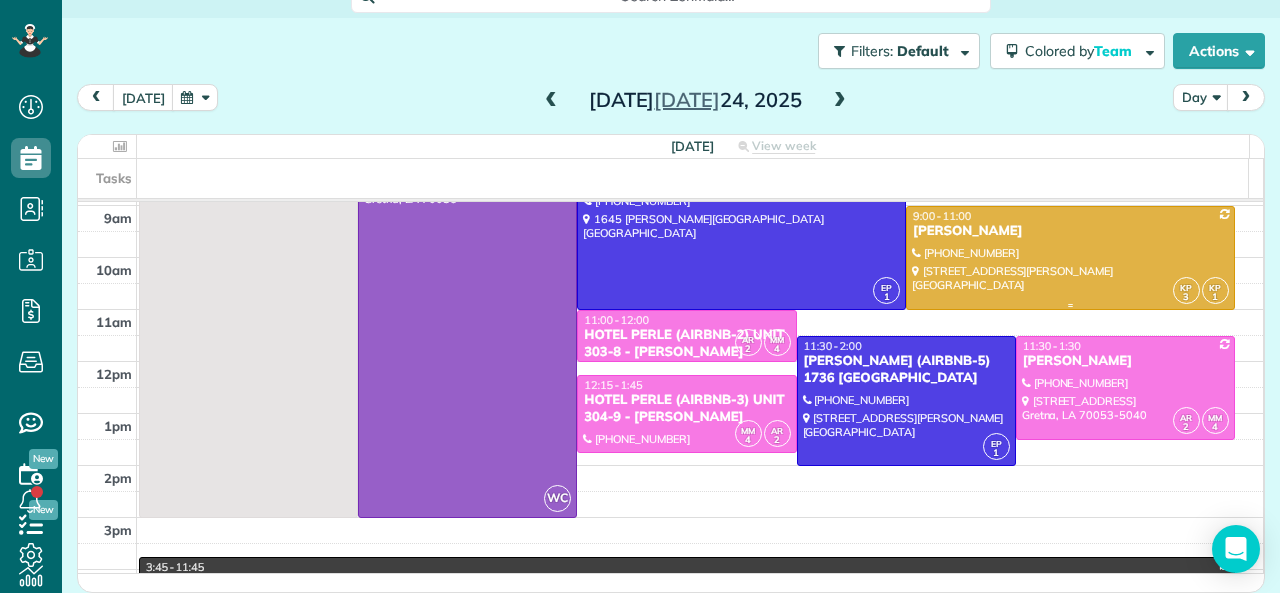 scroll, scrollTop: 0, scrollLeft: 0, axis: both 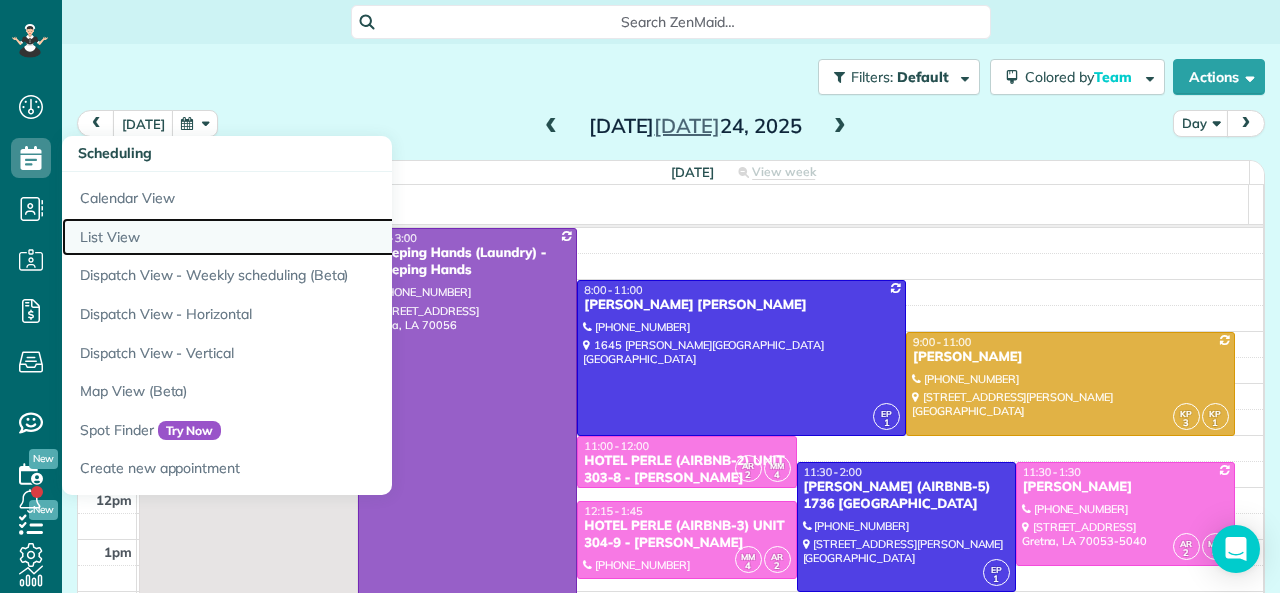 click on "List View" at bounding box center [312, 237] 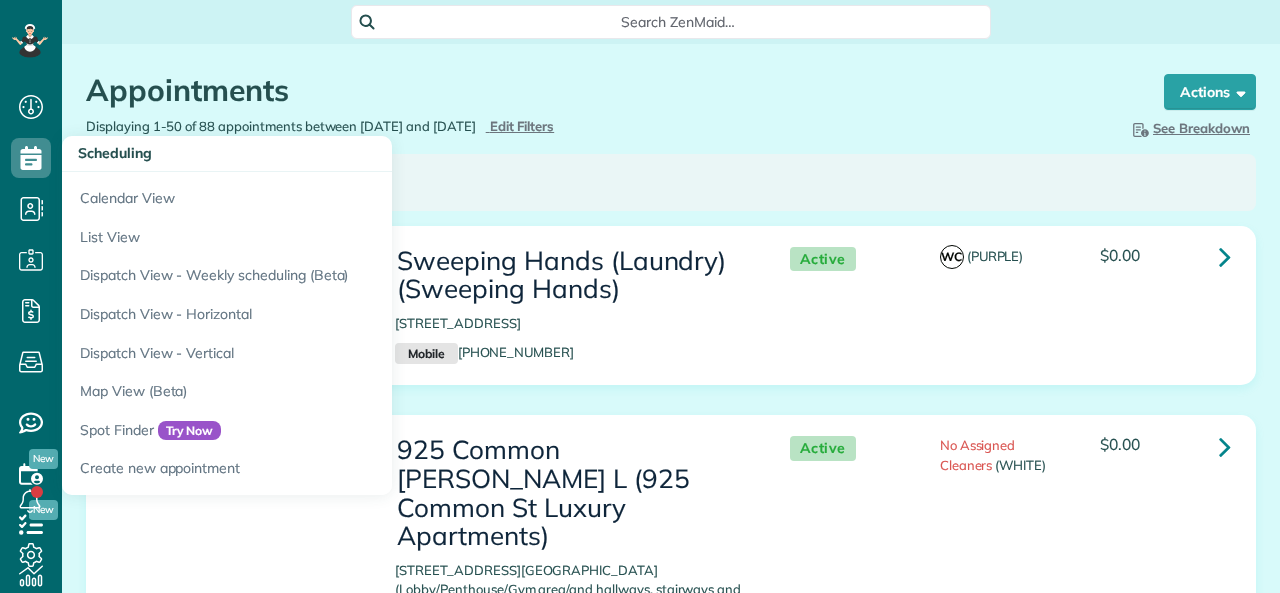 scroll, scrollTop: 0, scrollLeft: 0, axis: both 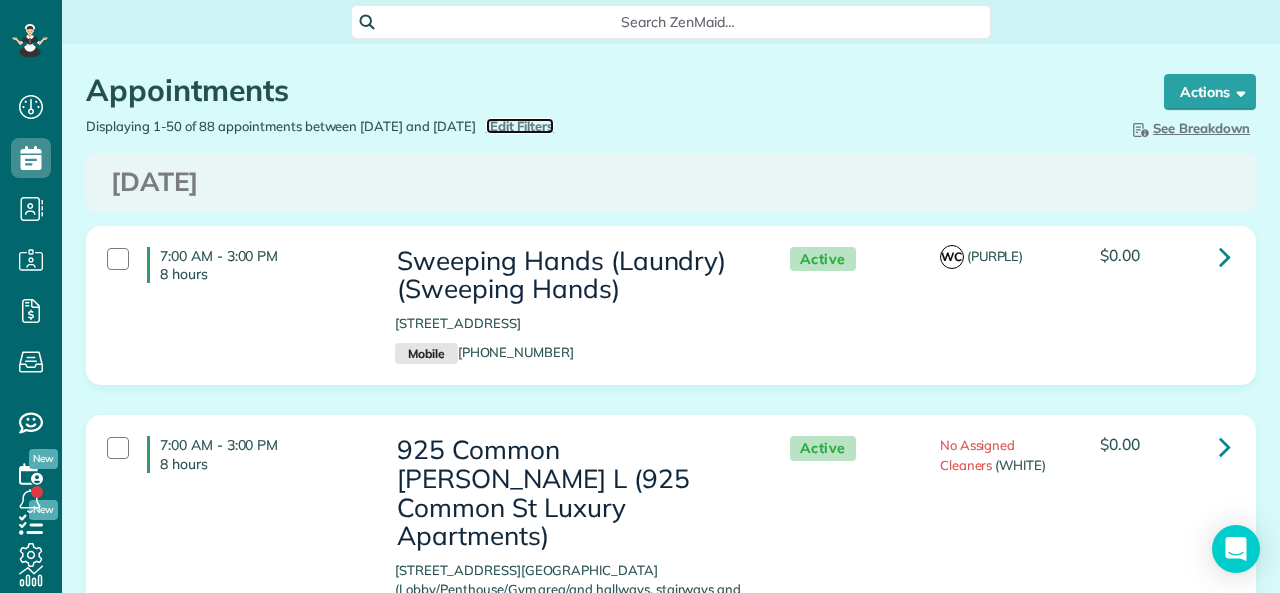 click on "Edit Filters" at bounding box center [522, 126] 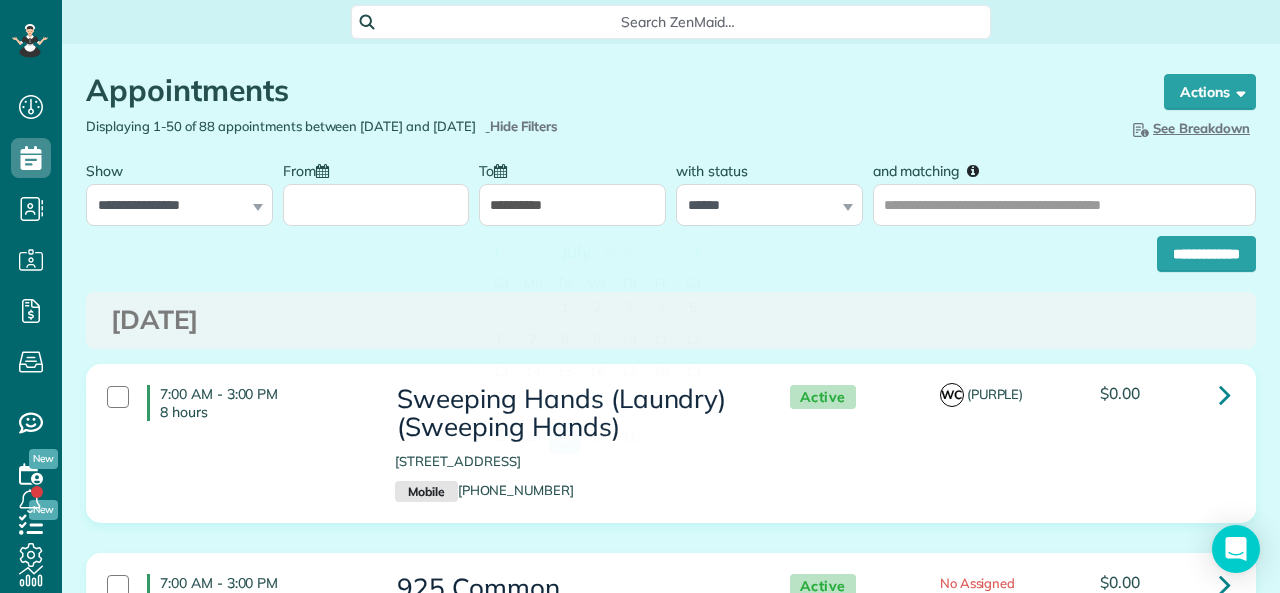 click on "**********" at bounding box center (572, 205) 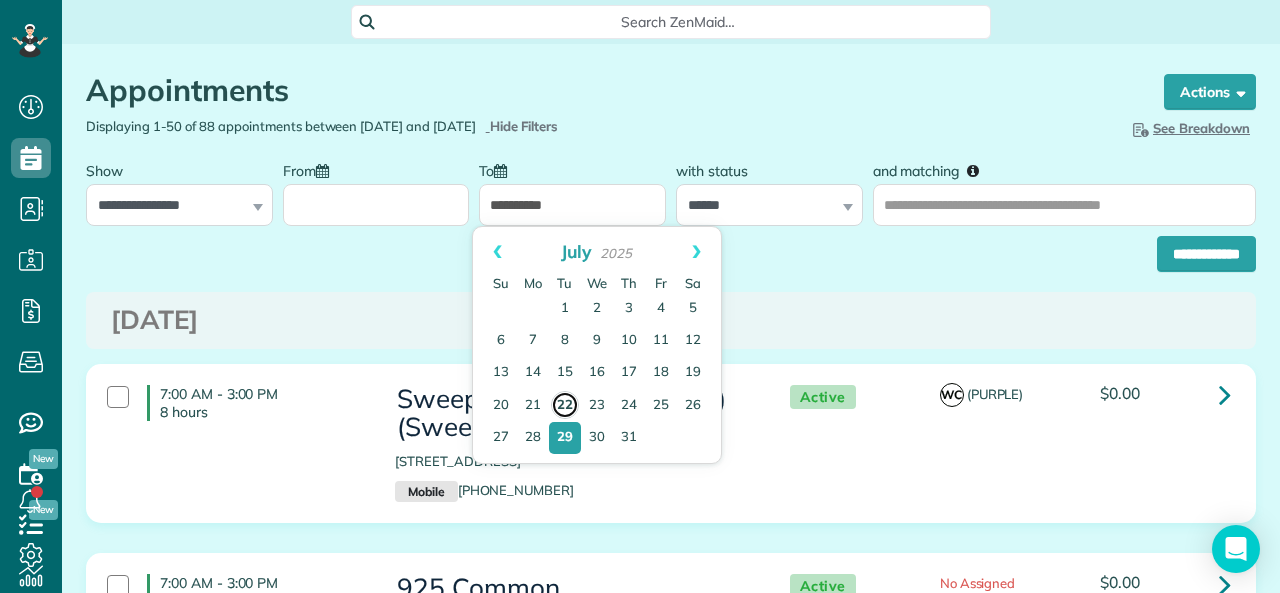 click on "22" at bounding box center (565, 405) 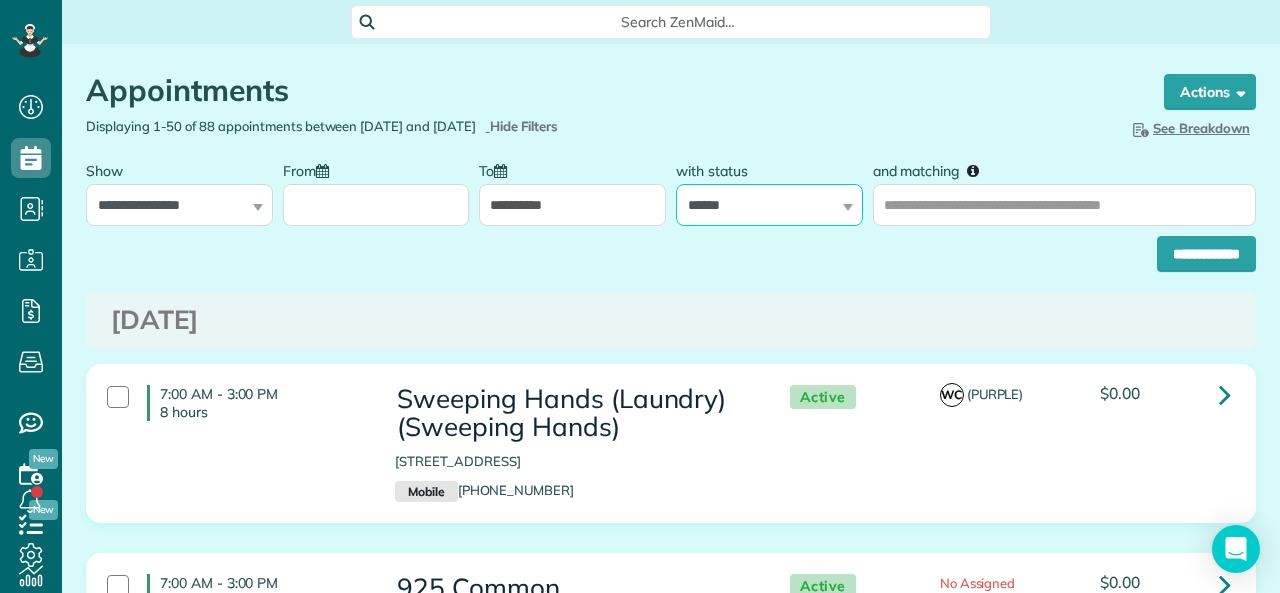 click on "**********" at bounding box center (769, 205) 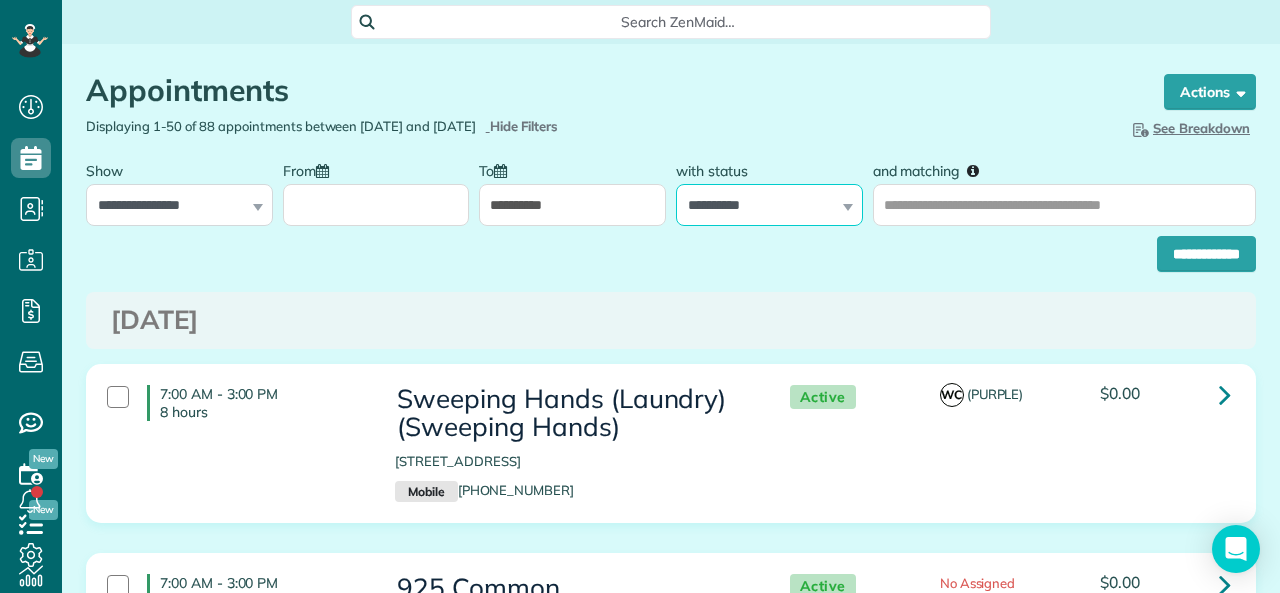 click on "**********" at bounding box center (769, 205) 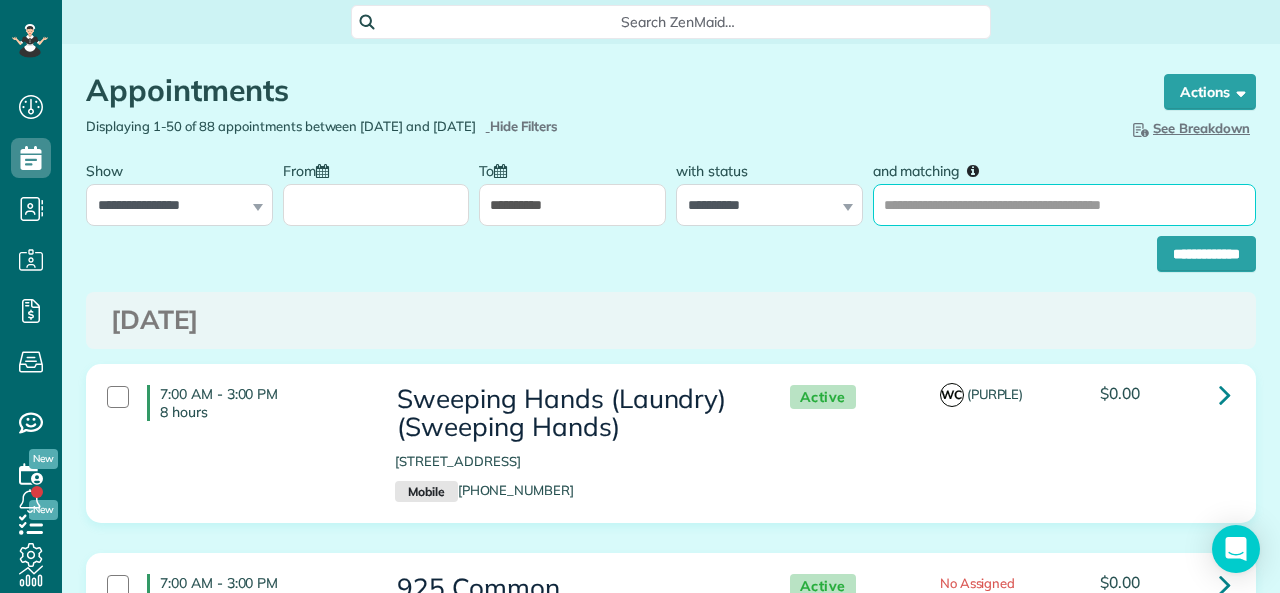 click on "and matching" at bounding box center [1064, 205] 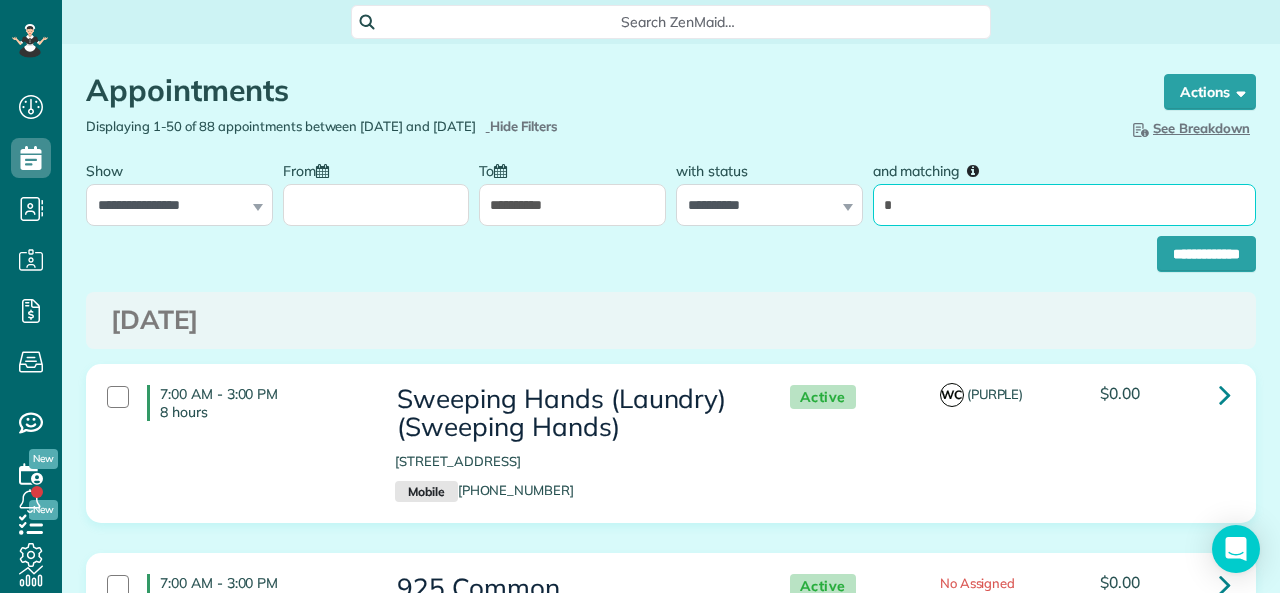 type on "***" 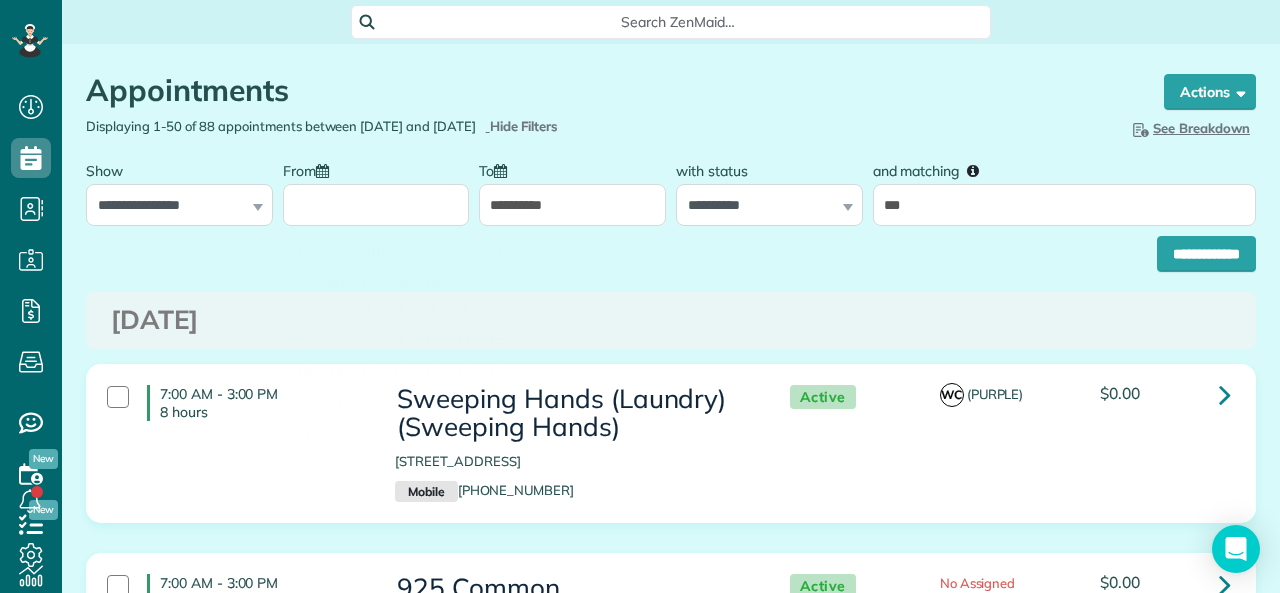 click on "From" at bounding box center (376, 205) 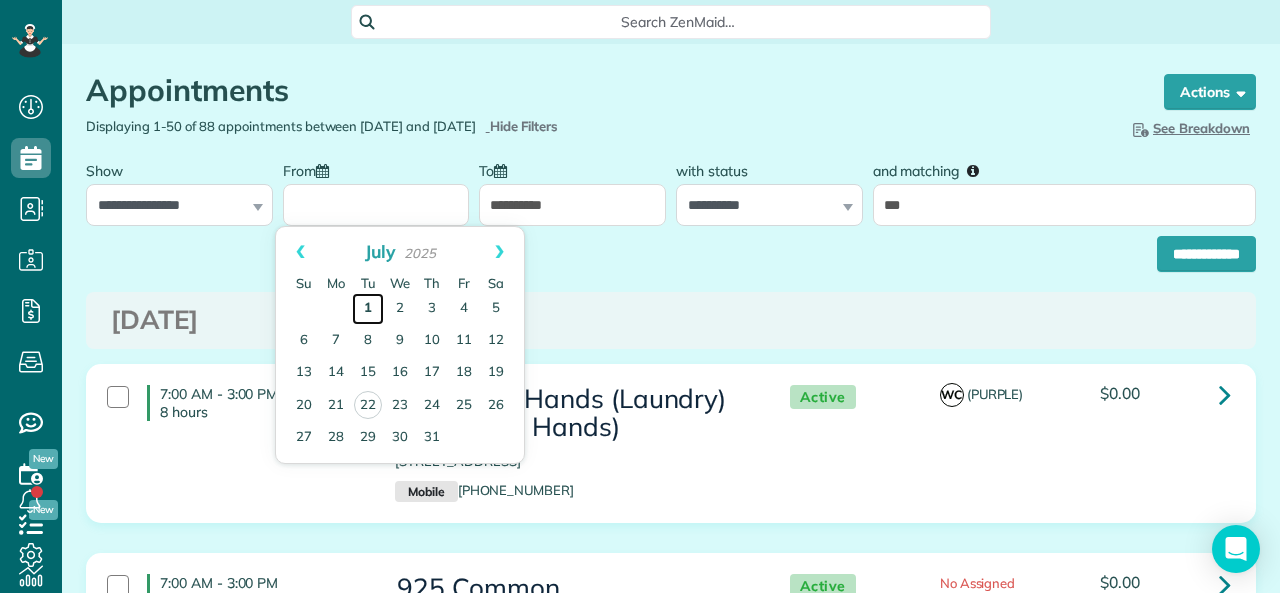 click on "1" at bounding box center (368, 309) 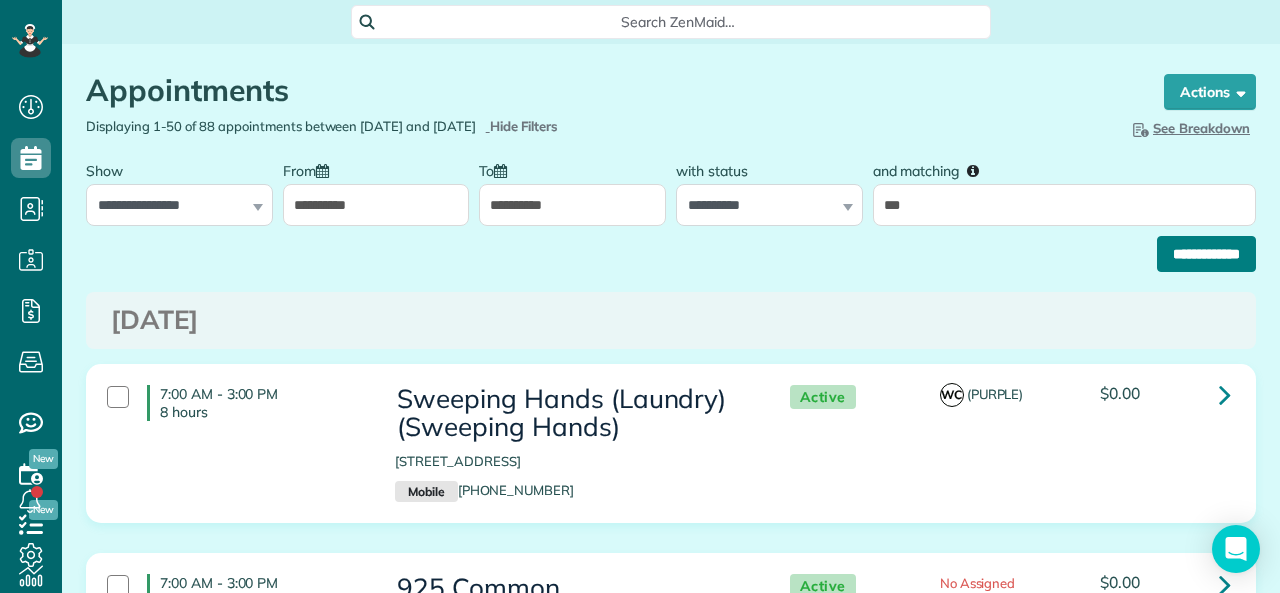 click on "**********" at bounding box center (1206, 254) 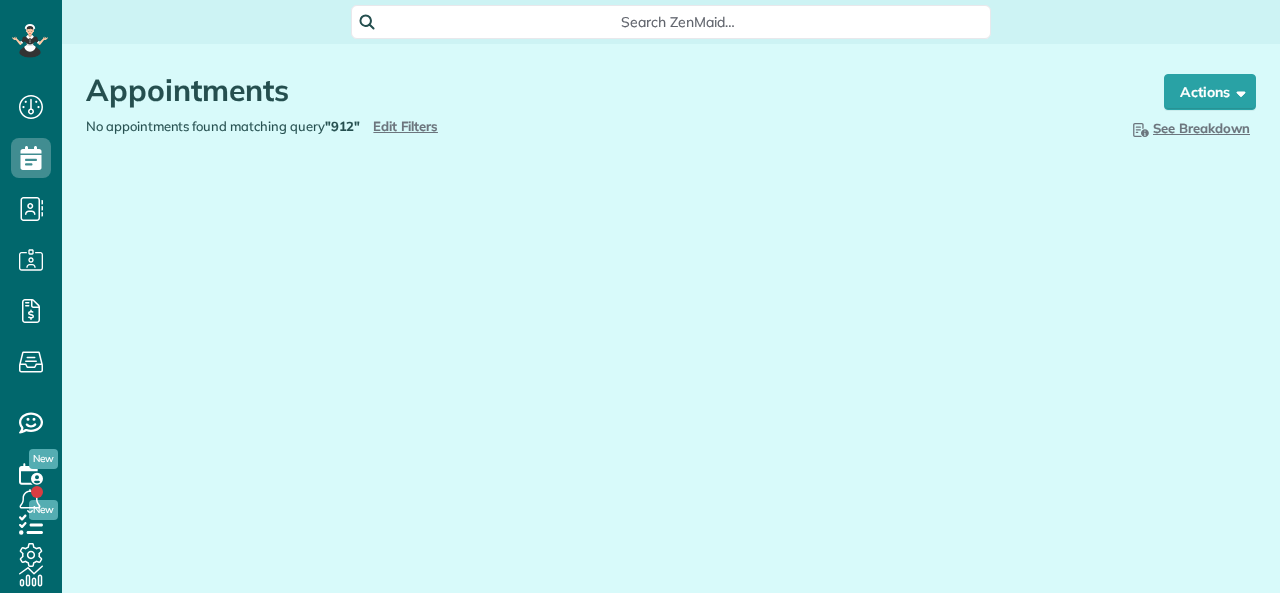scroll, scrollTop: 0, scrollLeft: 0, axis: both 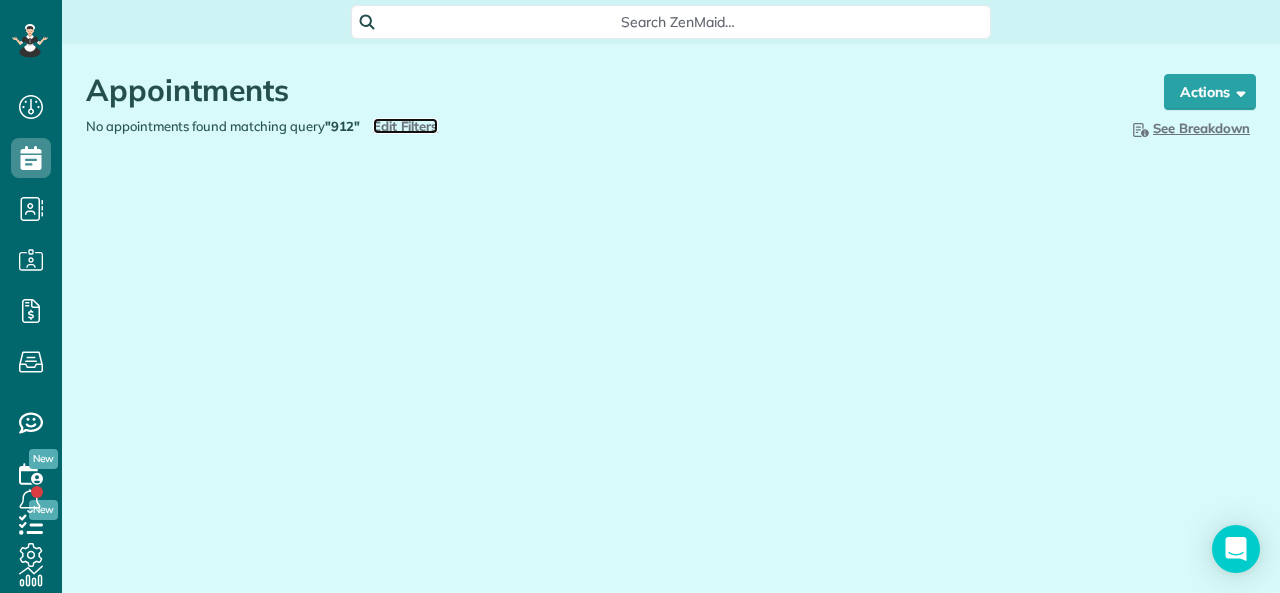 click on "Edit Filters" at bounding box center [405, 126] 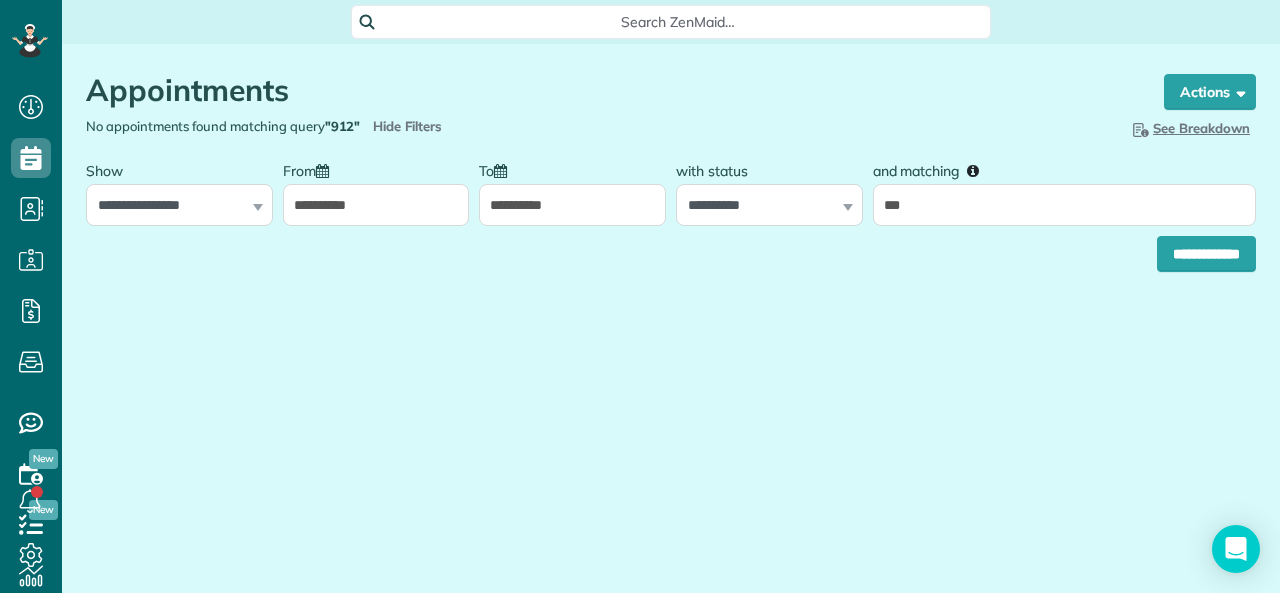 click on "**********" at bounding box center (376, 205) 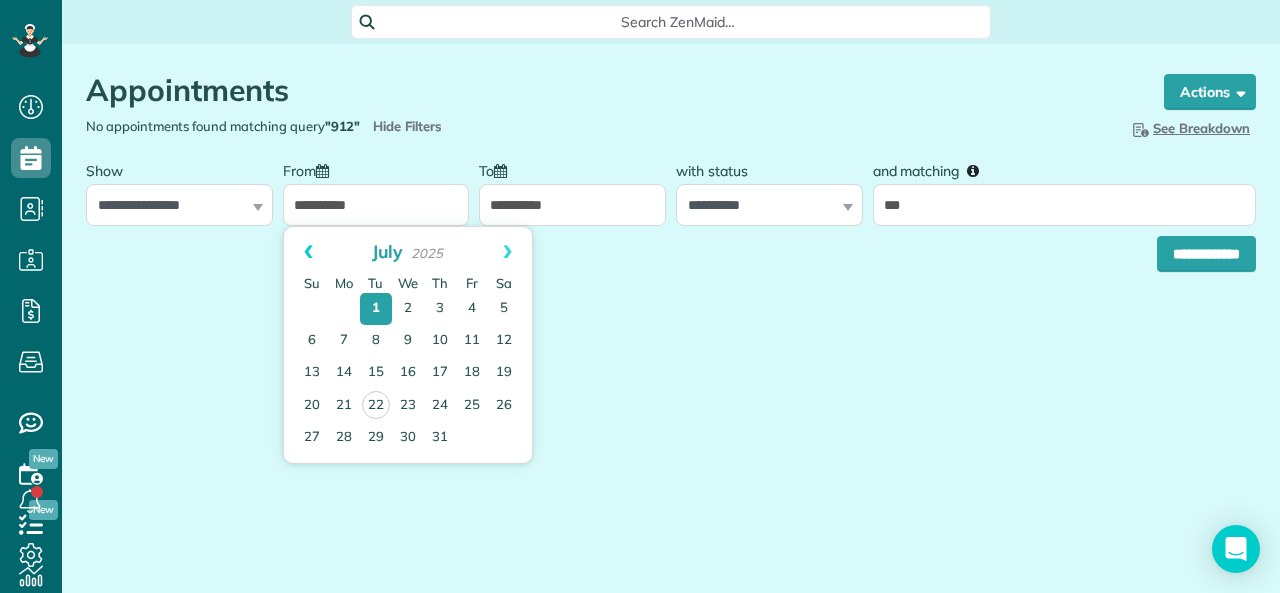 click on "Prev" at bounding box center [308, 252] 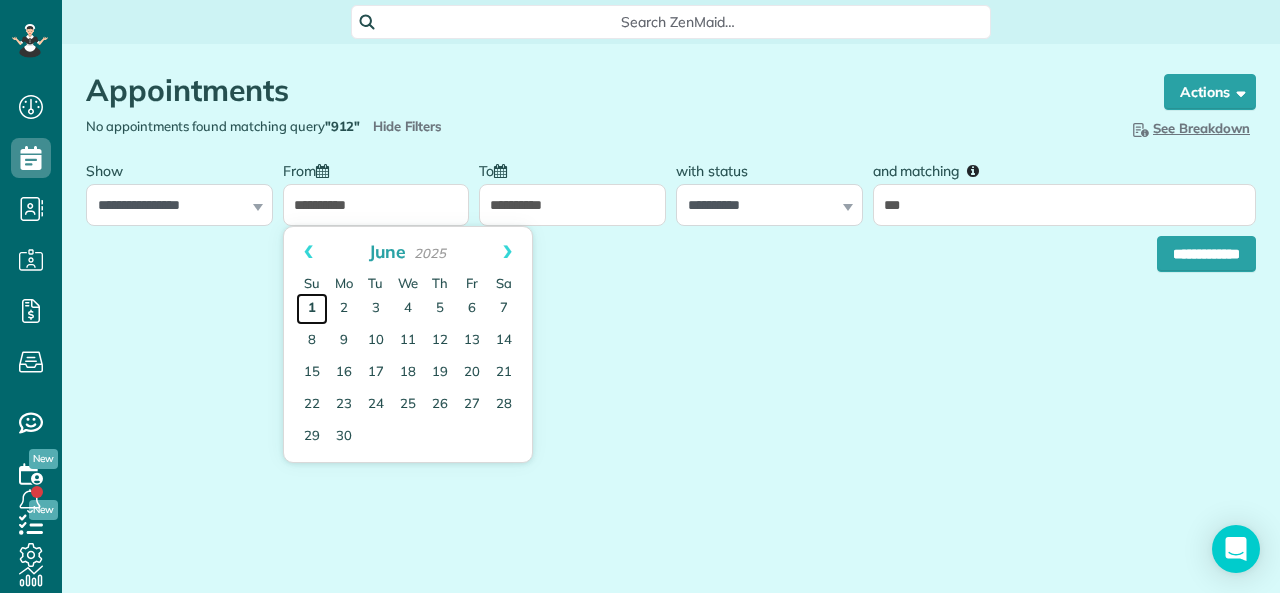 click on "1" at bounding box center [312, 309] 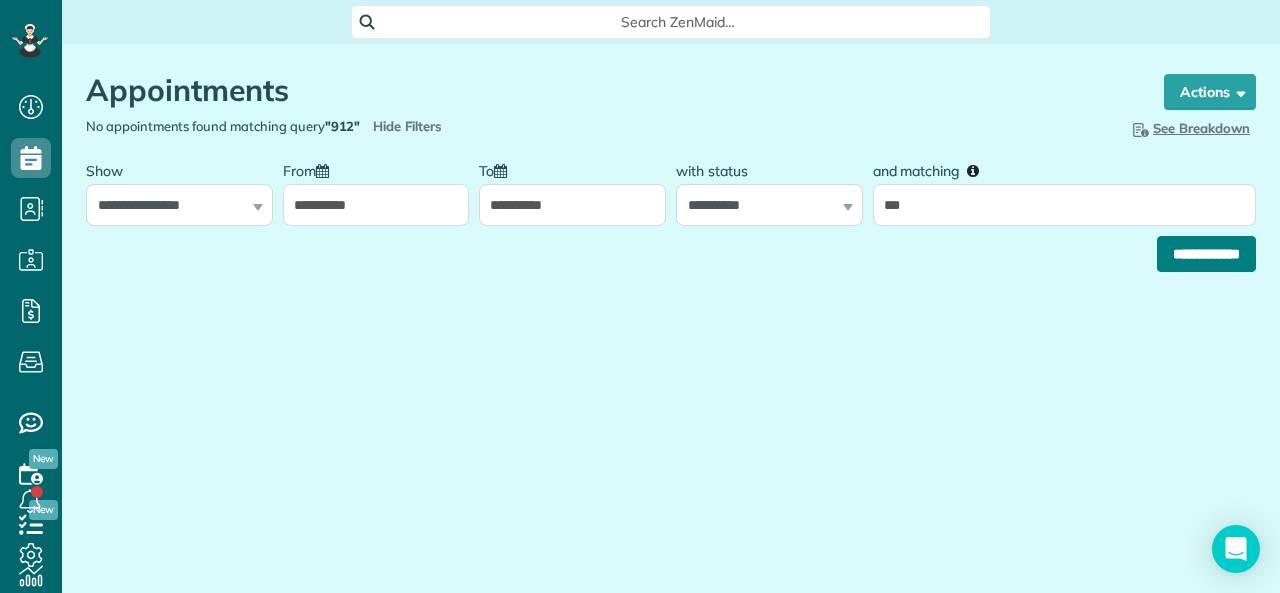 click on "**********" at bounding box center [1206, 254] 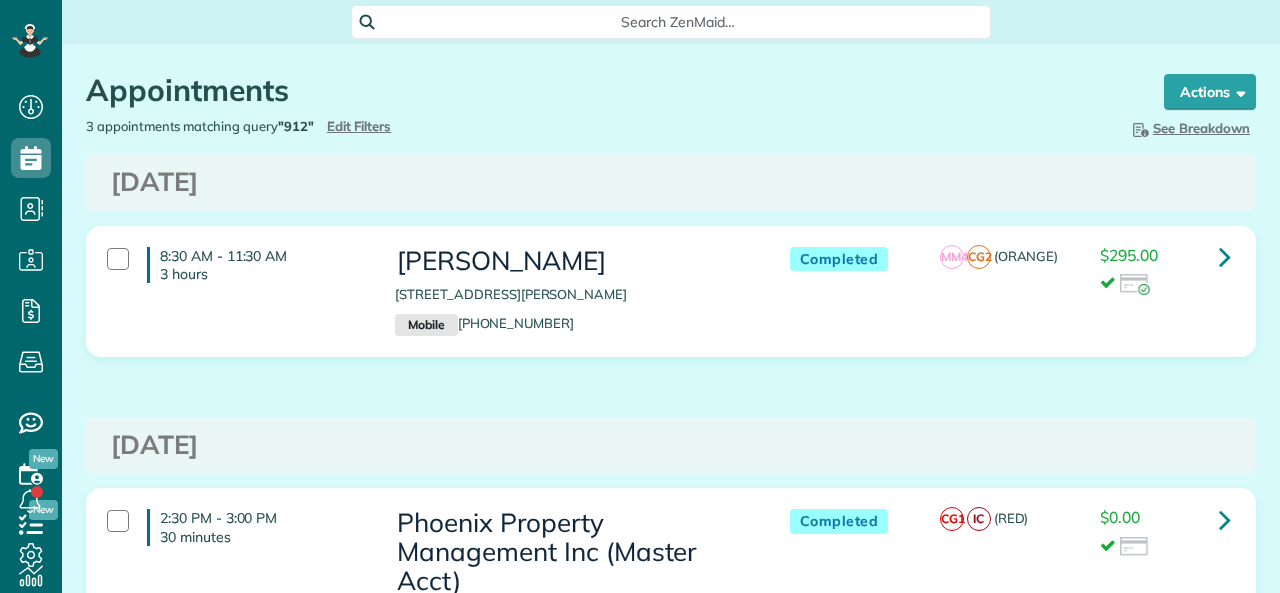 scroll, scrollTop: 0, scrollLeft: 0, axis: both 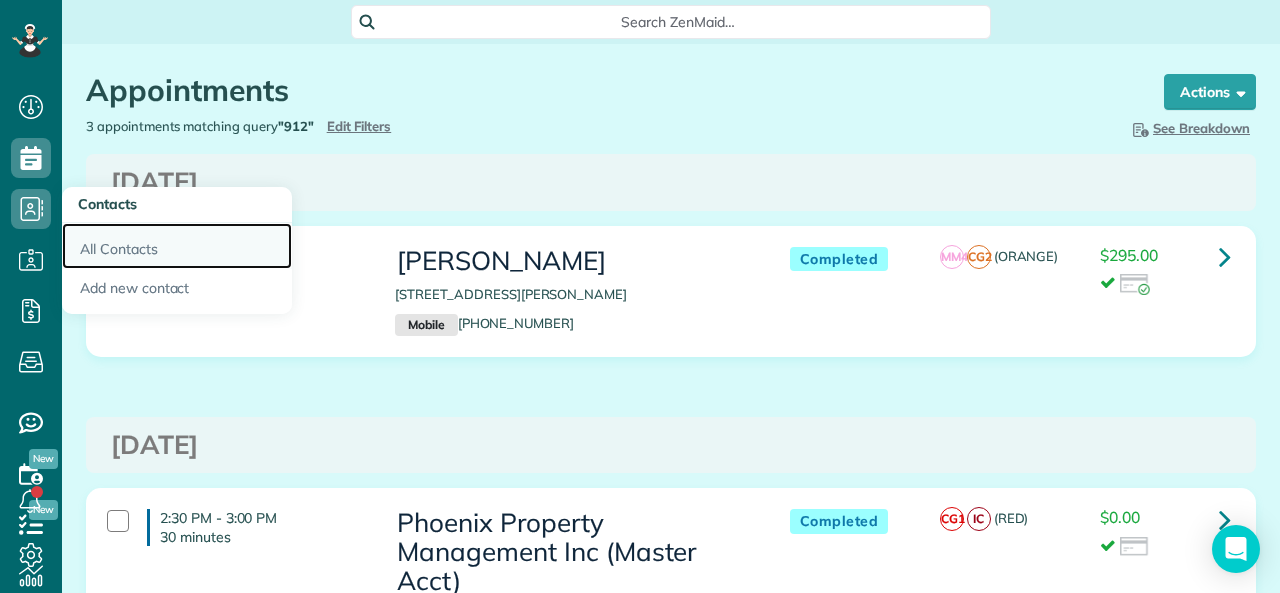 click on "All Contacts" at bounding box center (177, 246) 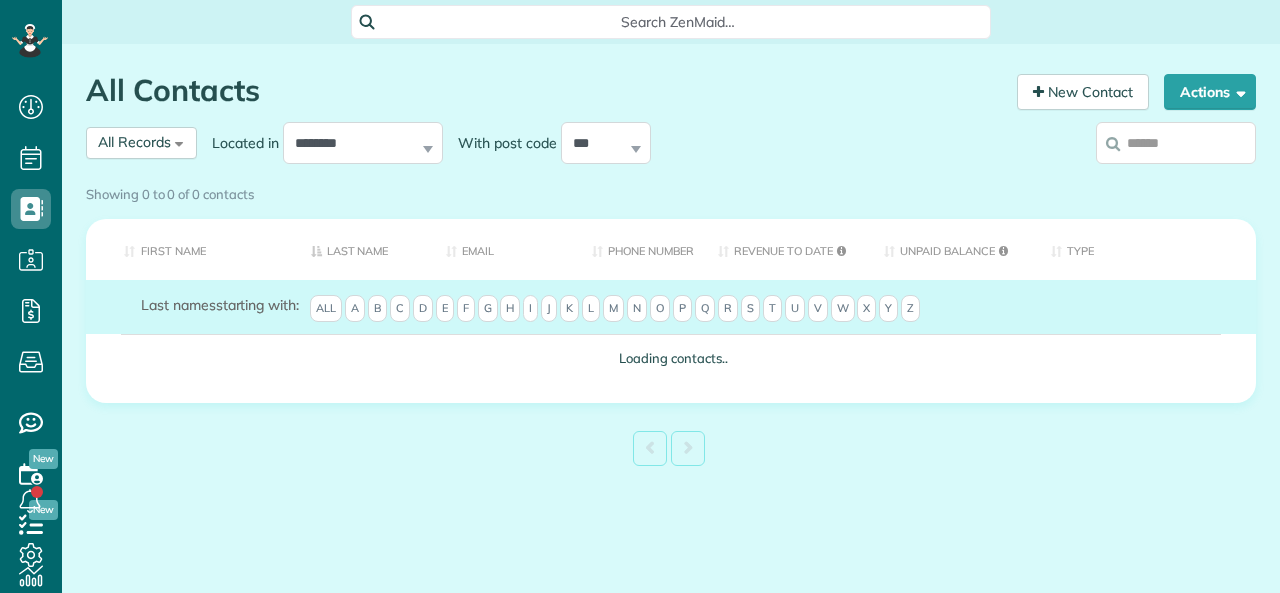 scroll, scrollTop: 0, scrollLeft: 0, axis: both 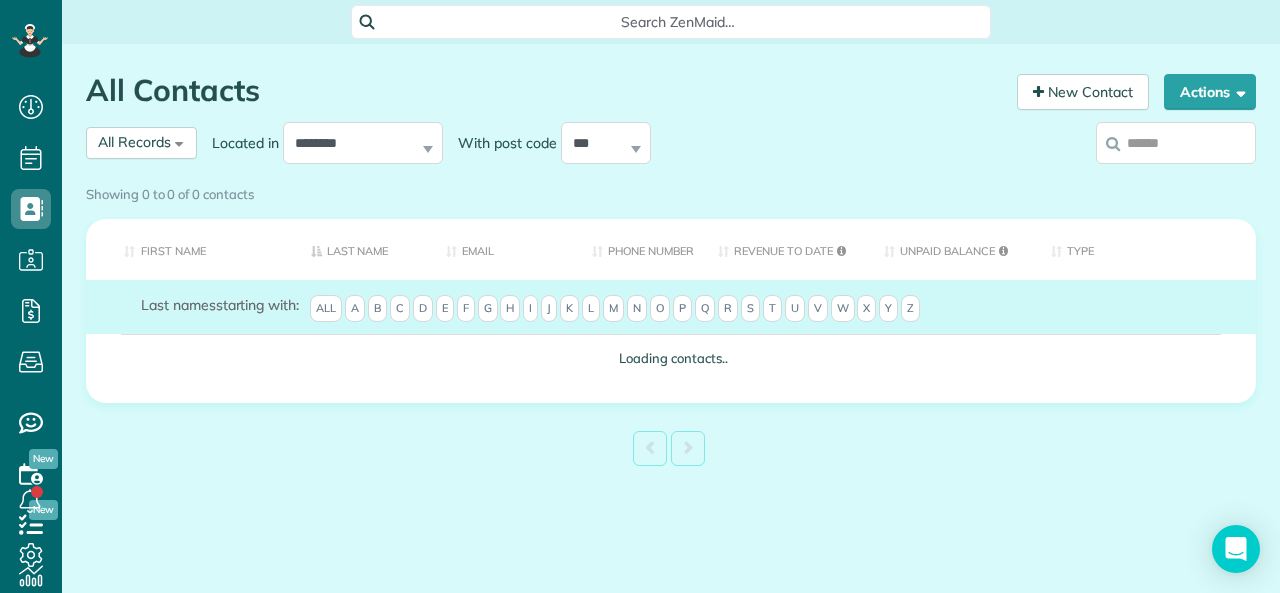 click at bounding box center (1176, 143) 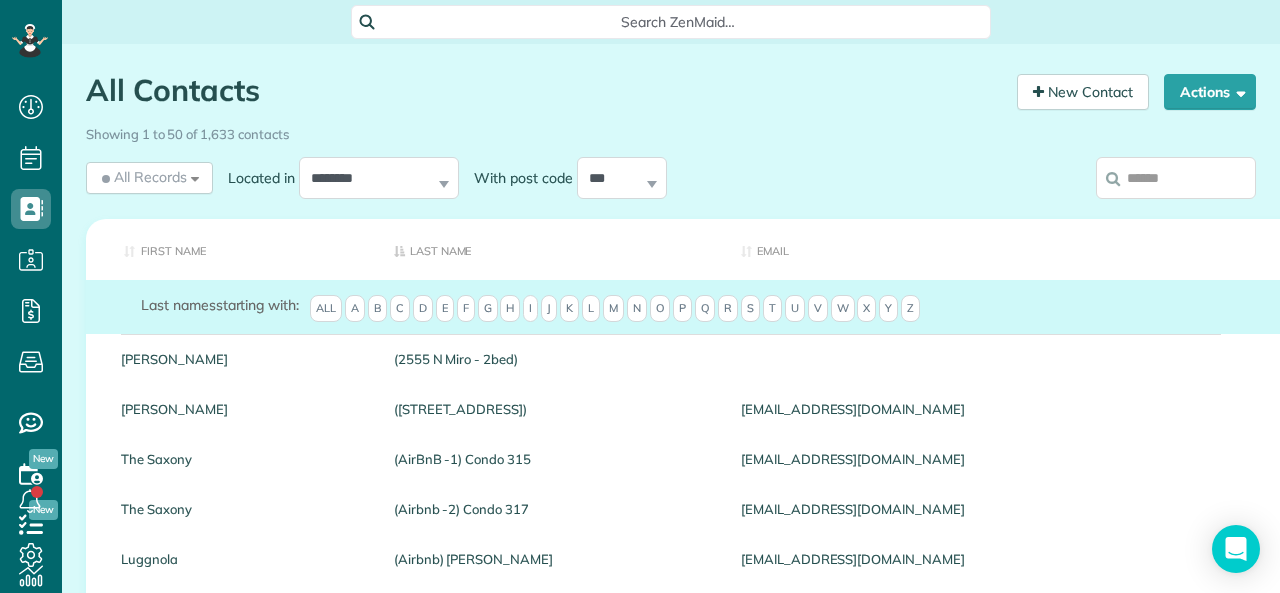 click at bounding box center (1176, 178) 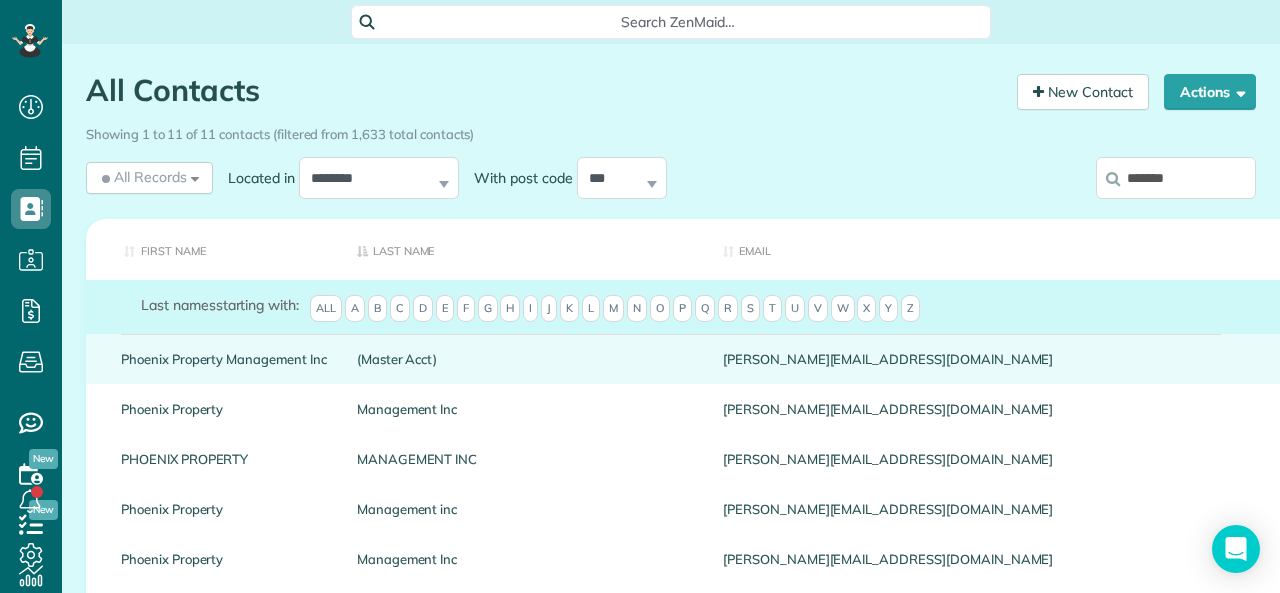 type on "*******" 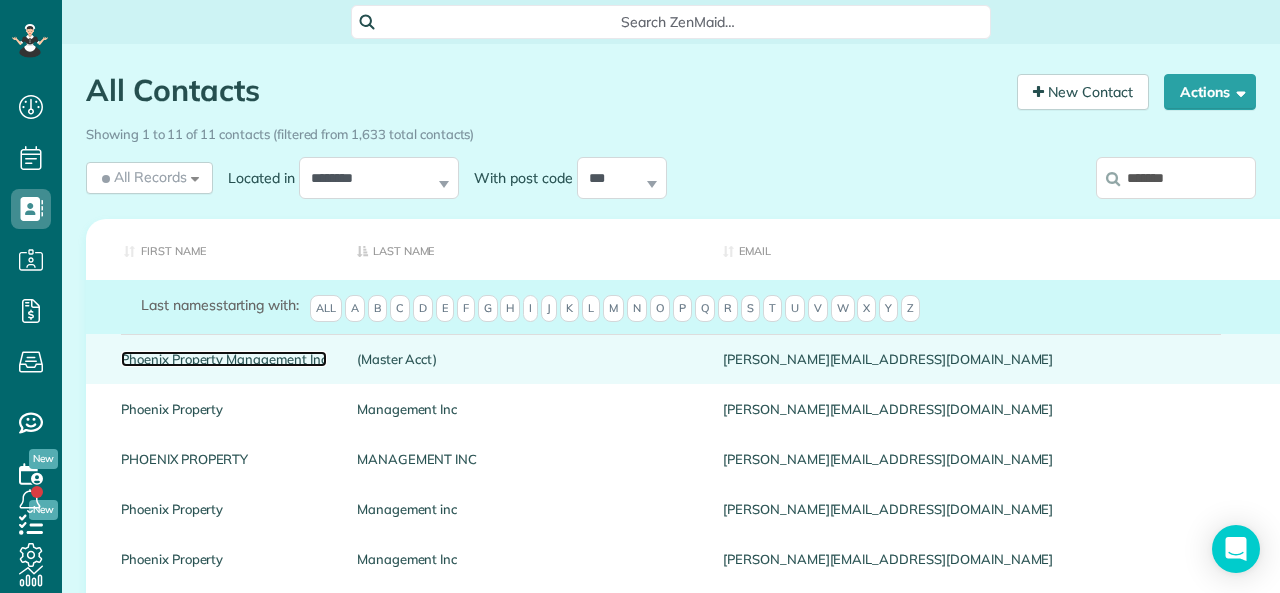 click on "Phoenix Property Management Inc" at bounding box center [224, 359] 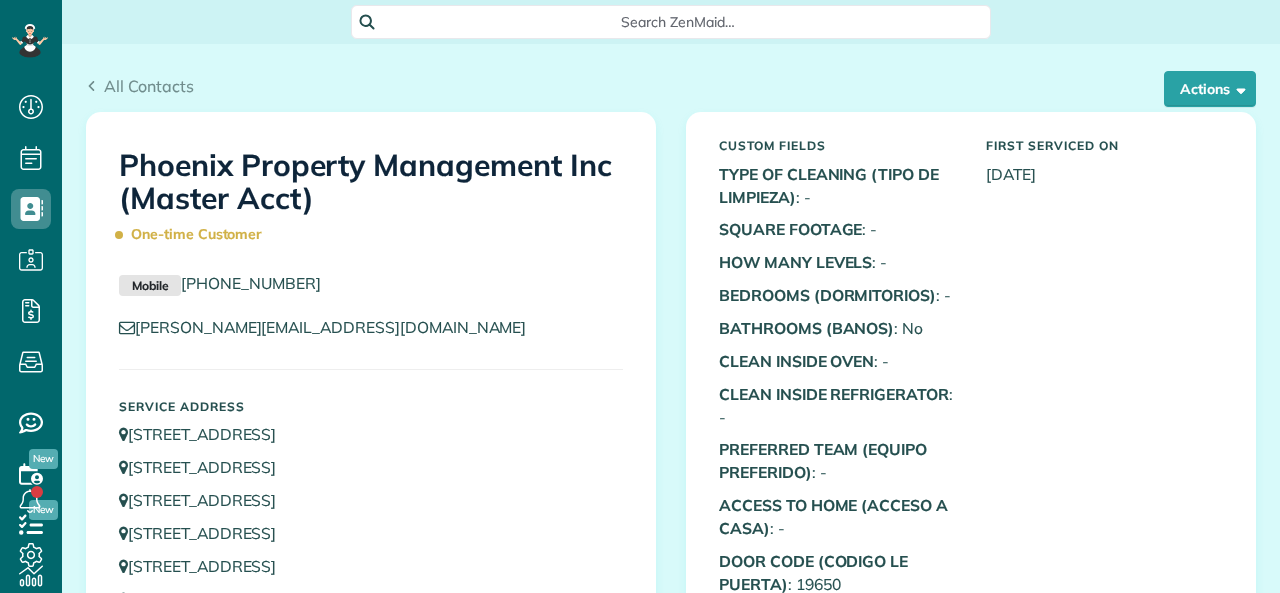 scroll, scrollTop: 0, scrollLeft: 0, axis: both 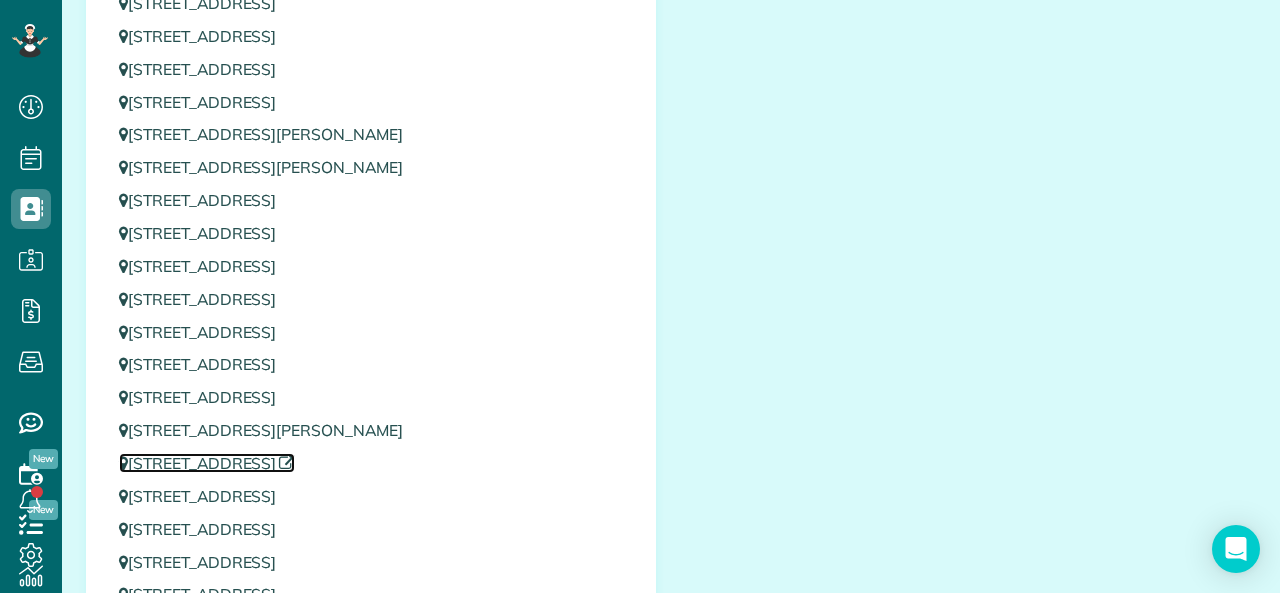 click on "[STREET_ADDRESS]" at bounding box center (207, 463) 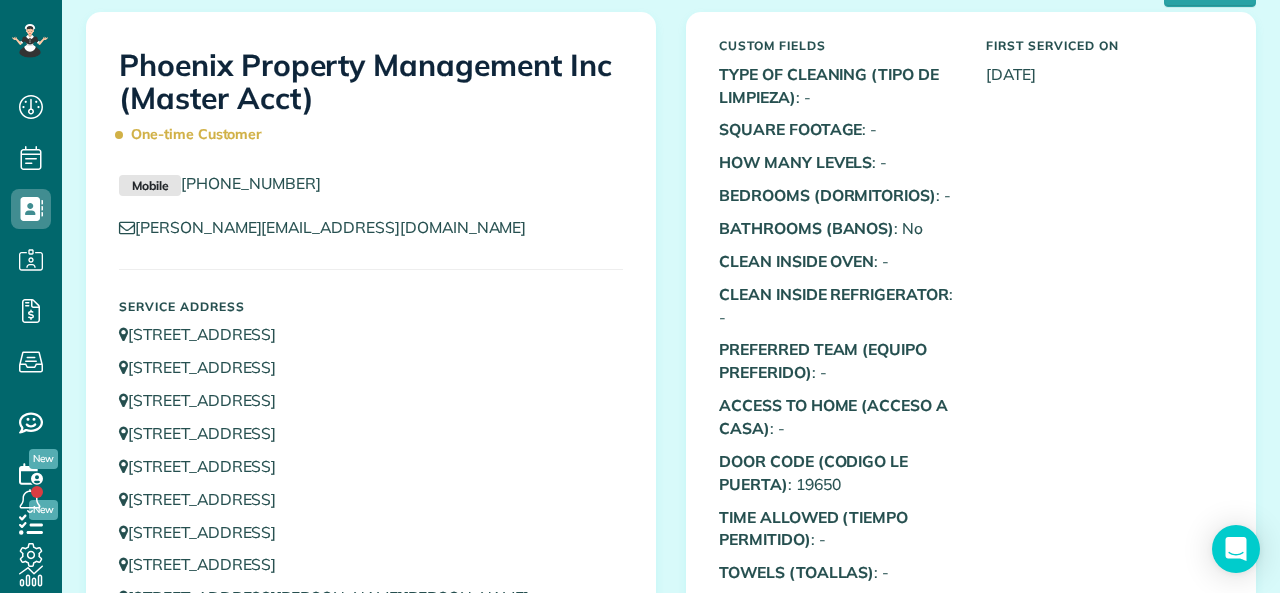 scroll, scrollTop: 0, scrollLeft: 0, axis: both 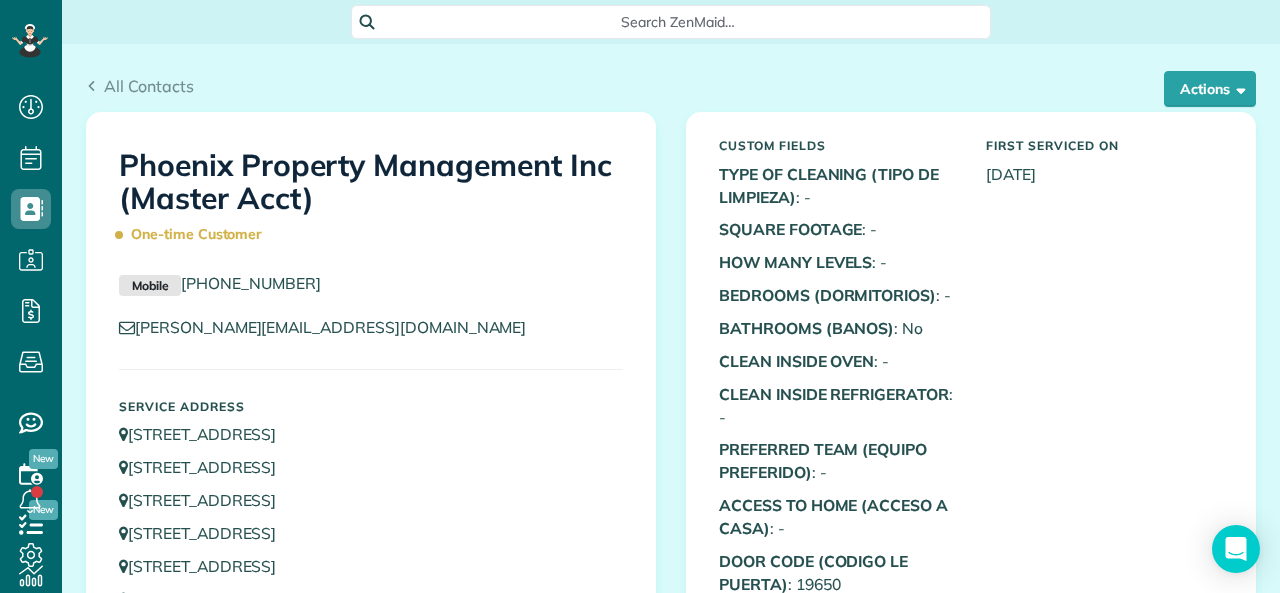 click on "All Contacts
Actions
Edit
Add Appointment
Recent Activity
Send Email
Show Past appointments
Show Future appointments
Manage Credit Cards
Delete" at bounding box center (671, 78) 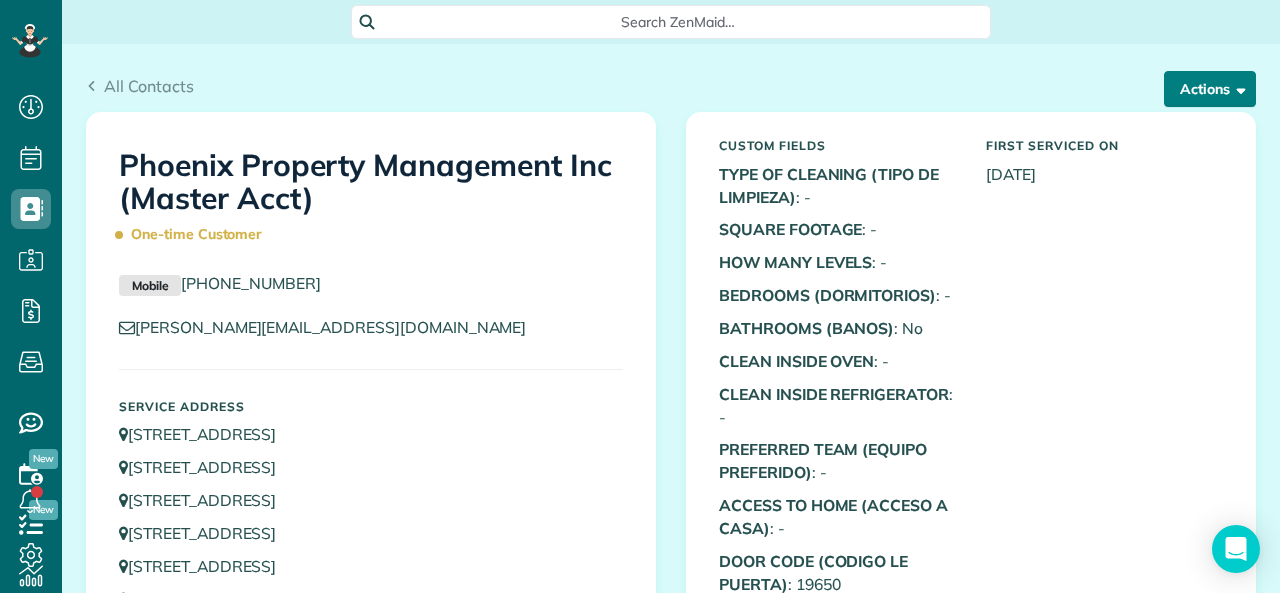 click on "Actions" at bounding box center [1210, 89] 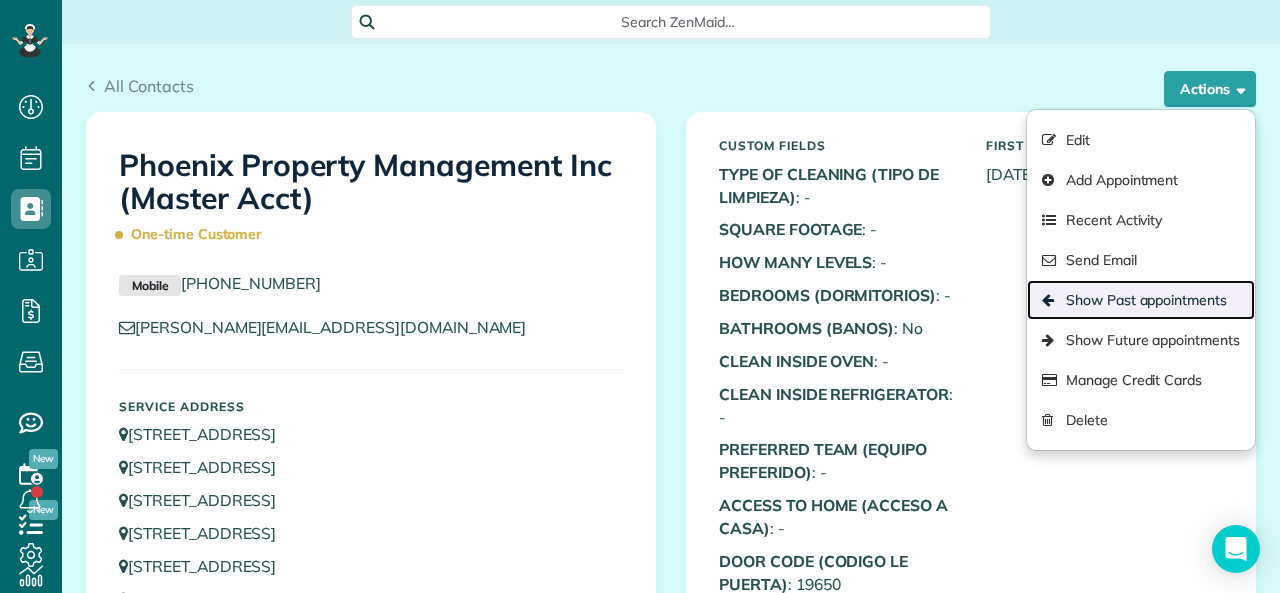 click on "Show Past appointments" at bounding box center [1141, 300] 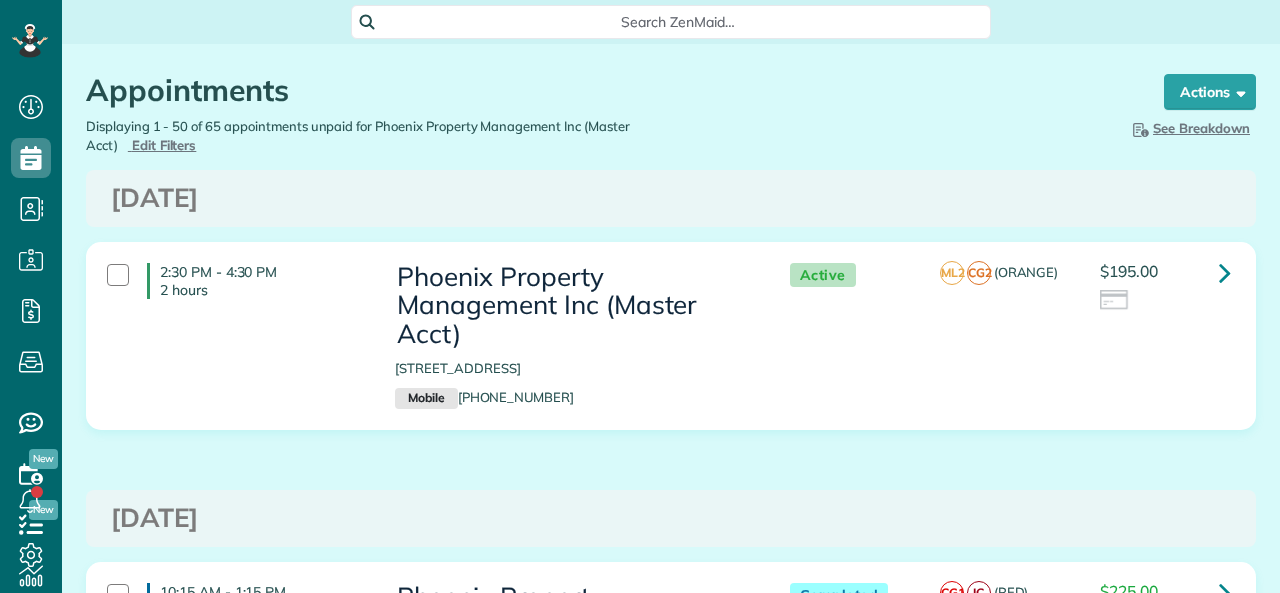scroll, scrollTop: 0, scrollLeft: 0, axis: both 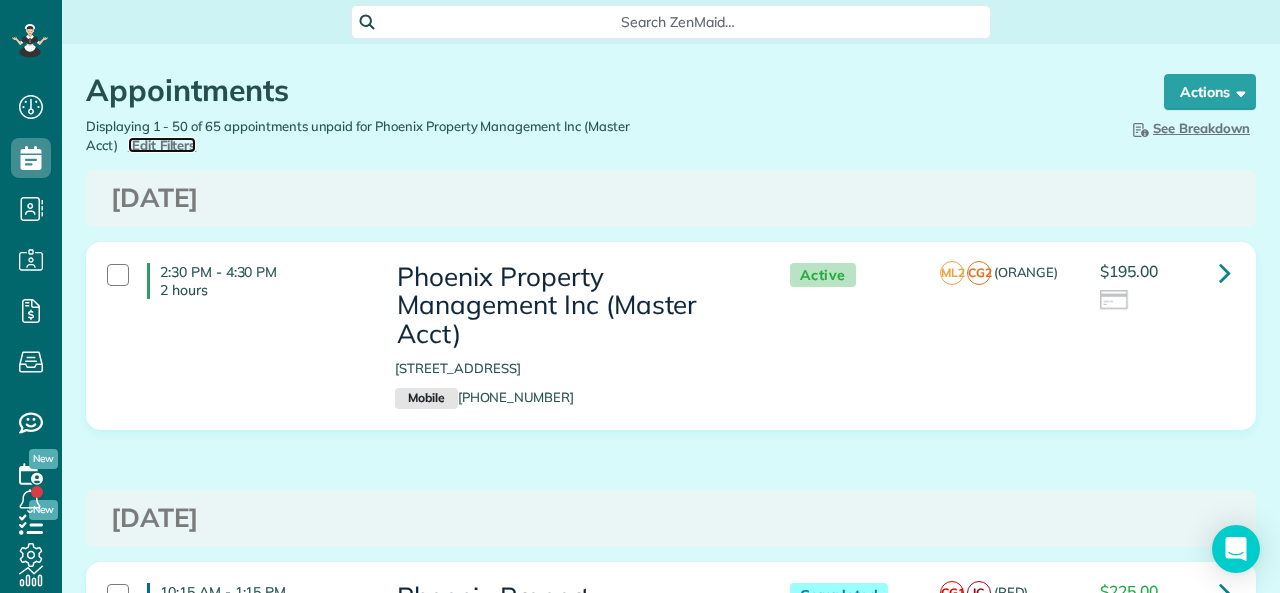 click on "Edit Filters" at bounding box center (164, 145) 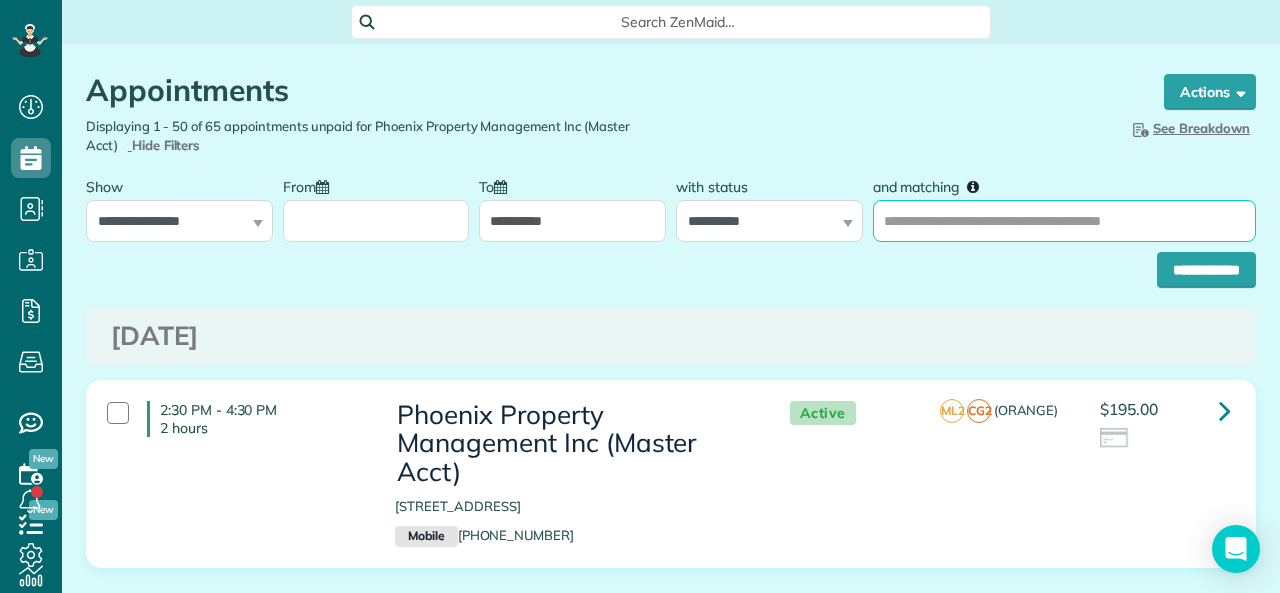click on "and matching" at bounding box center [1064, 221] 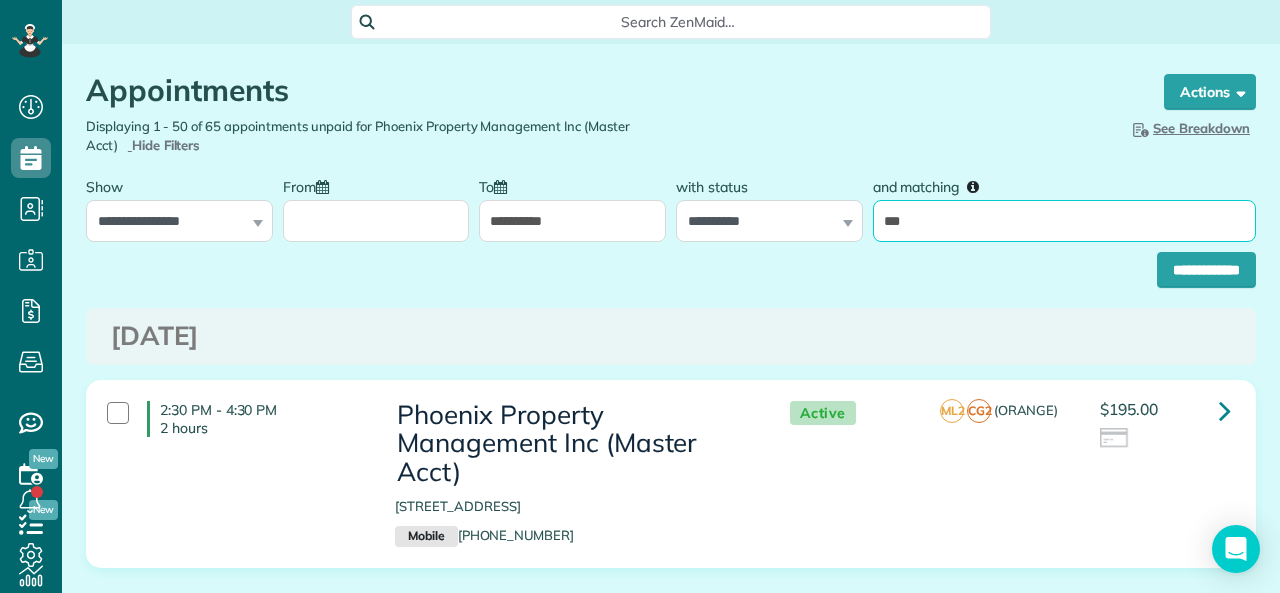 type on "***" 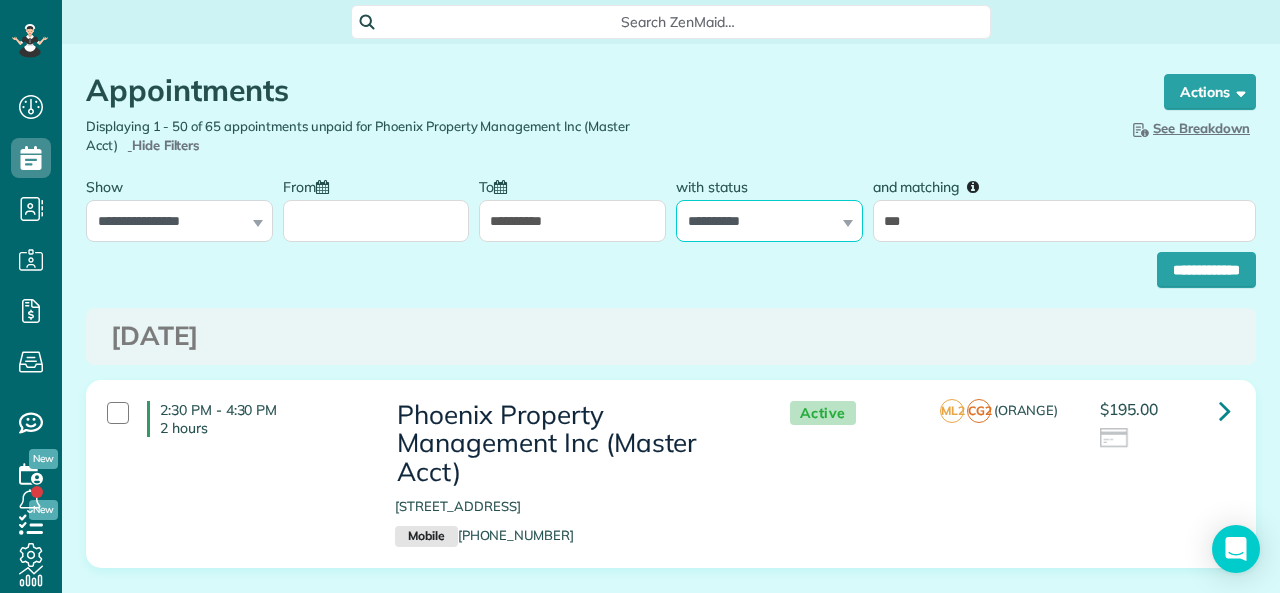 click on "**********" at bounding box center (769, 221) 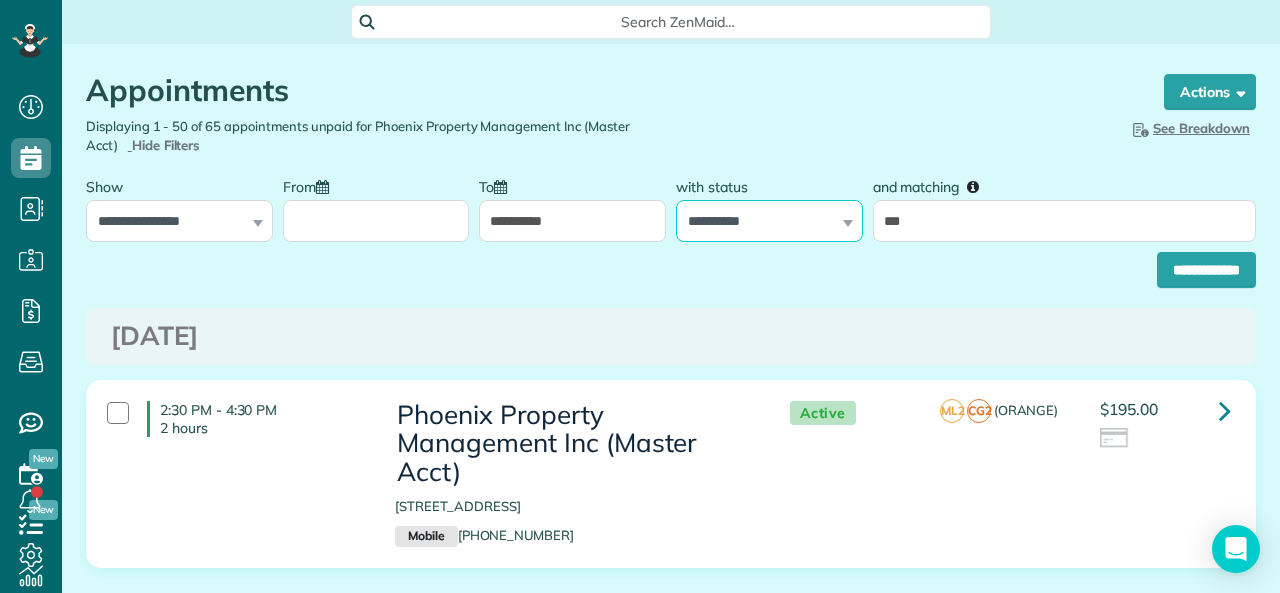 click on "**********" at bounding box center [769, 221] 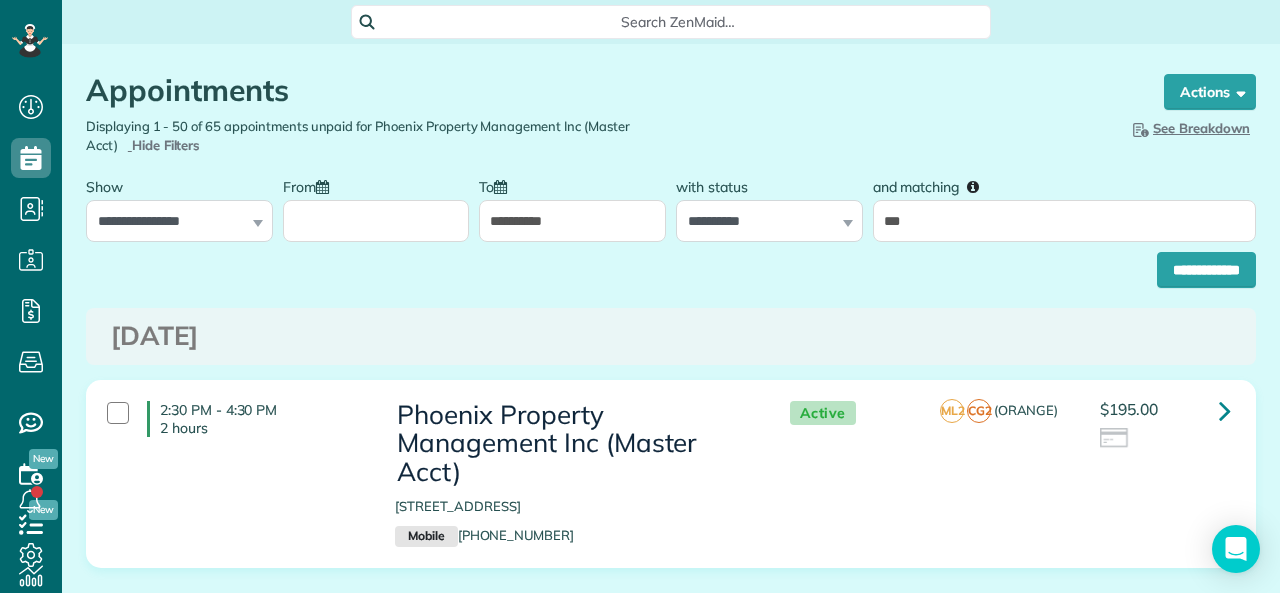 click on "**********" at bounding box center (572, 221) 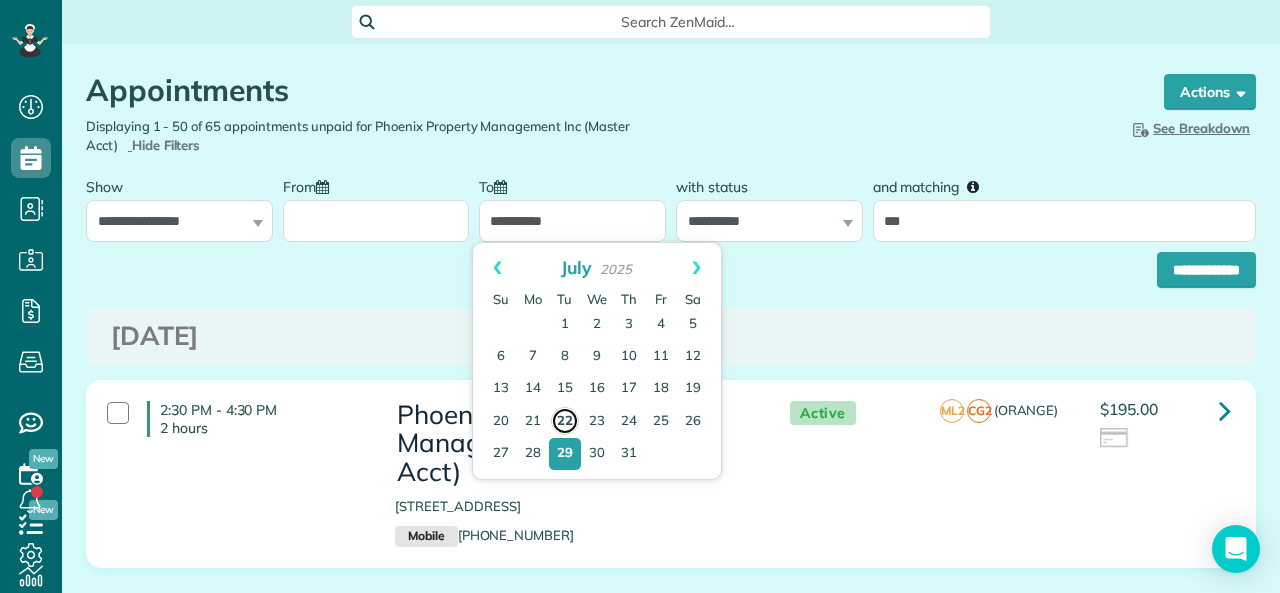 click on "22" at bounding box center (565, 421) 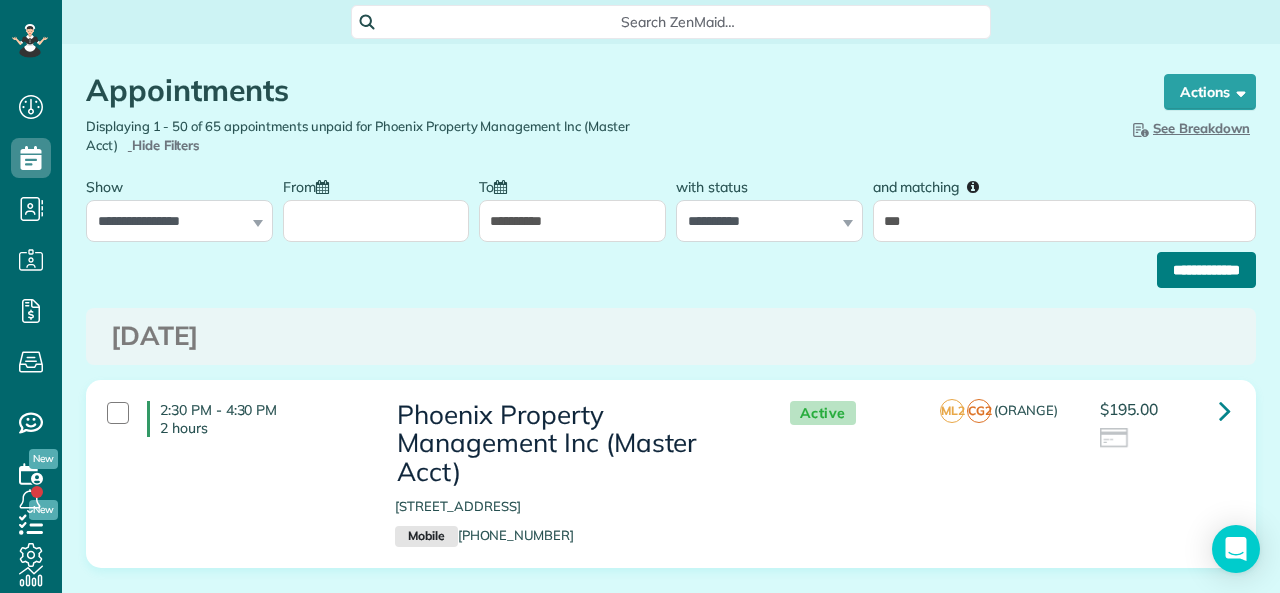 click on "**********" at bounding box center (1206, 270) 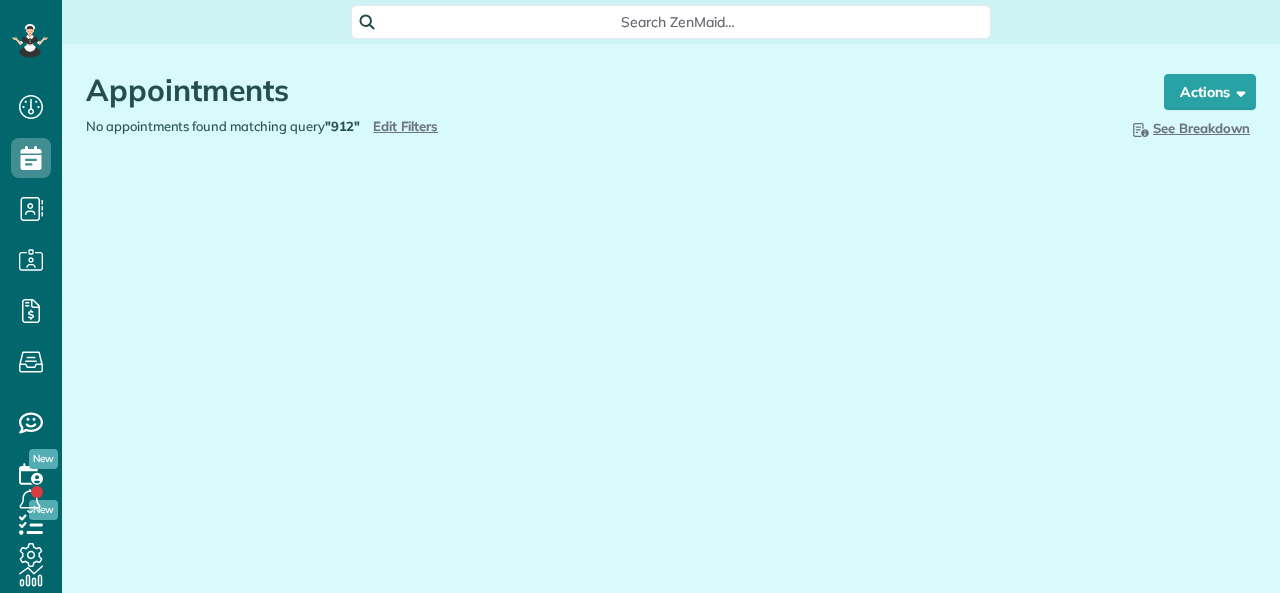 scroll, scrollTop: 0, scrollLeft: 0, axis: both 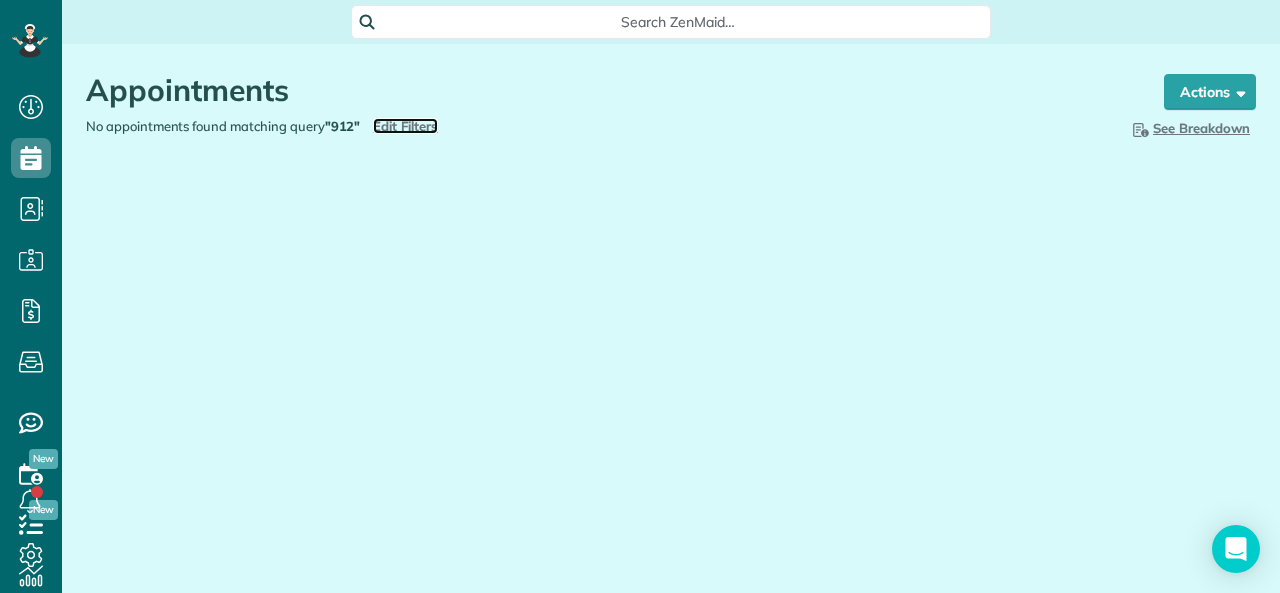 click on "Edit Filters" at bounding box center [405, 126] 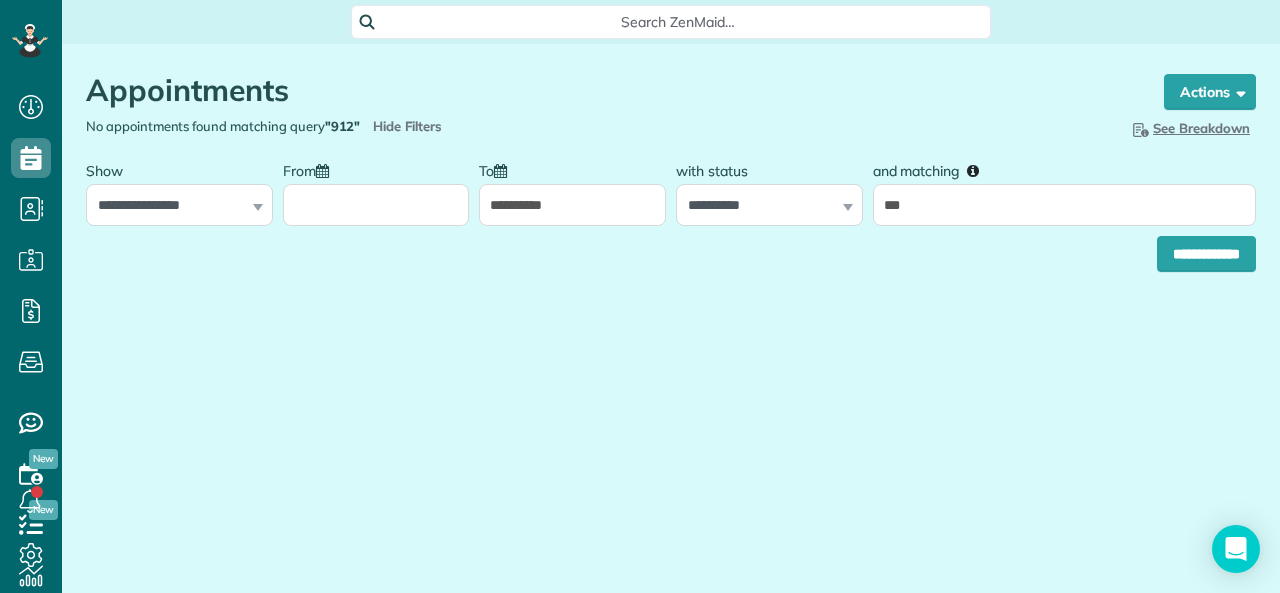 click on "From" at bounding box center (376, 205) 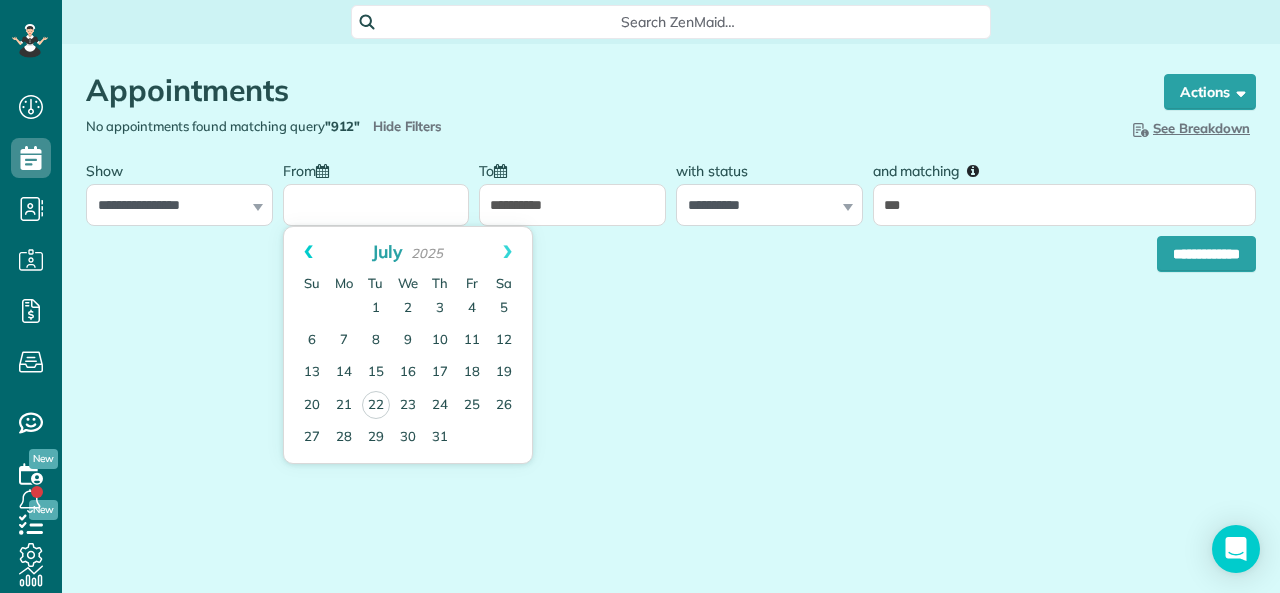 click on "Prev" at bounding box center [308, 252] 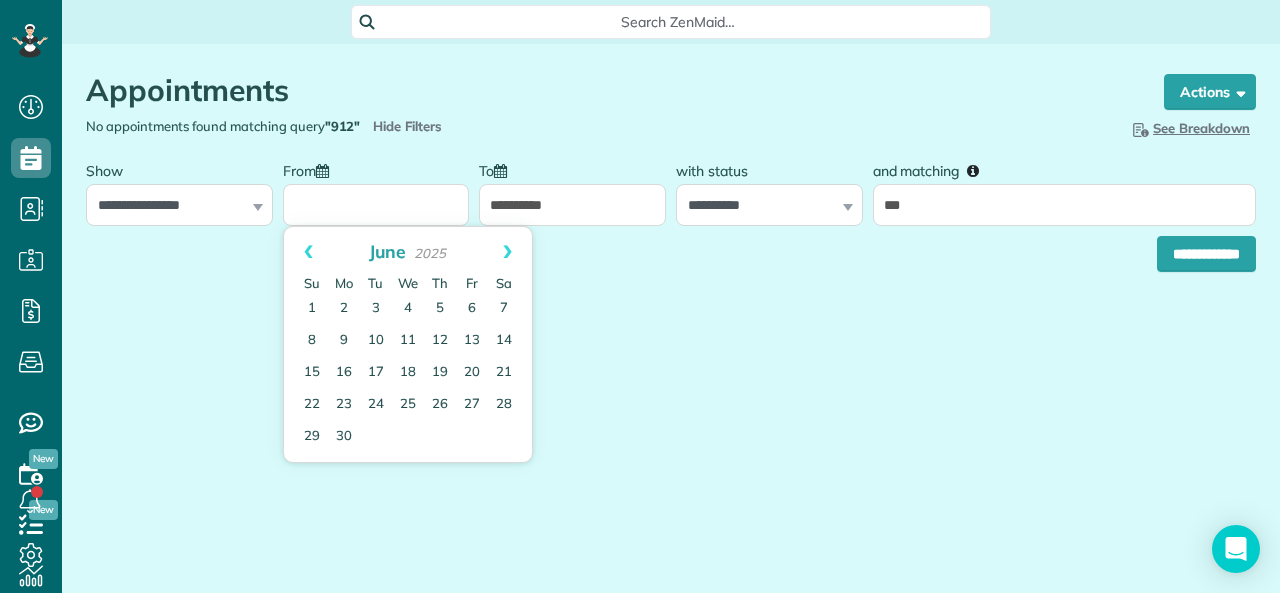 click on "Prev" at bounding box center [308, 252] 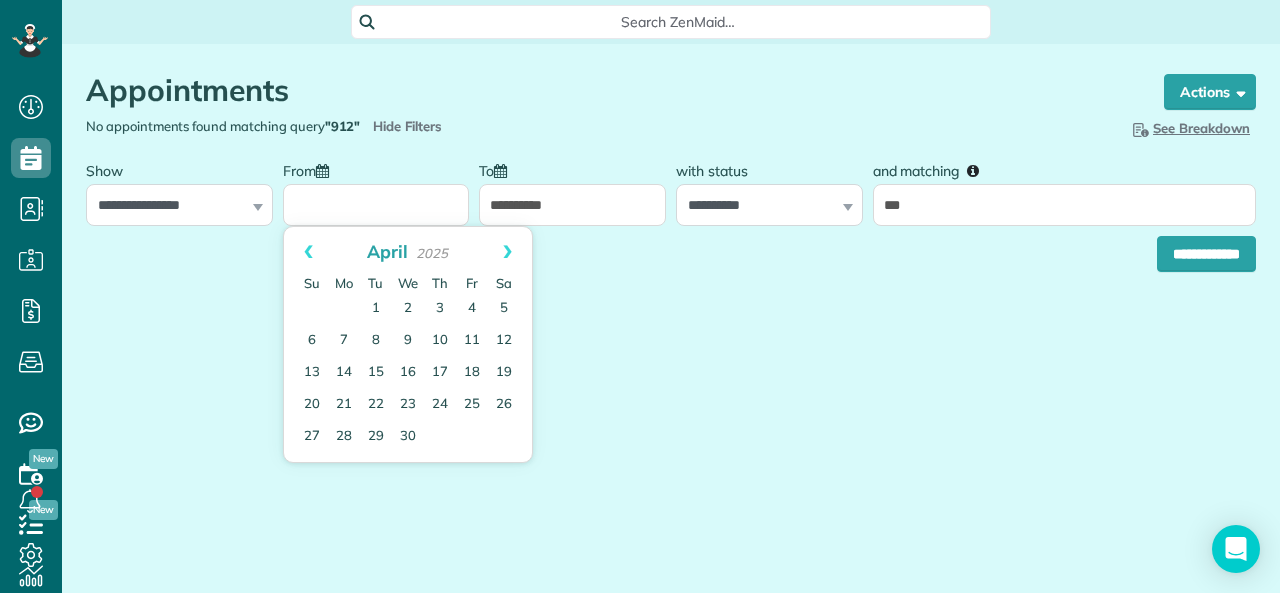 click on "Prev" at bounding box center [308, 252] 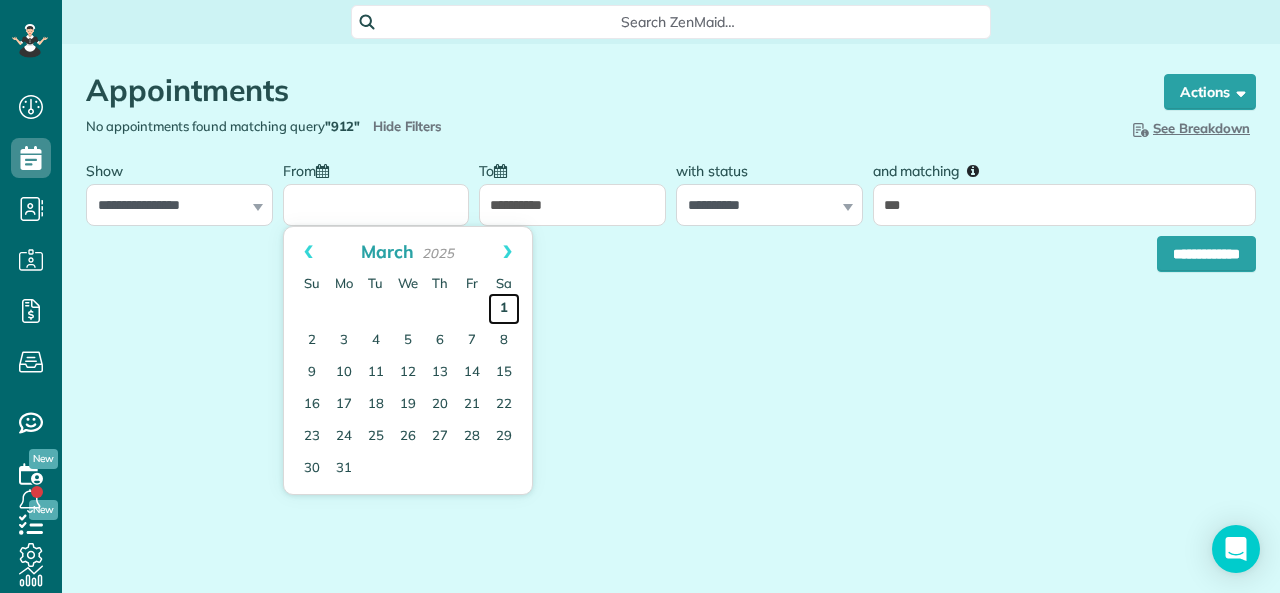 click on "1" at bounding box center (504, 309) 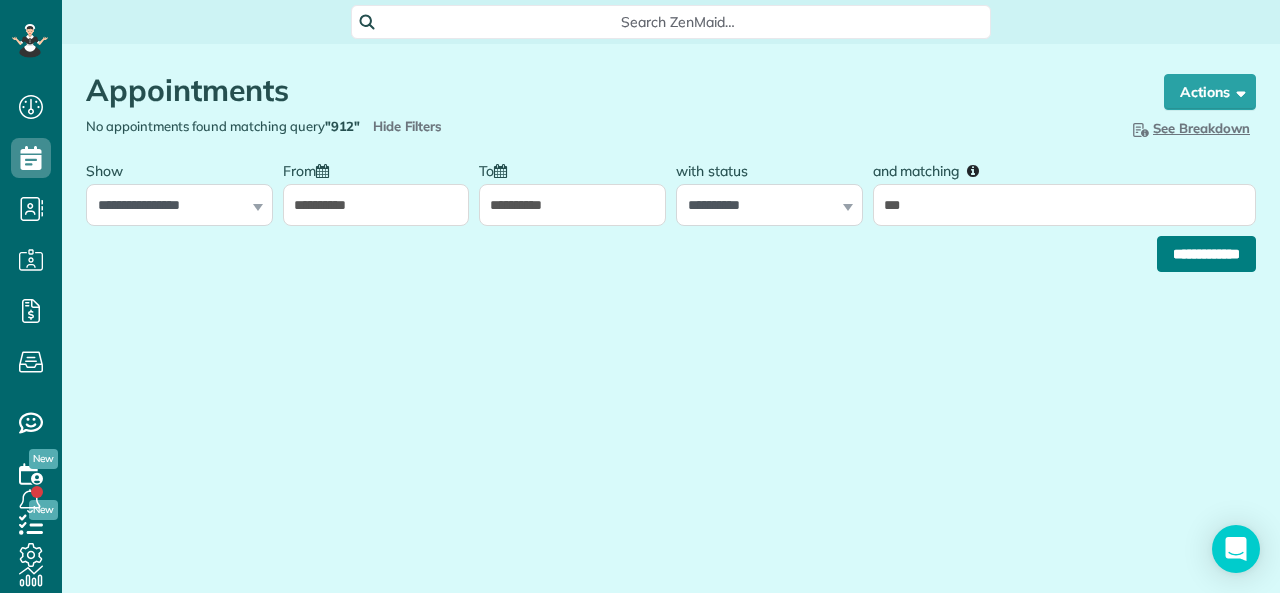 click on "**********" at bounding box center [1206, 254] 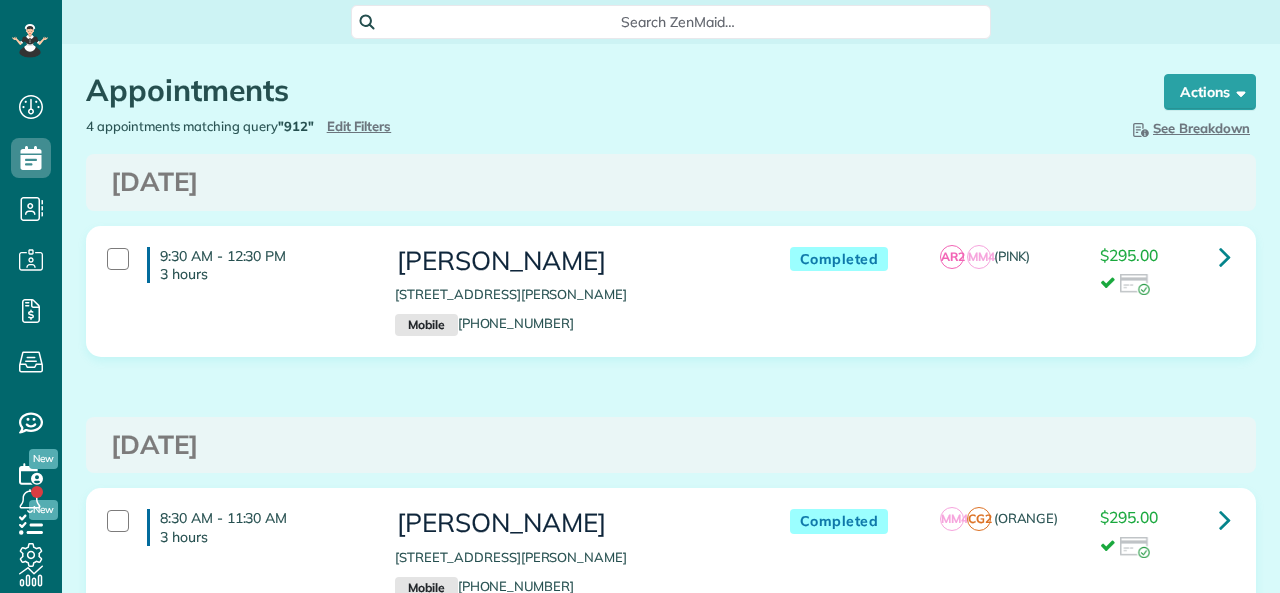 scroll, scrollTop: 0, scrollLeft: 0, axis: both 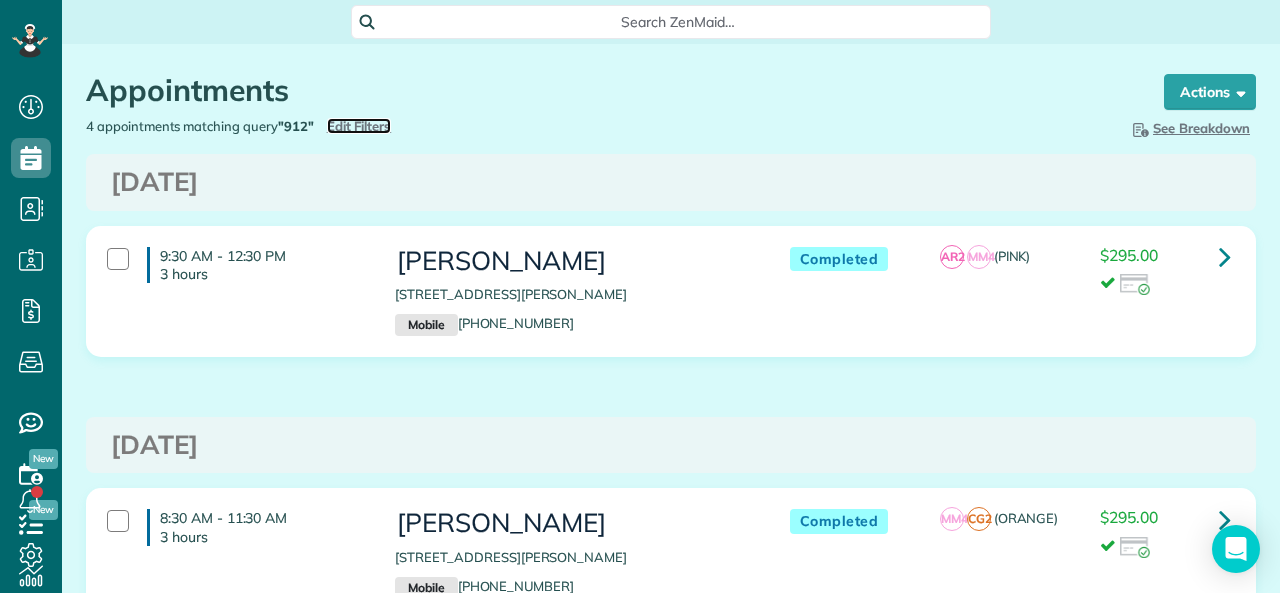 click on "Edit Filters" at bounding box center (359, 126) 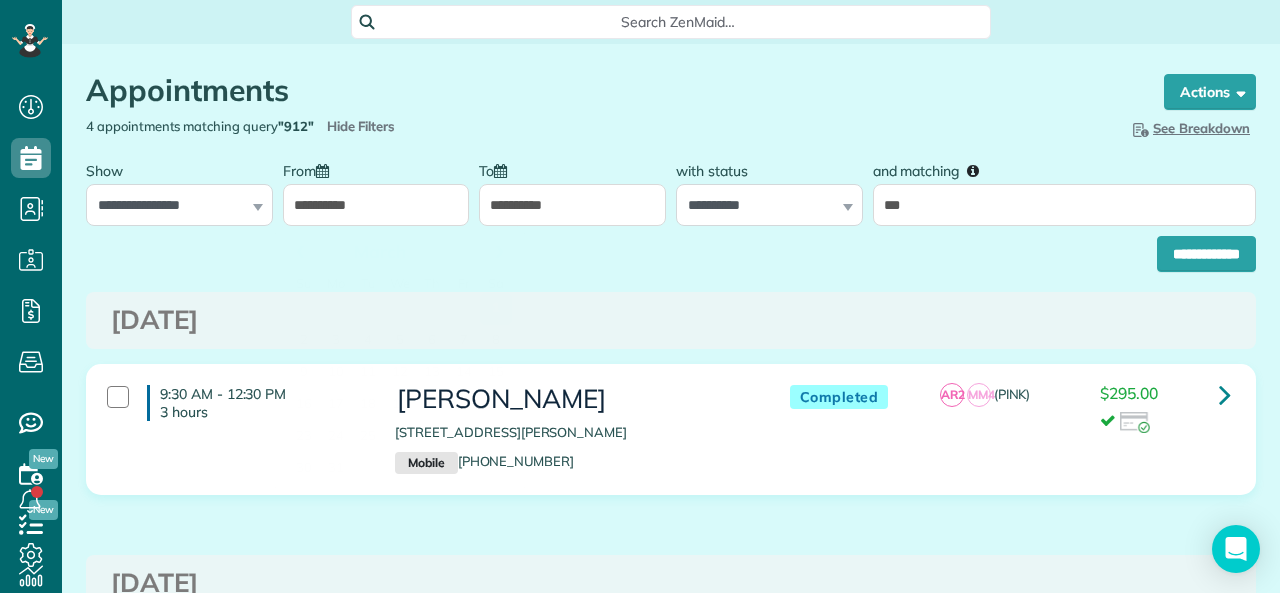 click on "**********" at bounding box center [376, 205] 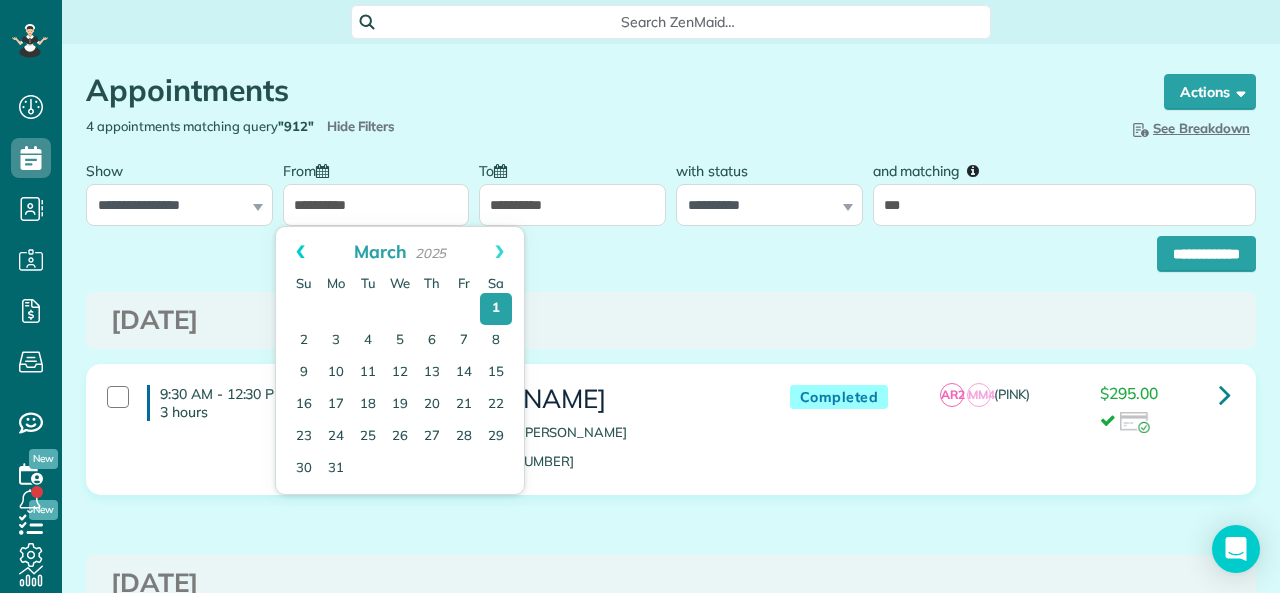 click on "Prev" at bounding box center [300, 252] 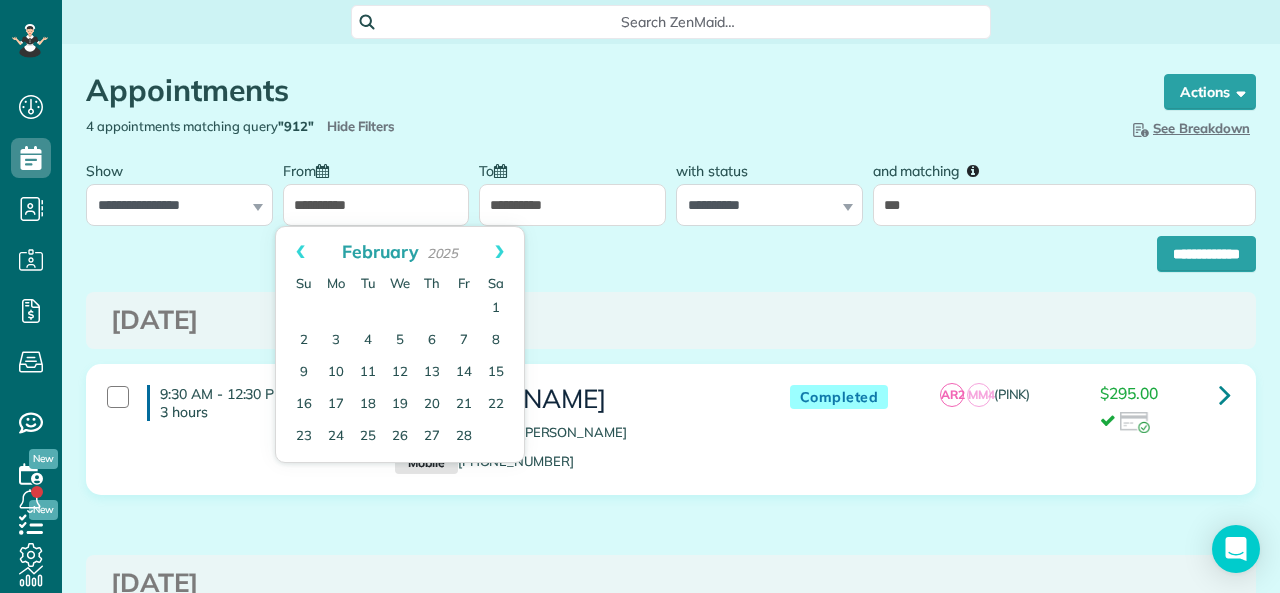 click on "Prev" at bounding box center (300, 252) 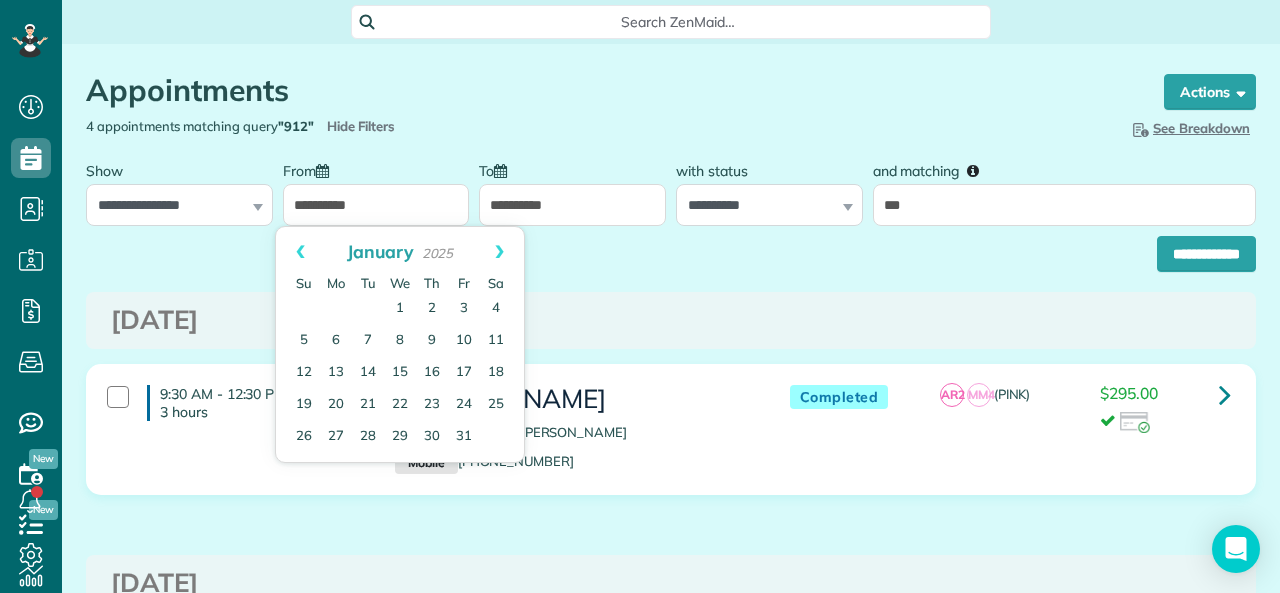 click on "Prev" at bounding box center [300, 252] 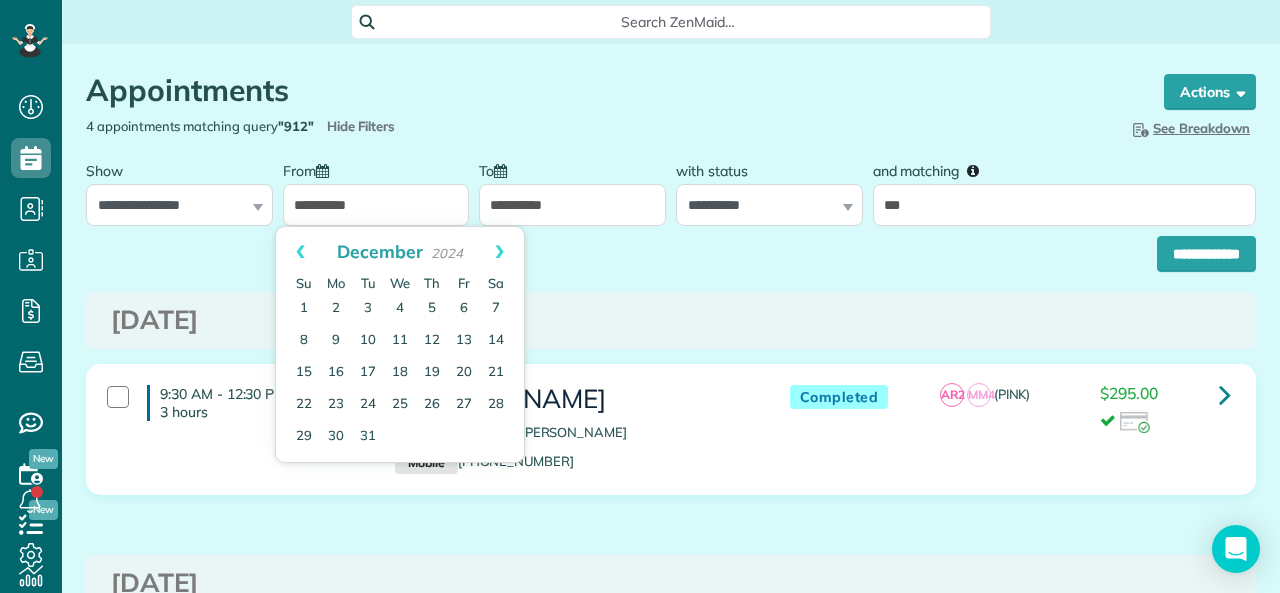 click on "Prev" at bounding box center (300, 252) 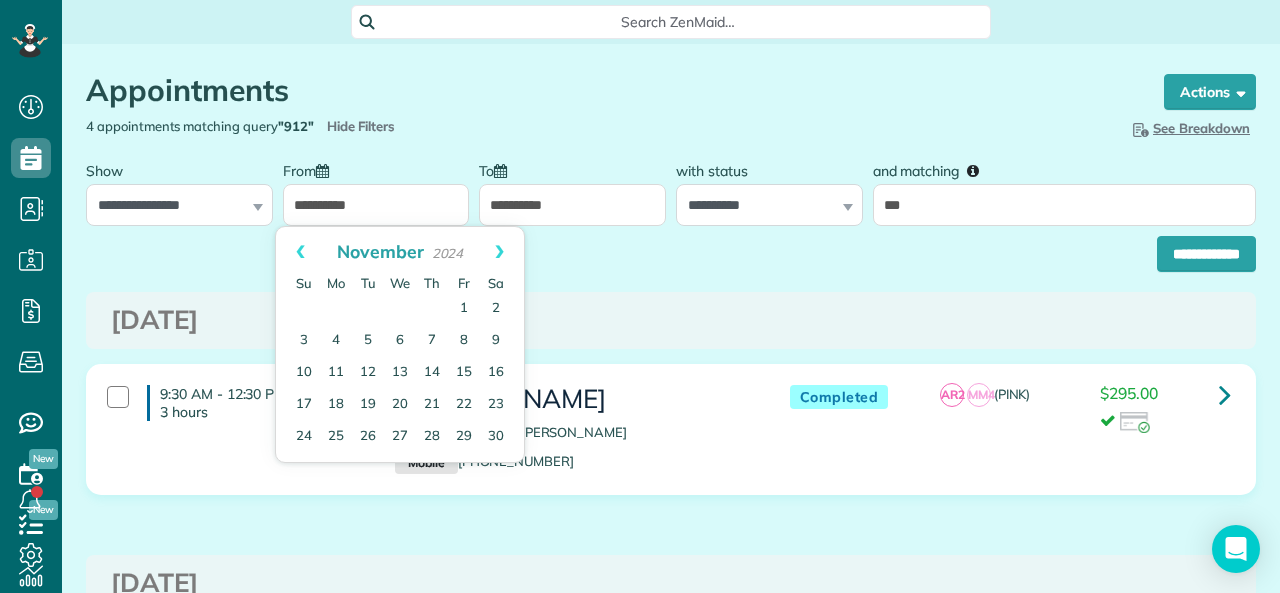 click on "Prev" at bounding box center (300, 252) 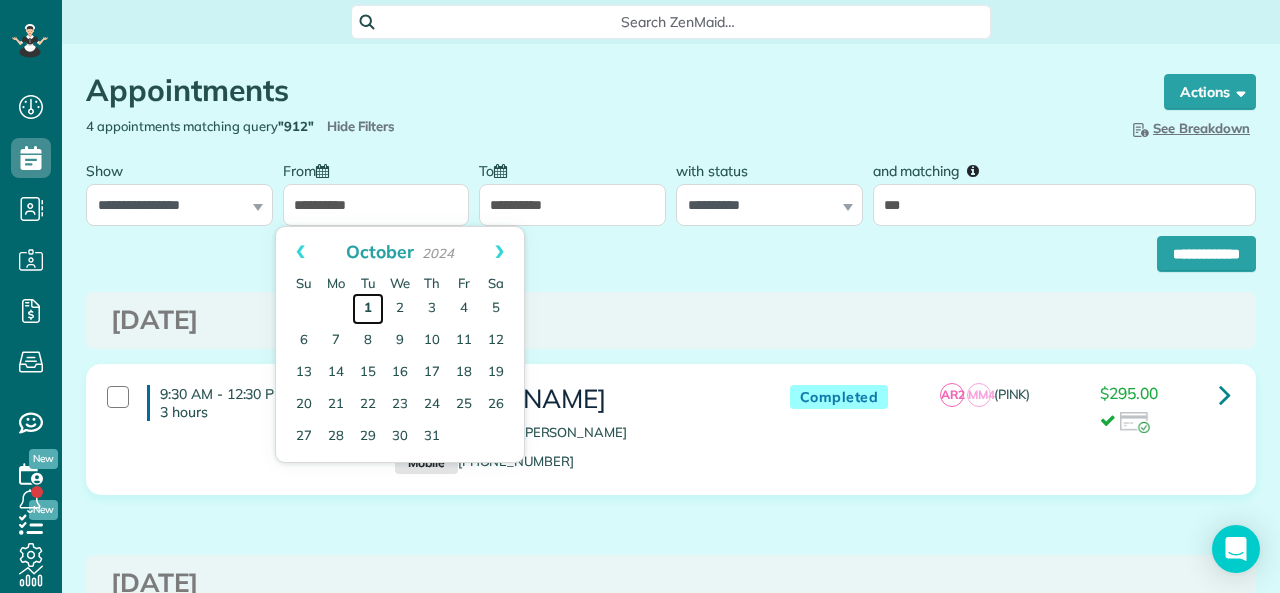 click on "1" at bounding box center [368, 309] 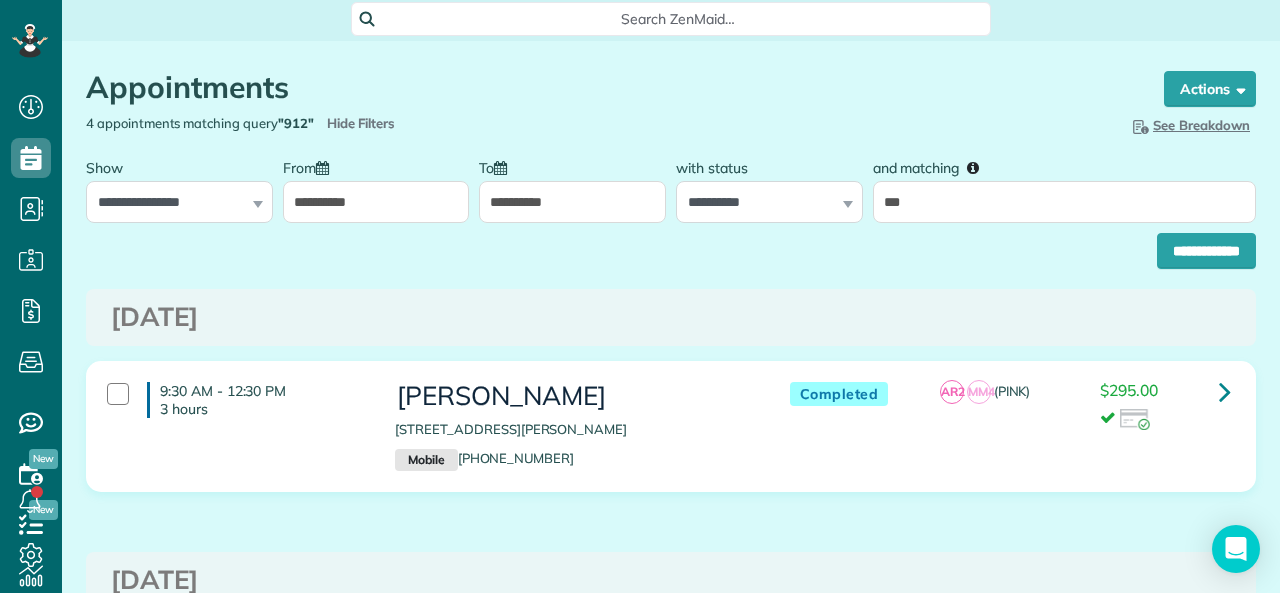 scroll, scrollTop: 0, scrollLeft: 0, axis: both 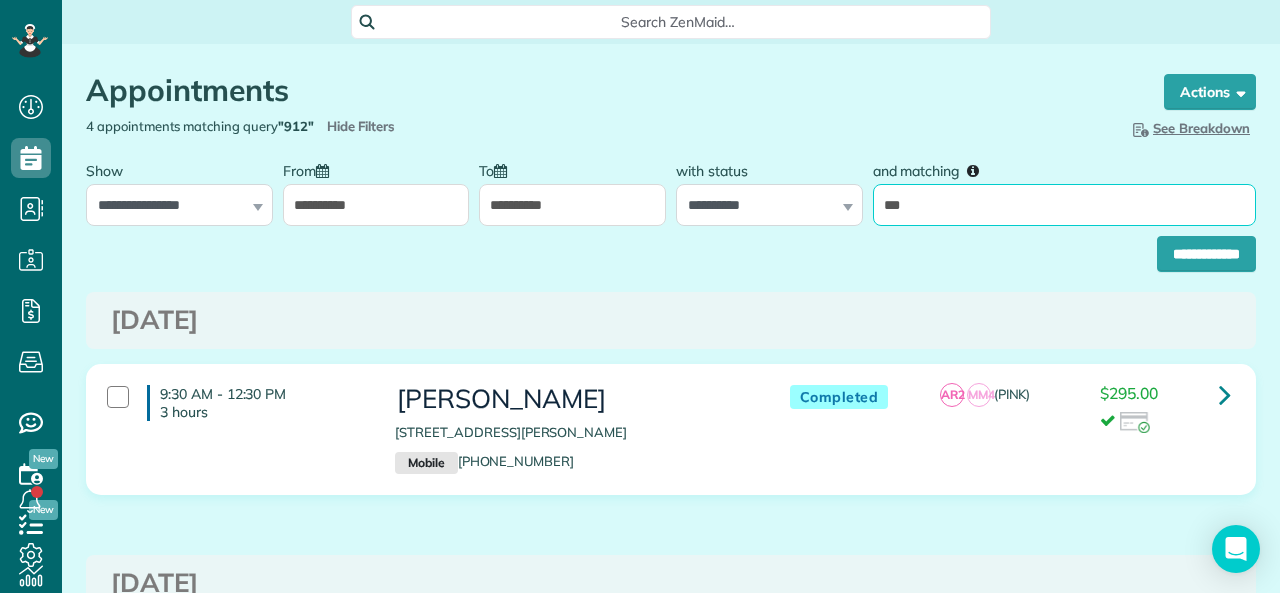 click on "***" at bounding box center (1064, 205) 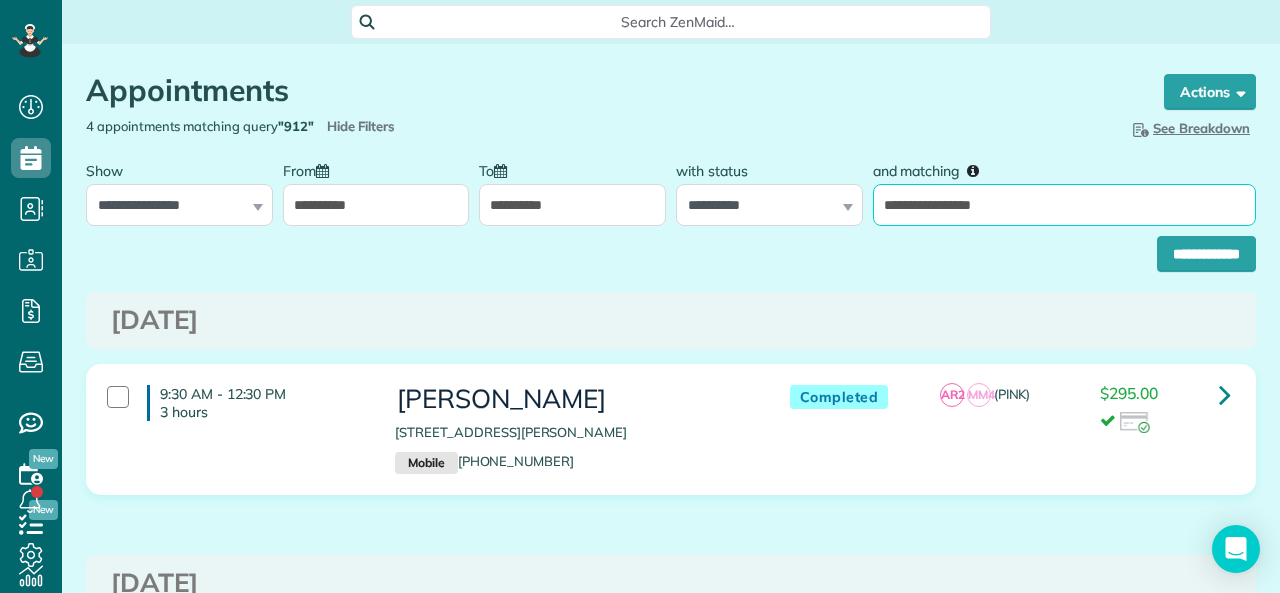 type on "**********" 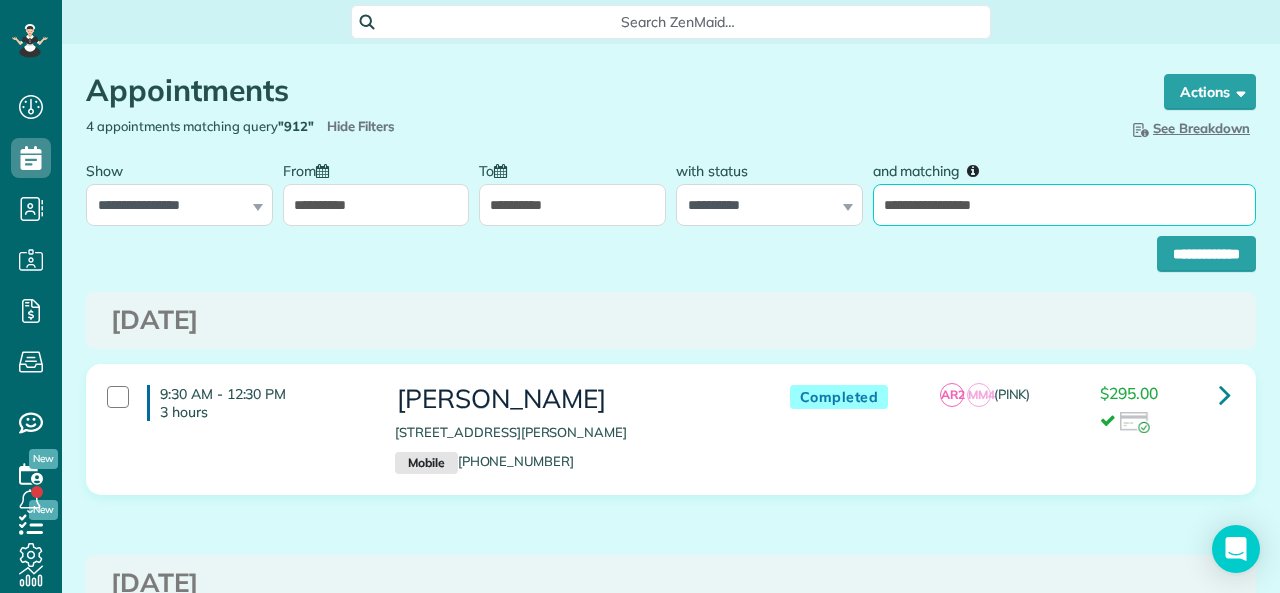 click on "**********" at bounding box center [1206, 254] 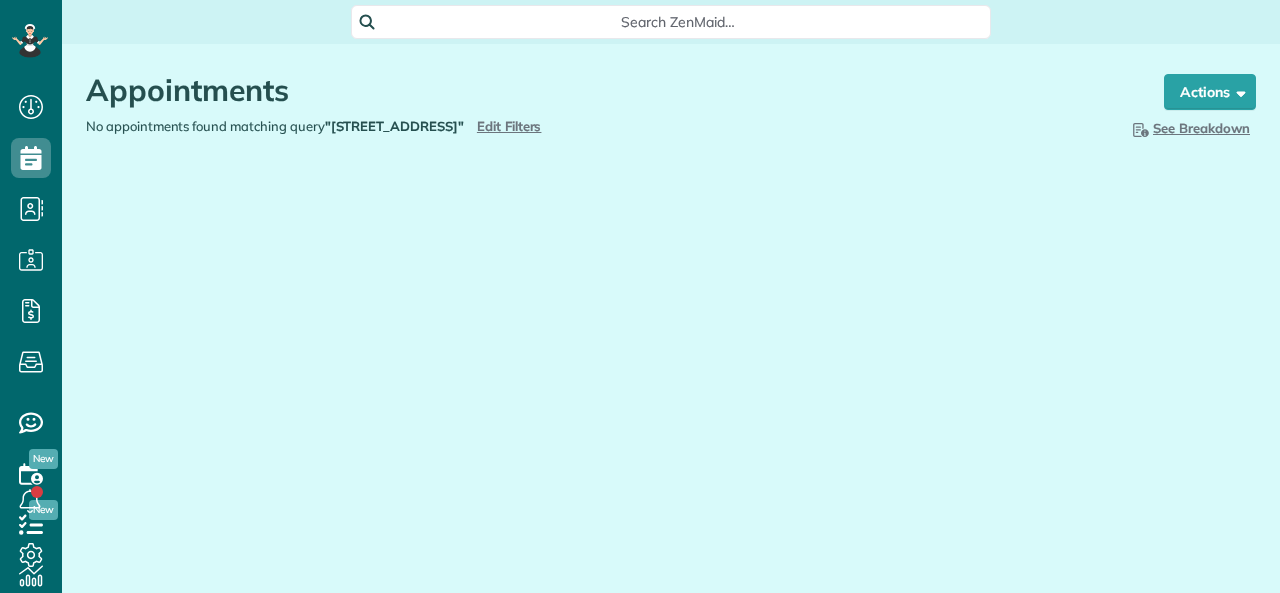 scroll, scrollTop: 0, scrollLeft: 0, axis: both 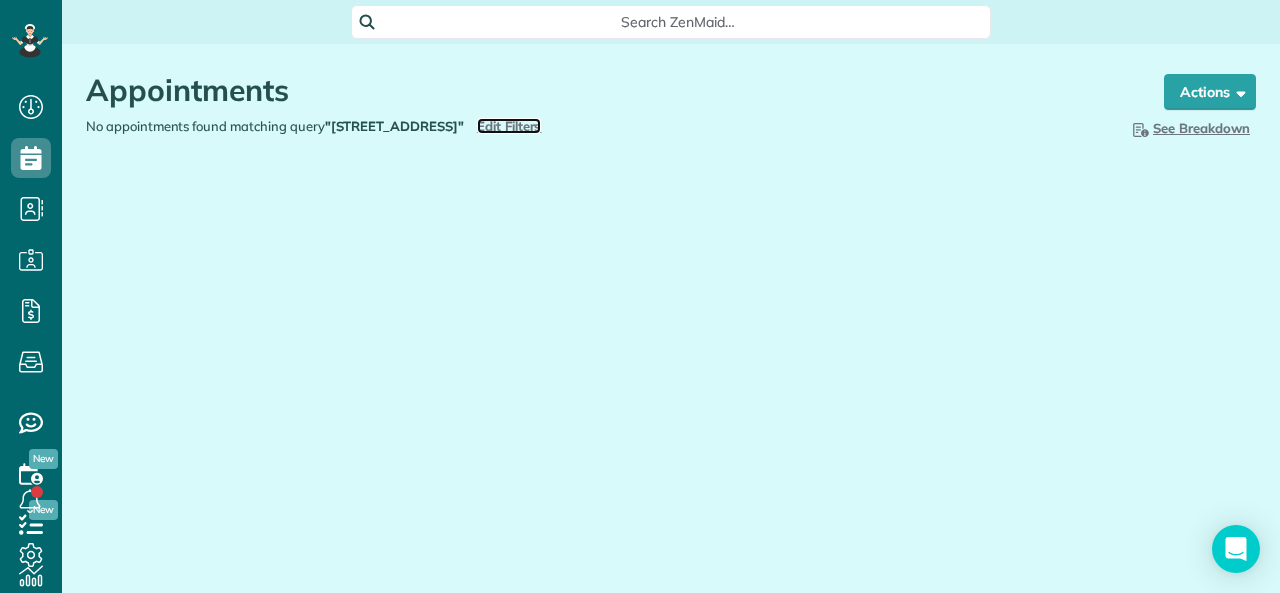 click on "Edit Filters" at bounding box center [509, 126] 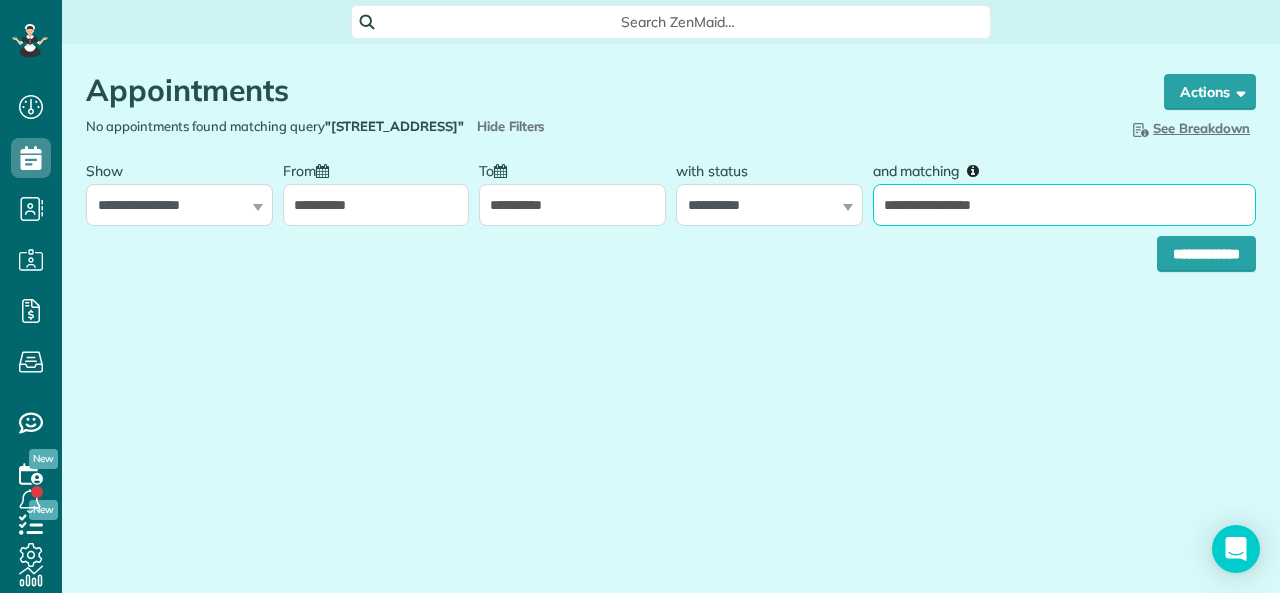 click on "**********" at bounding box center [1064, 205] 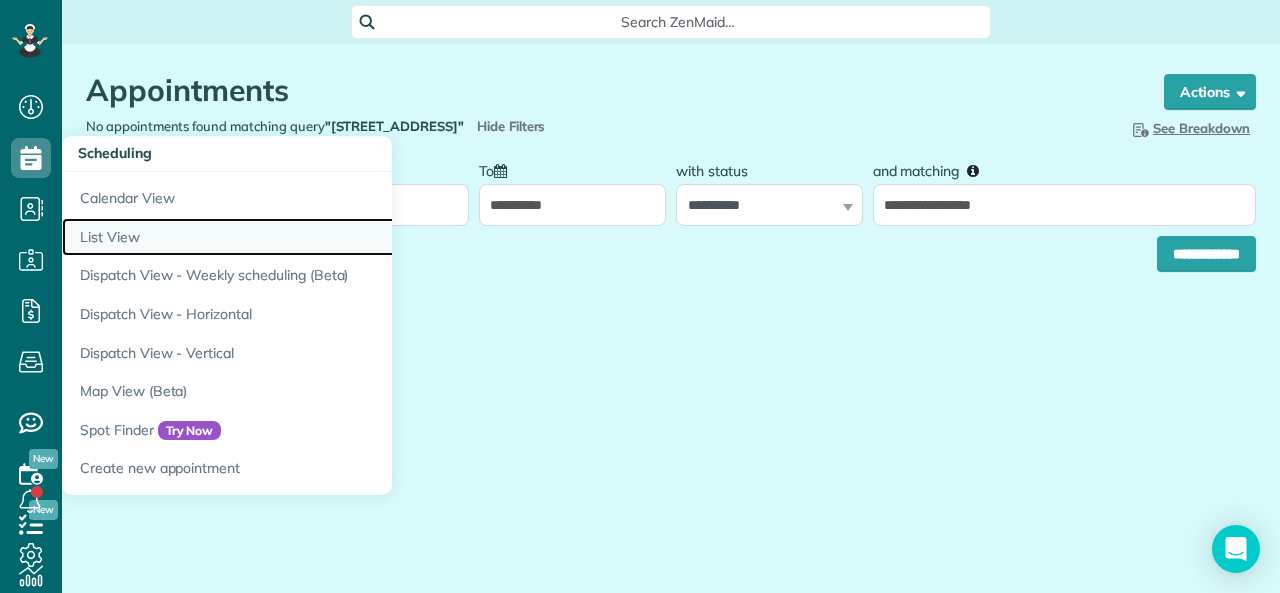 click on "List View" at bounding box center (312, 237) 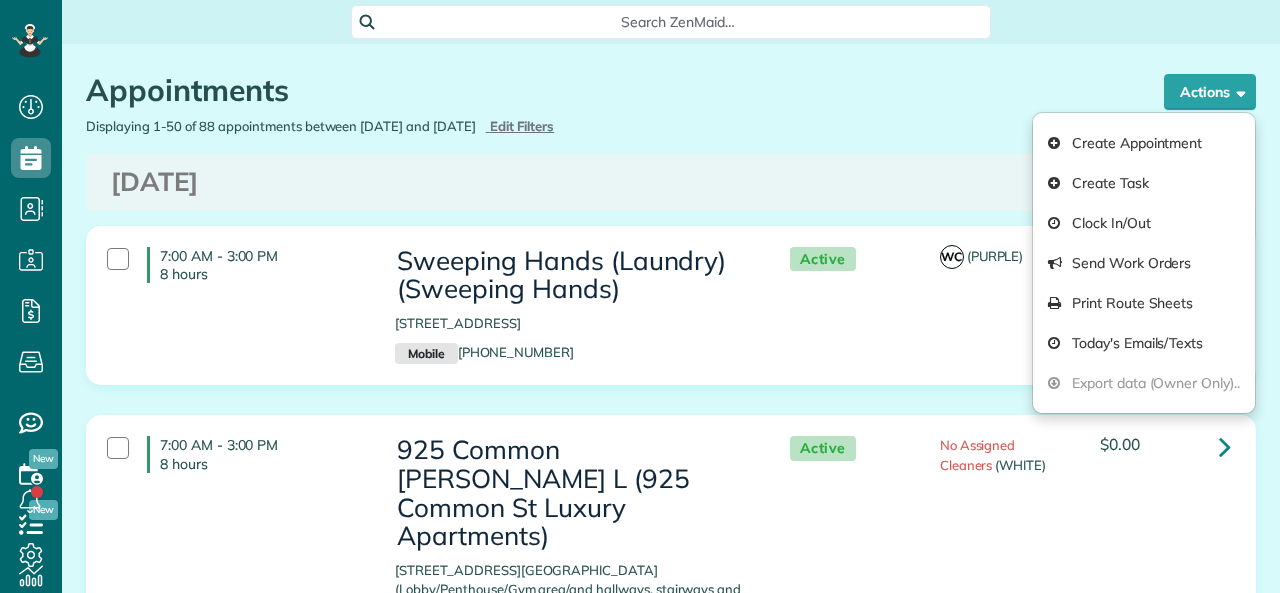 scroll, scrollTop: 0, scrollLeft: 0, axis: both 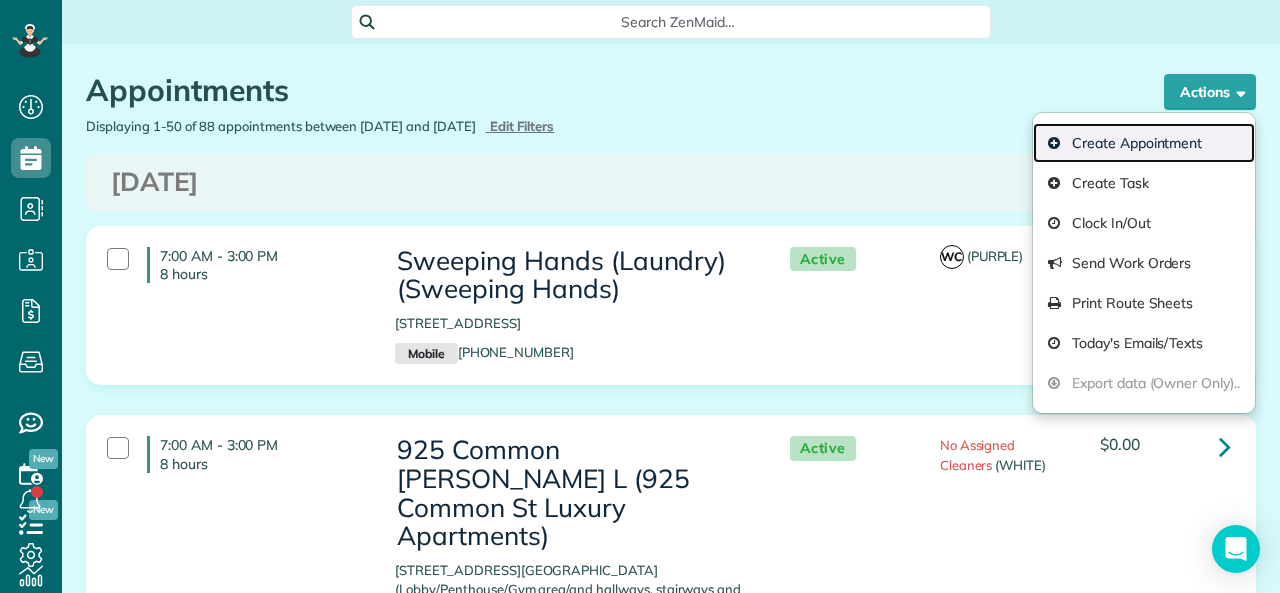 click on "Create Appointment" at bounding box center (1144, 143) 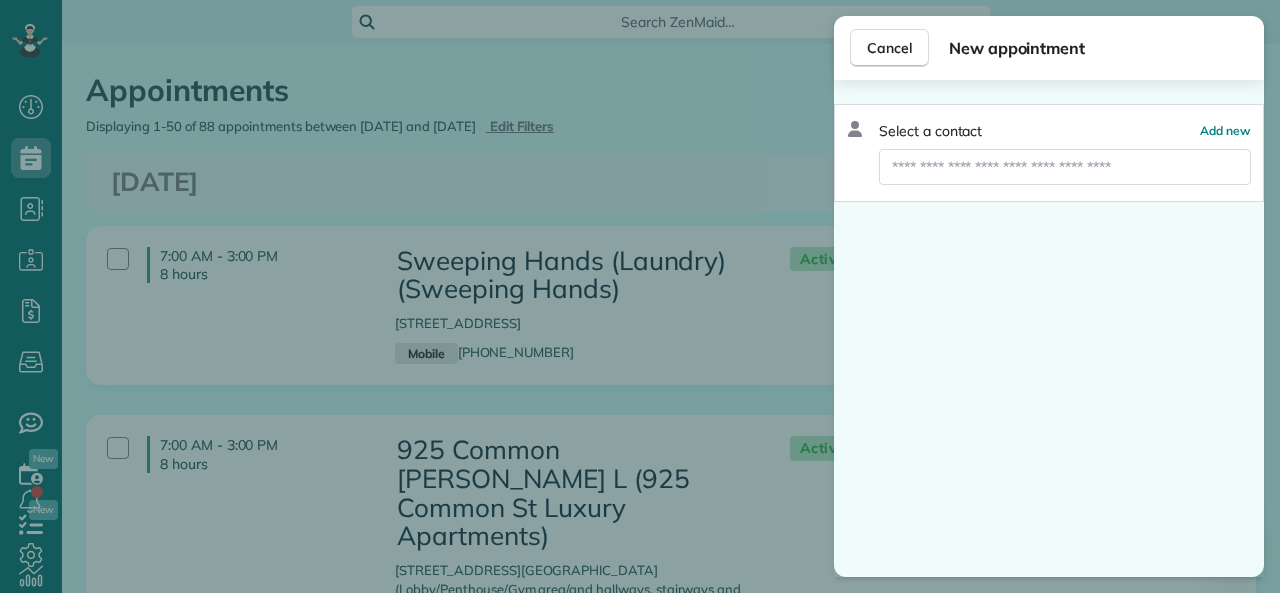 click at bounding box center (1065, 167) 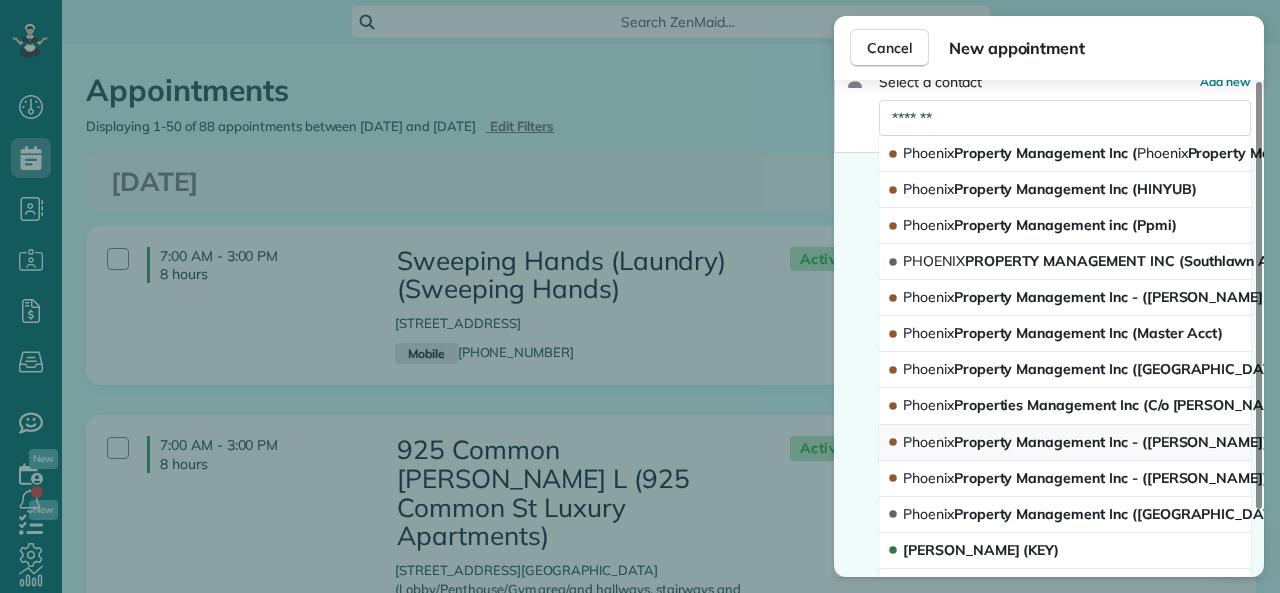 scroll, scrollTop: 0, scrollLeft: 0, axis: both 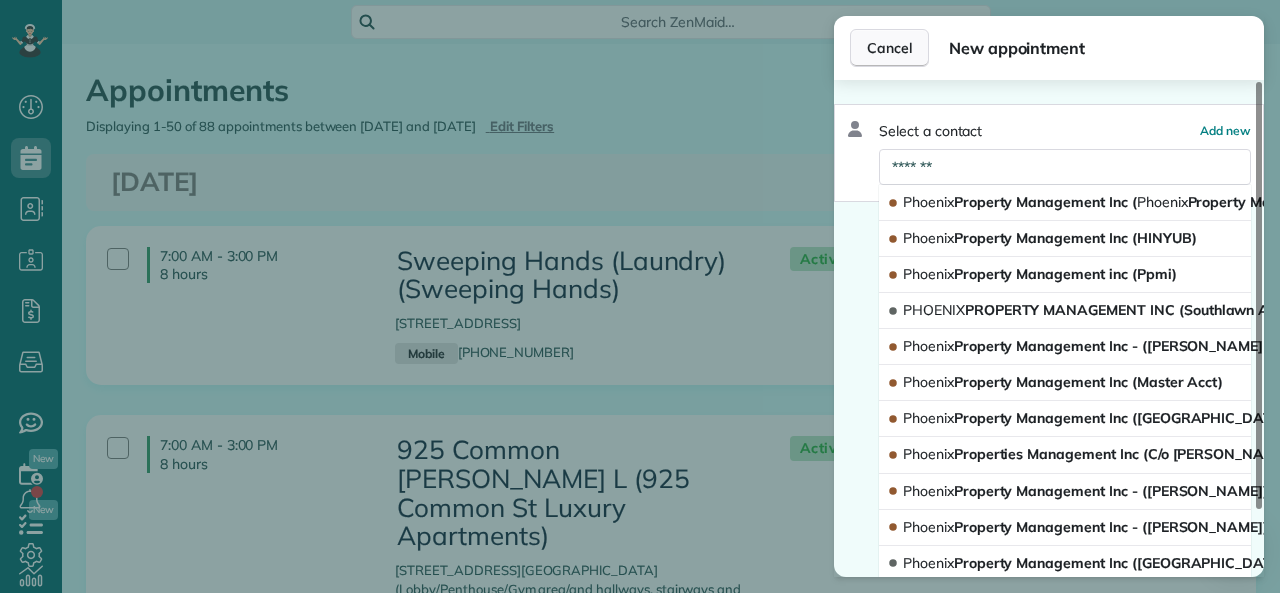 type on "*******" 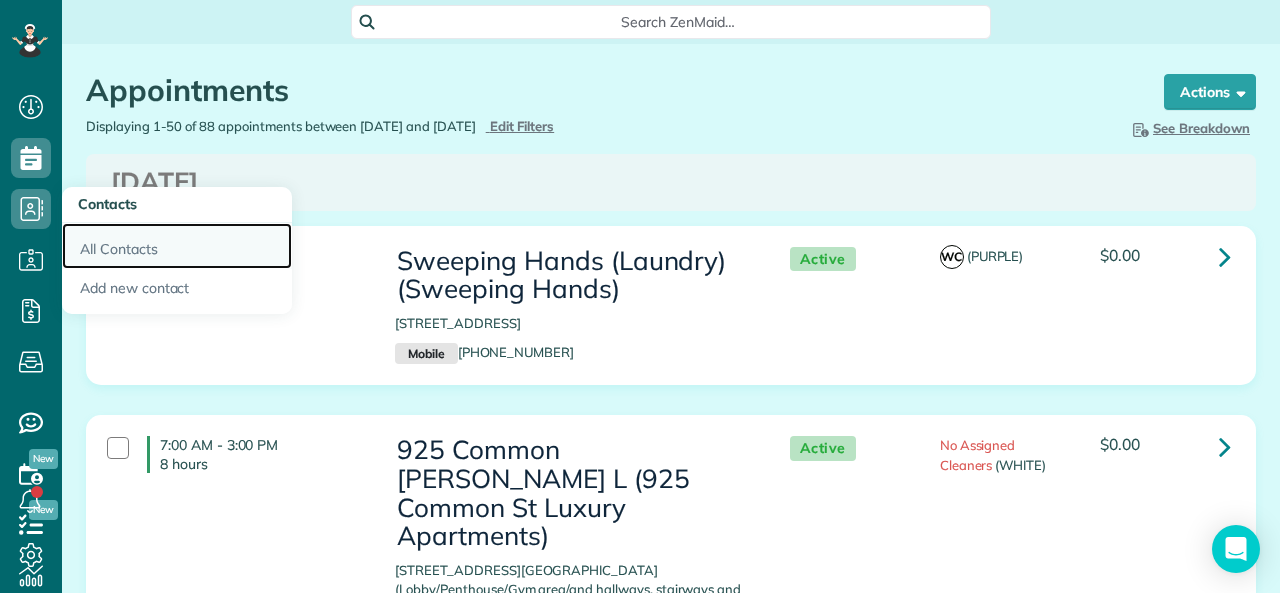 click on "All Contacts" at bounding box center [177, 246] 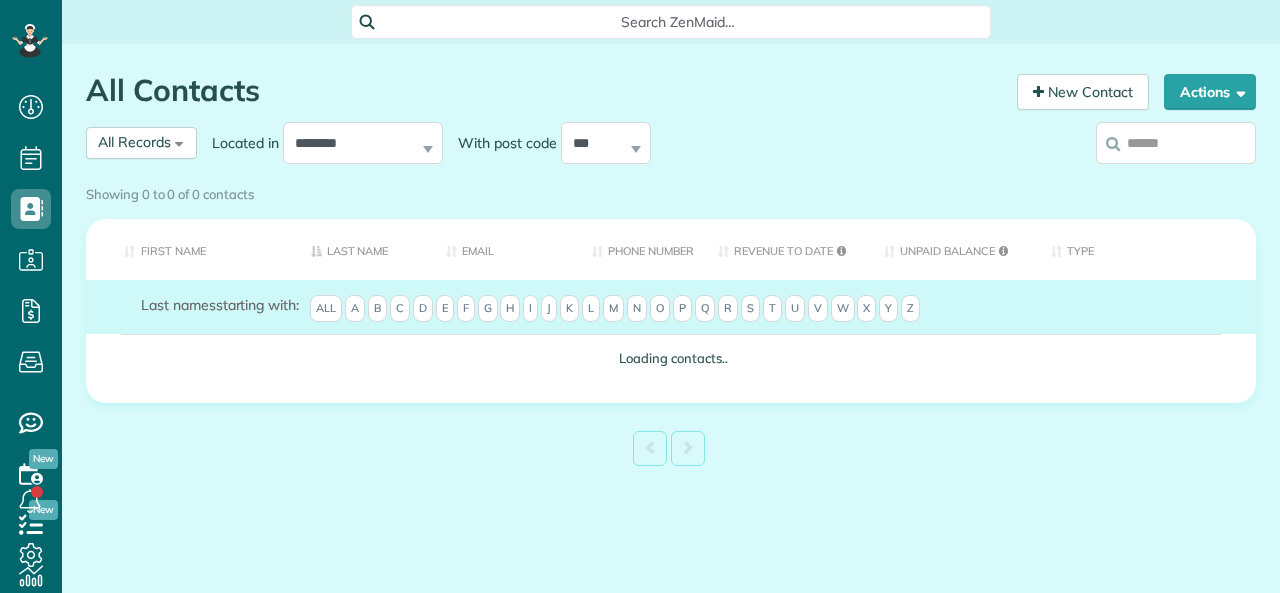 scroll, scrollTop: 0, scrollLeft: 0, axis: both 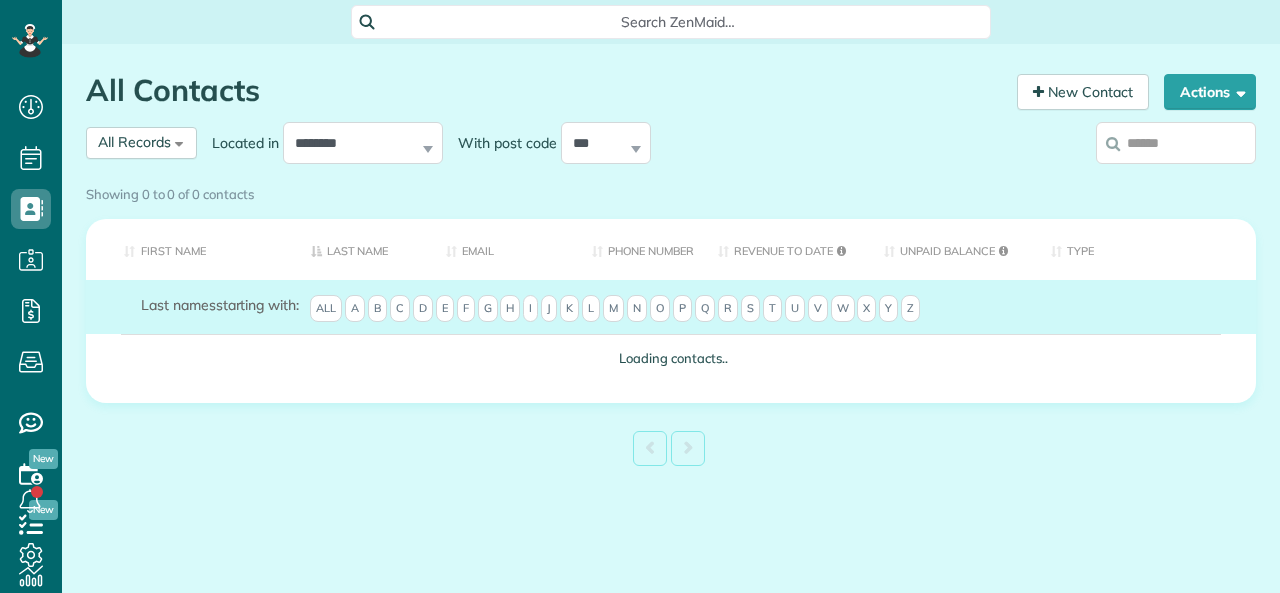 click on "Showing 0 to 0 of 0 contacts" at bounding box center [671, 190] 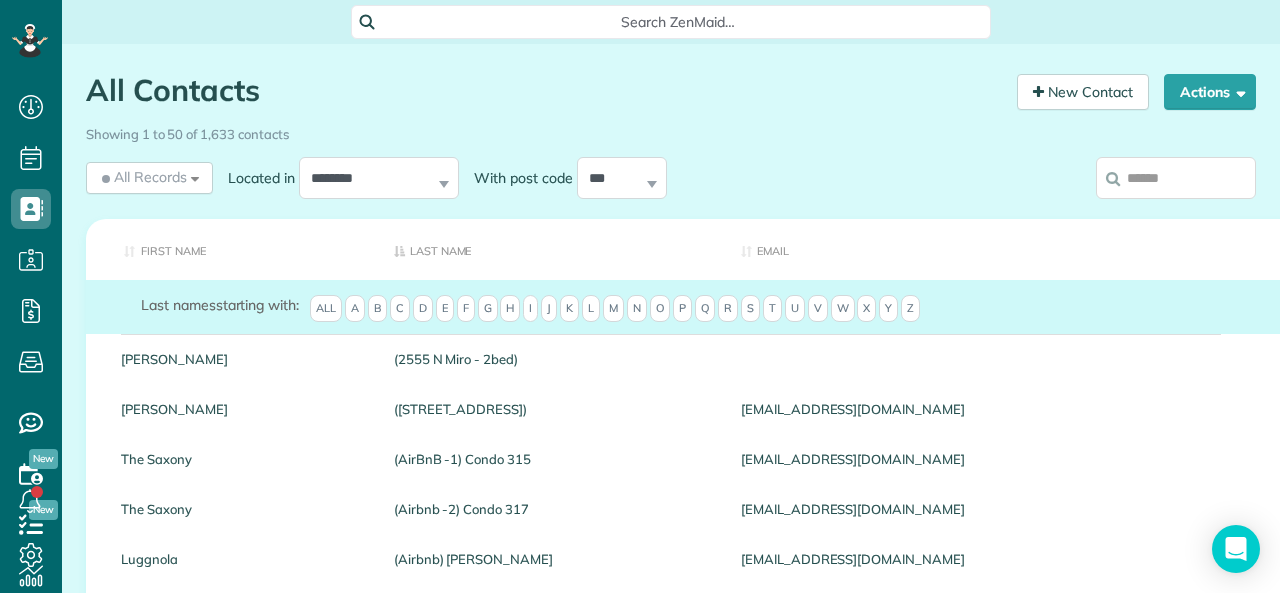 click at bounding box center [1176, 178] 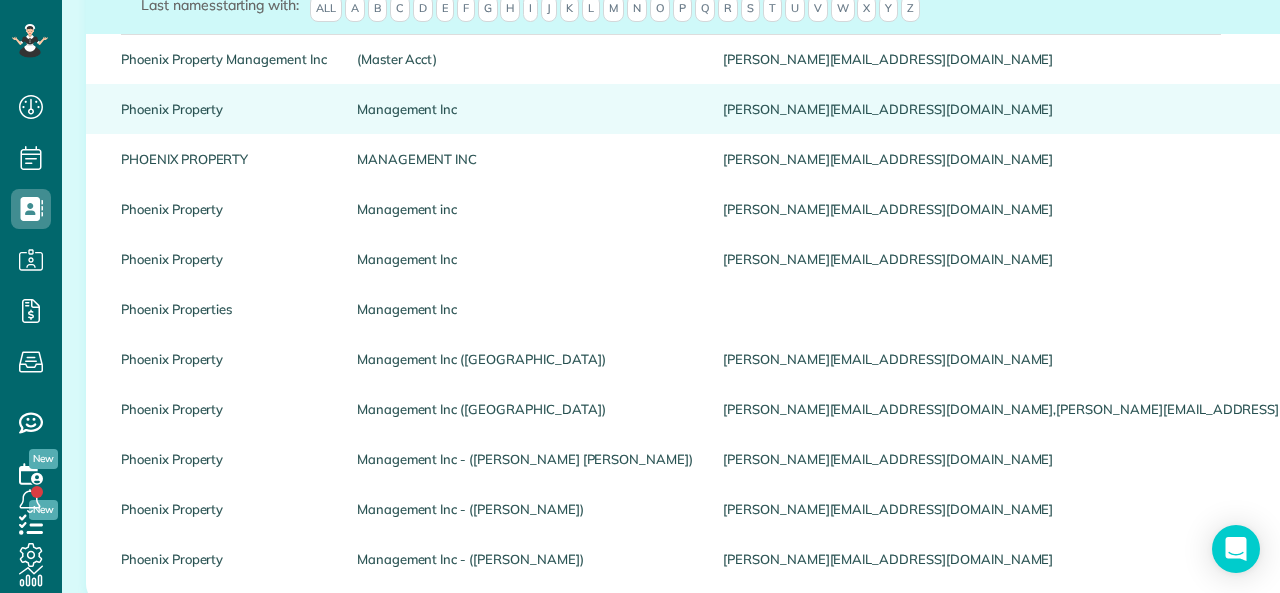 scroll, scrollTop: 400, scrollLeft: 0, axis: vertical 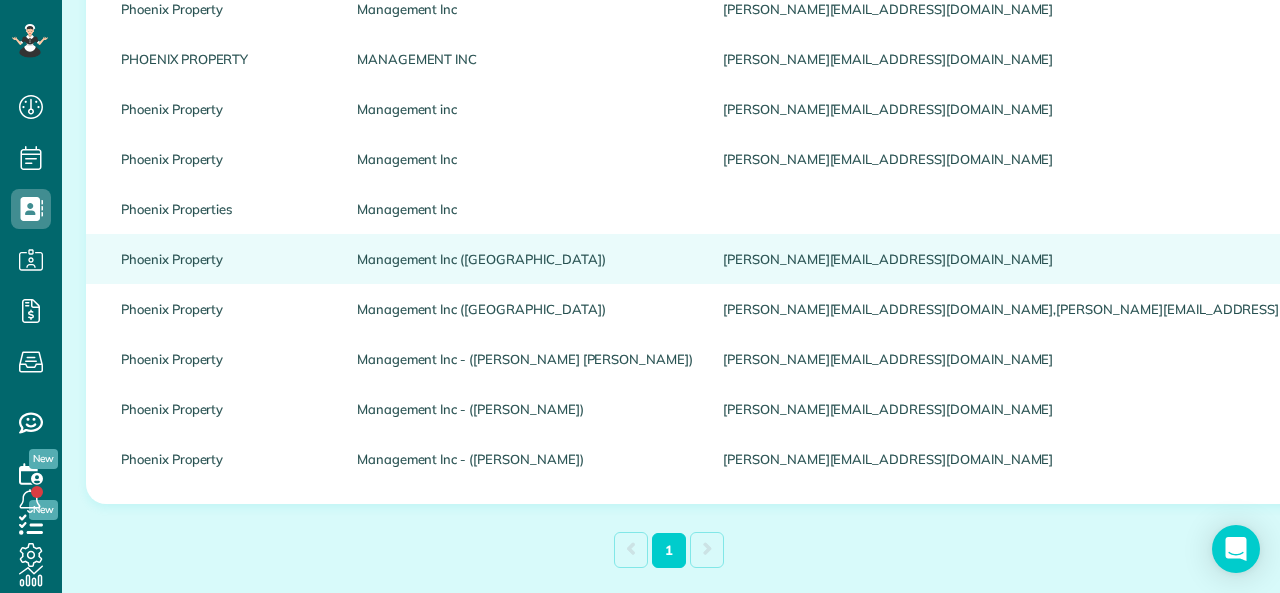 type on "*******" 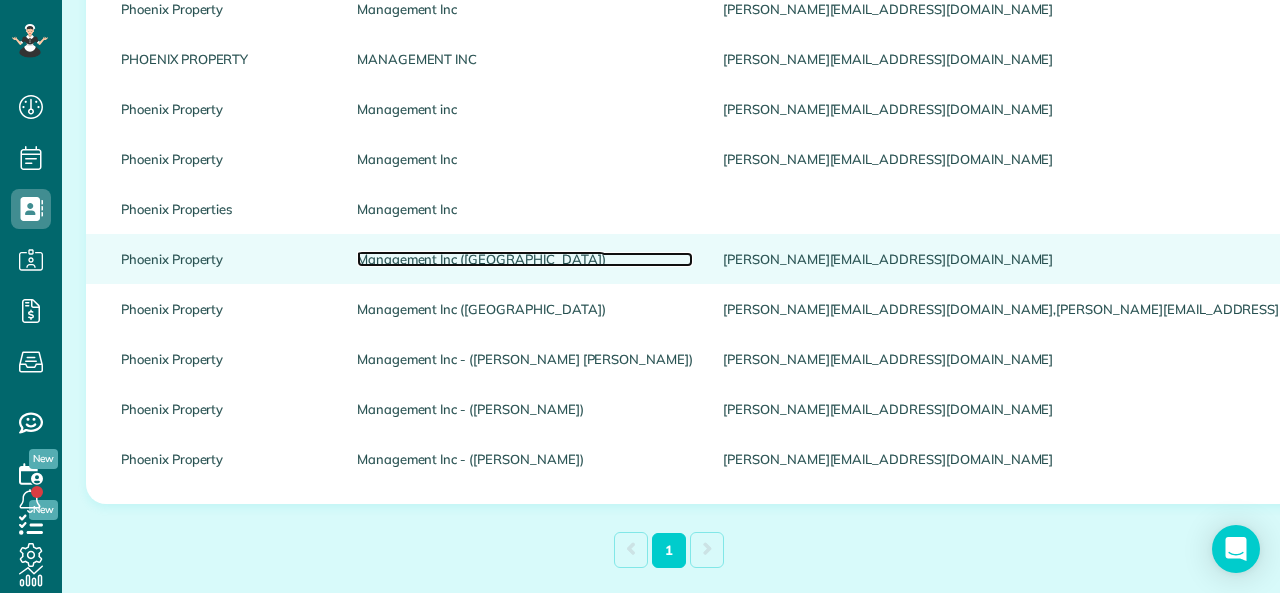 click on "Management Inc (East Monterey Ct)" at bounding box center [525, 259] 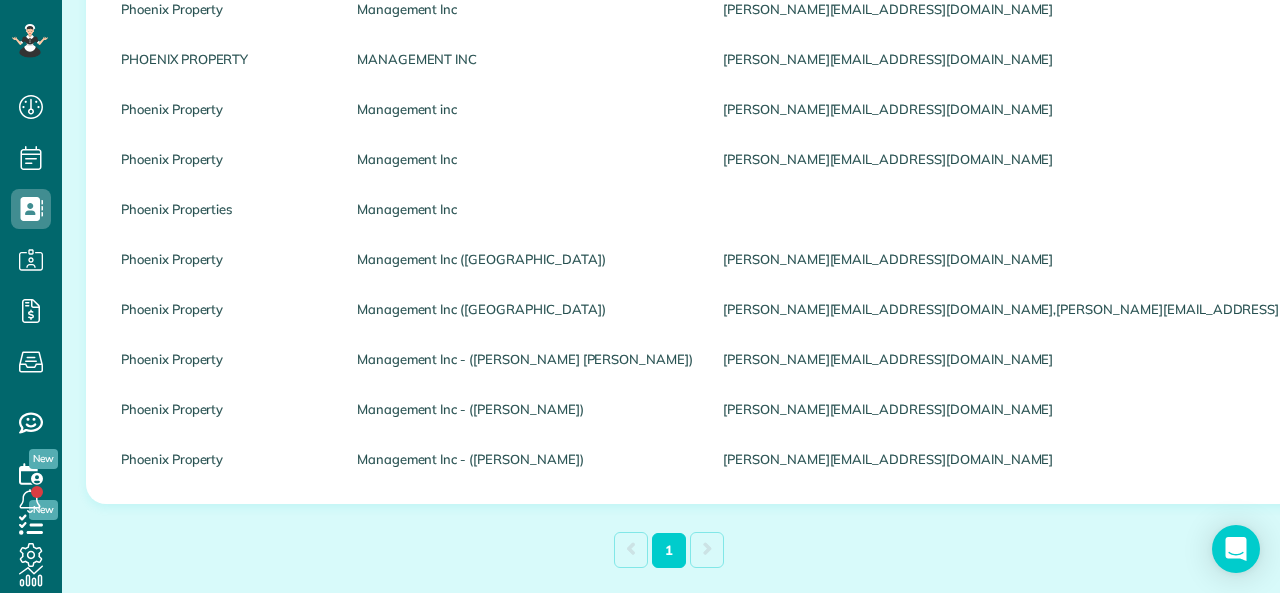 scroll, scrollTop: 100, scrollLeft: 0, axis: vertical 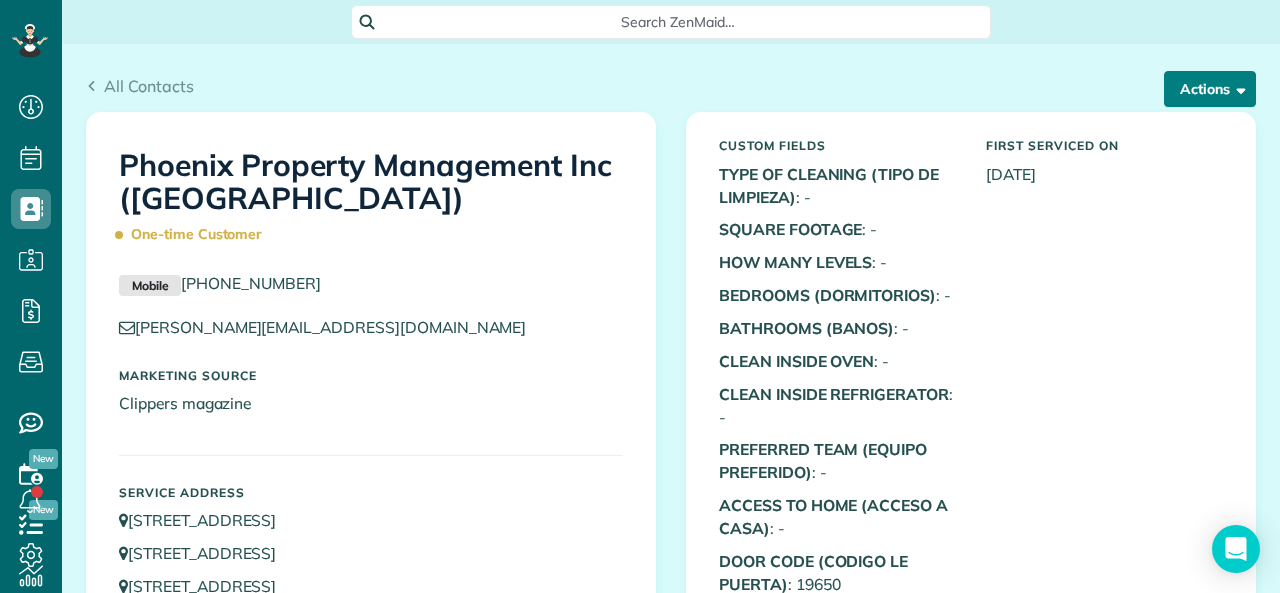 click on "Actions" at bounding box center (1210, 89) 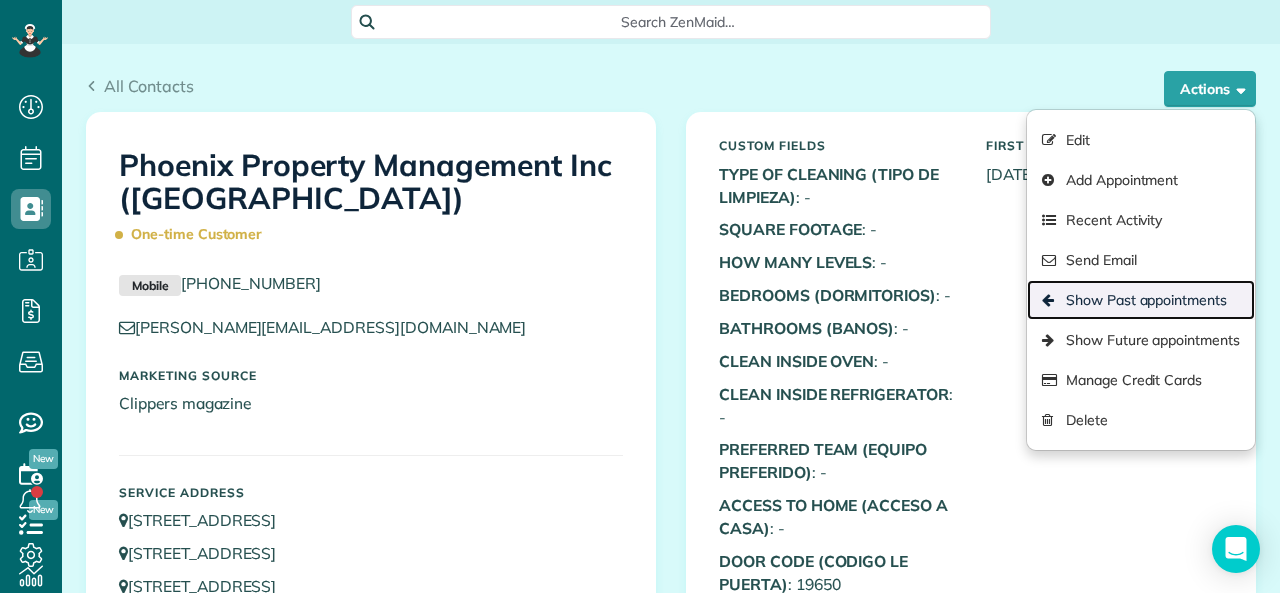 click on "Show Past appointments" at bounding box center [1141, 300] 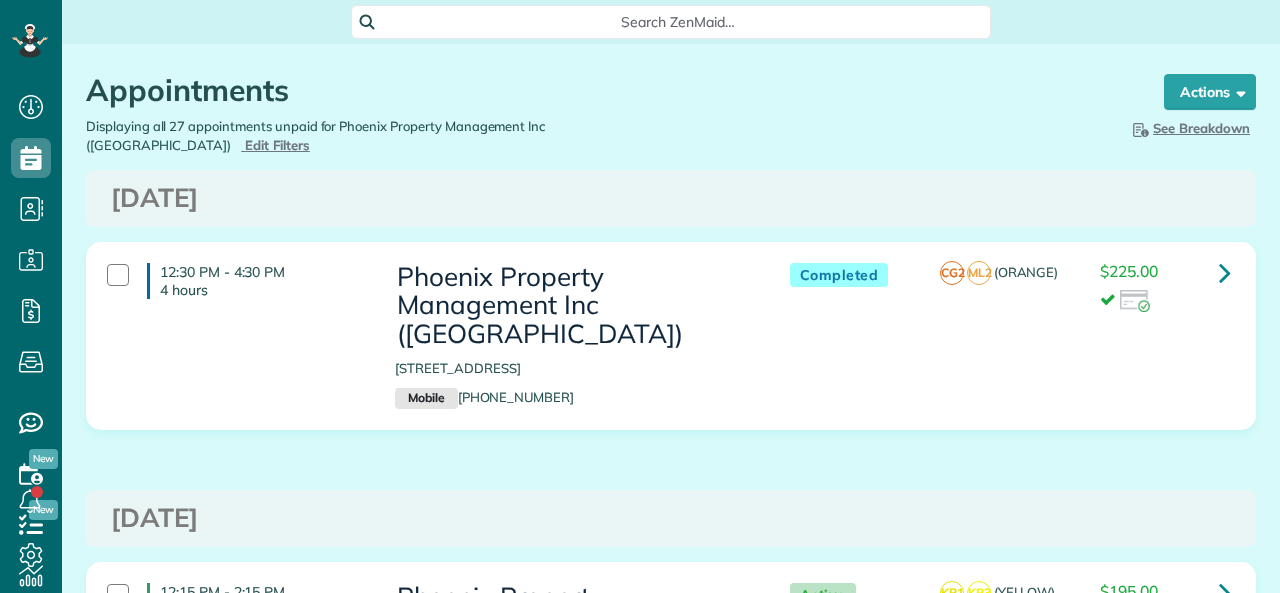 scroll, scrollTop: 0, scrollLeft: 0, axis: both 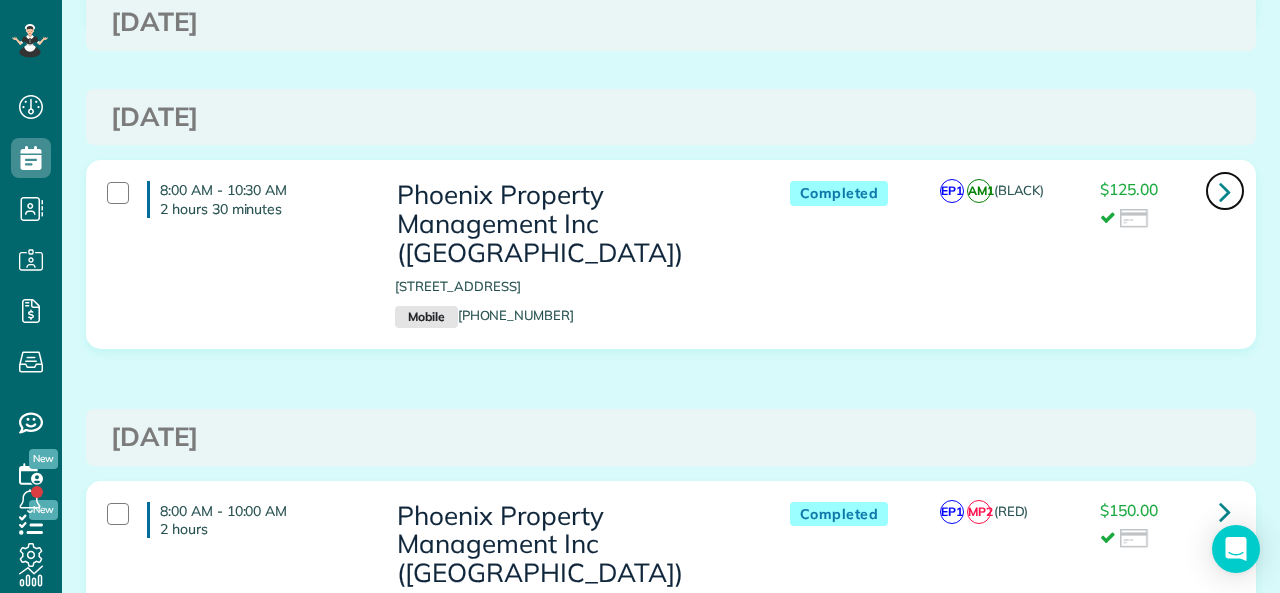 click at bounding box center [1225, 191] 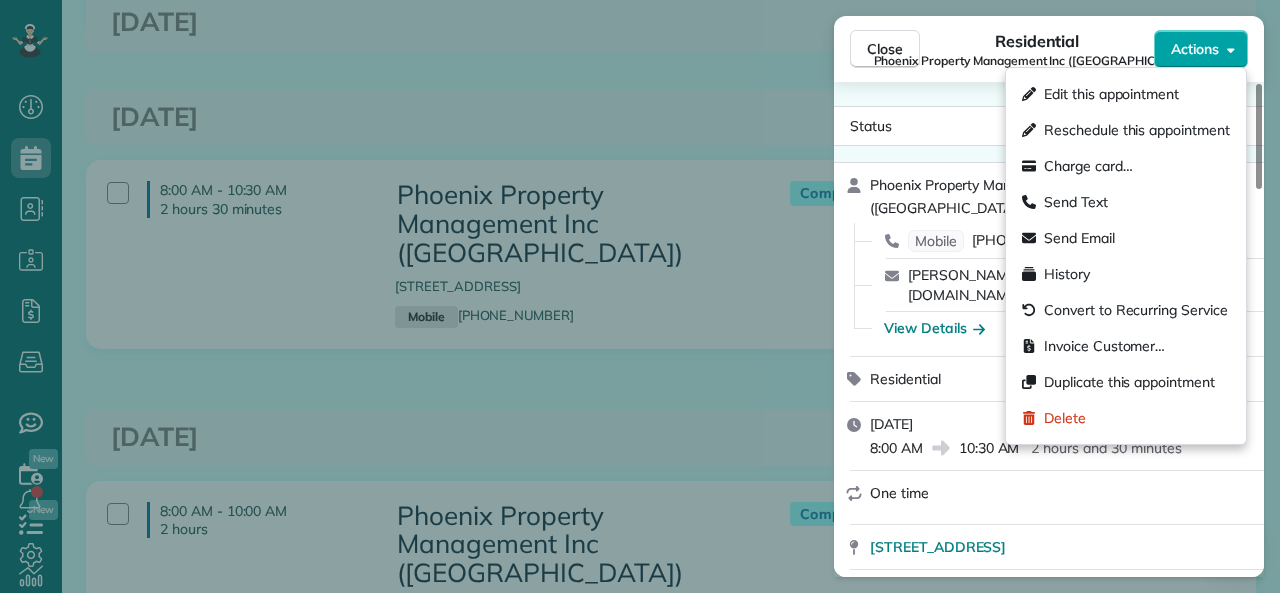 click on "Actions" at bounding box center [1195, 49] 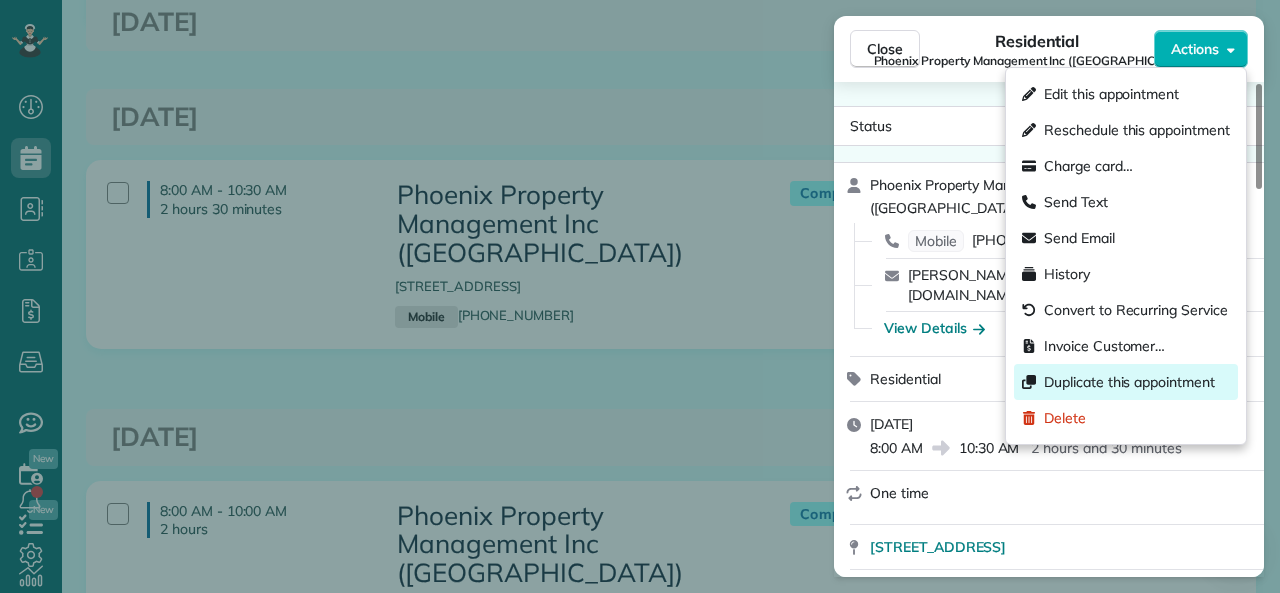 click on "Duplicate this appointment" at bounding box center [1129, 382] 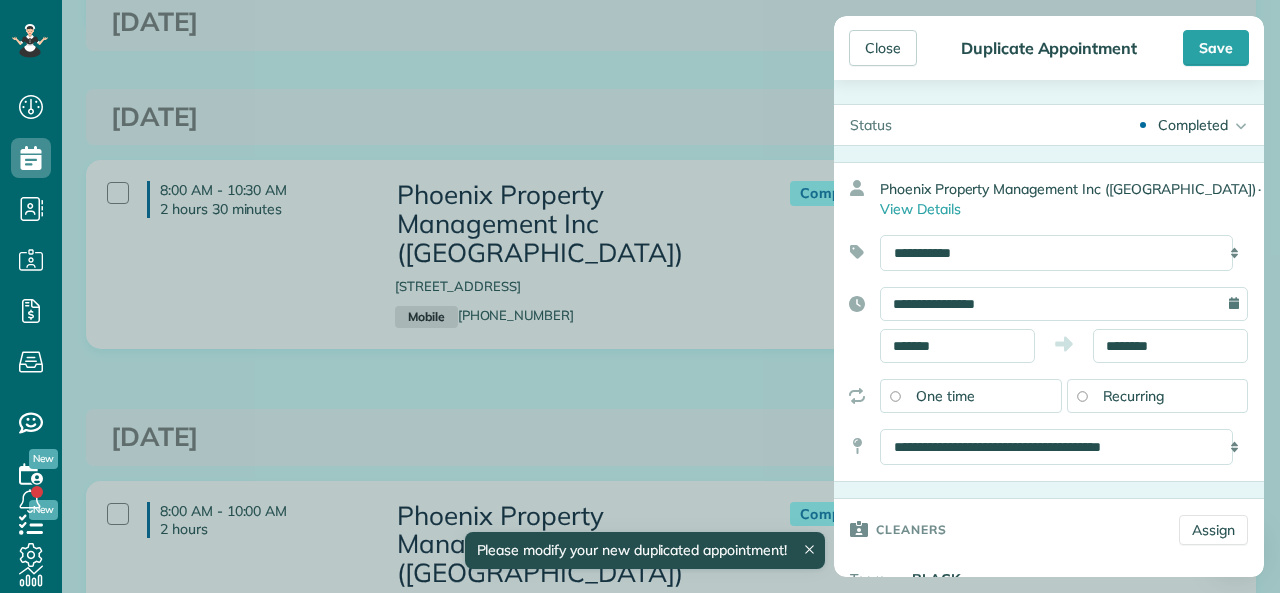 click on "Completed" at bounding box center (1193, 125) 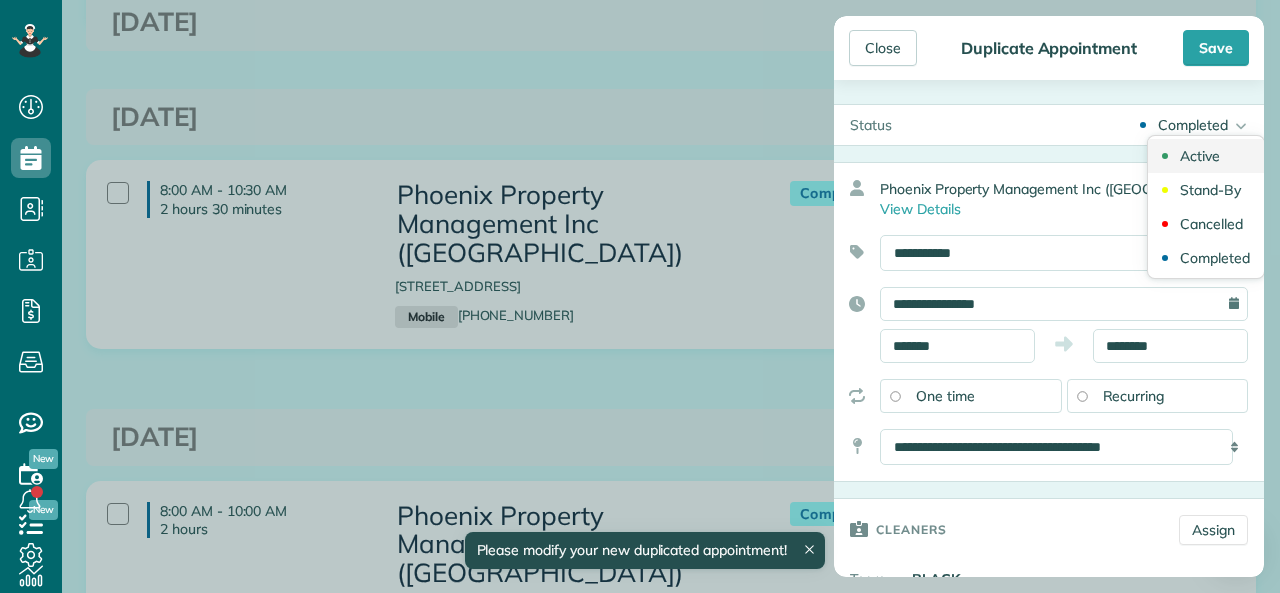 click on "Active" at bounding box center (1200, 156) 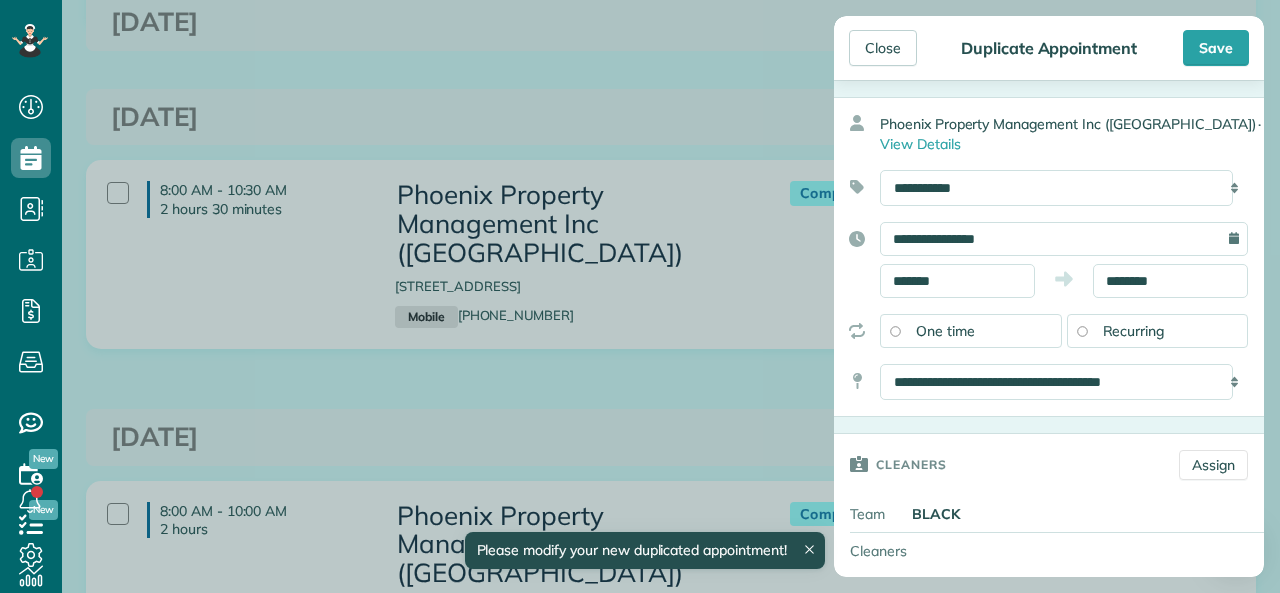 scroll, scrollTop: 100, scrollLeft: 0, axis: vertical 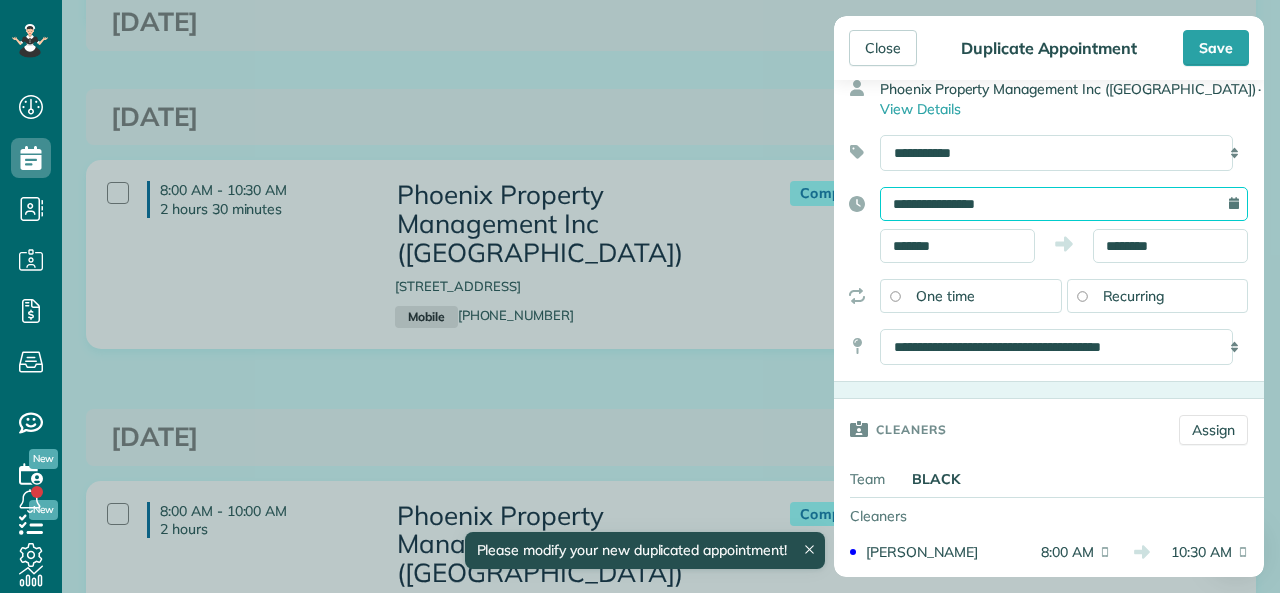 click on "**********" at bounding box center [1064, 204] 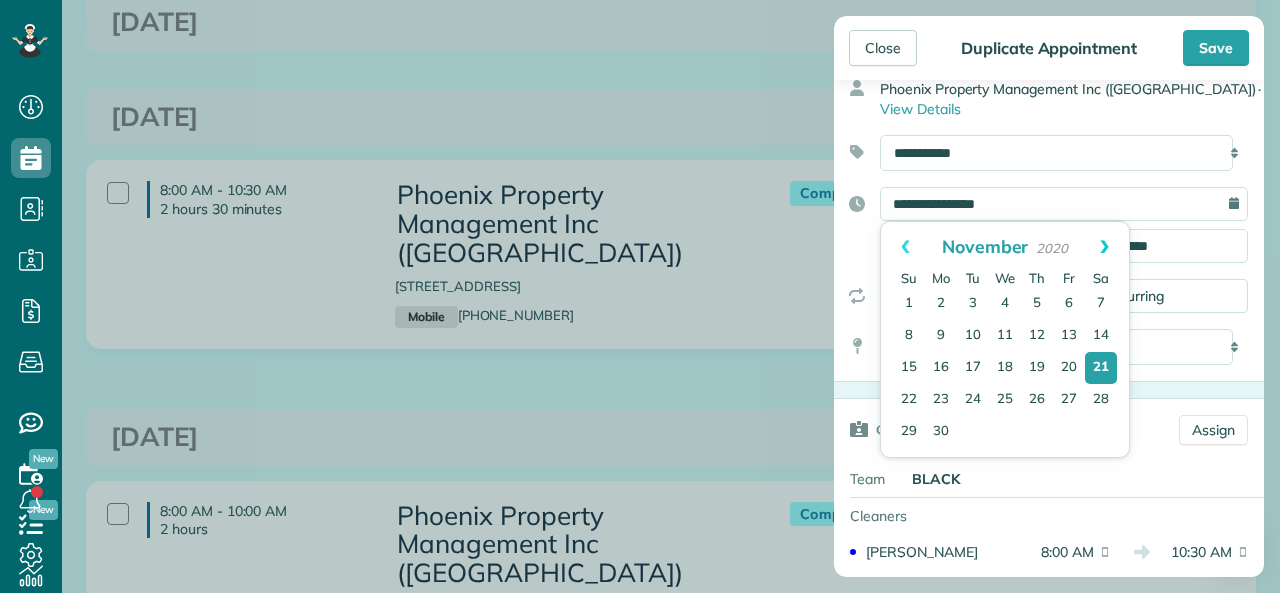 click on "Next" at bounding box center [1104, 247] 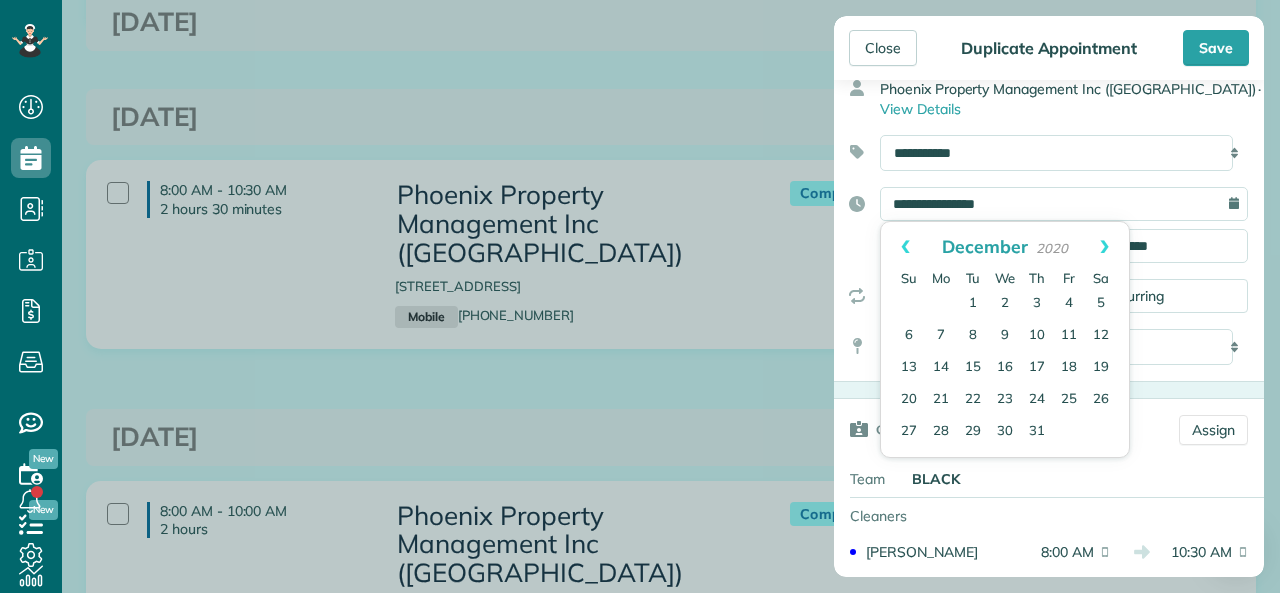 click on "Next" at bounding box center [1104, 247] 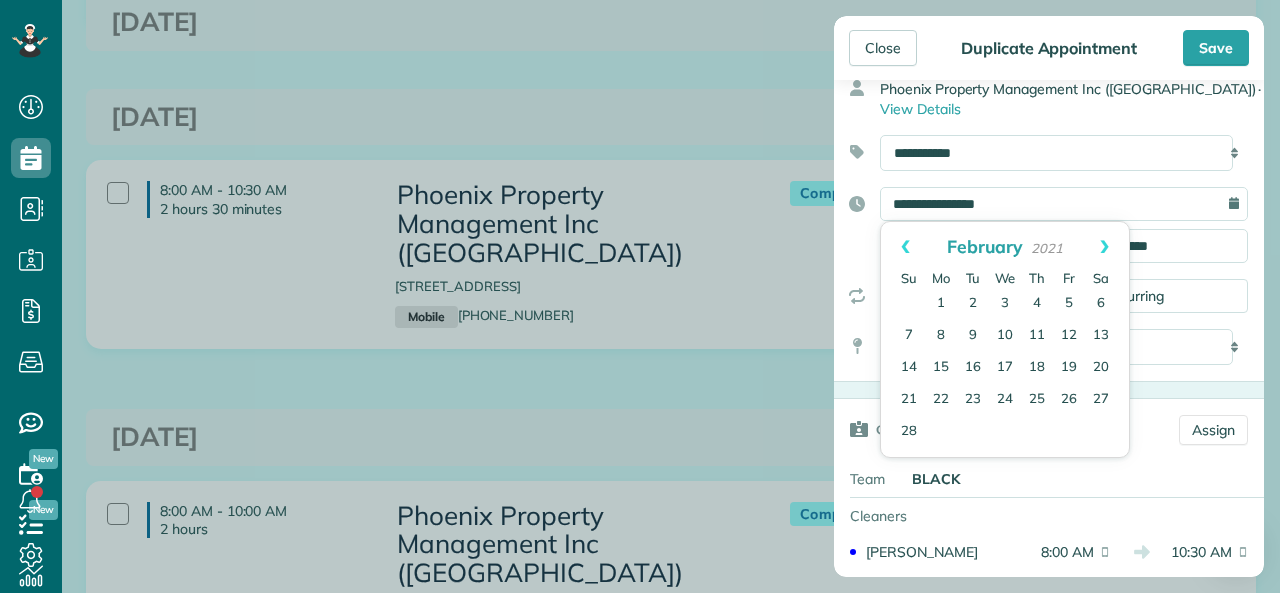 click on "Next" at bounding box center [1104, 247] 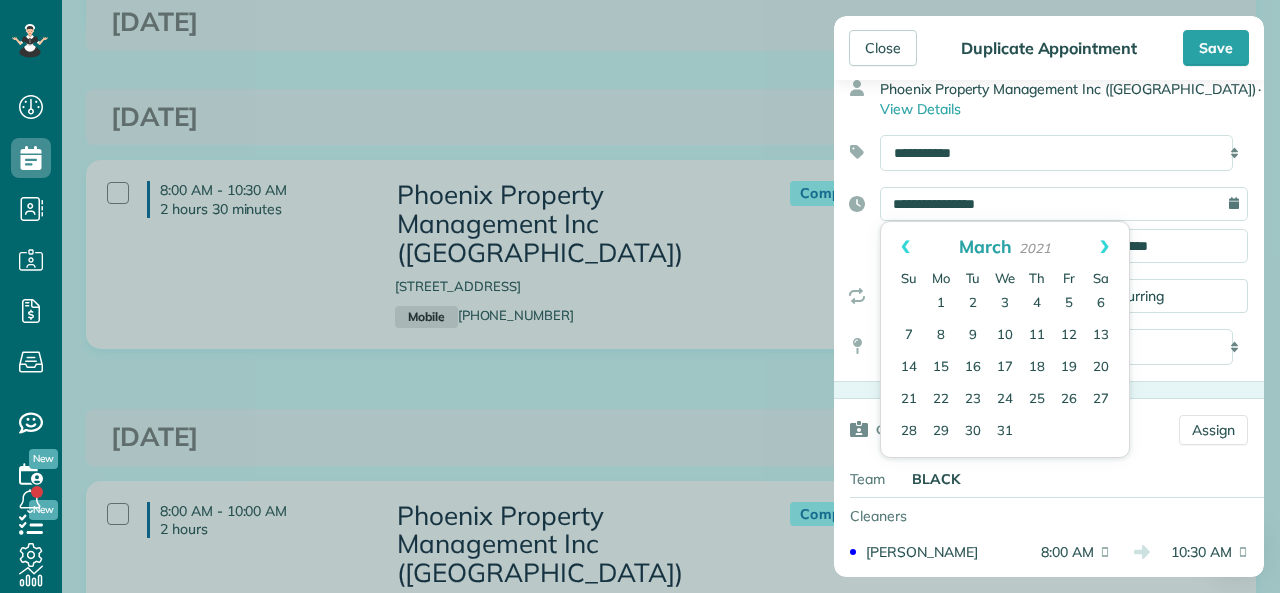 click on "Next" at bounding box center [1104, 247] 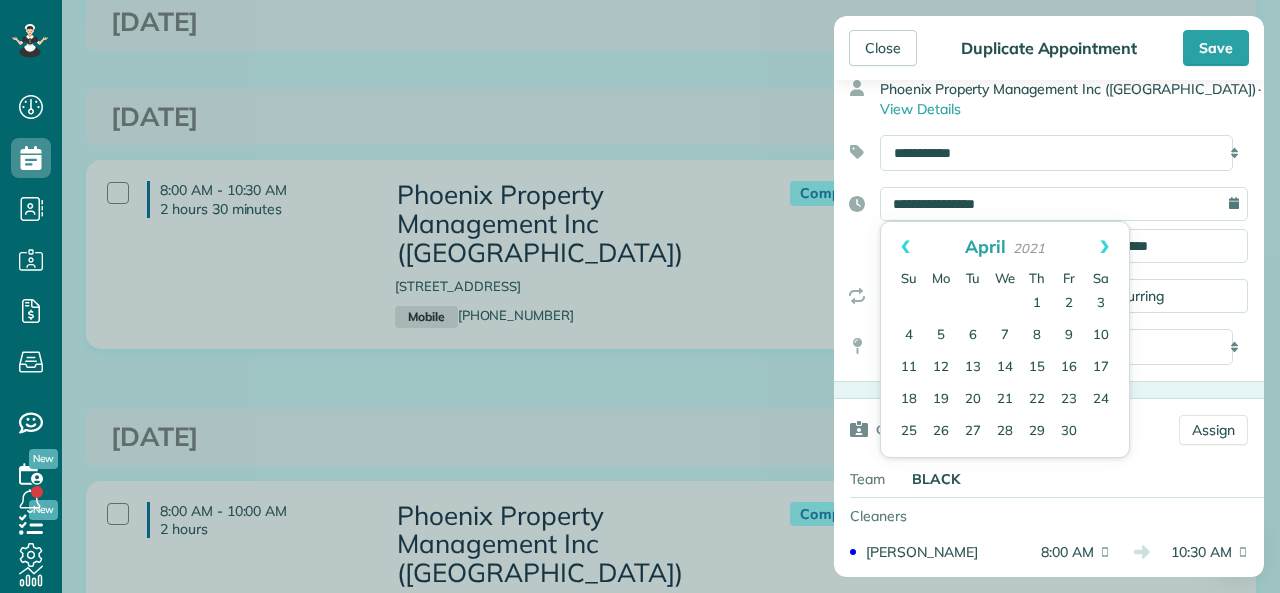 click on "2021" at bounding box center (1029, 248) 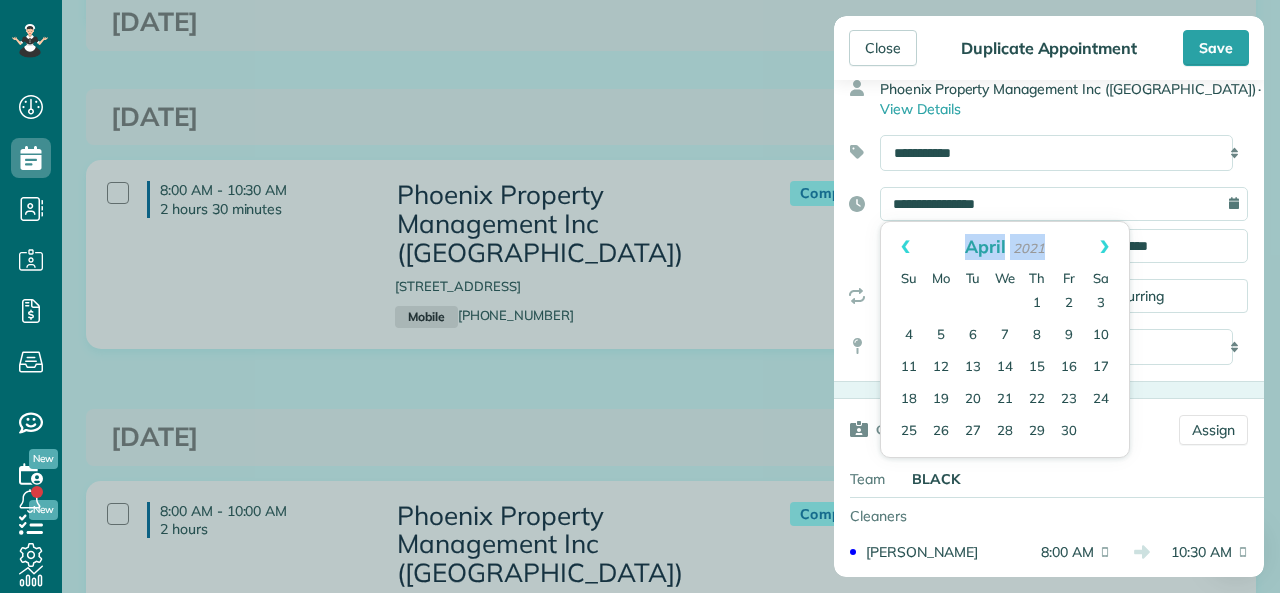 click on "2021" at bounding box center (1029, 248) 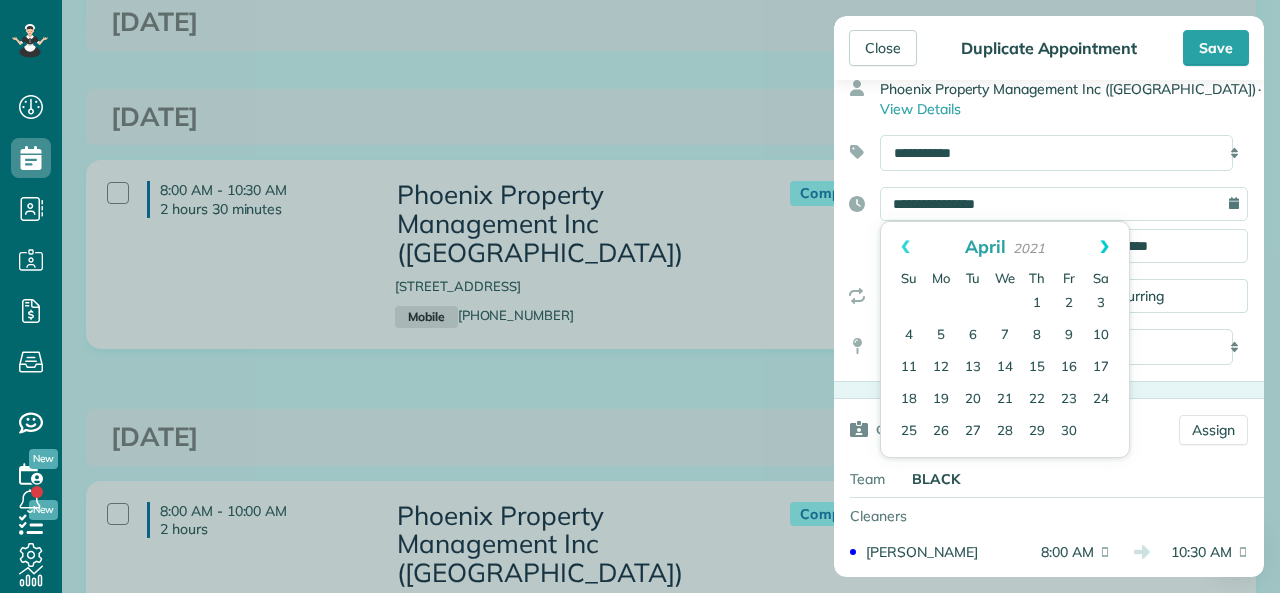 click on "Next" at bounding box center (1104, 247) 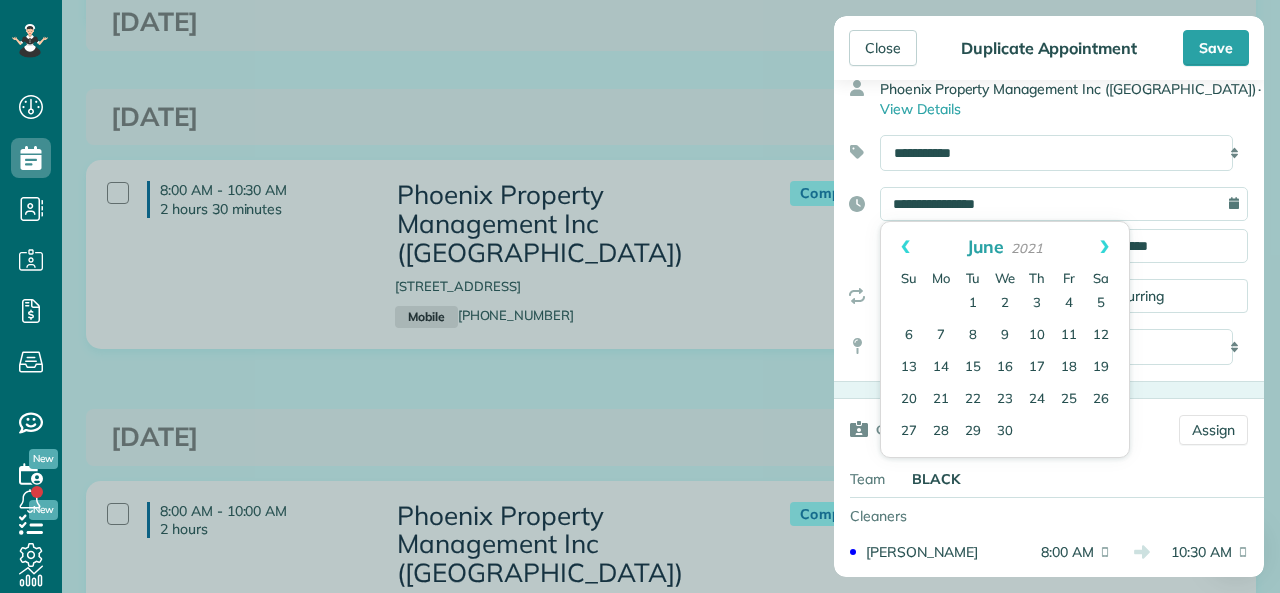 click on "Next" at bounding box center [1104, 247] 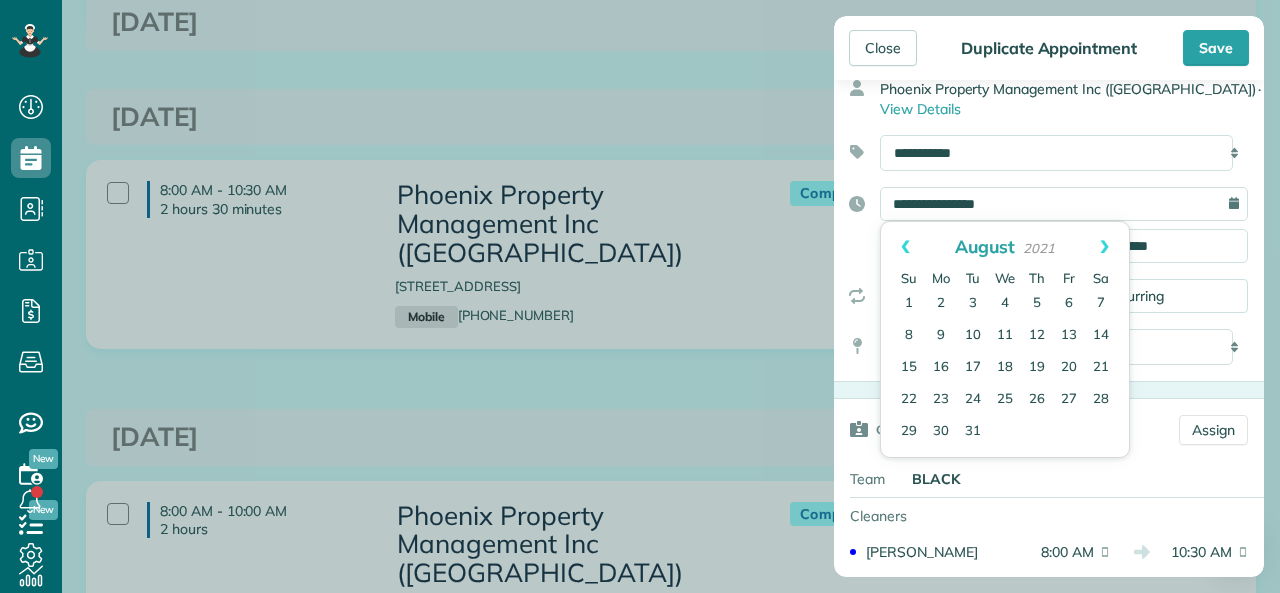 click on "Next" at bounding box center (1104, 247) 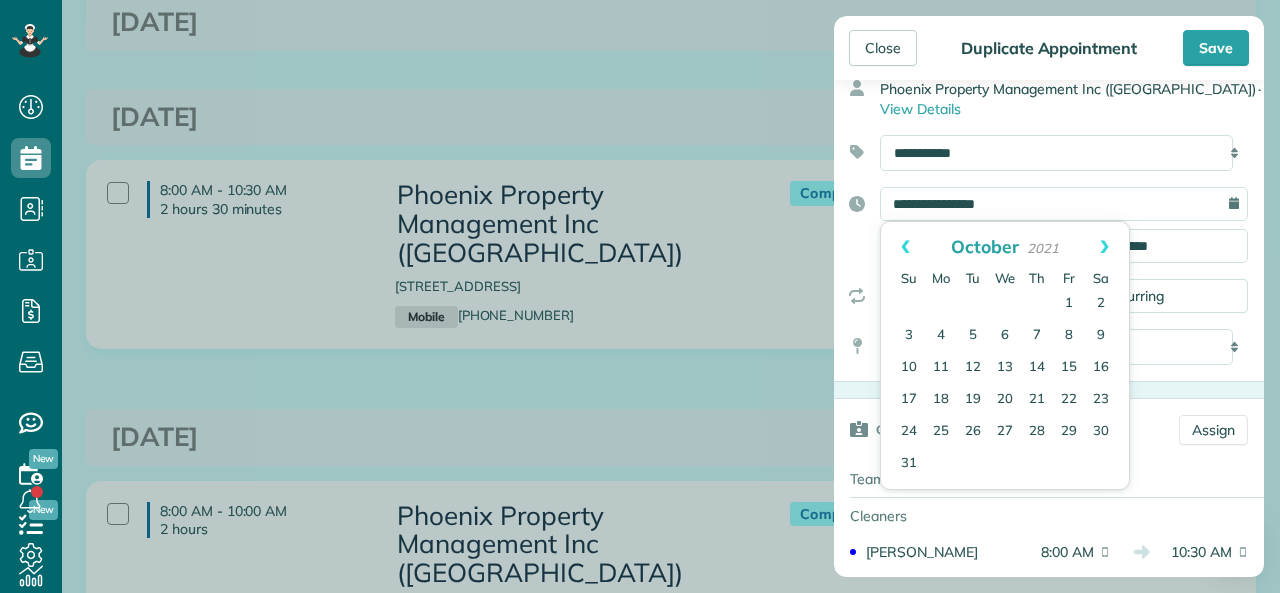 click on "Next" at bounding box center (1104, 247) 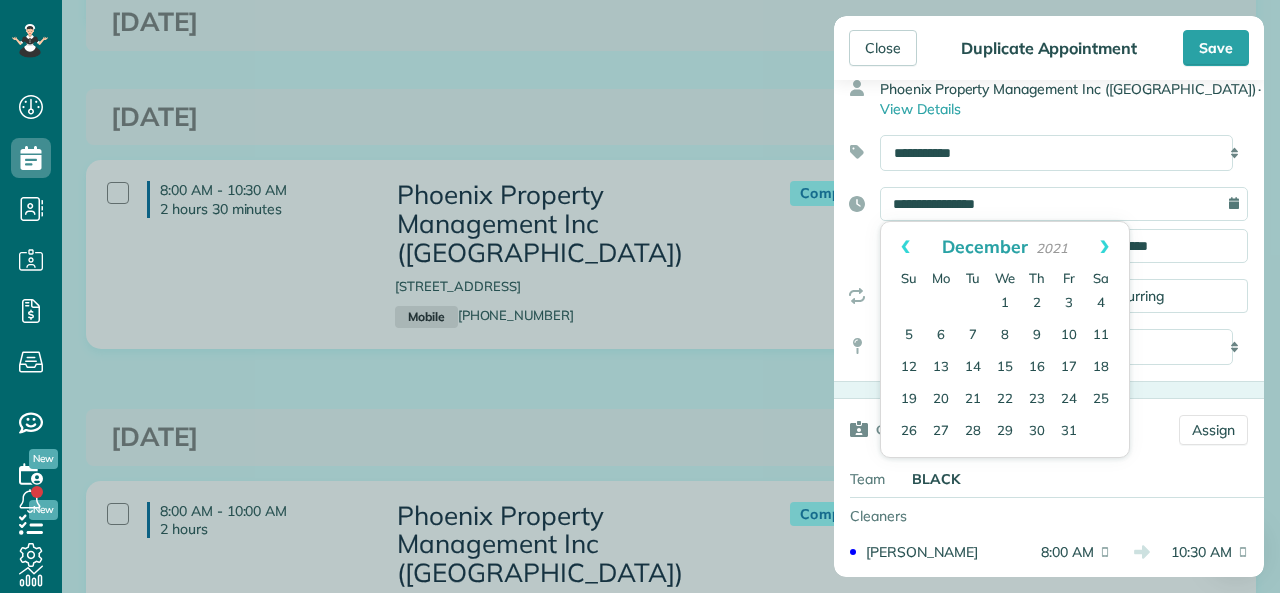 click on "Next" at bounding box center [1104, 247] 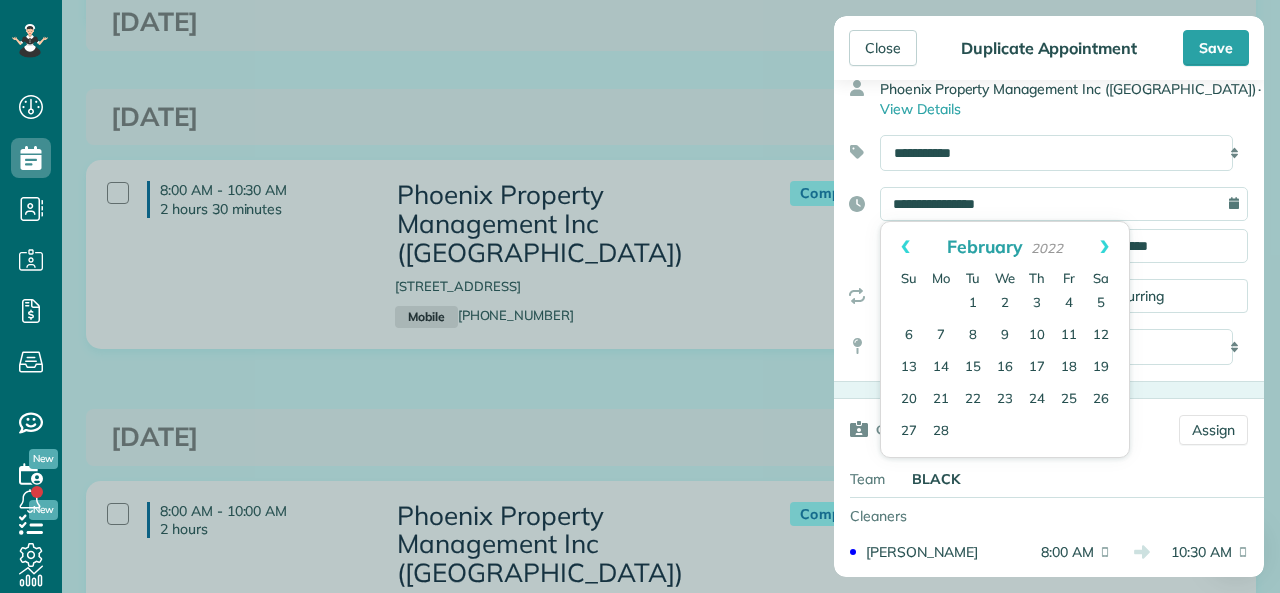 click on "Next" at bounding box center [1104, 247] 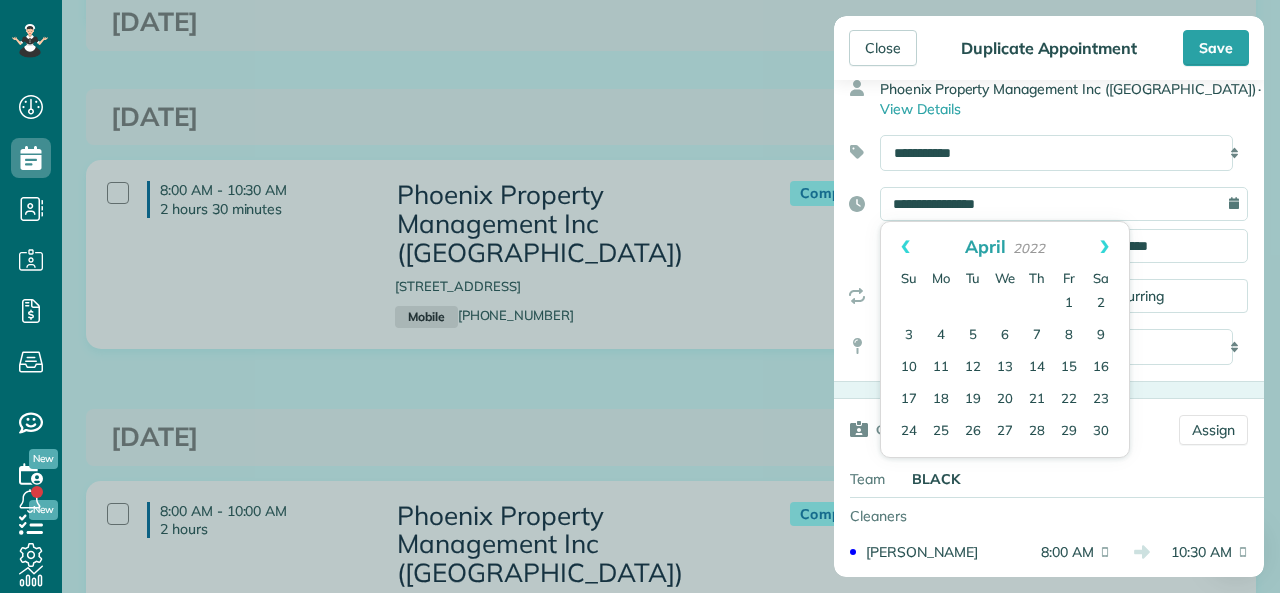 click on "Next" at bounding box center (1104, 247) 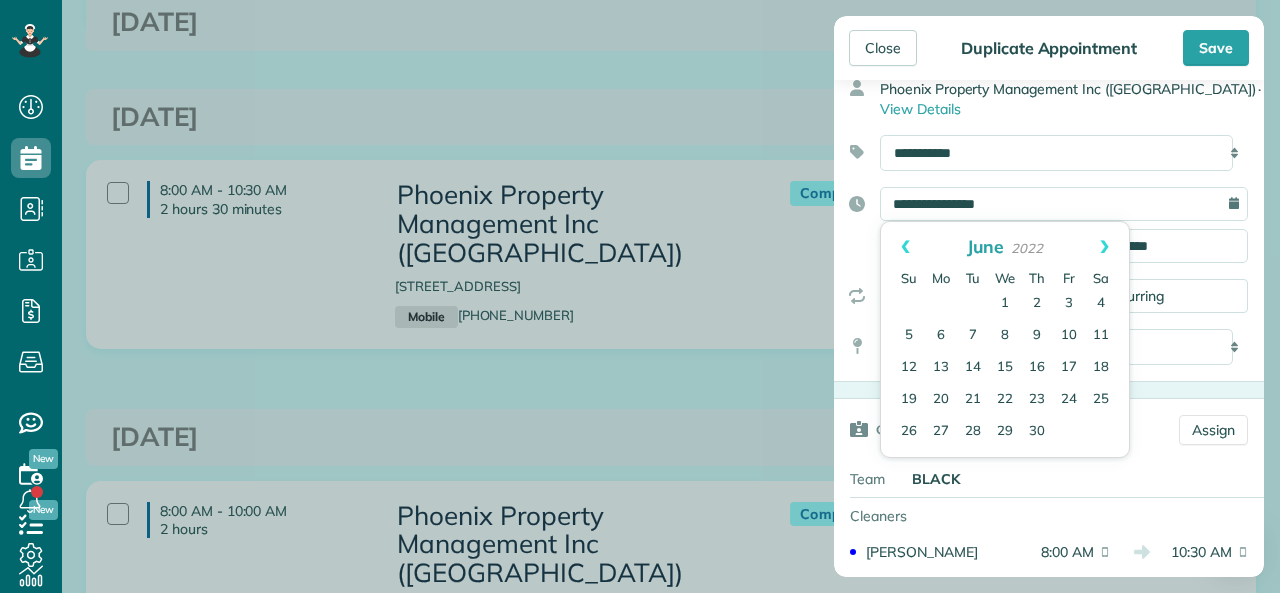 click on "Next" at bounding box center (1104, 247) 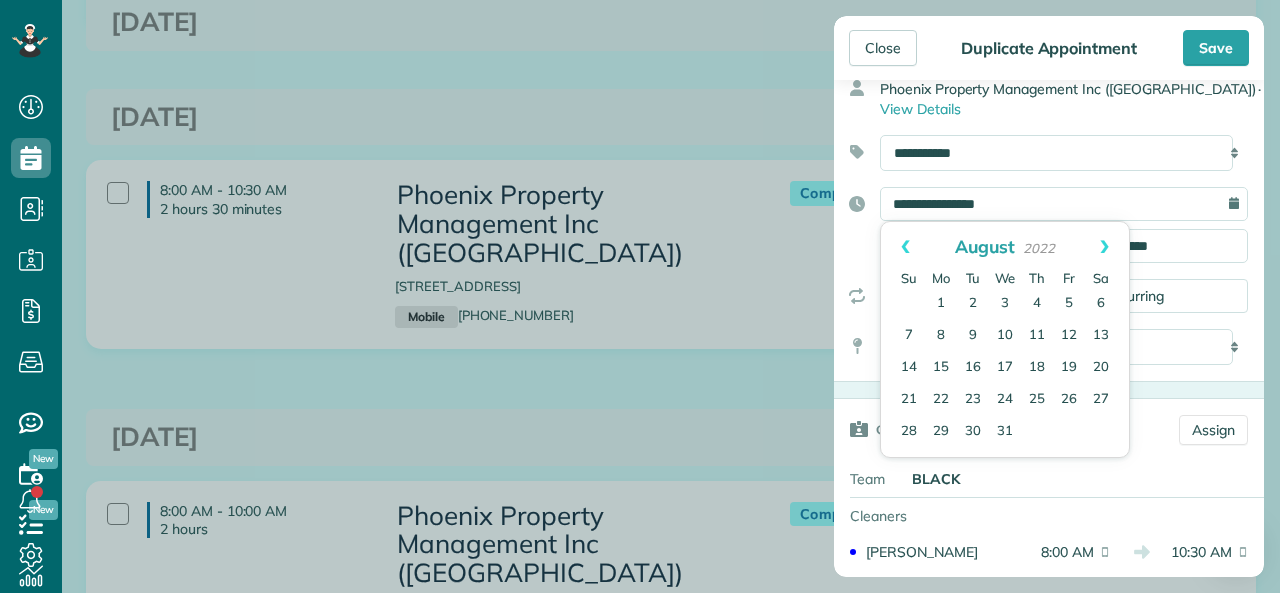 click on "Next" at bounding box center (1104, 247) 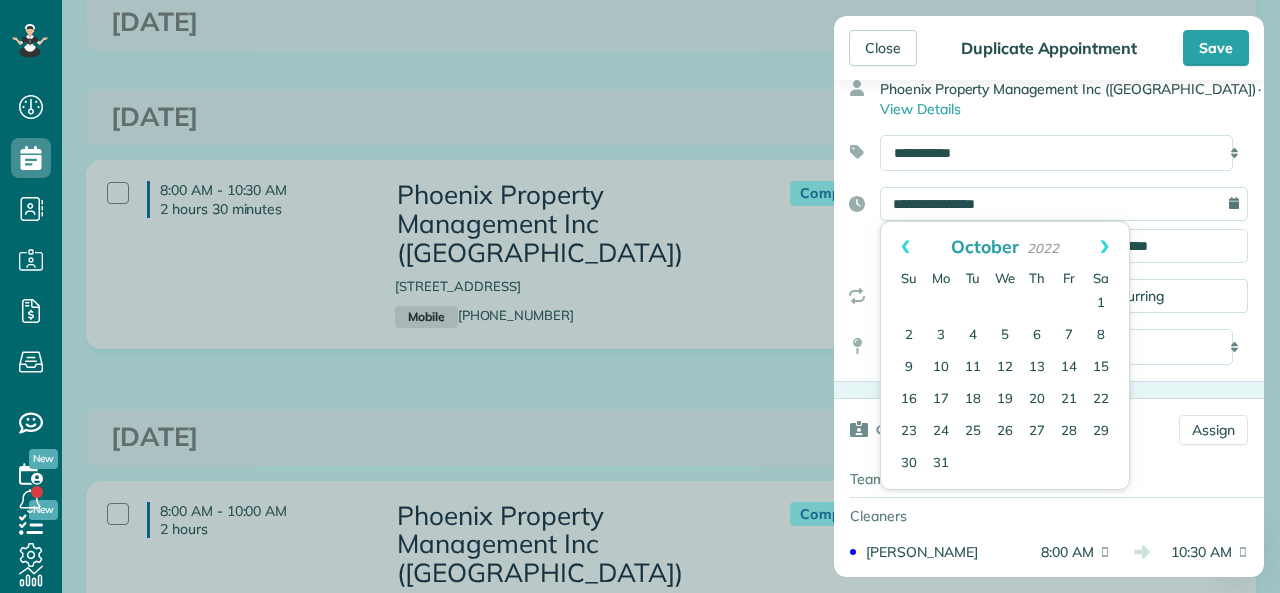 click on "Next" at bounding box center (1104, 247) 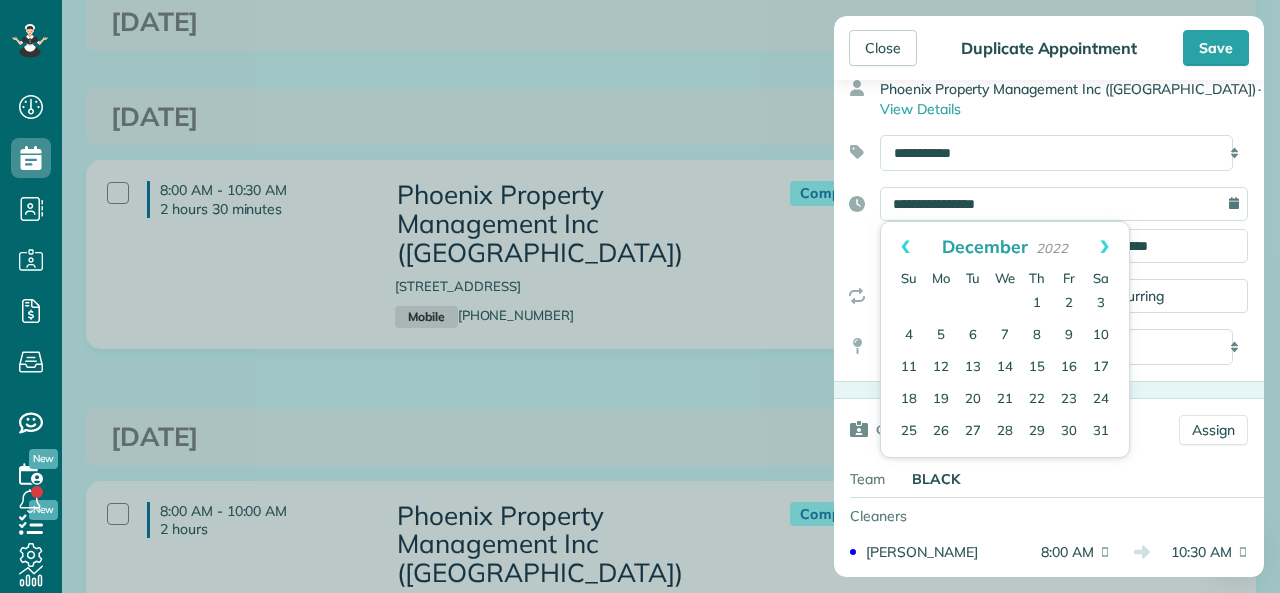 click on "Next" at bounding box center (1104, 247) 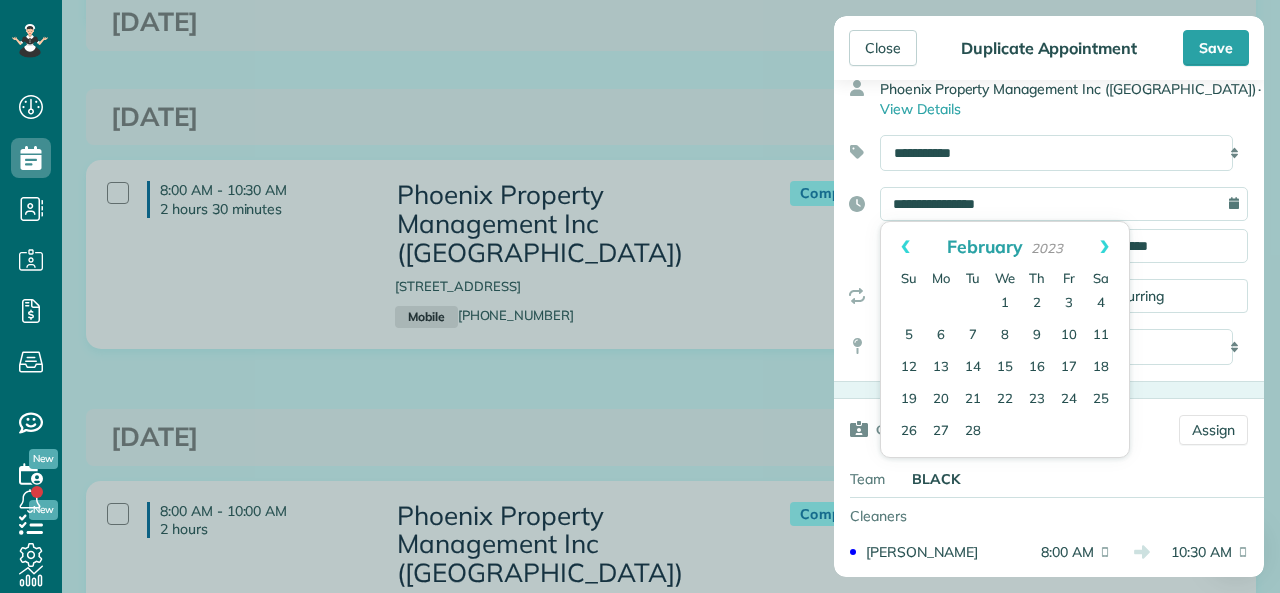 click on "Next" at bounding box center (1104, 247) 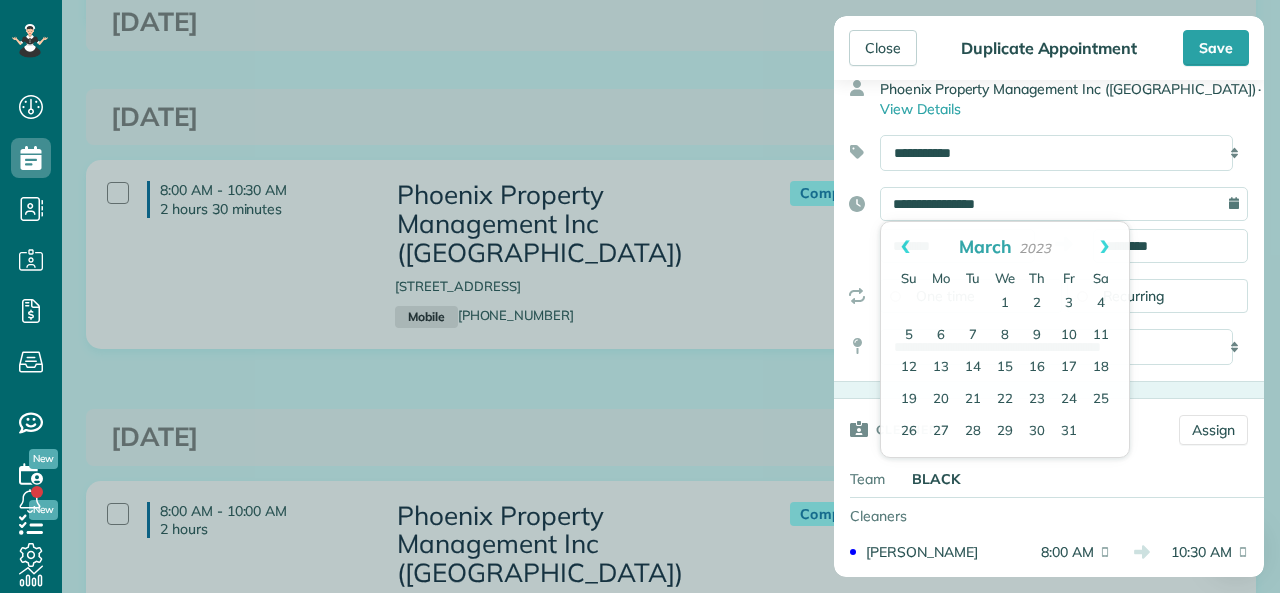 click on "**********" at bounding box center (1064, 204) 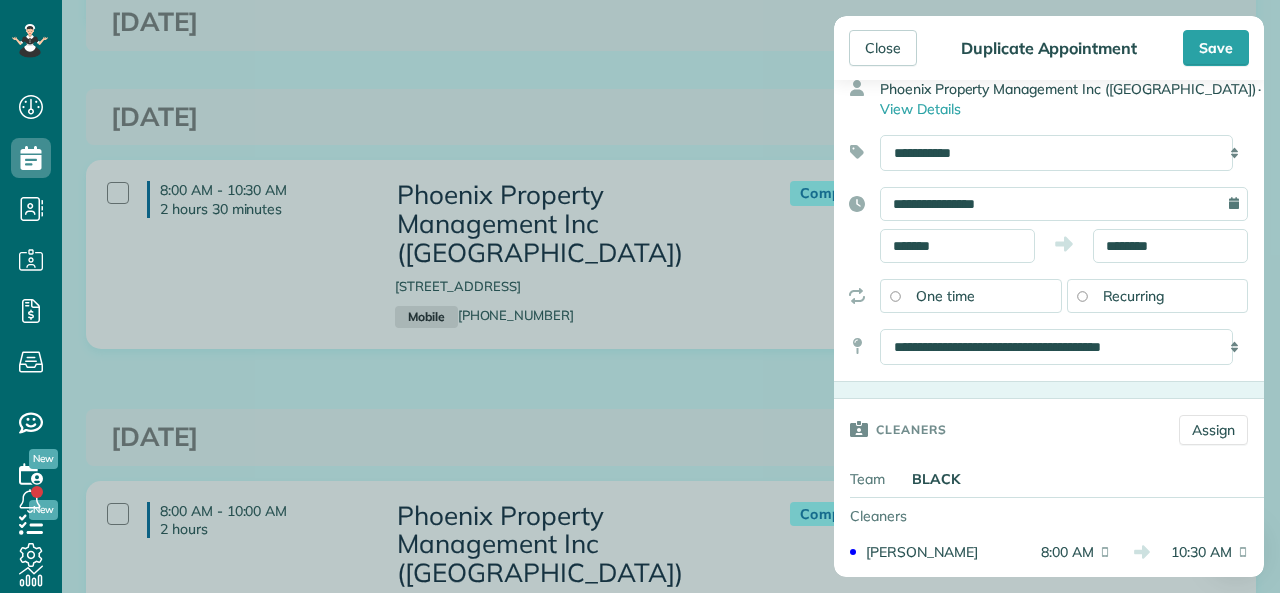 click on "**********" at bounding box center (1064, 204) 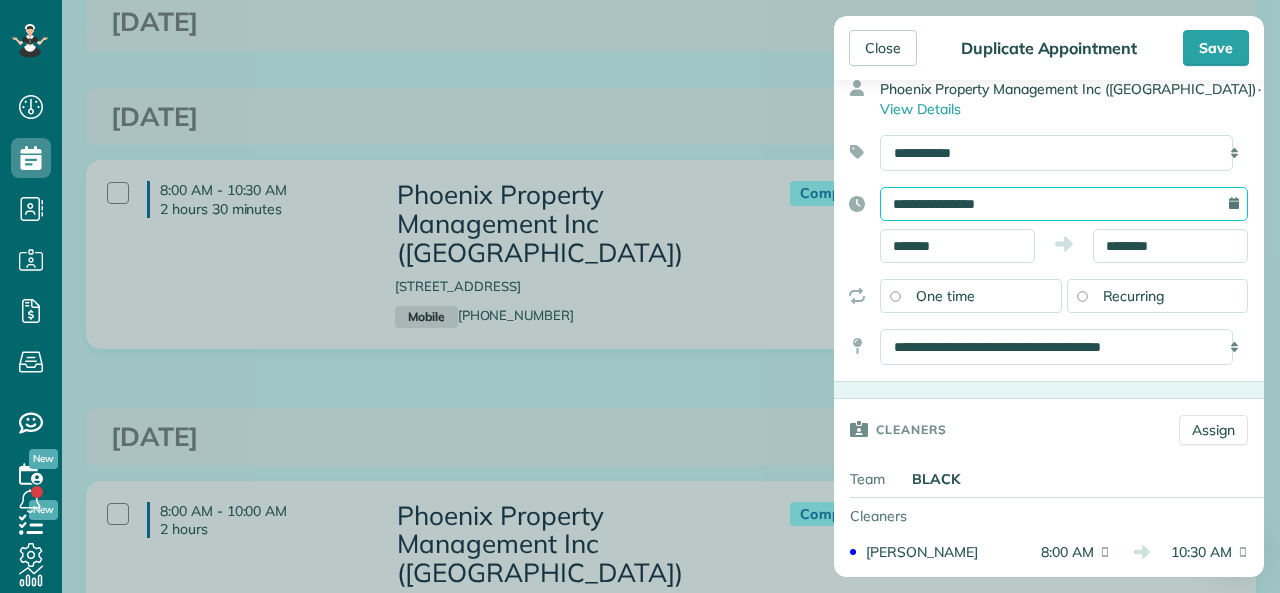 click on "**********" at bounding box center (1064, 204) 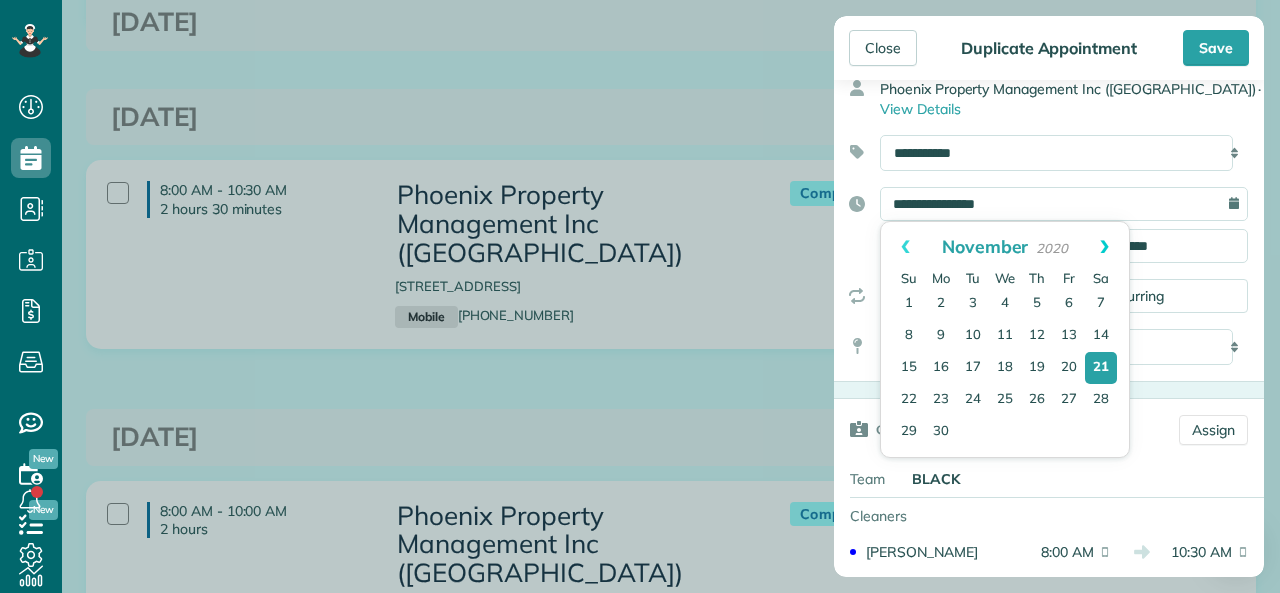 click on "Next" at bounding box center [1104, 247] 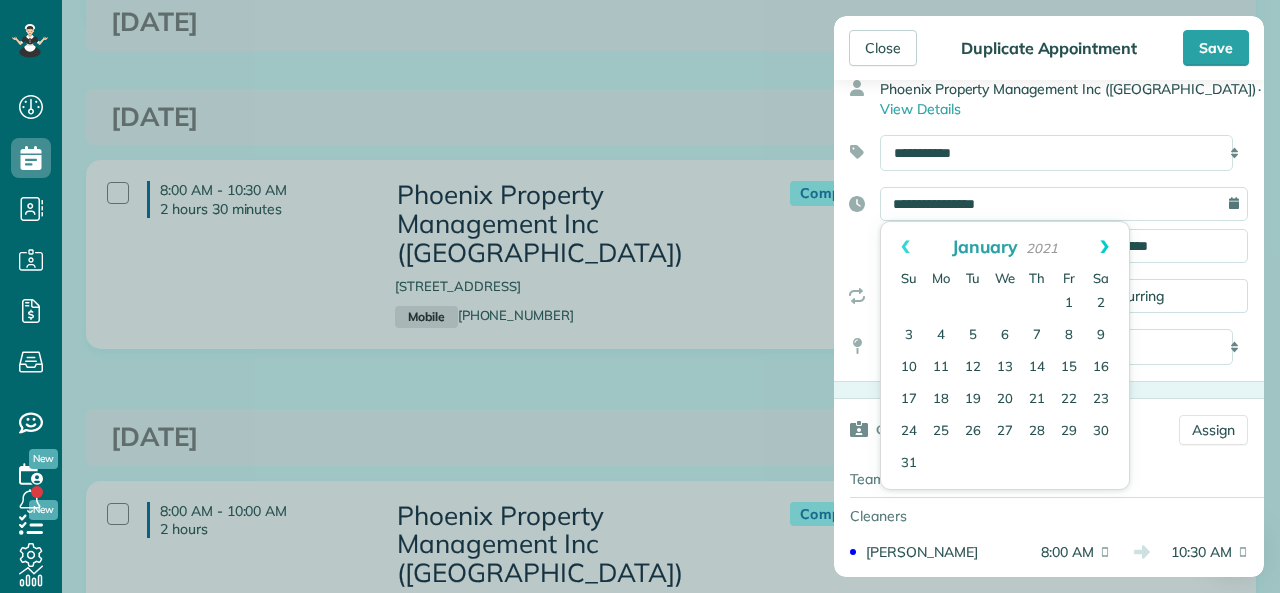 click on "Next" at bounding box center (1104, 247) 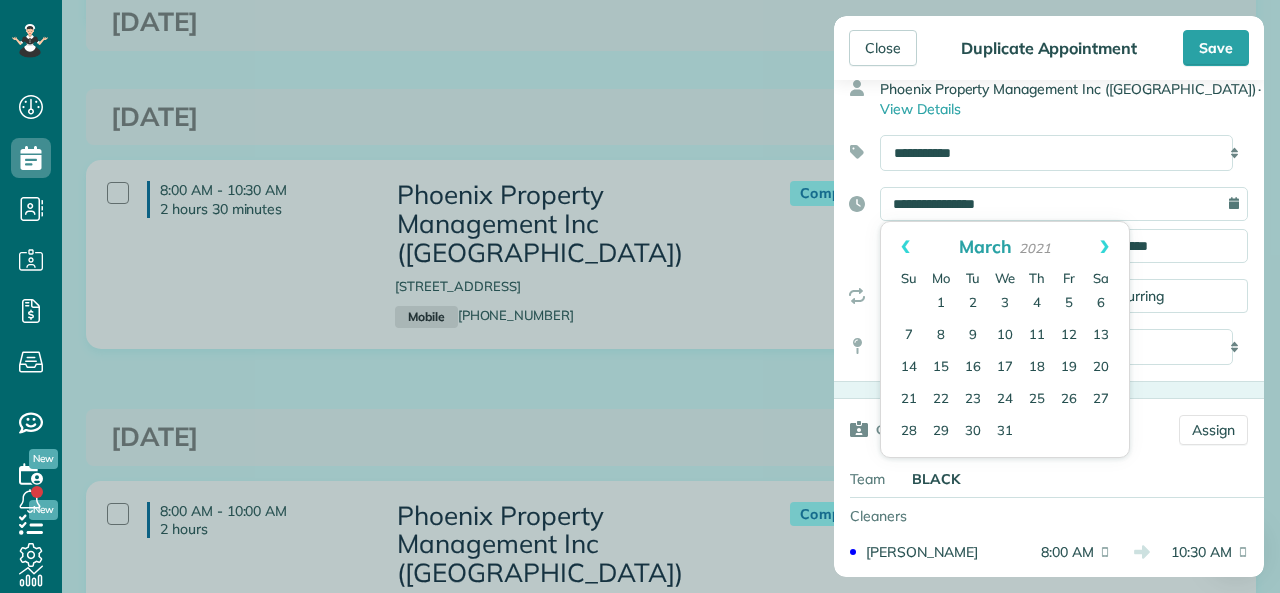 click on "Next" at bounding box center (1104, 247) 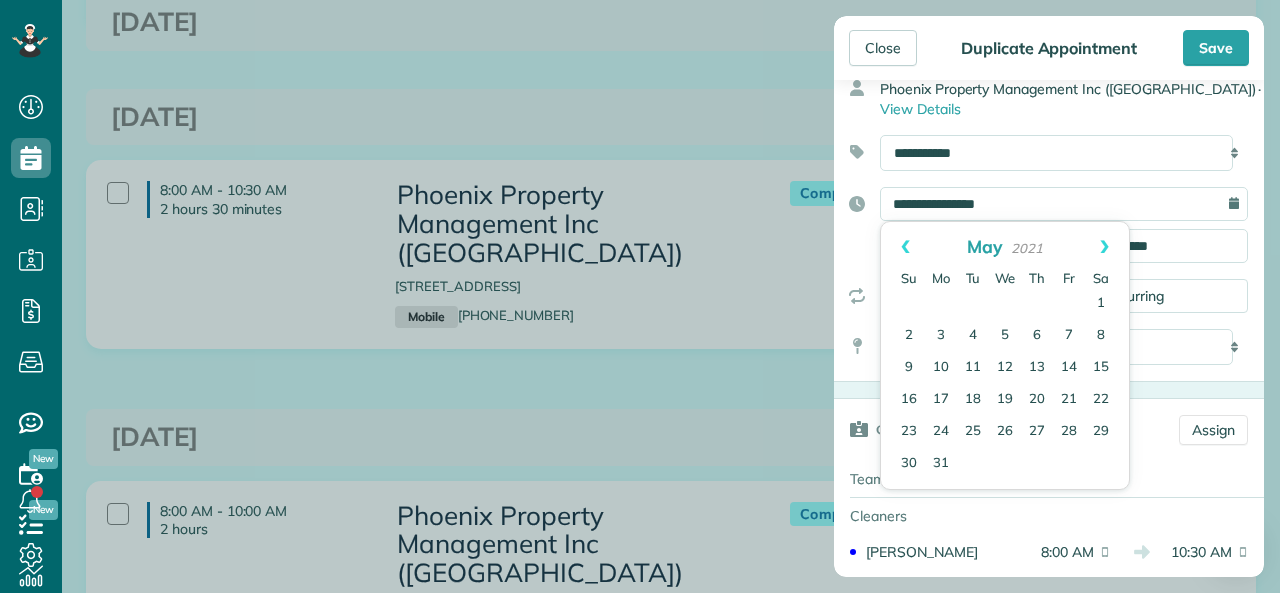 click on "Next" at bounding box center (1104, 247) 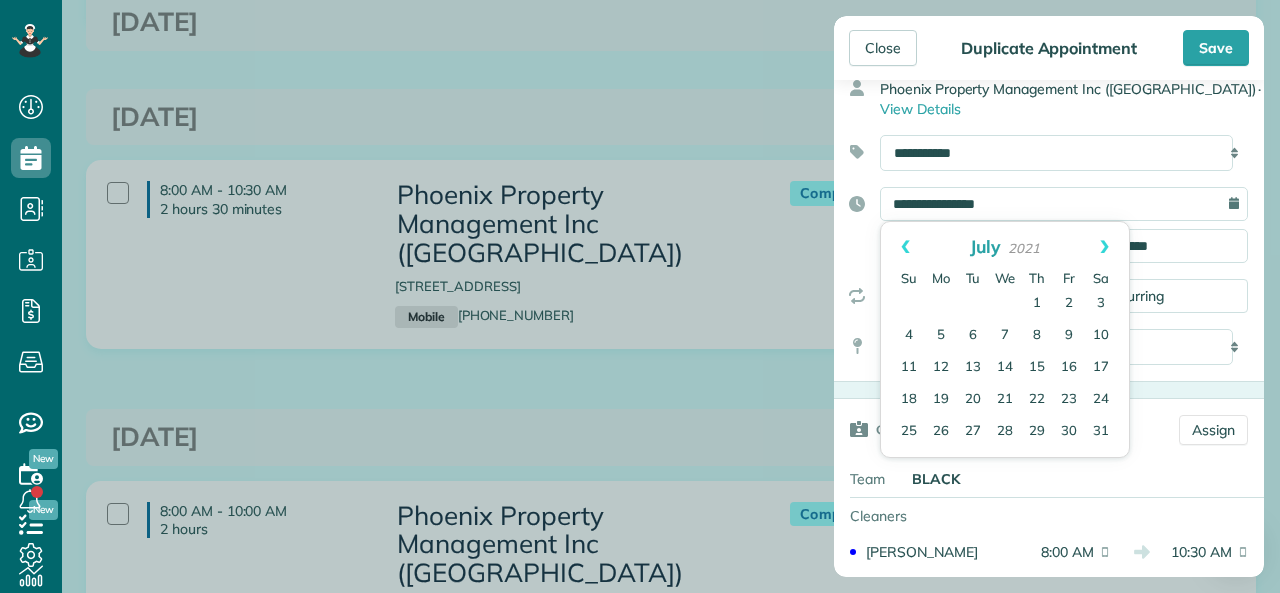 click on "Next" at bounding box center [1104, 247] 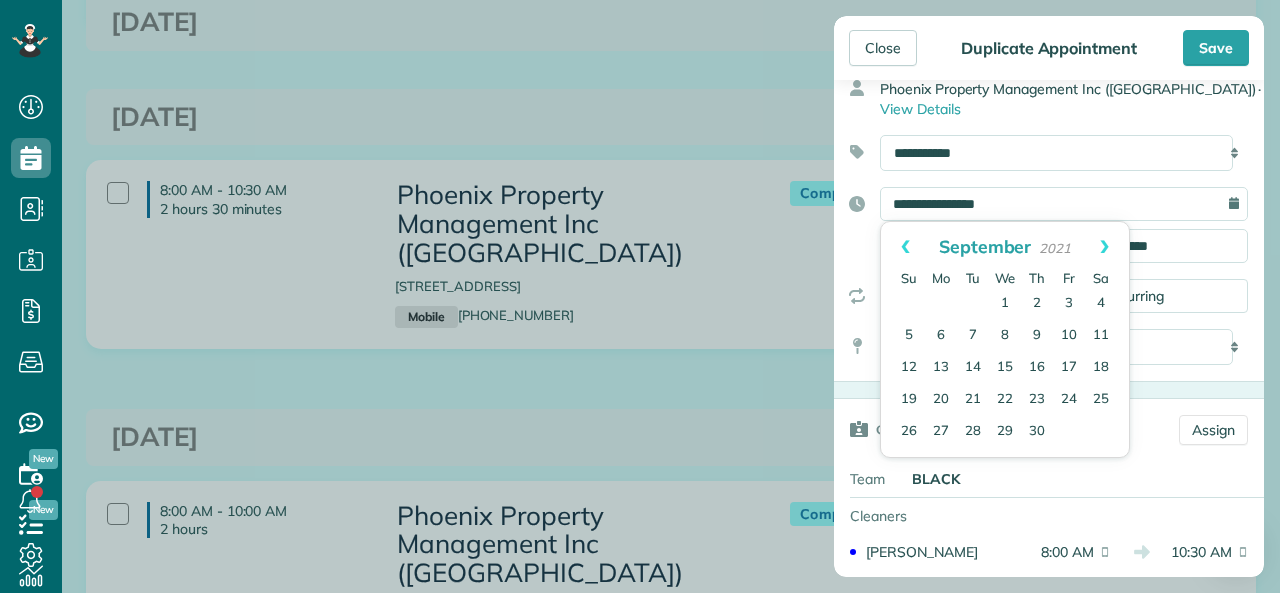 click on "Next" at bounding box center [1104, 247] 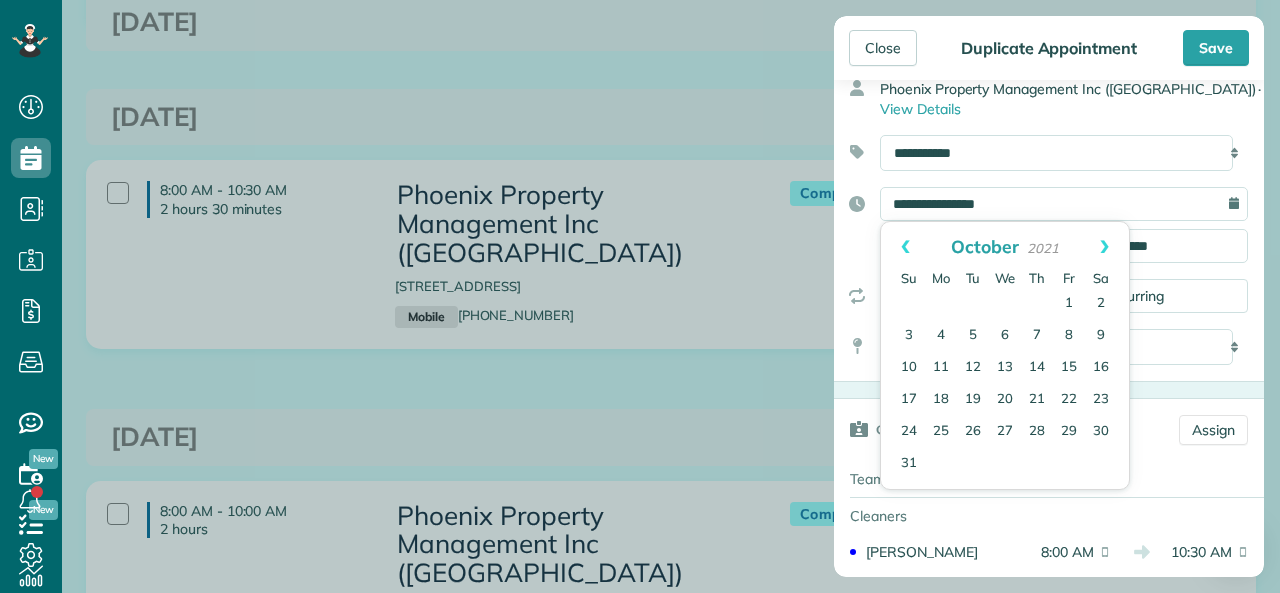 click on "Next" at bounding box center (1104, 247) 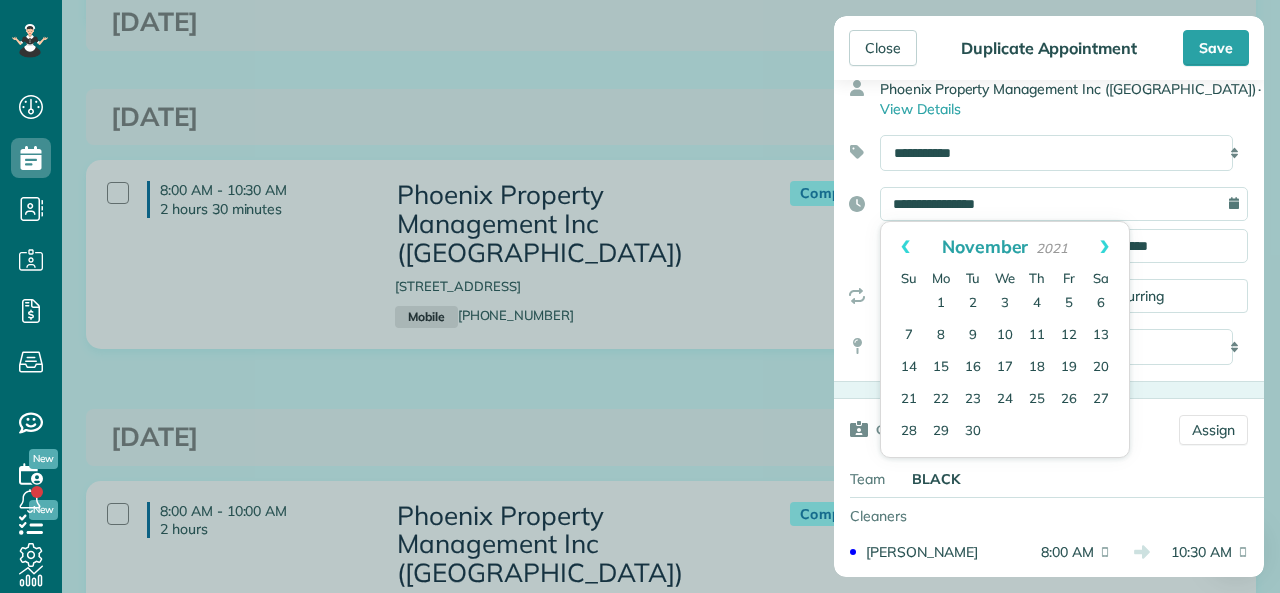 click on "Next" at bounding box center (1104, 247) 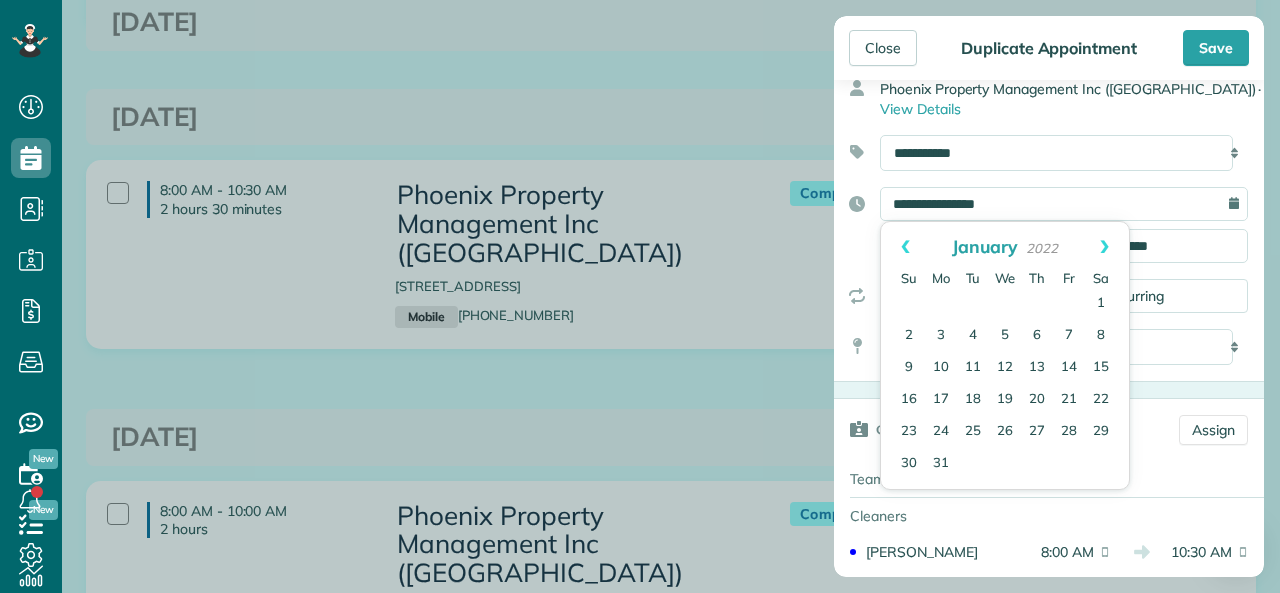 click on "Next" at bounding box center (1104, 247) 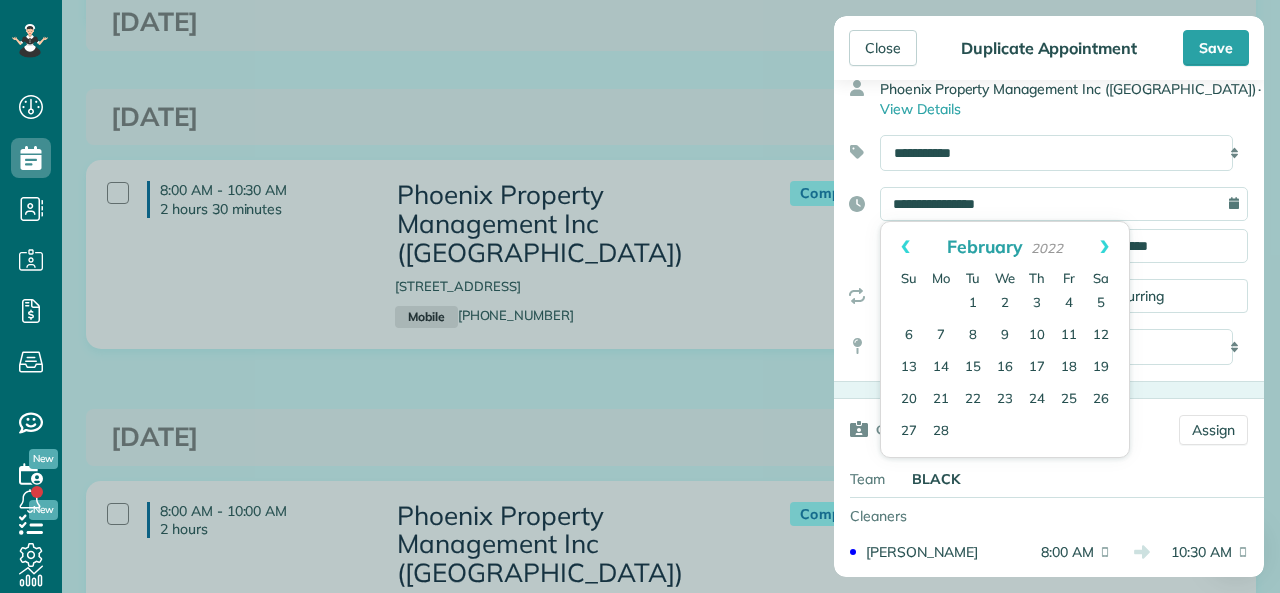click on "Next" at bounding box center [1104, 247] 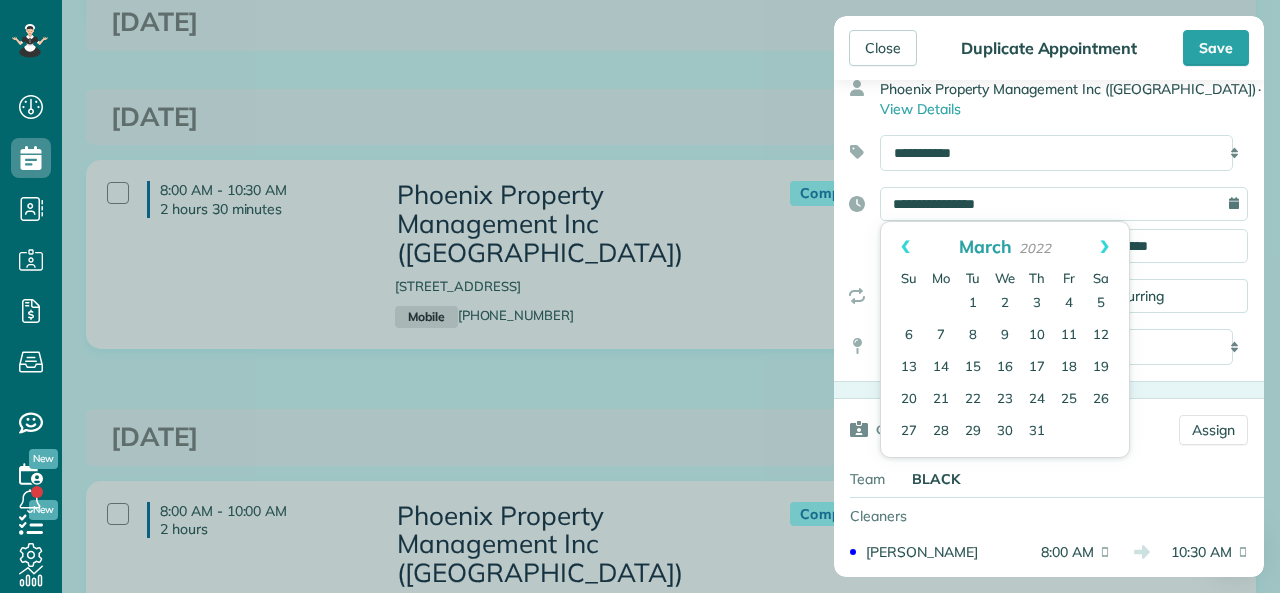 click on "Next" at bounding box center (1104, 247) 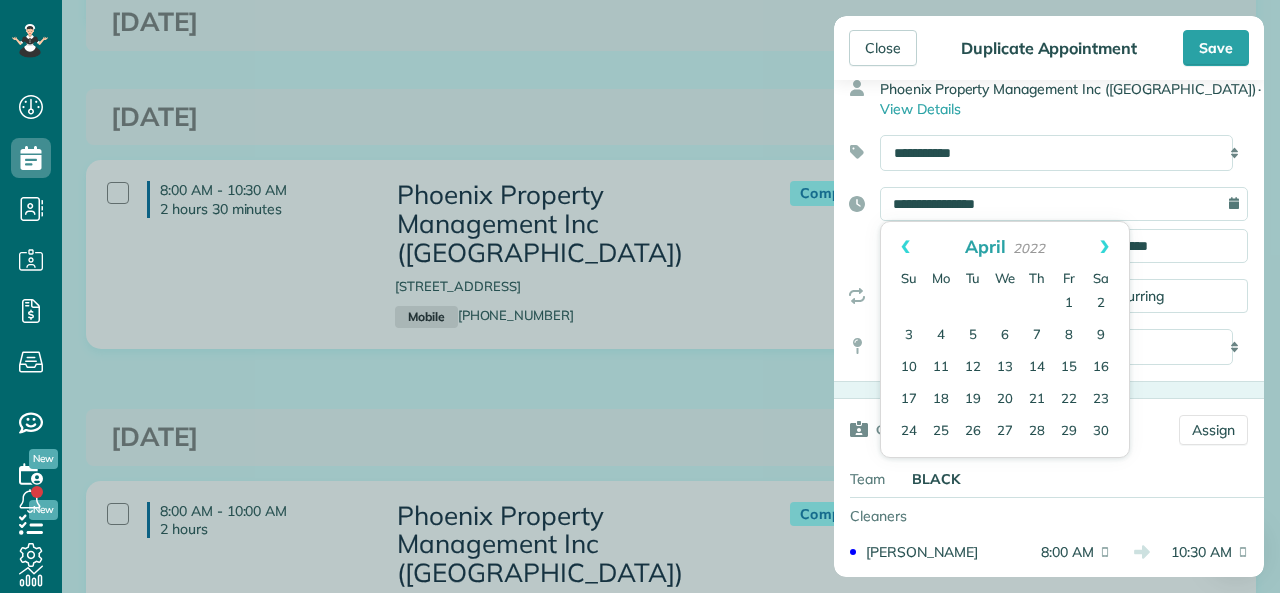 click on "Next" at bounding box center [1104, 247] 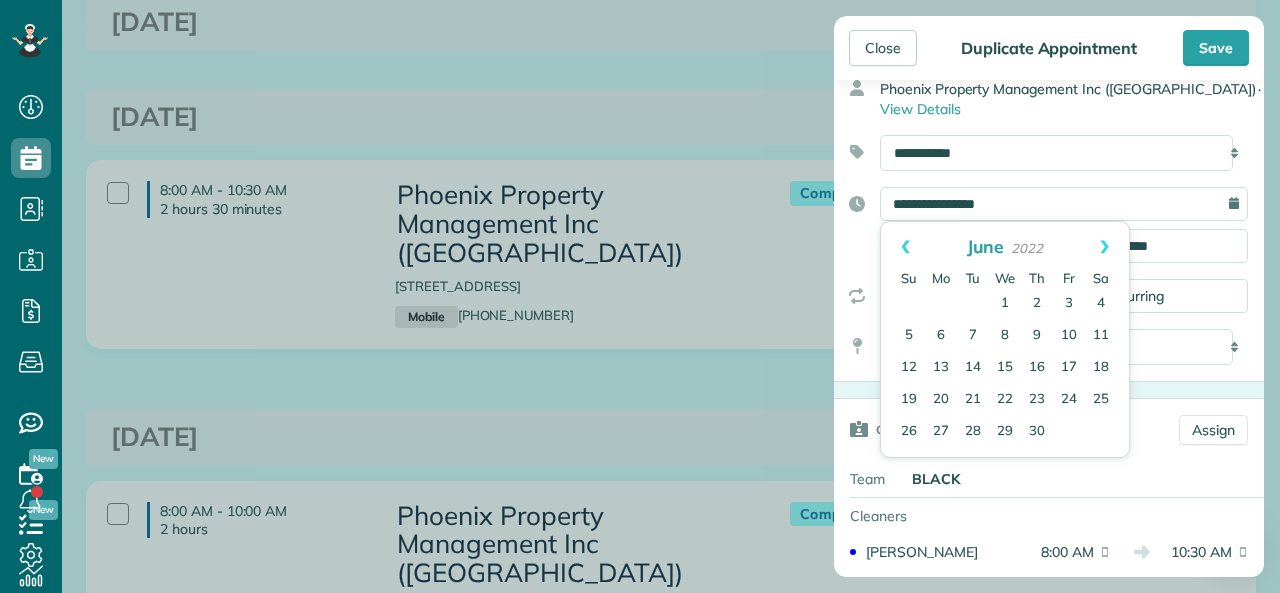 click on "Next" at bounding box center (1104, 247) 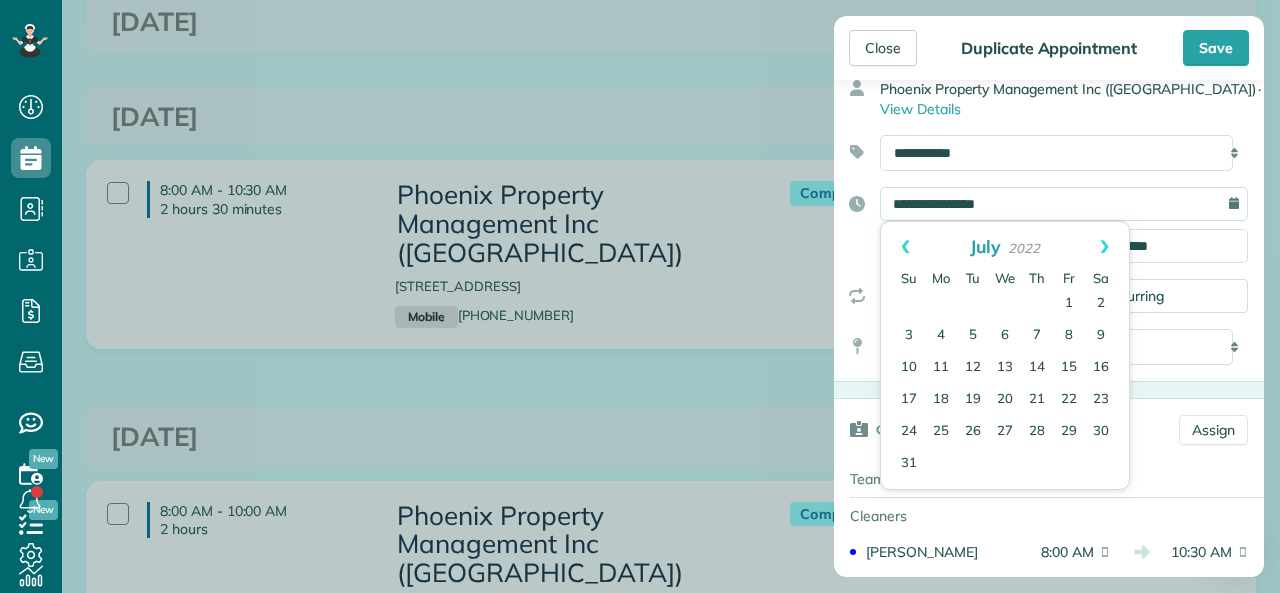 click on "Next" at bounding box center (1104, 247) 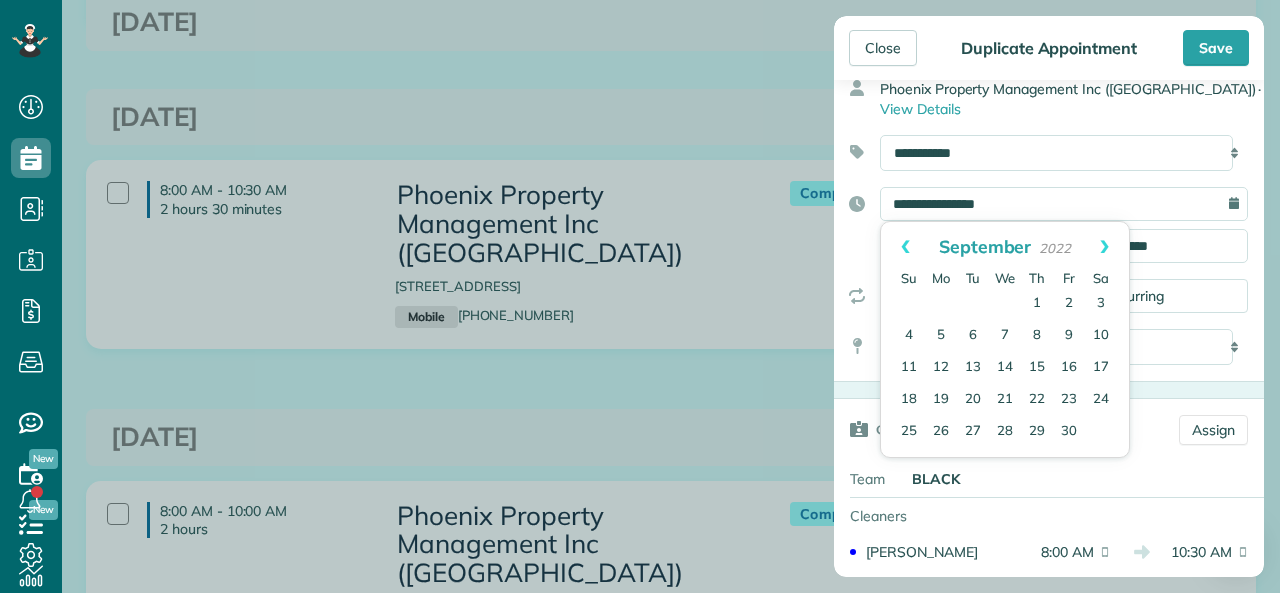 click on "Next" at bounding box center (1104, 247) 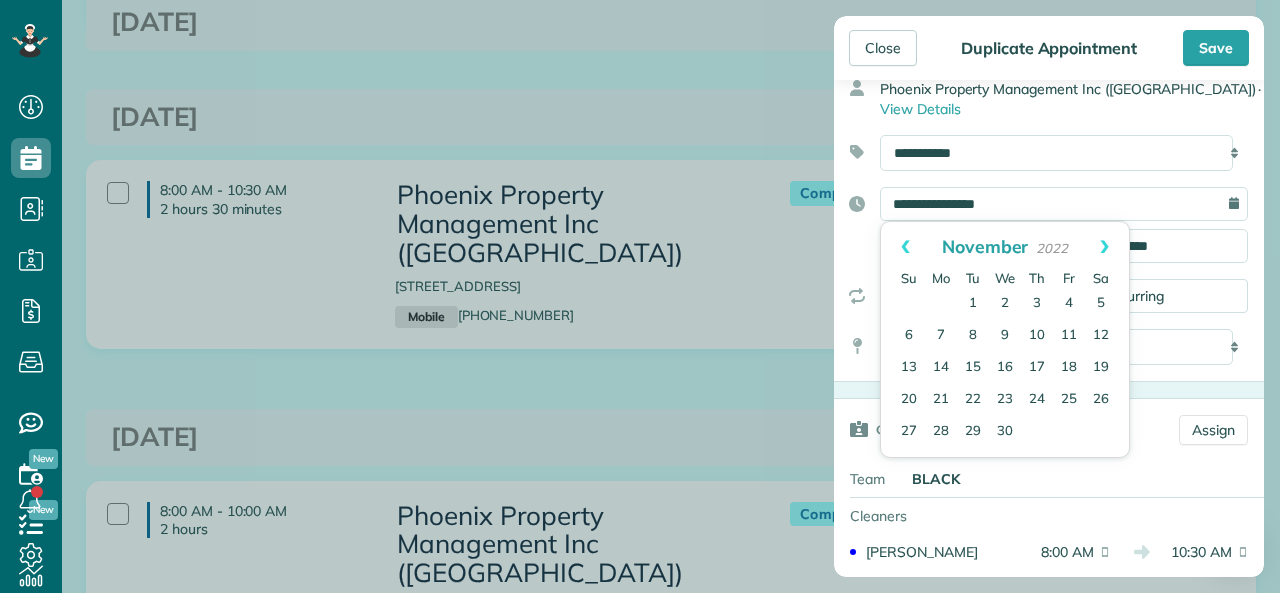 click on "Next" at bounding box center (1104, 247) 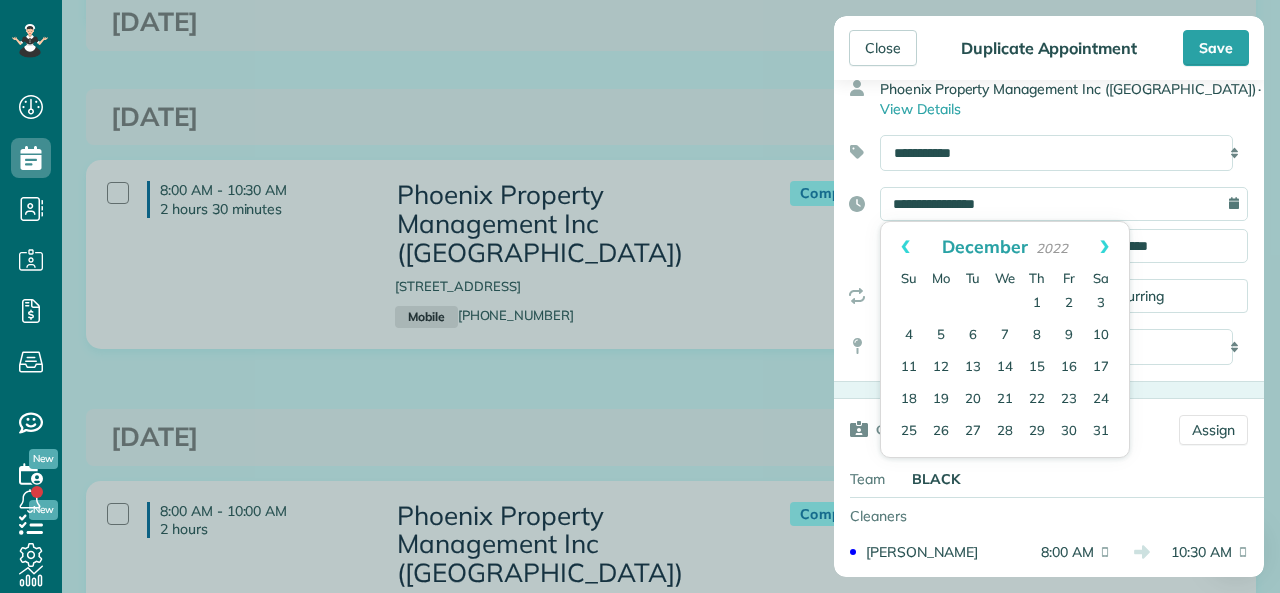 click on "Next" at bounding box center [1104, 247] 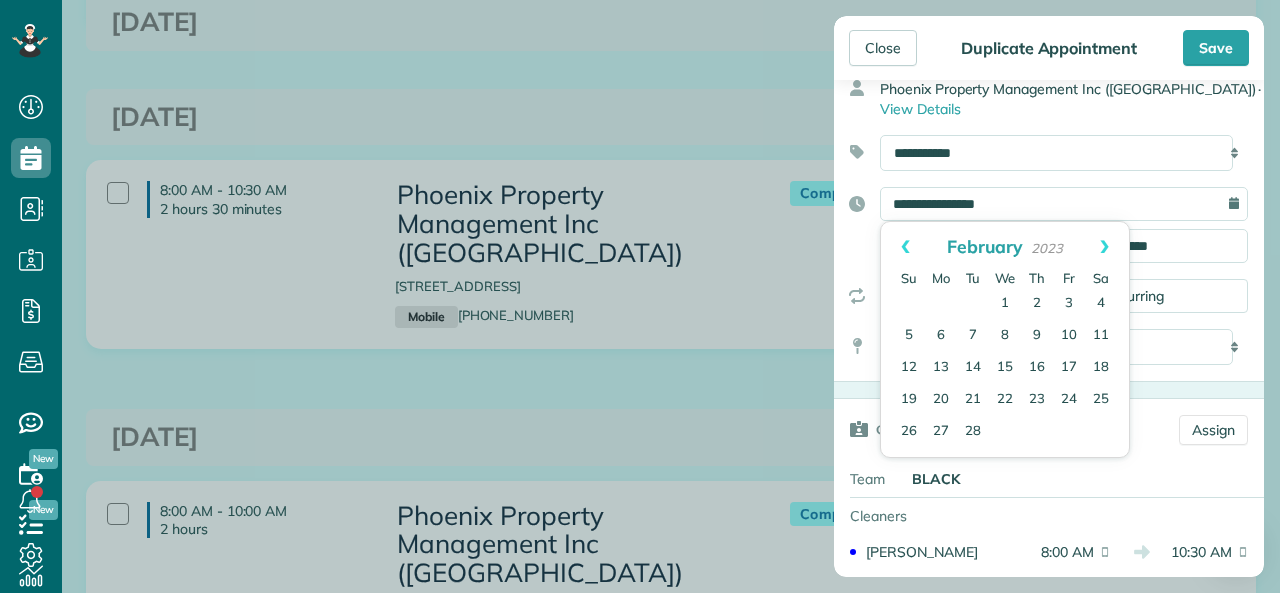 click on "Next" at bounding box center (1104, 247) 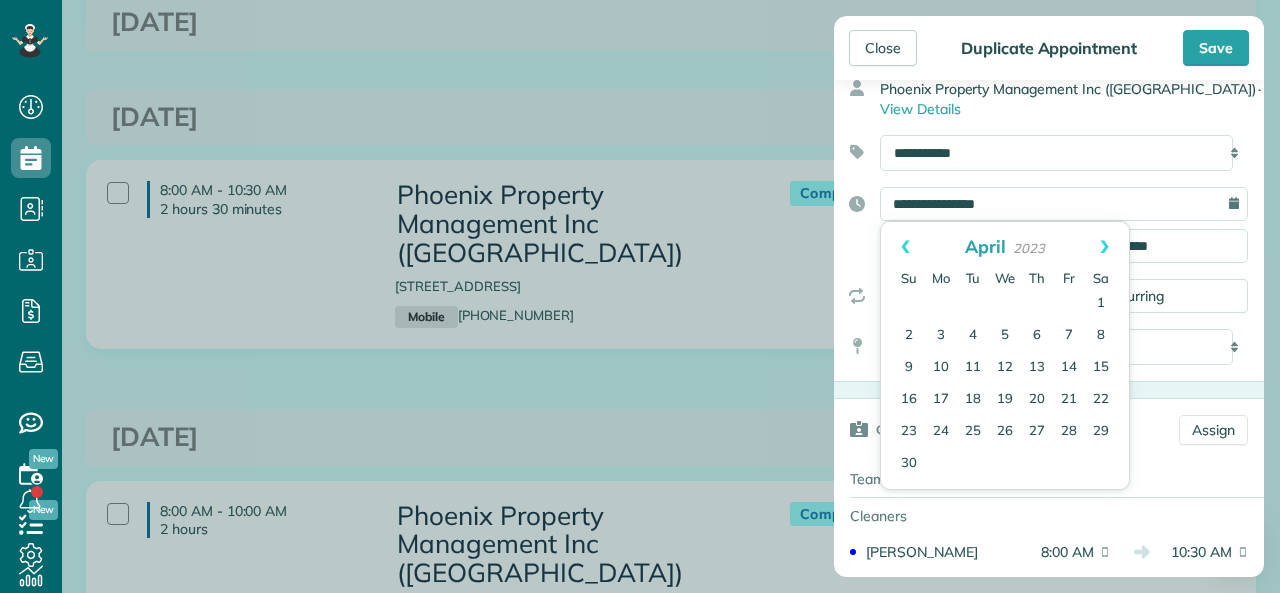 click on "Next" at bounding box center [1104, 247] 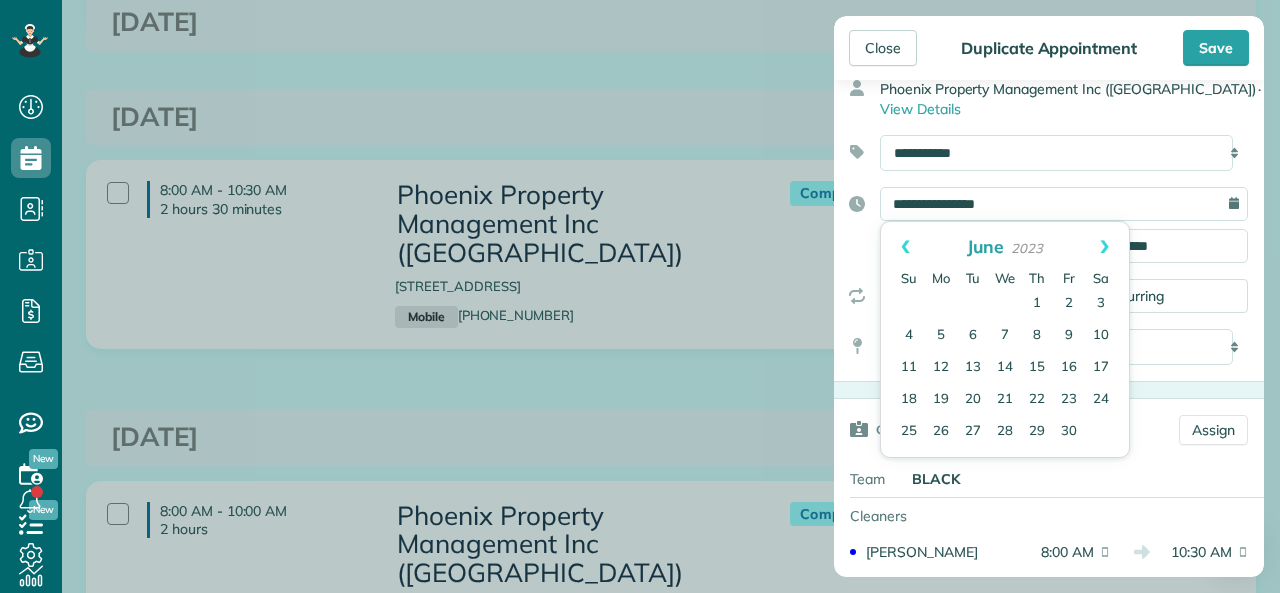 click on "Next" at bounding box center [1104, 247] 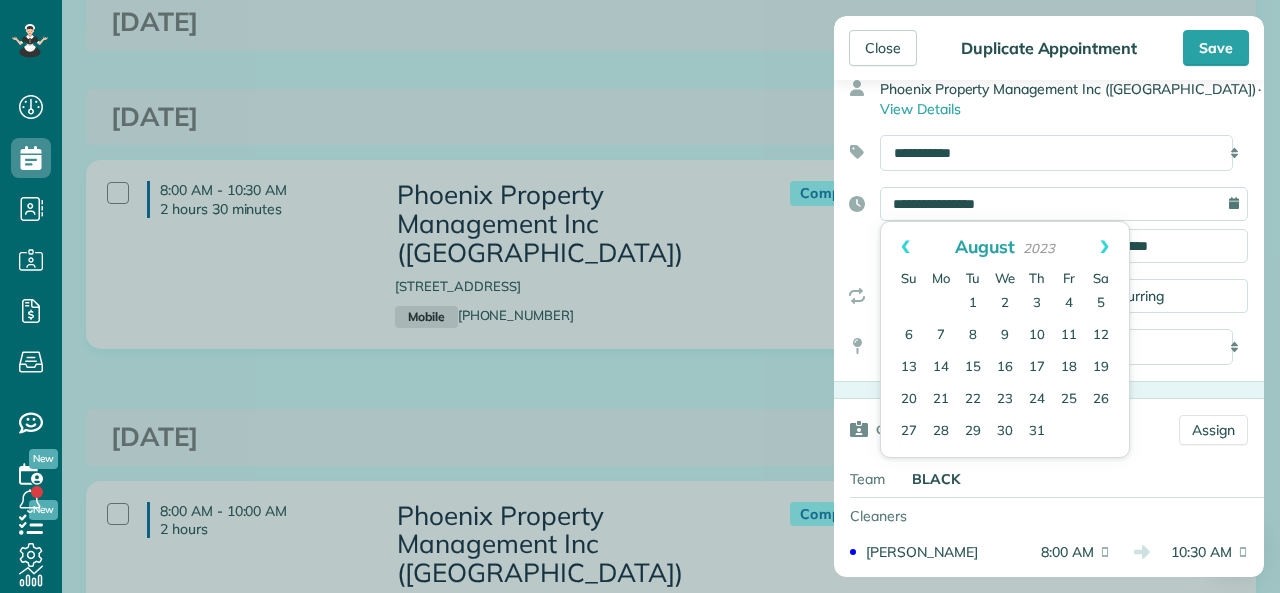 click on "Next" at bounding box center [1104, 247] 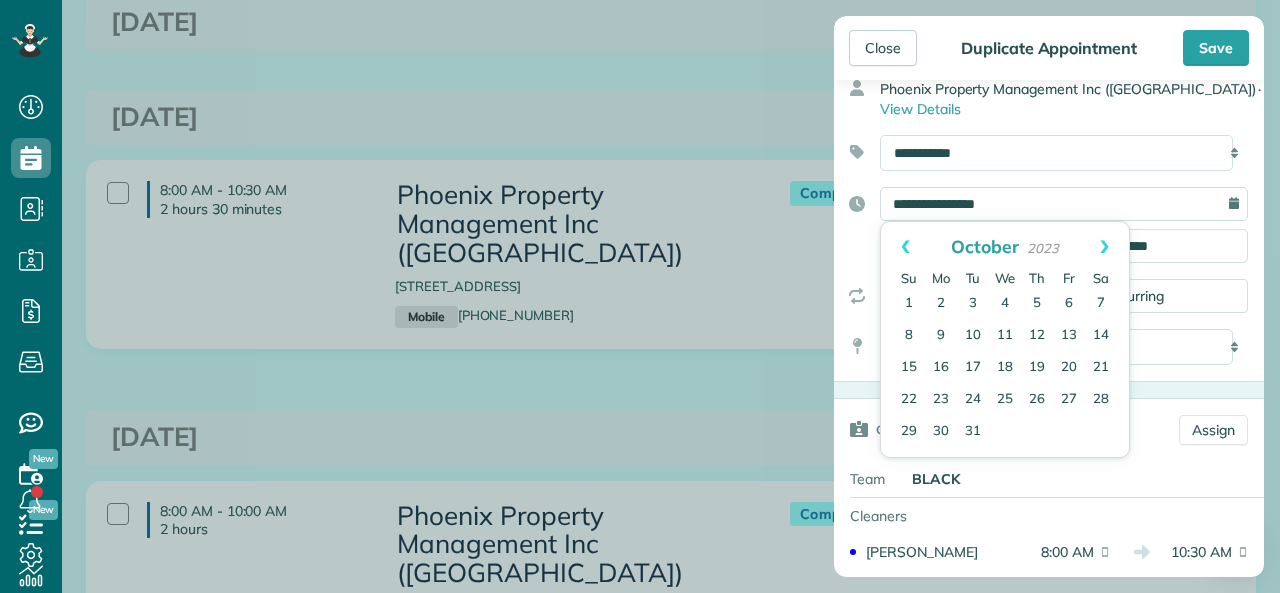 click on "Next" at bounding box center [1104, 247] 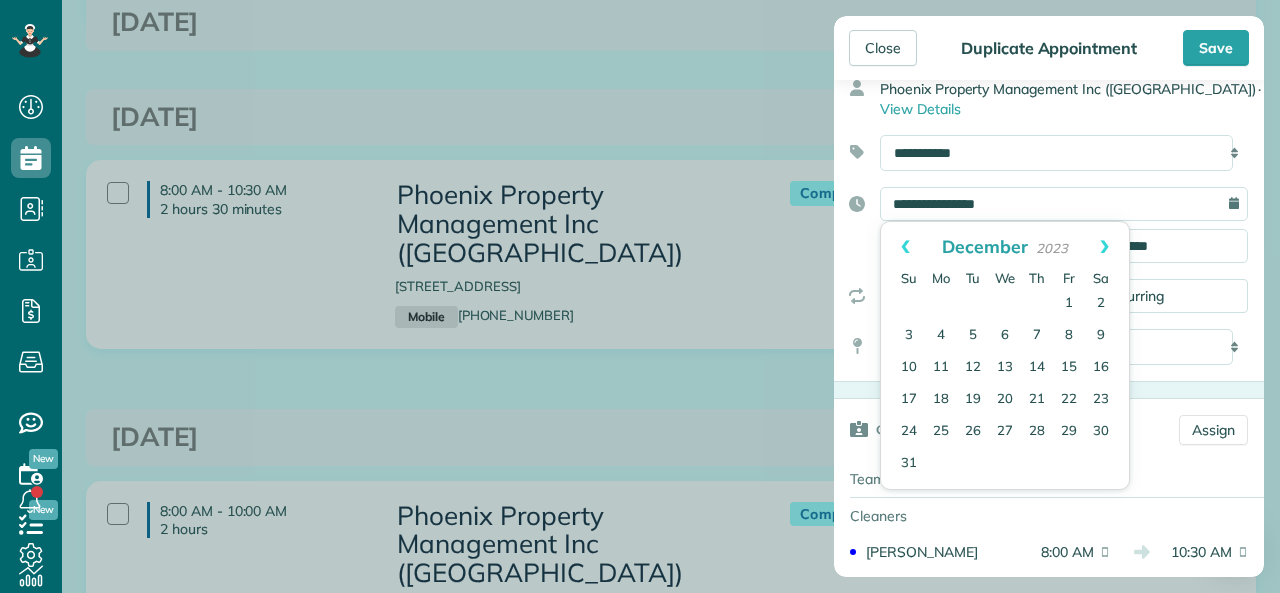 click on "Next" at bounding box center [1104, 247] 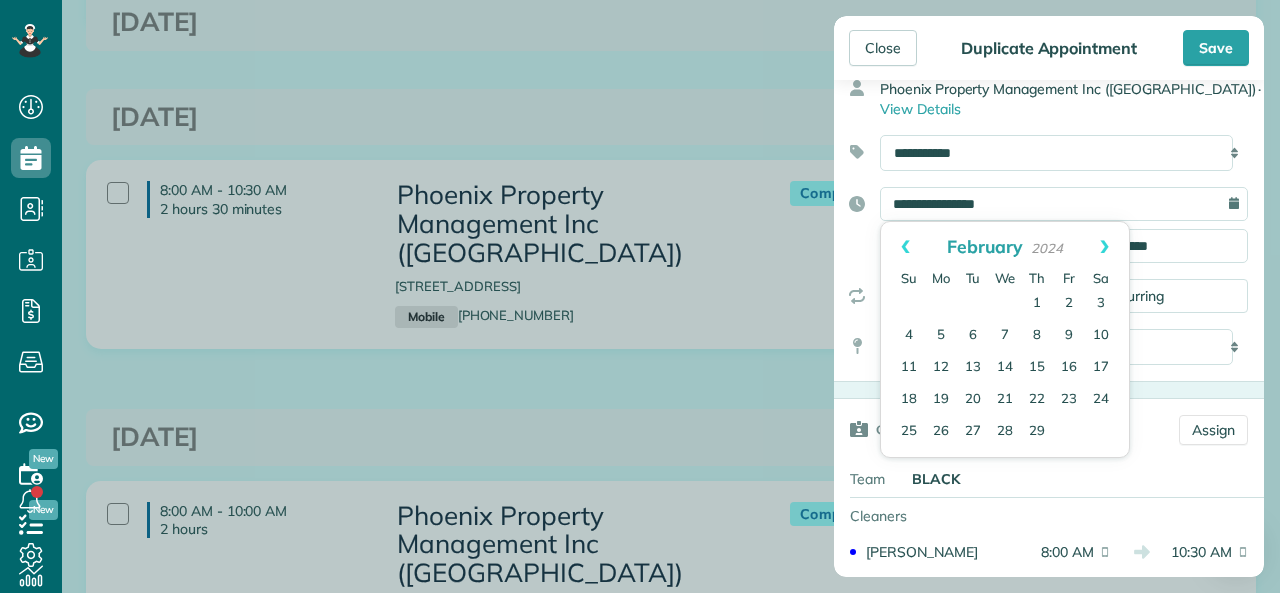 click on "Next" at bounding box center (1104, 247) 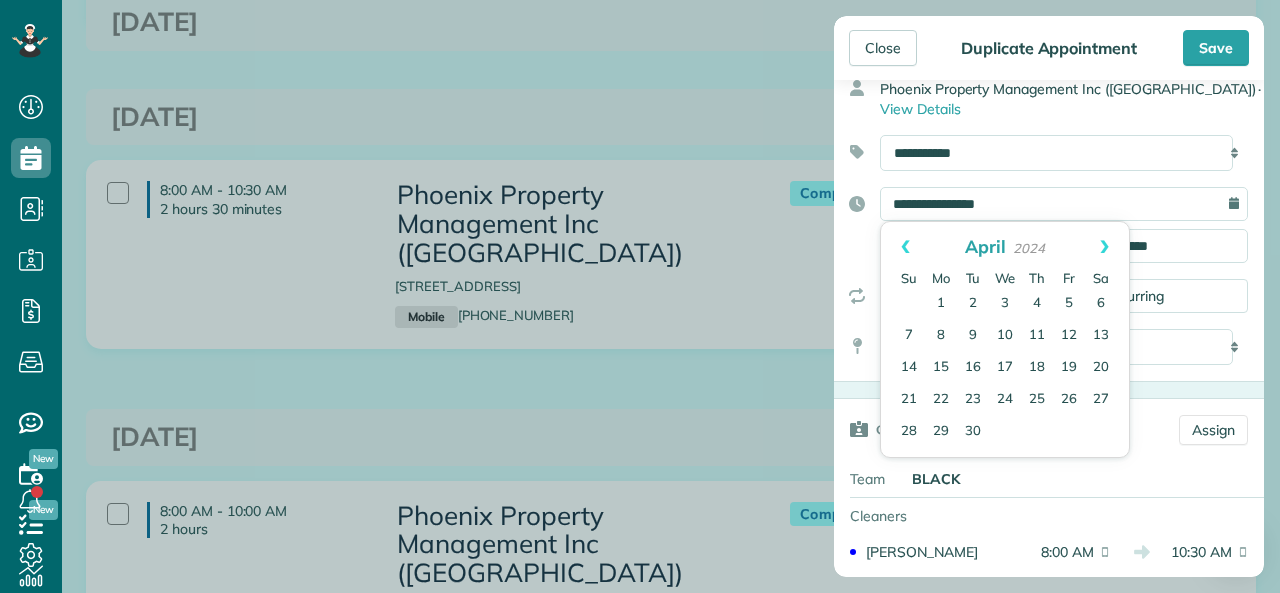 click on "Next" at bounding box center [1104, 247] 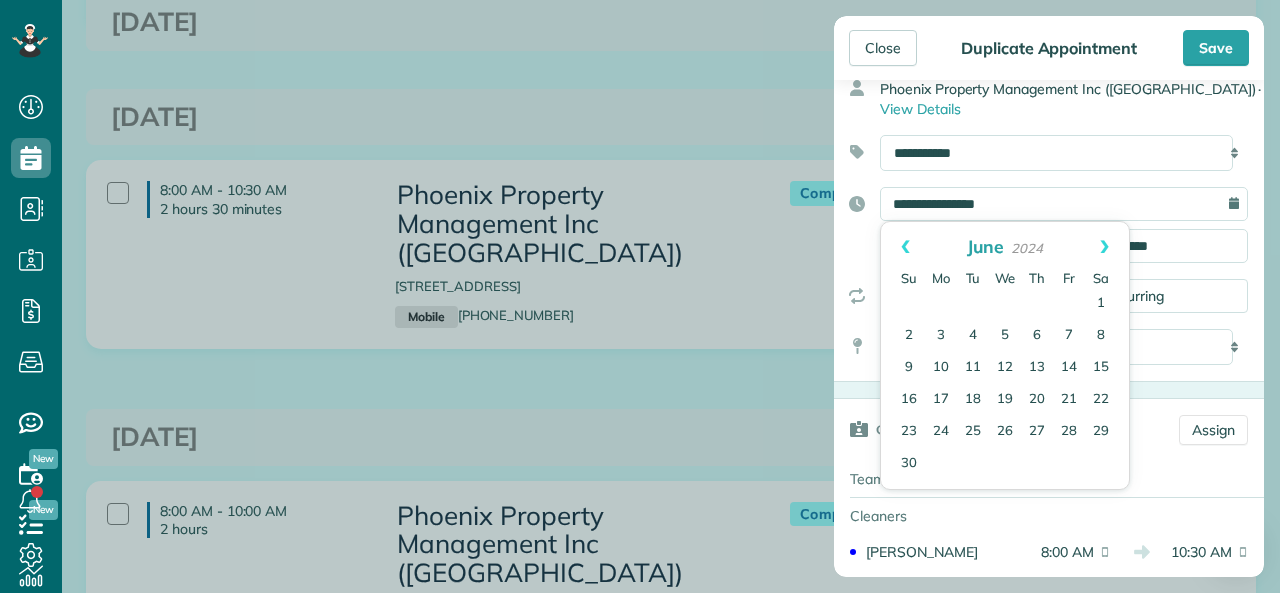 click on "Next" at bounding box center [1104, 247] 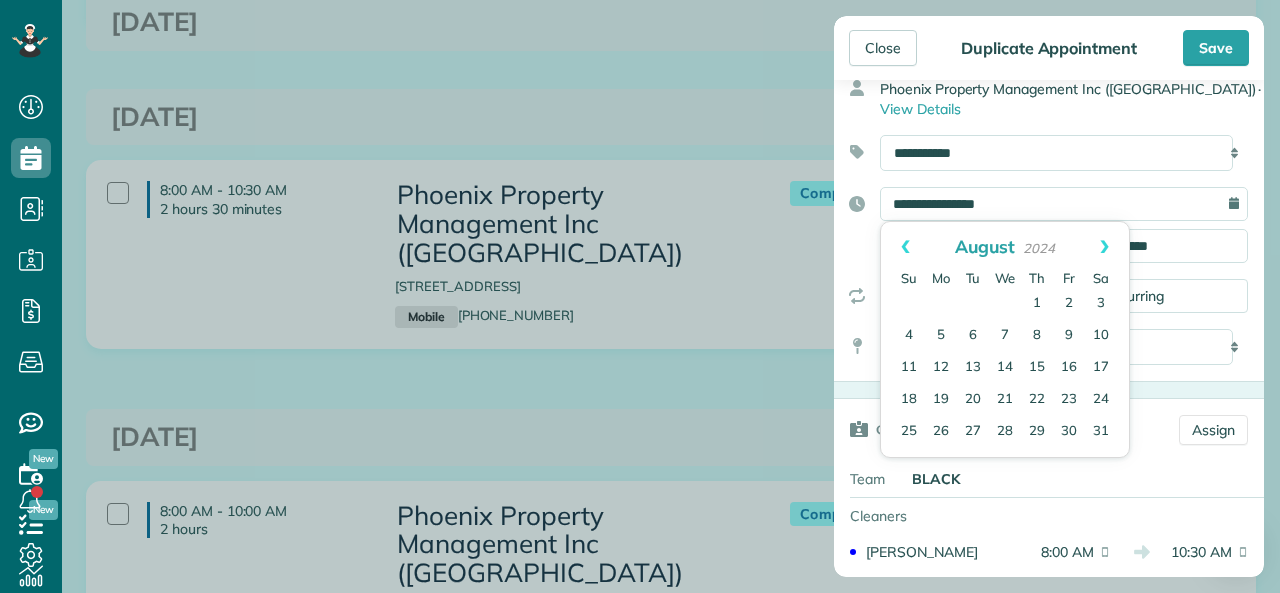 click on "Next" at bounding box center [1104, 247] 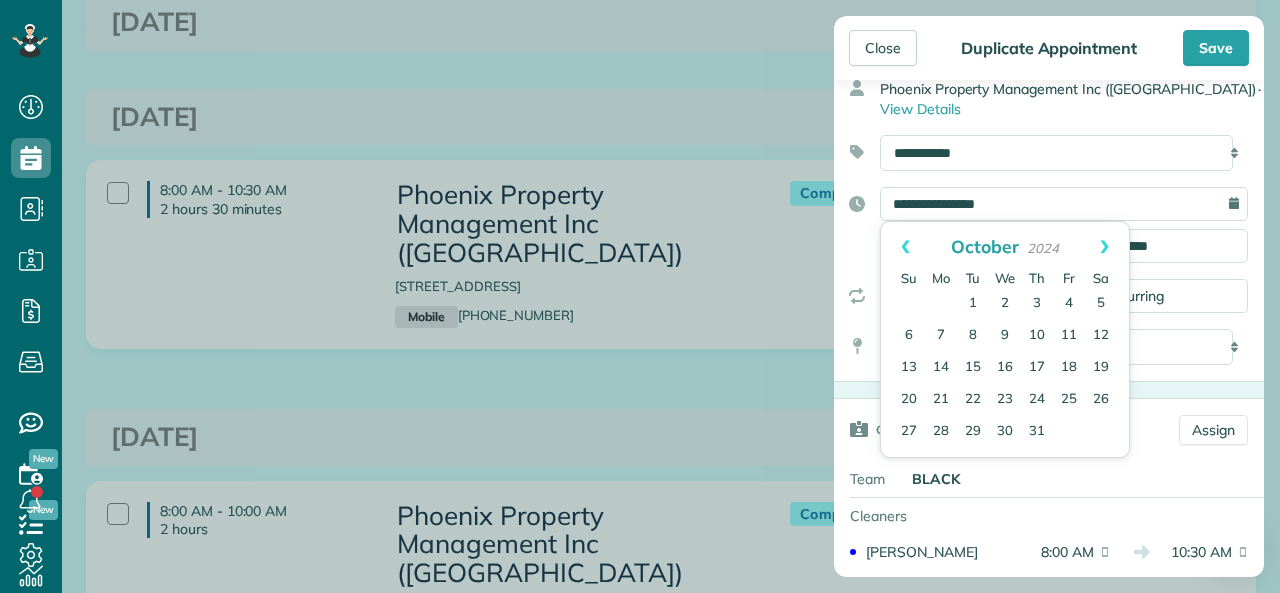 click on "Next" at bounding box center (1104, 247) 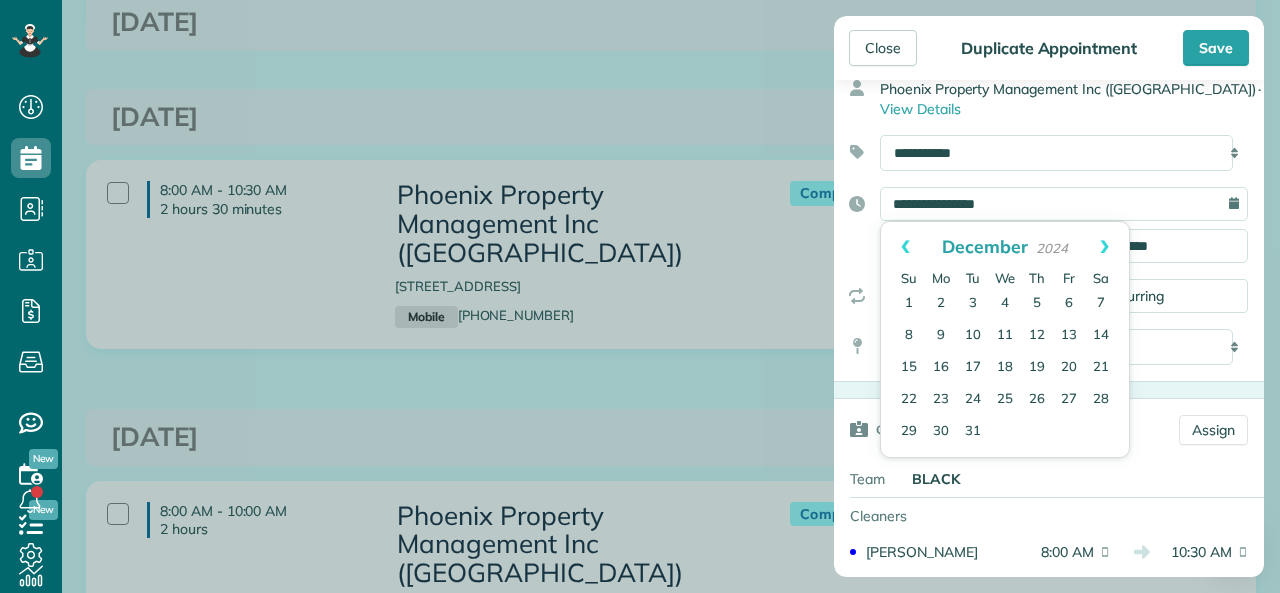 click on "Next" at bounding box center [1104, 247] 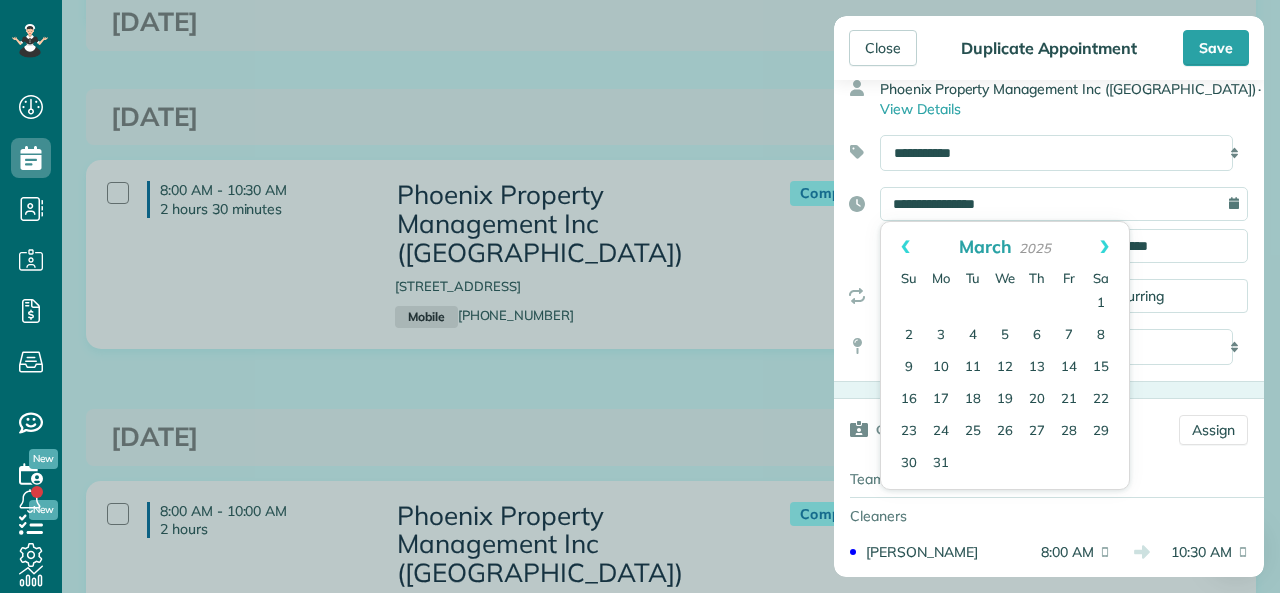 click on "Next" at bounding box center [1104, 247] 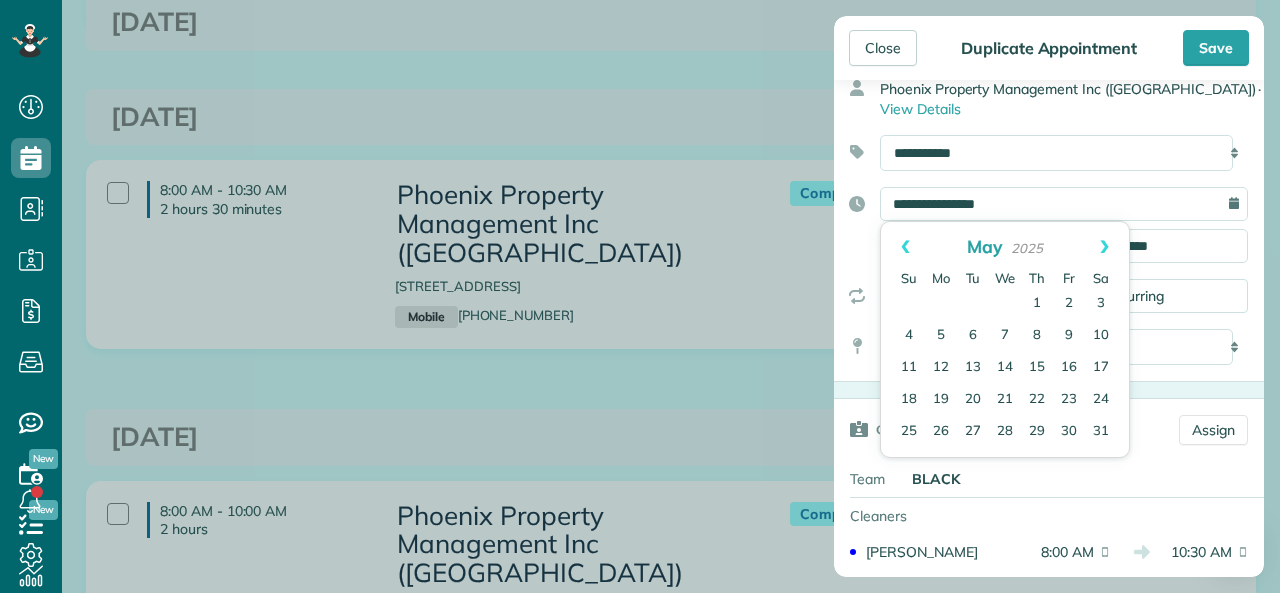 click on "Next" at bounding box center (1104, 247) 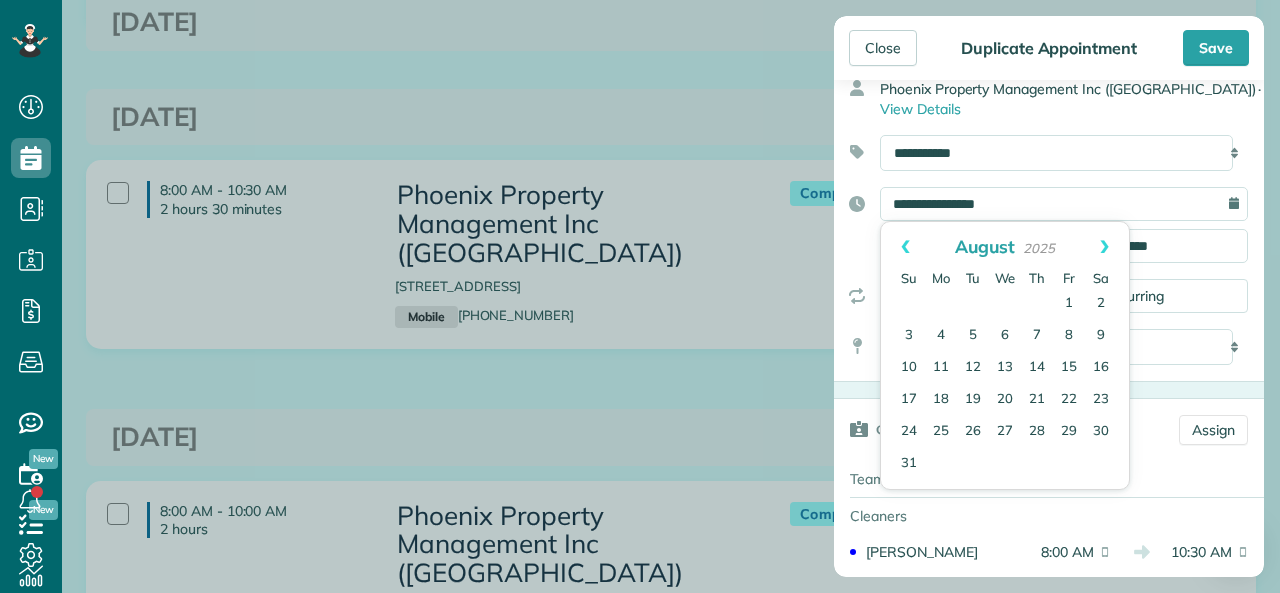 click on "Next" at bounding box center [1104, 247] 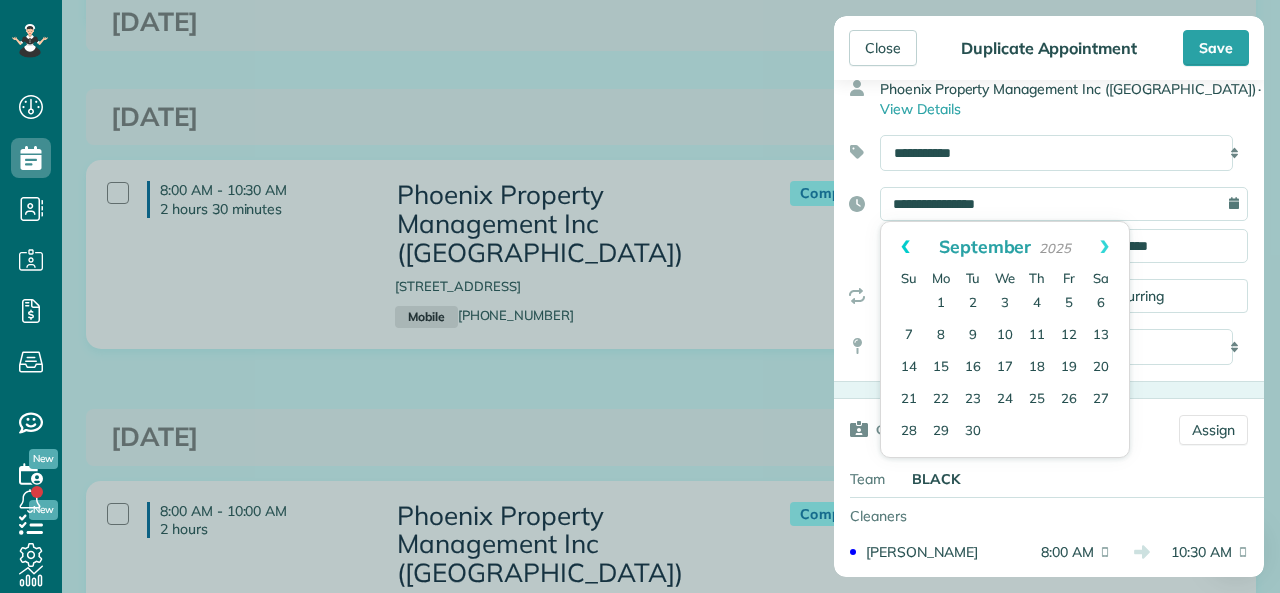 click on "Prev" at bounding box center (905, 247) 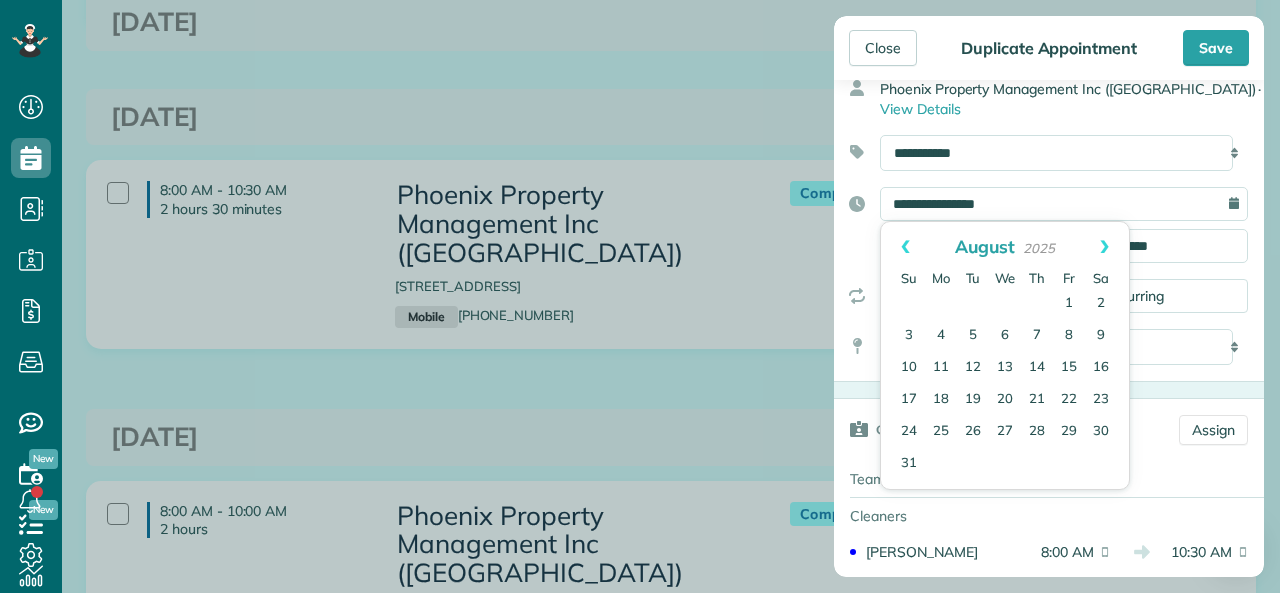 click on "Prev" at bounding box center (905, 247) 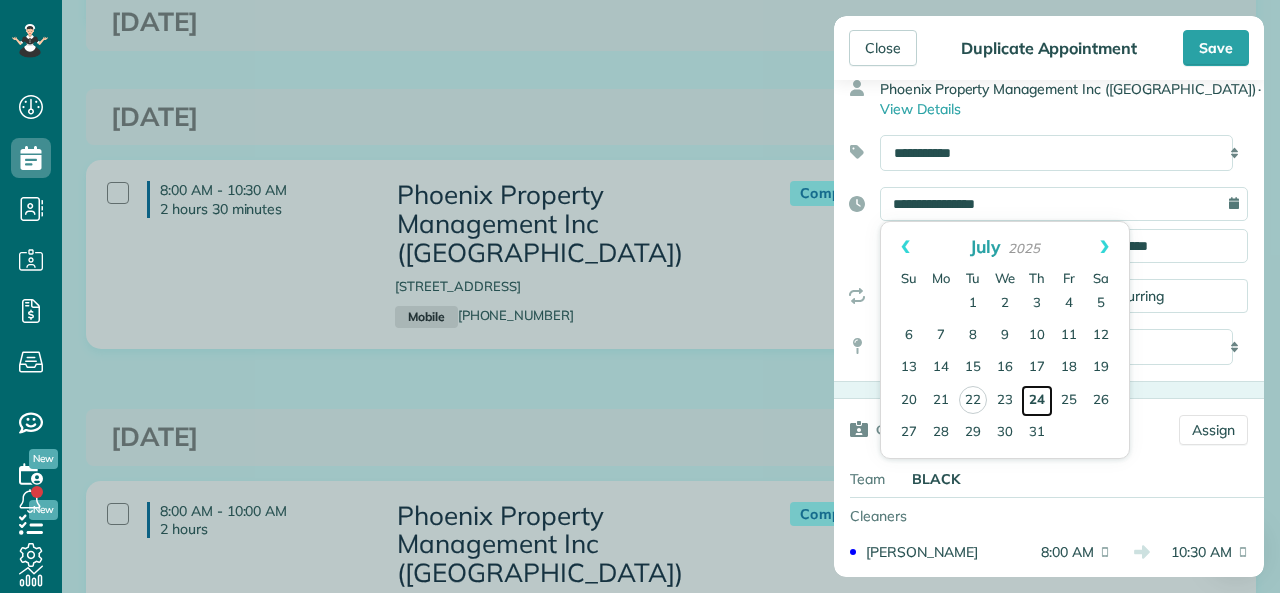 click on "24" at bounding box center [1037, 401] 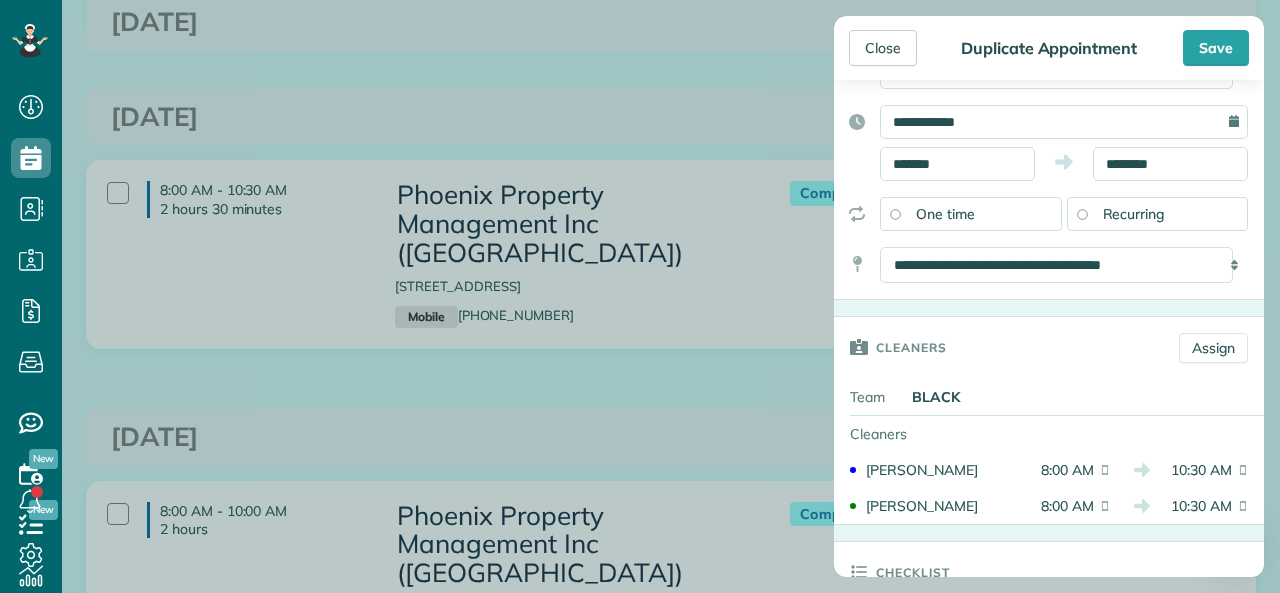 scroll, scrollTop: 300, scrollLeft: 0, axis: vertical 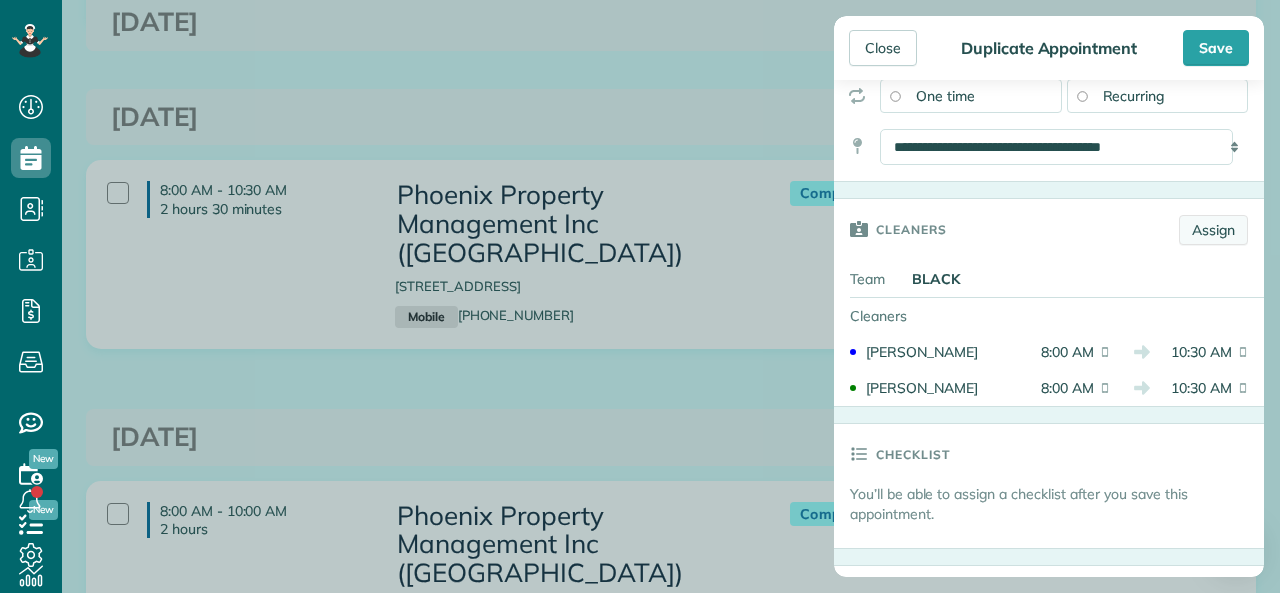 click on "Assign" at bounding box center (1213, 230) 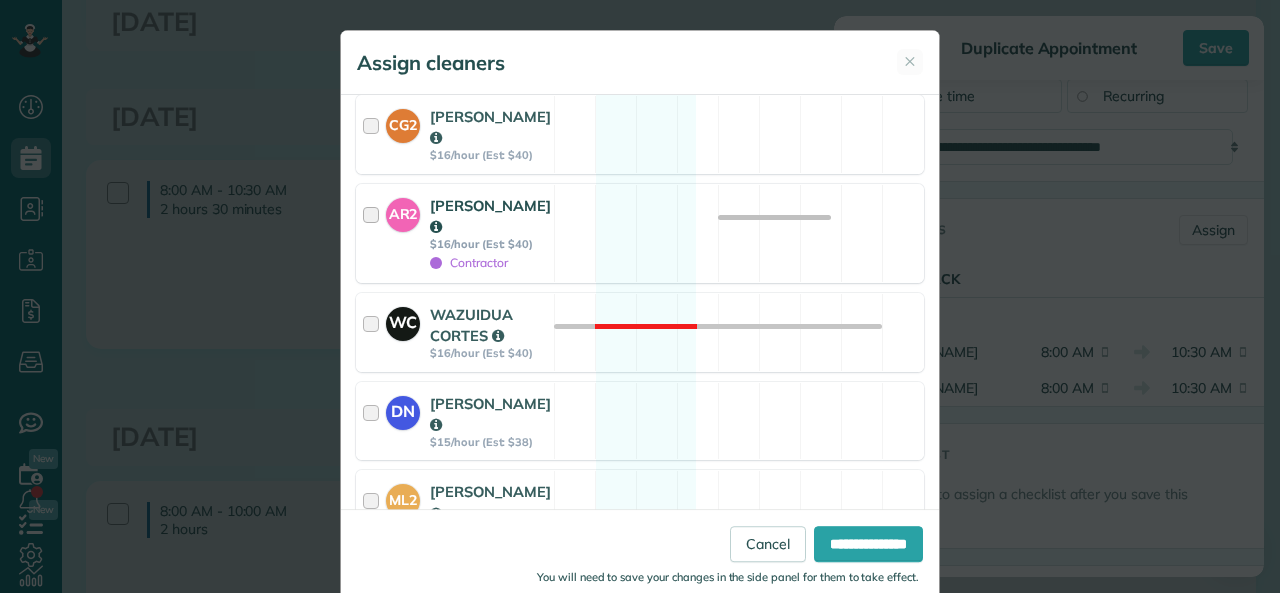 scroll, scrollTop: 1344, scrollLeft: 0, axis: vertical 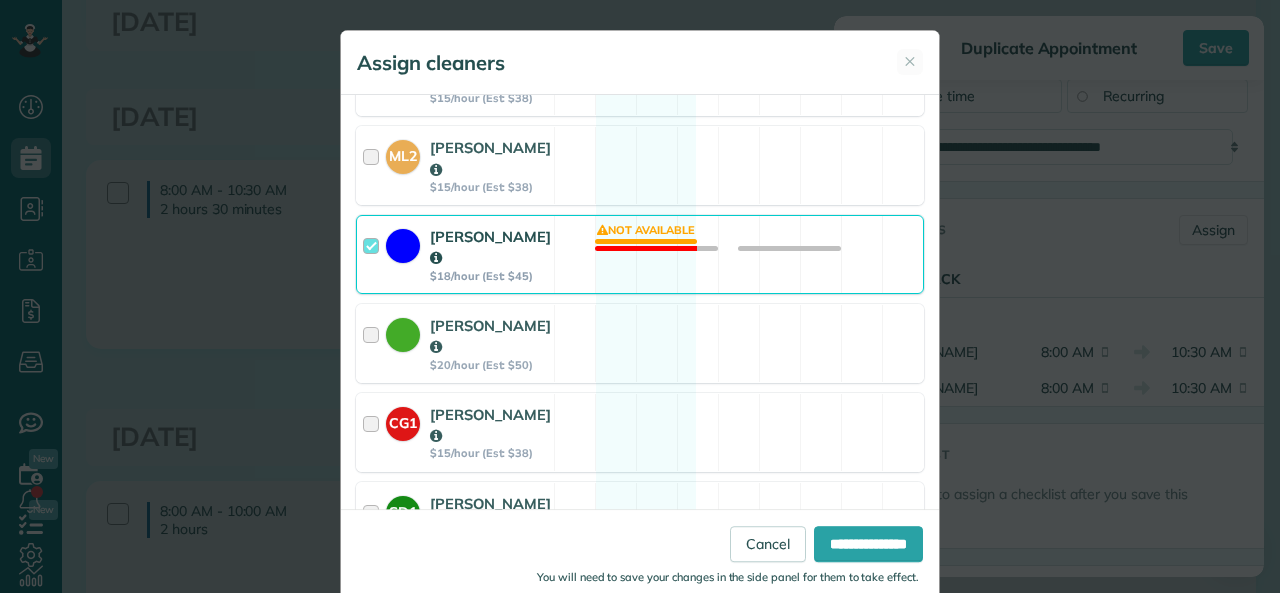 click at bounding box center (374, 254) 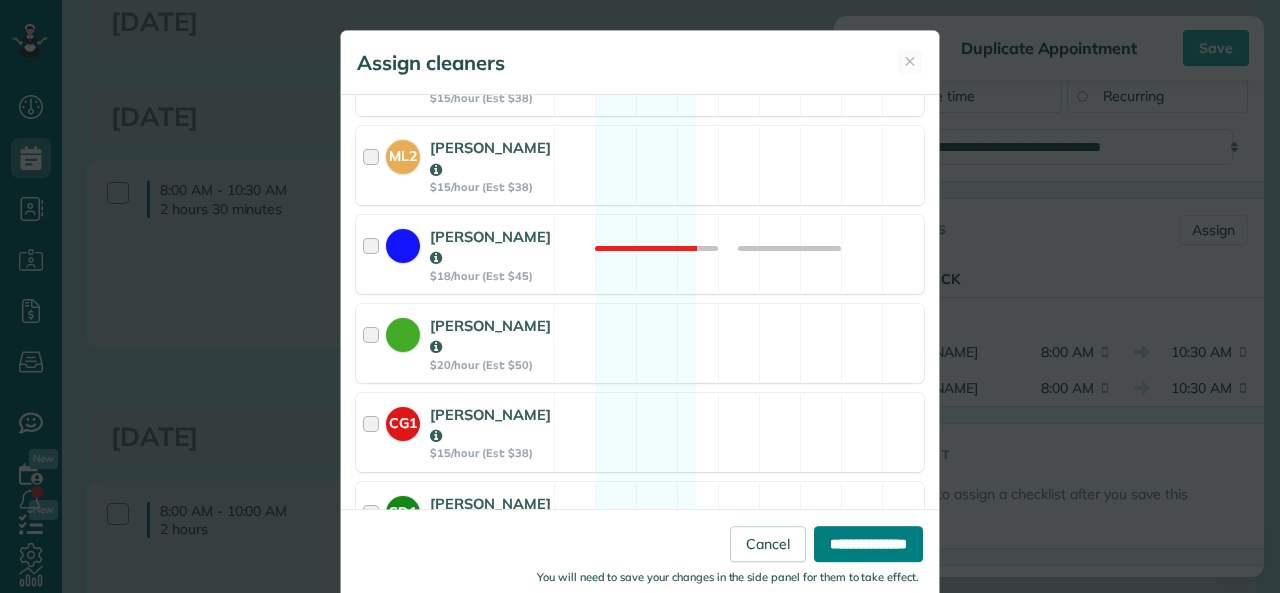 click on "**********" at bounding box center [868, 544] 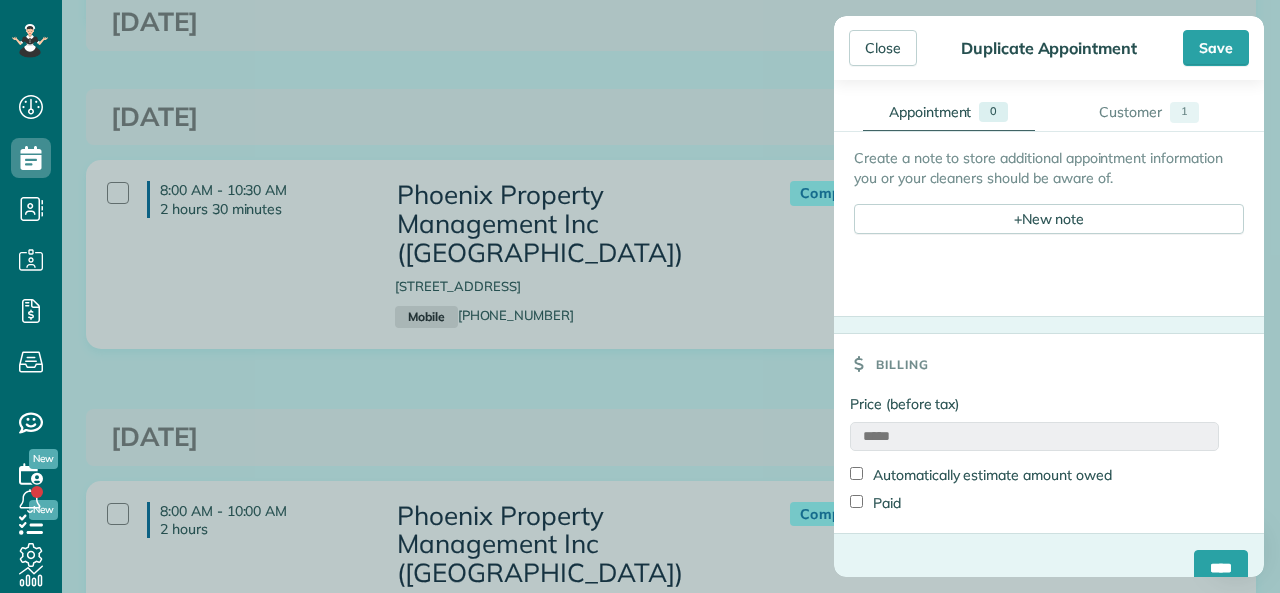 scroll, scrollTop: 828, scrollLeft: 0, axis: vertical 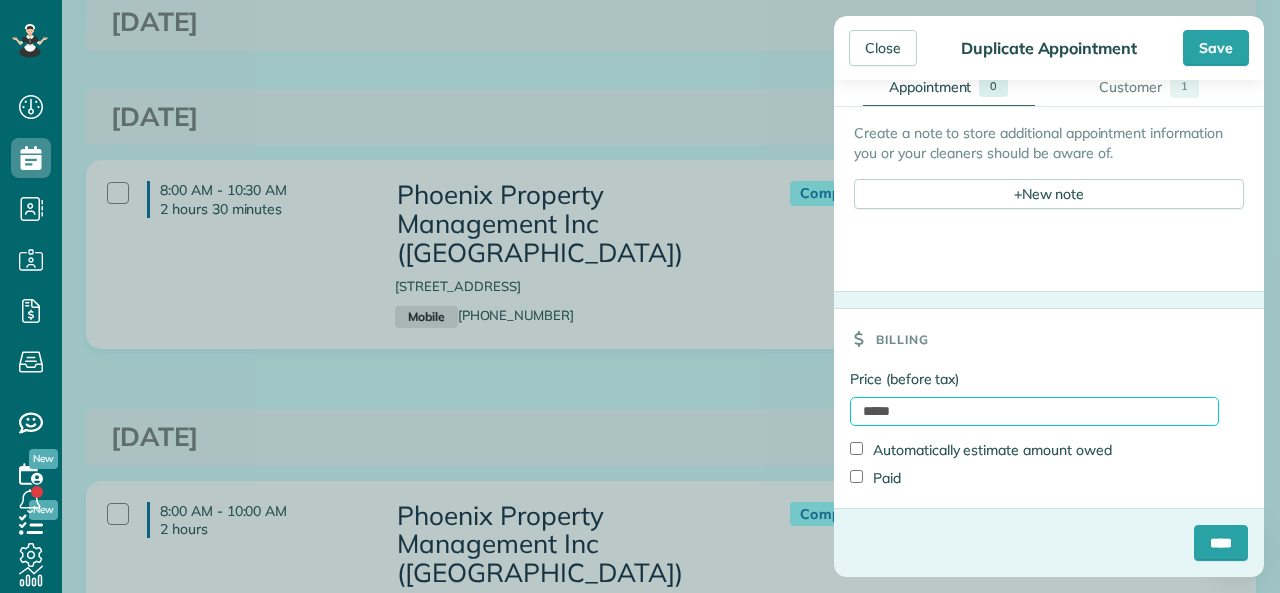 click on "*****" at bounding box center (1034, 411) 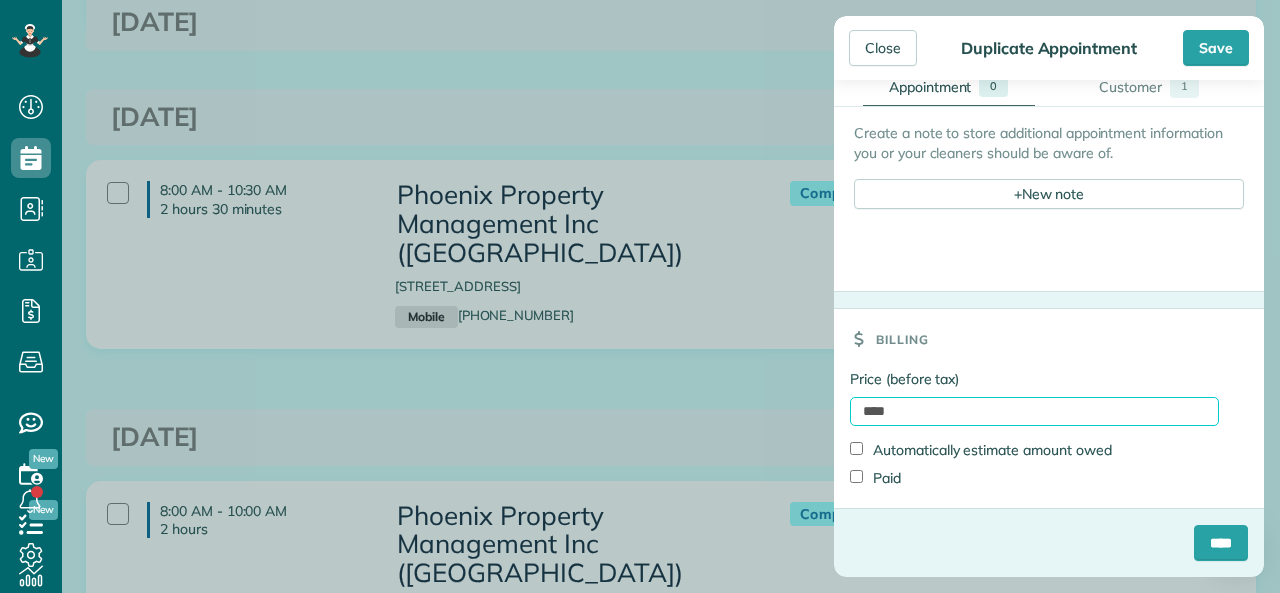 type on "*******" 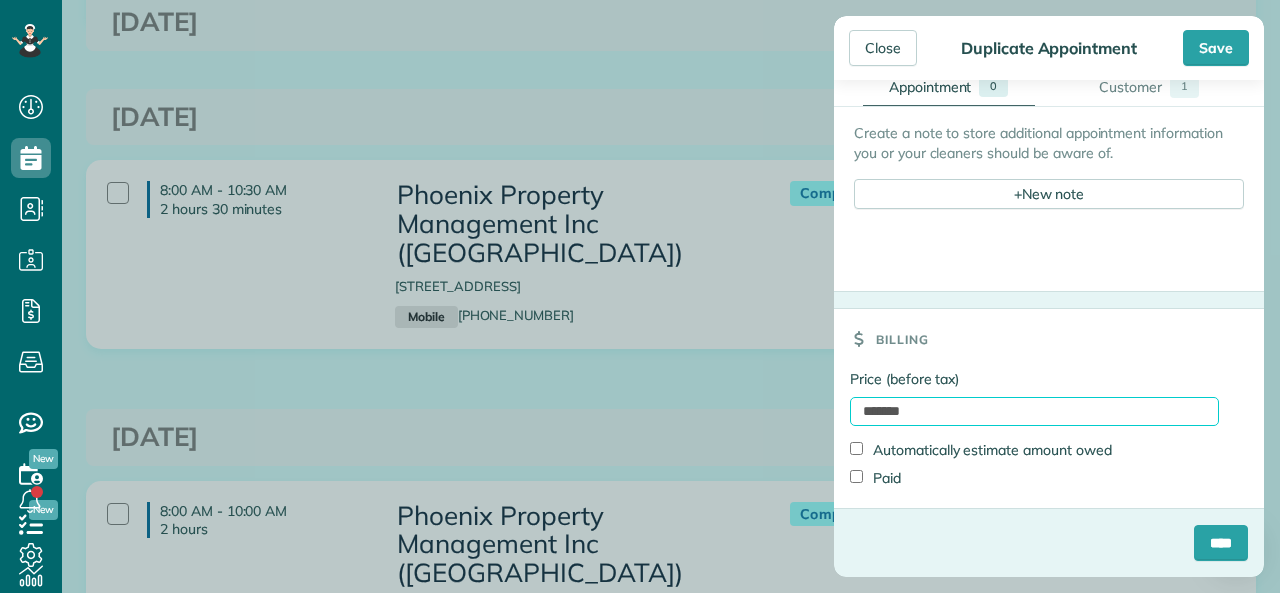 scroll, scrollTop: 628, scrollLeft: 0, axis: vertical 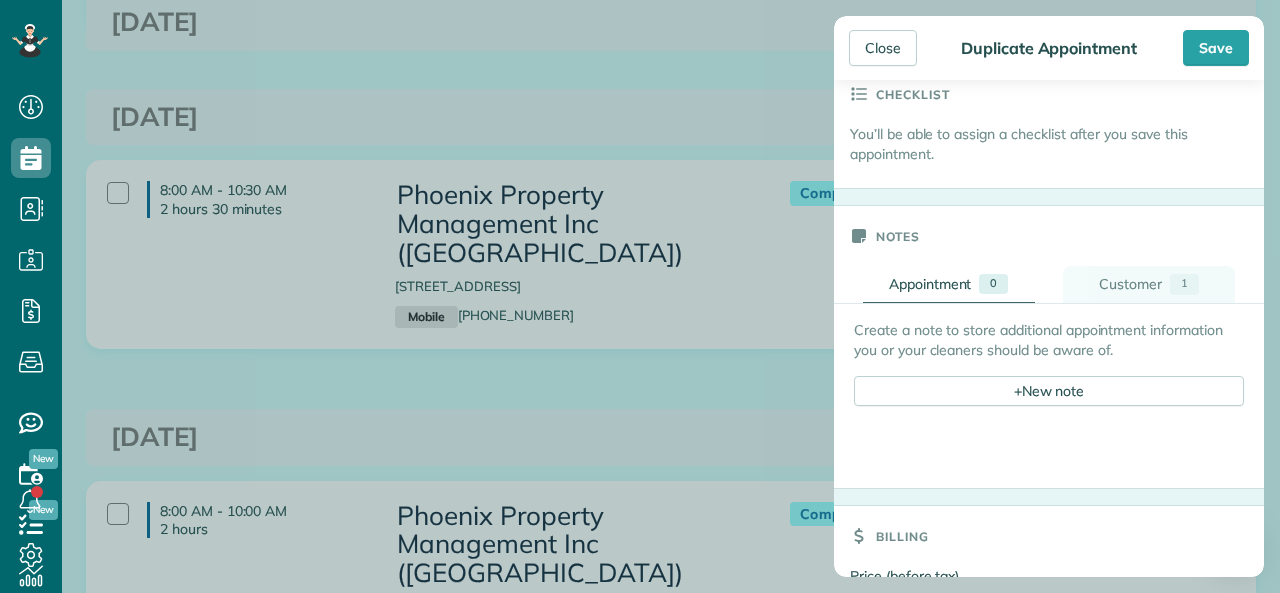 click on "Customer" at bounding box center (1130, 284) 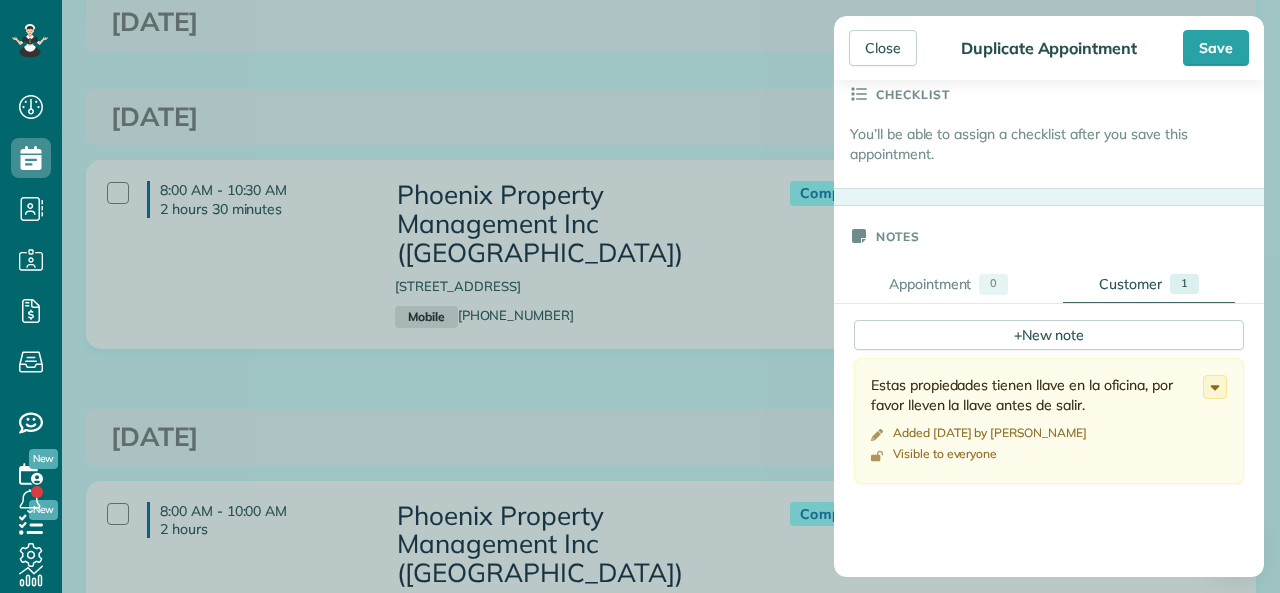 drag, startPoint x: 874, startPoint y: 384, endPoint x: 1109, endPoint y: 413, distance: 236.78261 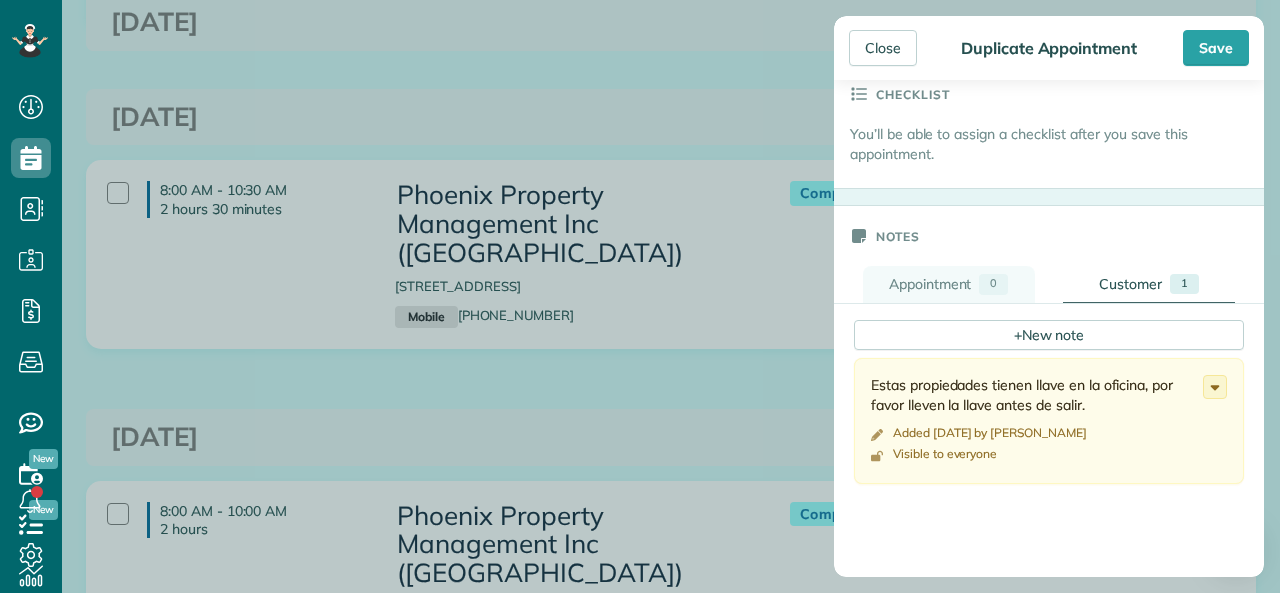 click on "Appointment" at bounding box center [930, 284] 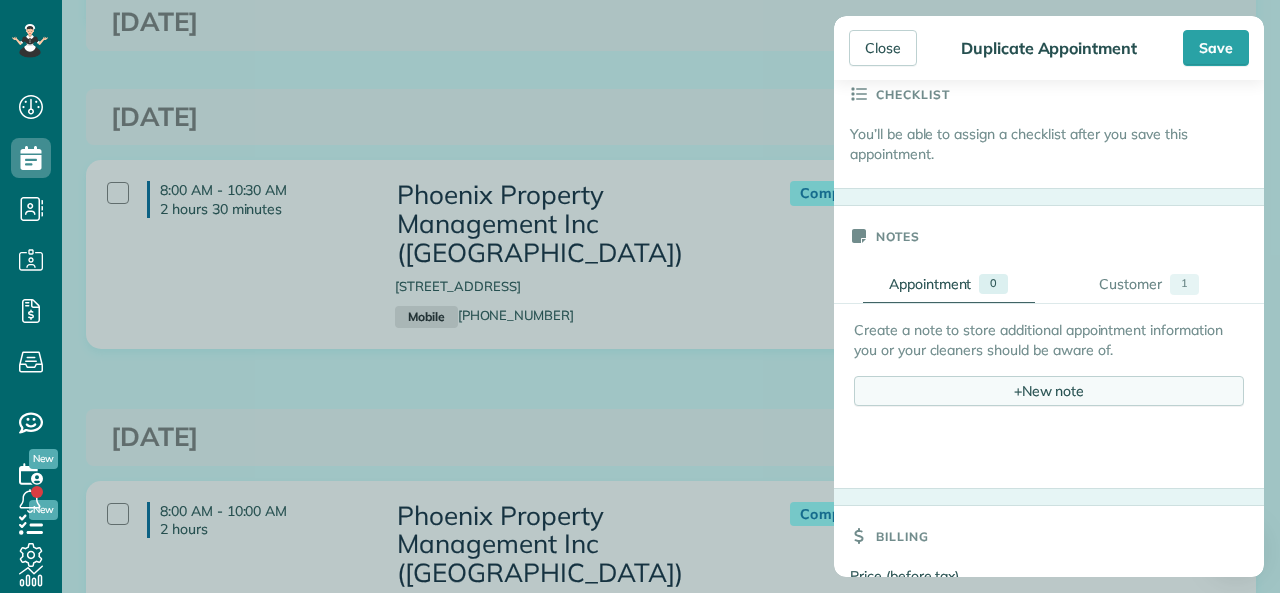 click on "+ New note" at bounding box center (1049, 391) 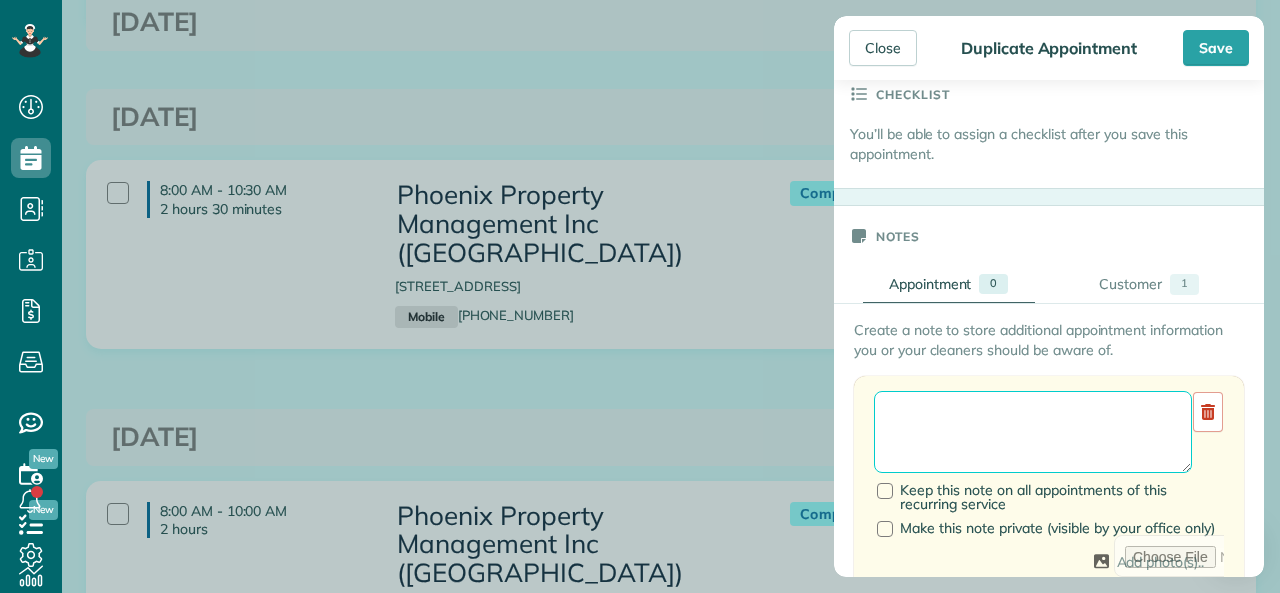 click at bounding box center [1033, 432] 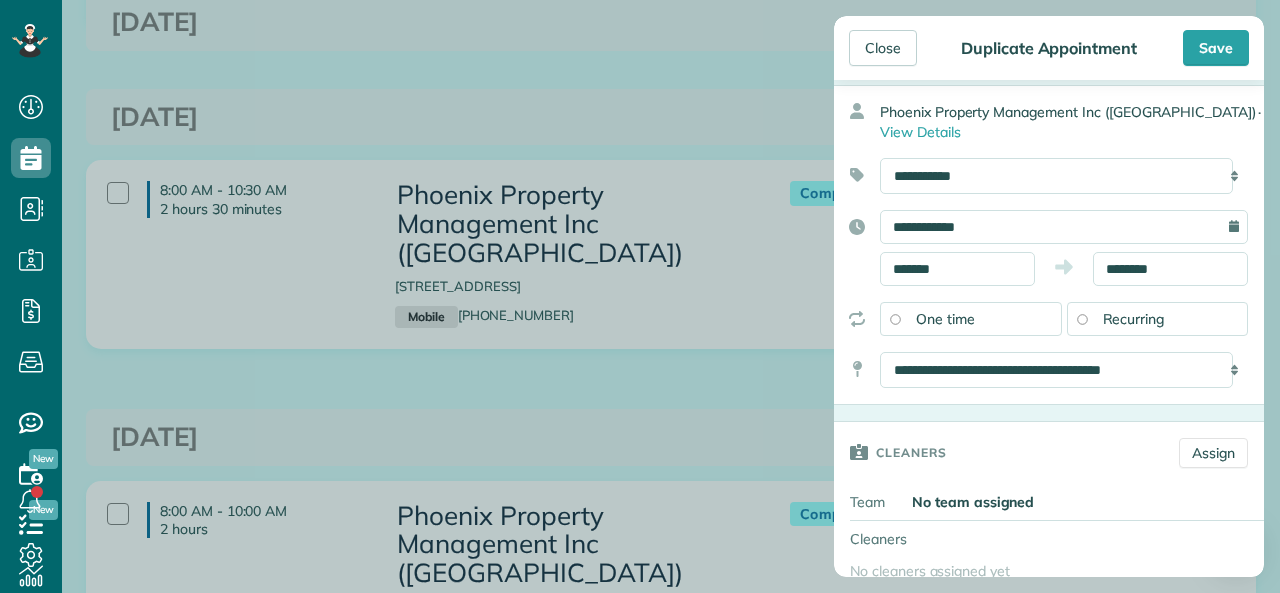 scroll, scrollTop: 0, scrollLeft: 0, axis: both 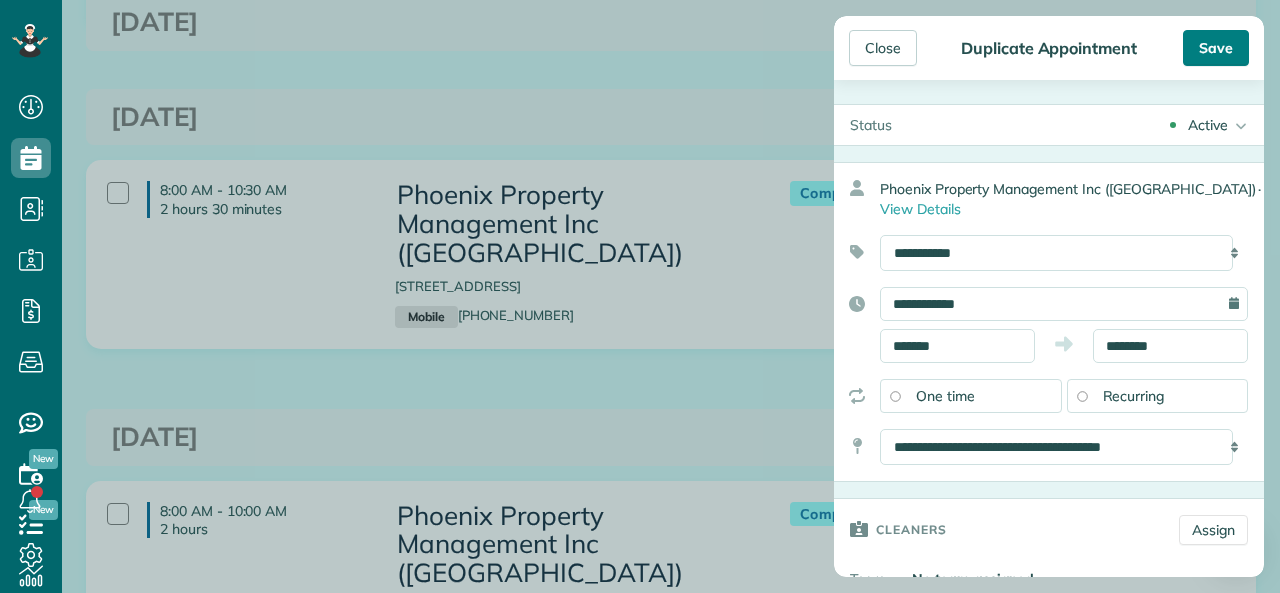 type on "**********" 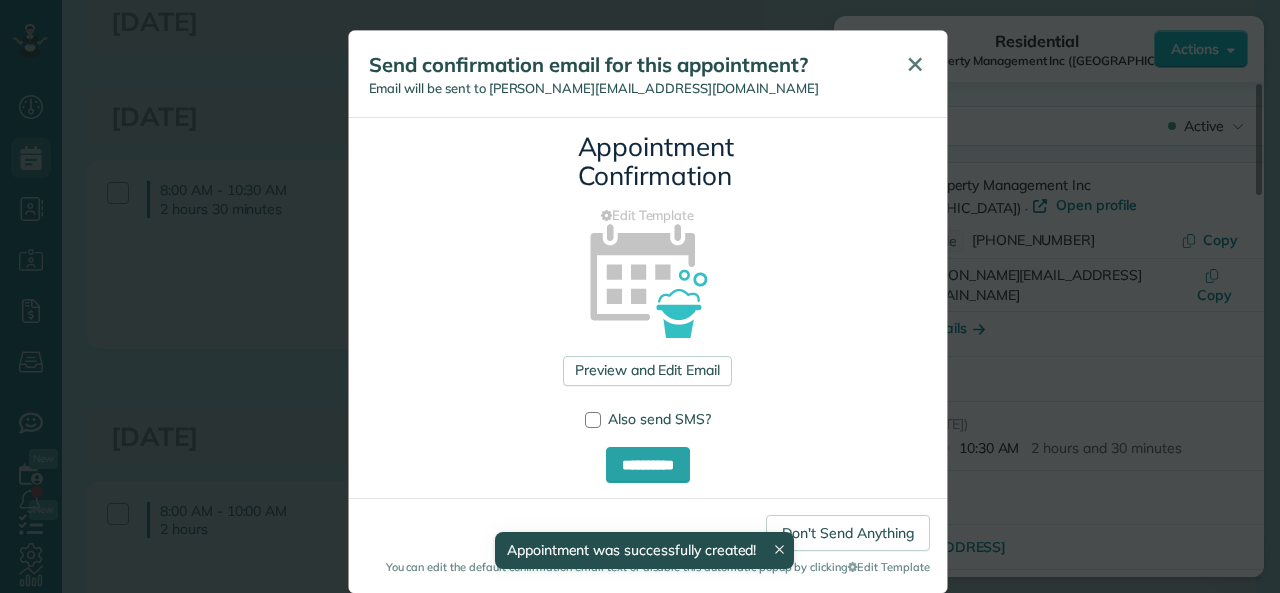 click on "✕" at bounding box center (915, 64) 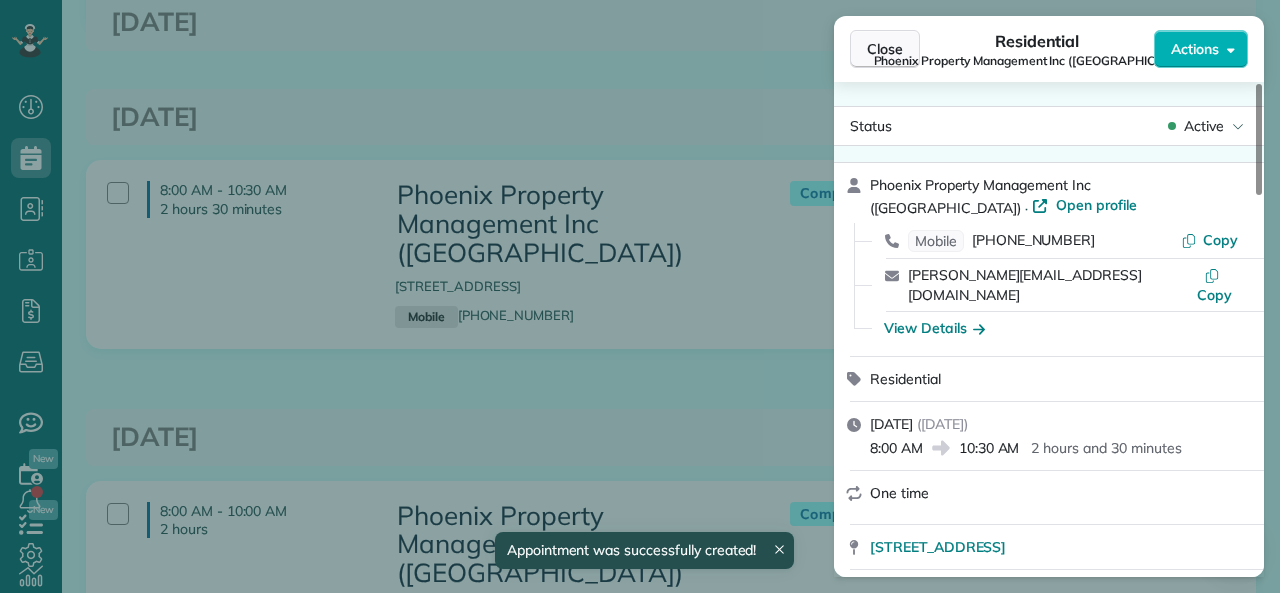 click on "Close" at bounding box center (885, 49) 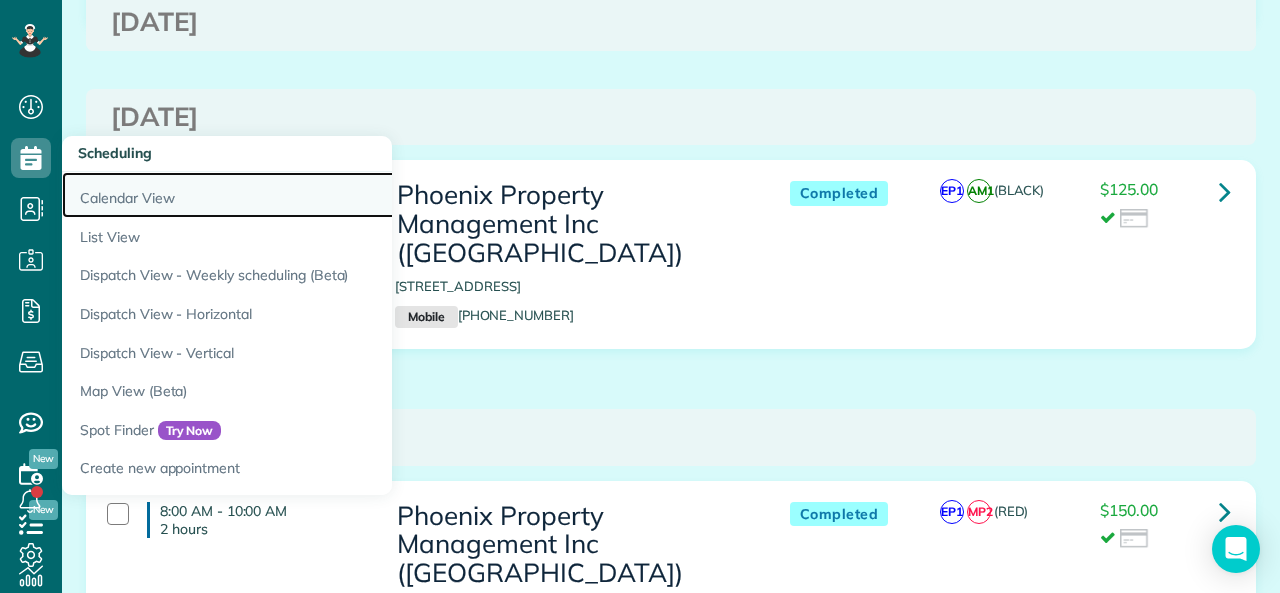 click on "Calendar View" at bounding box center (312, 195) 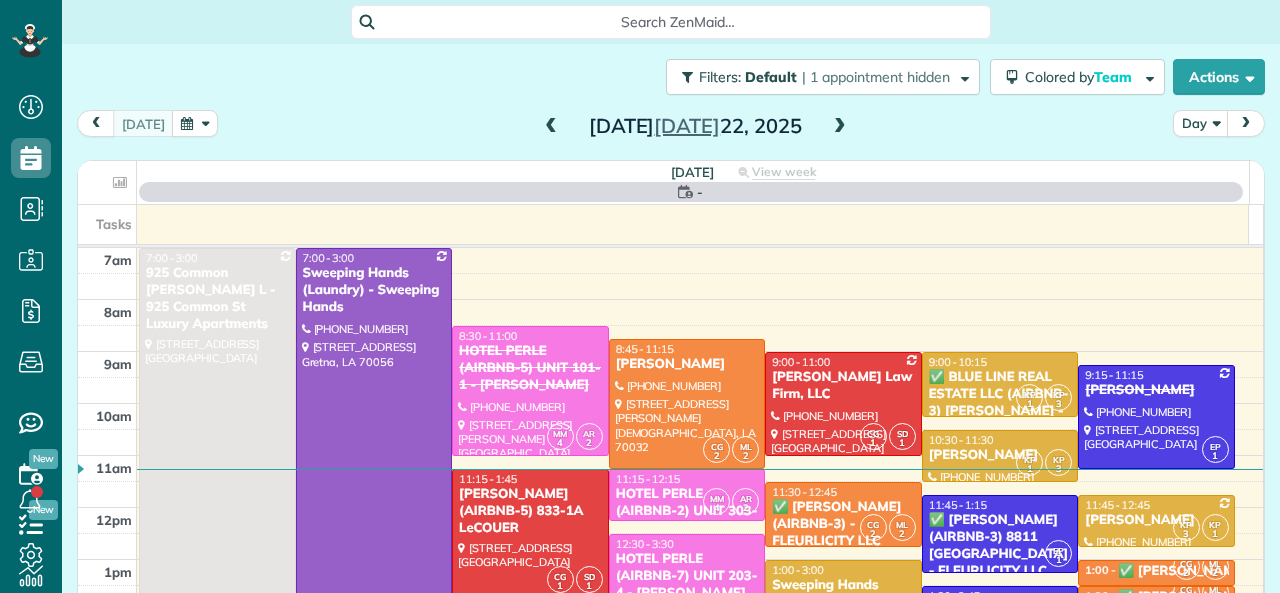 scroll, scrollTop: 0, scrollLeft: 0, axis: both 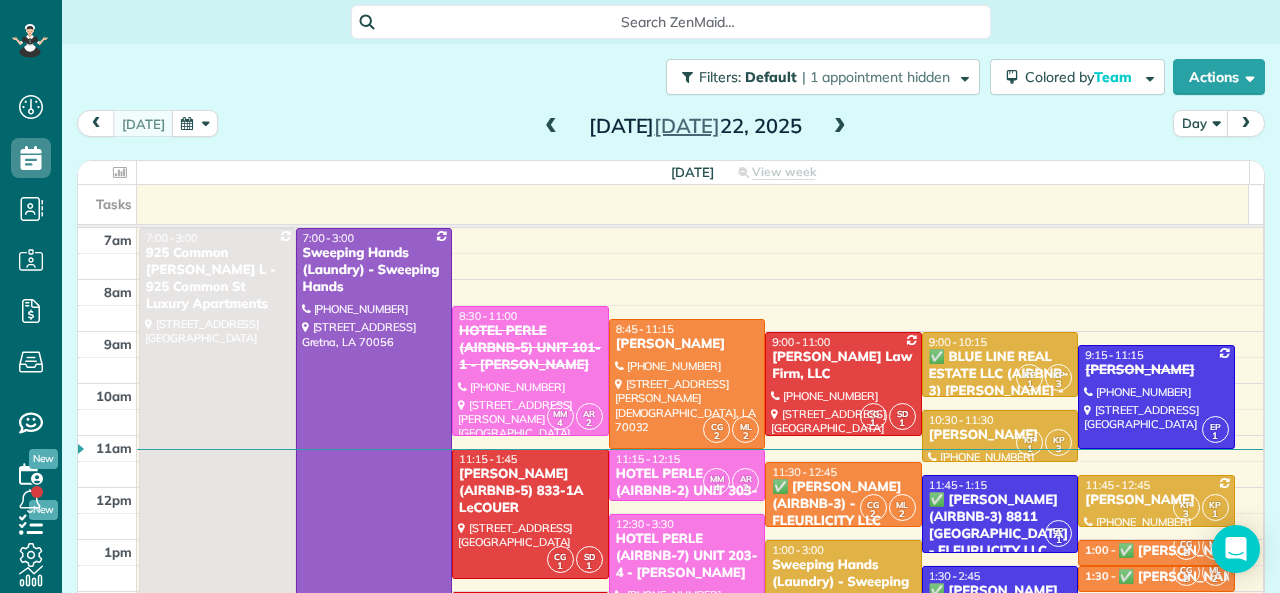 click at bounding box center [840, 127] 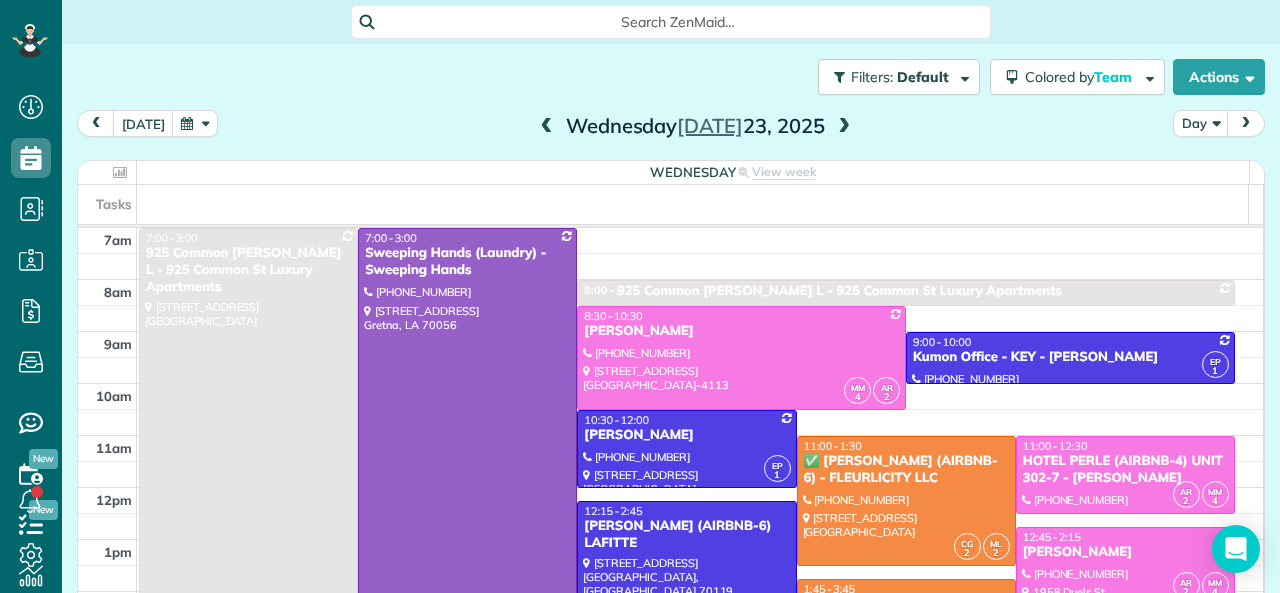 click at bounding box center (844, 127) 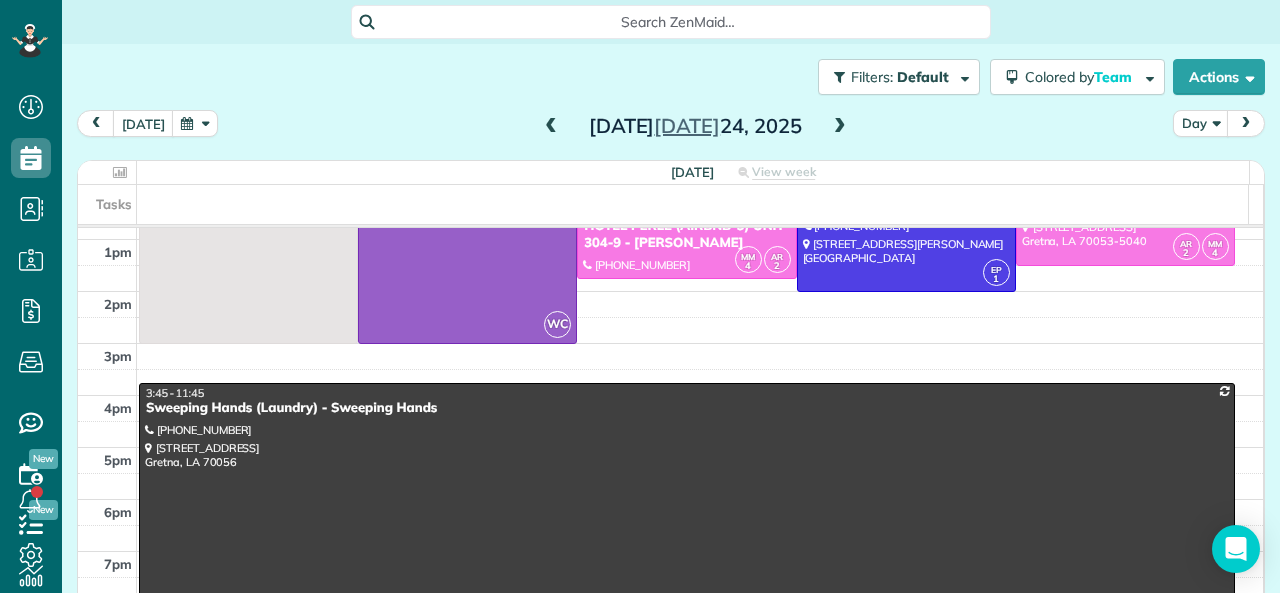 scroll, scrollTop: 0, scrollLeft: 0, axis: both 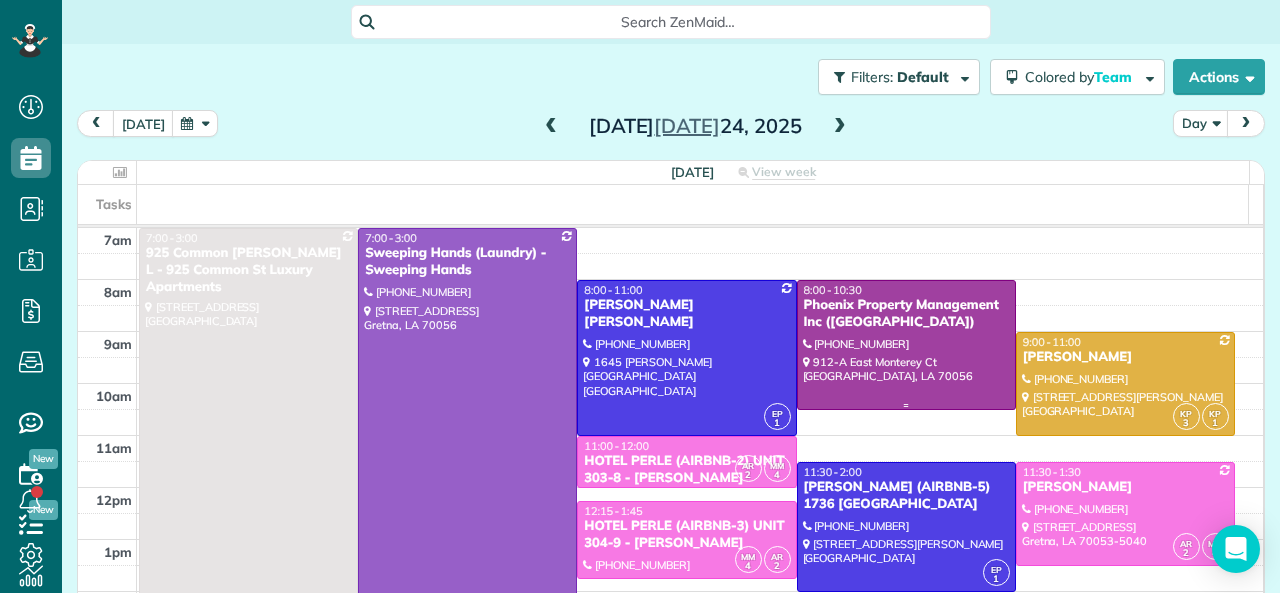 click at bounding box center (906, 345) 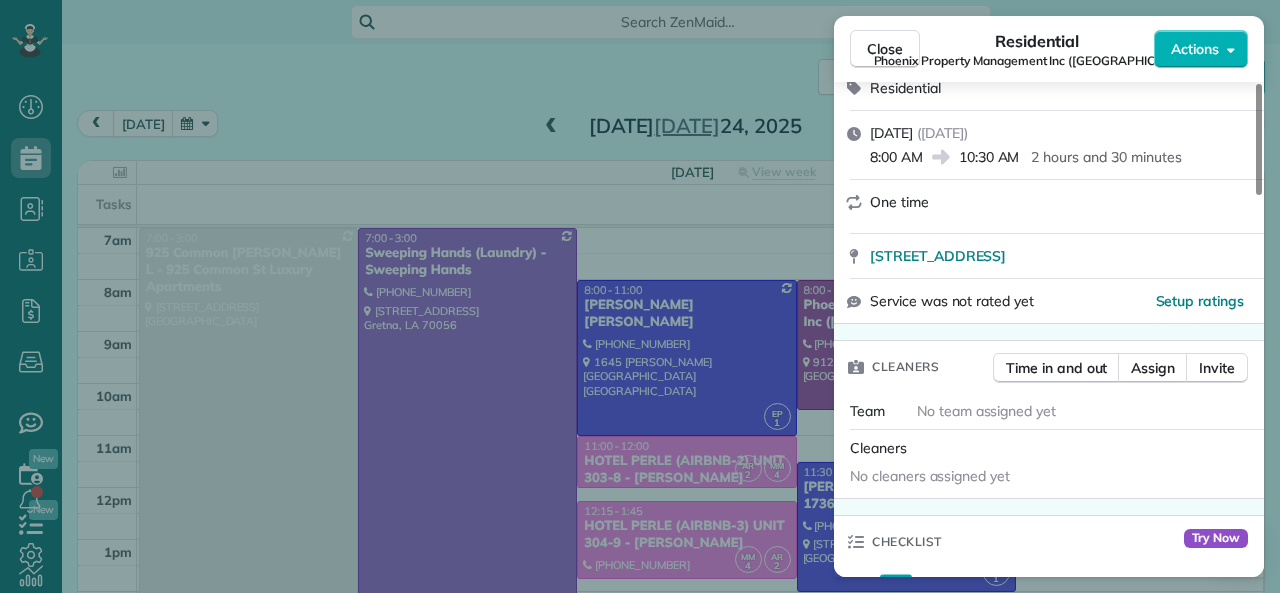 scroll, scrollTop: 300, scrollLeft: 0, axis: vertical 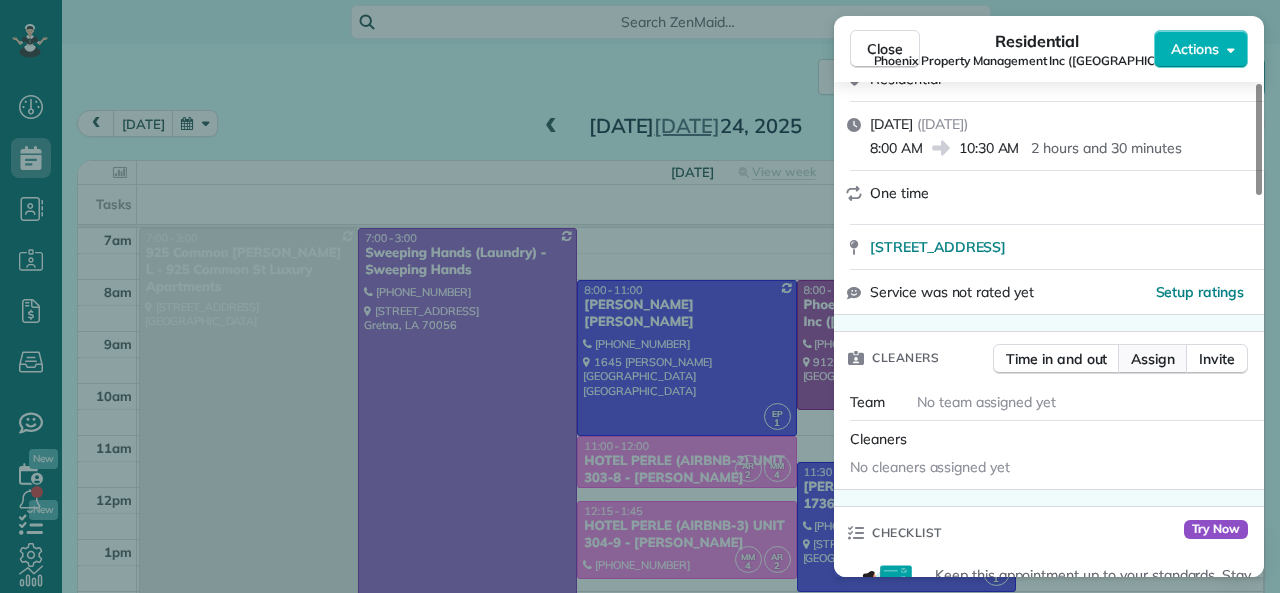 click on "Assign" at bounding box center (1153, 359) 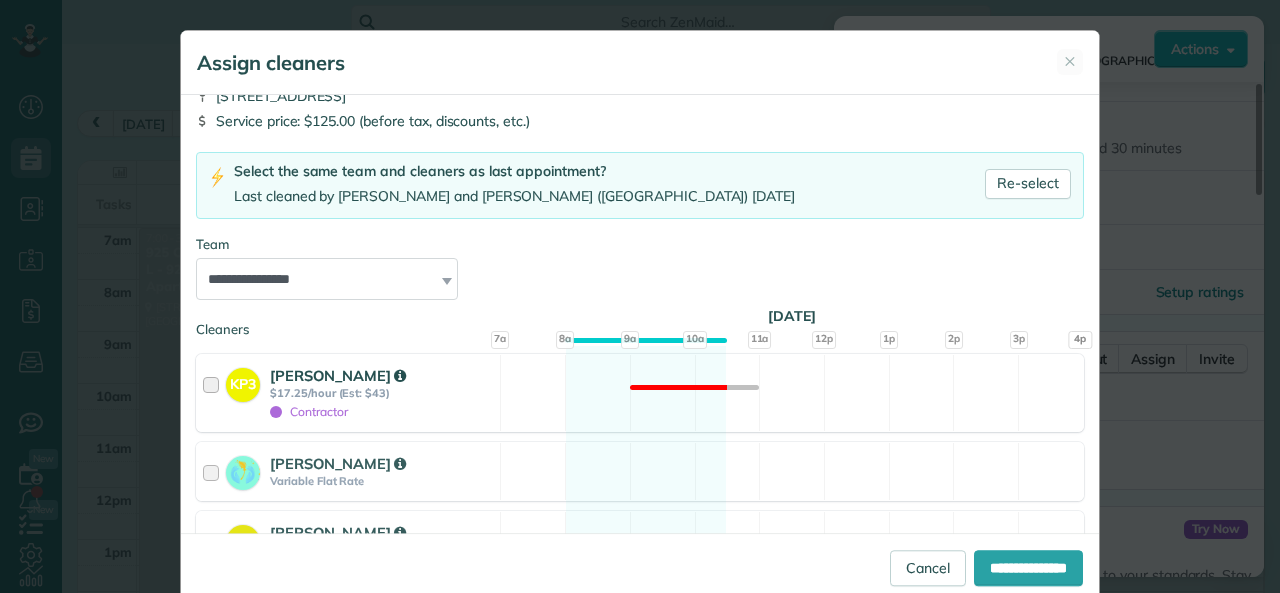 scroll, scrollTop: 200, scrollLeft: 0, axis: vertical 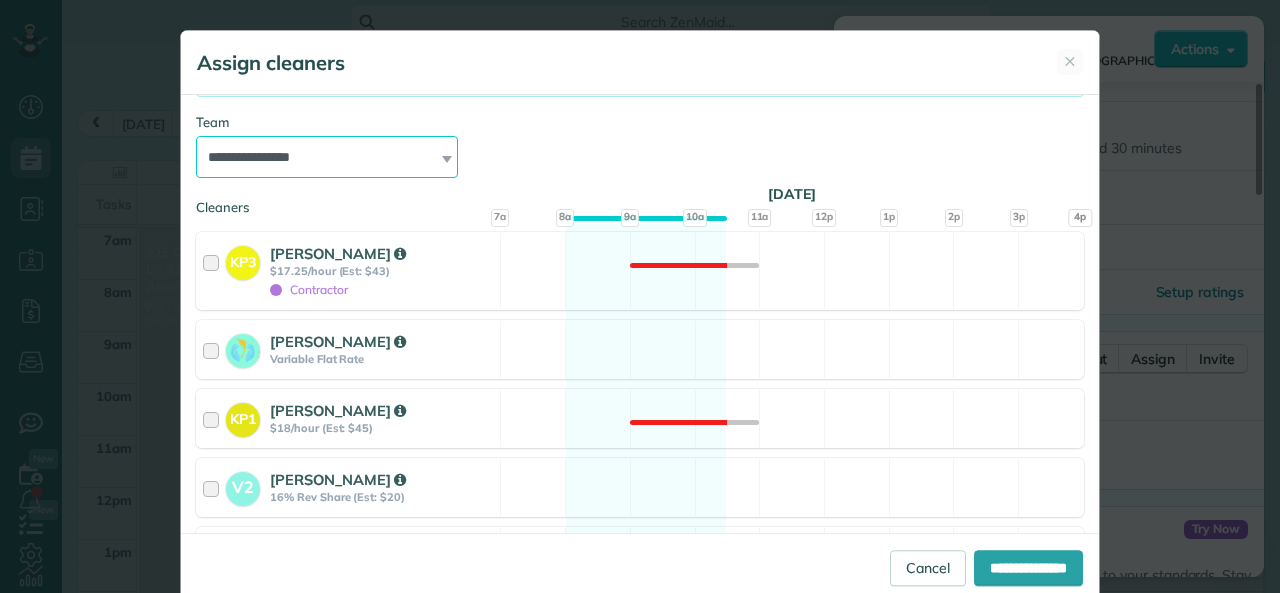 click on "**********" at bounding box center [327, 157] 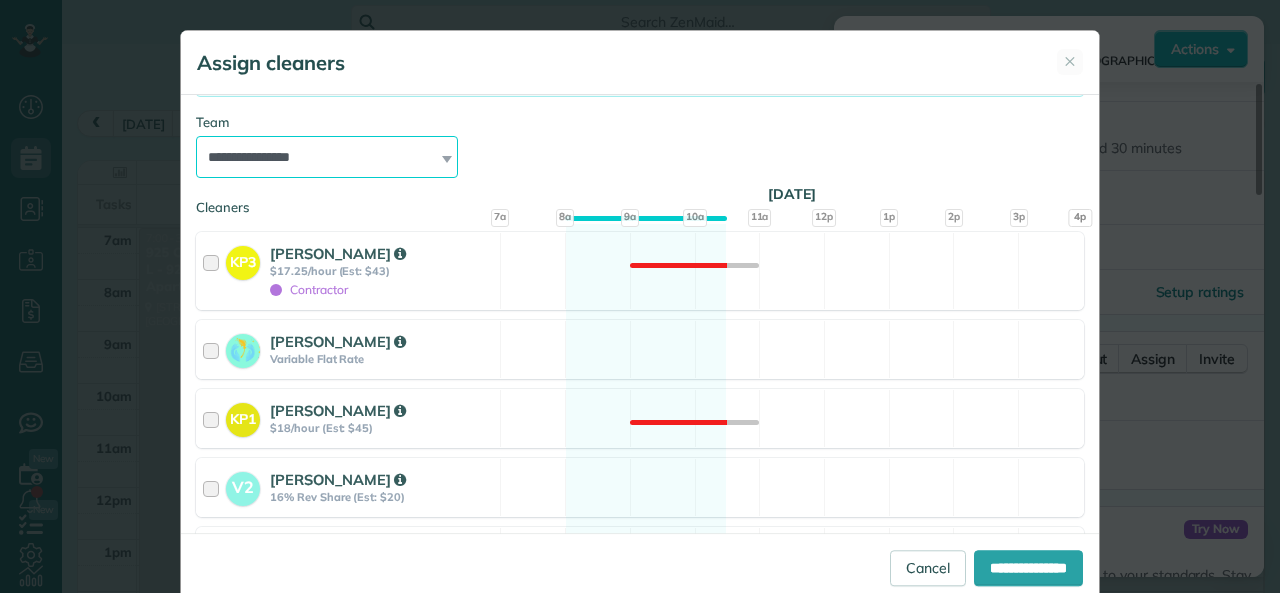 select on "*****" 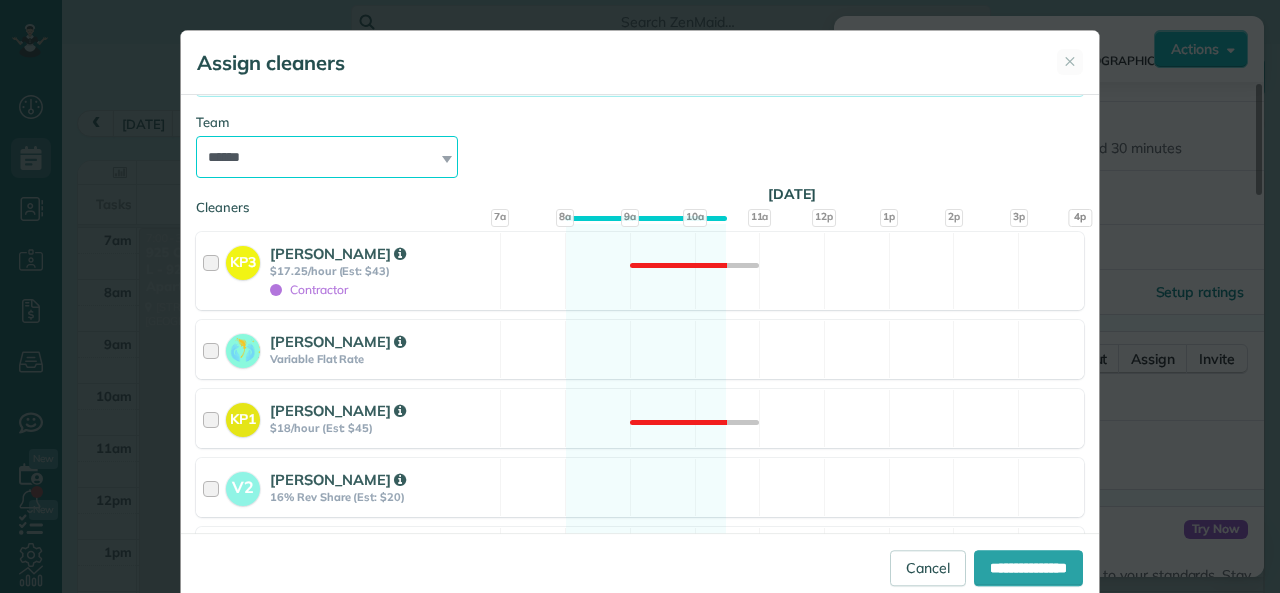 click on "**********" at bounding box center [327, 157] 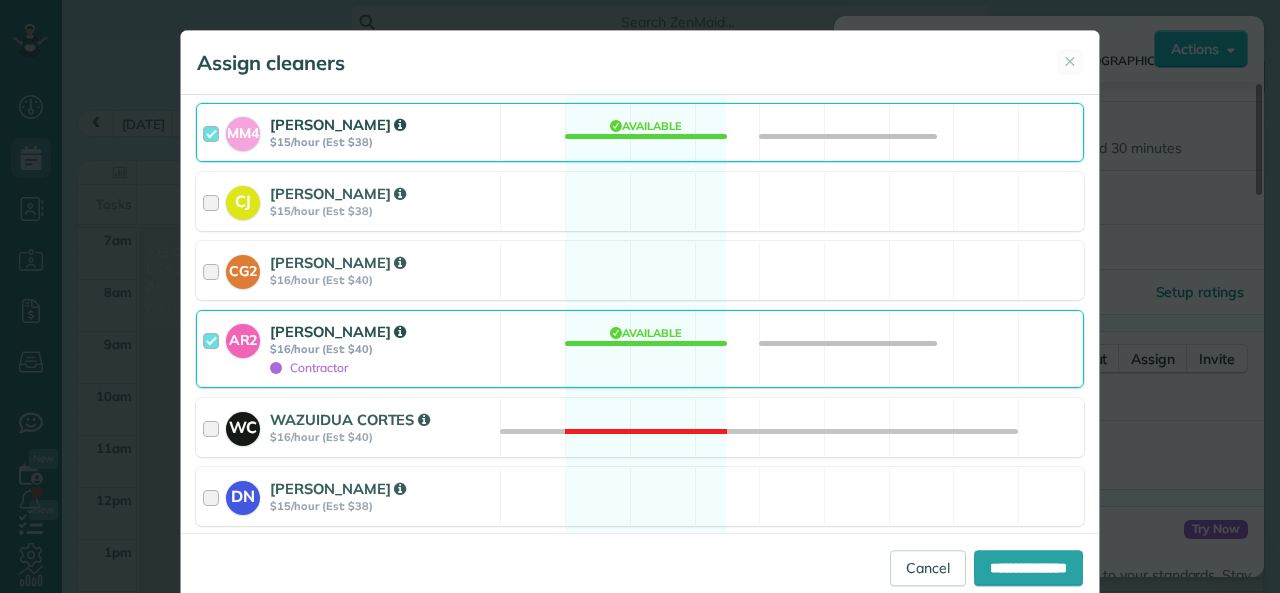 scroll, scrollTop: 700, scrollLeft: 0, axis: vertical 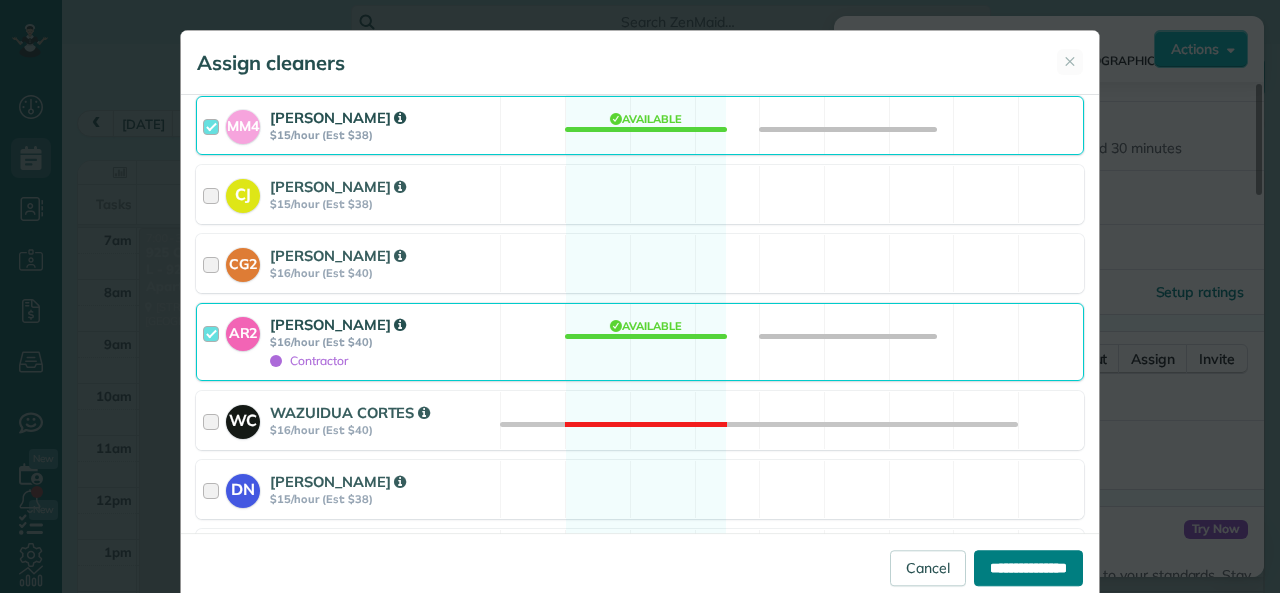 click on "**********" at bounding box center (1028, 568) 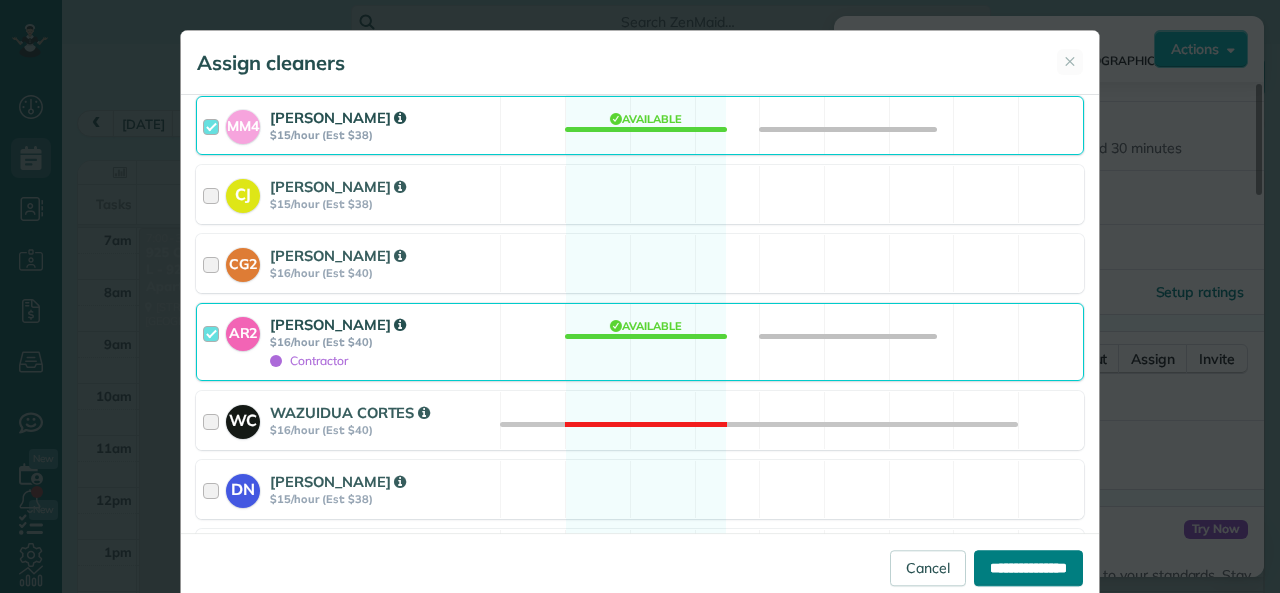 type on "**********" 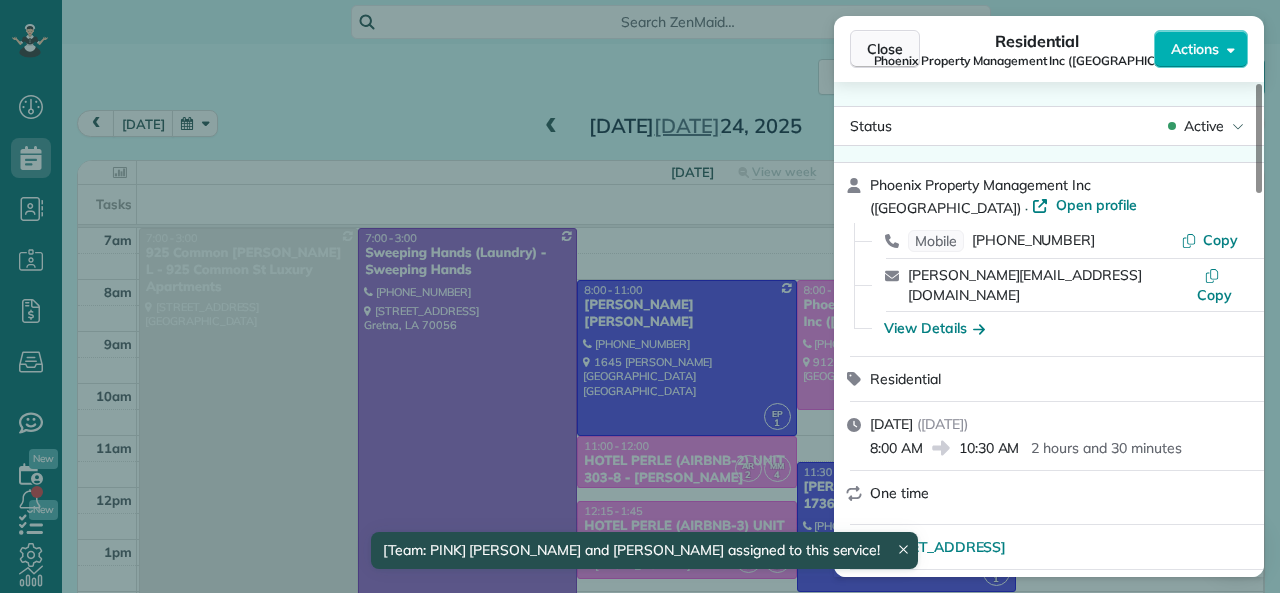 click on "Close" at bounding box center [885, 49] 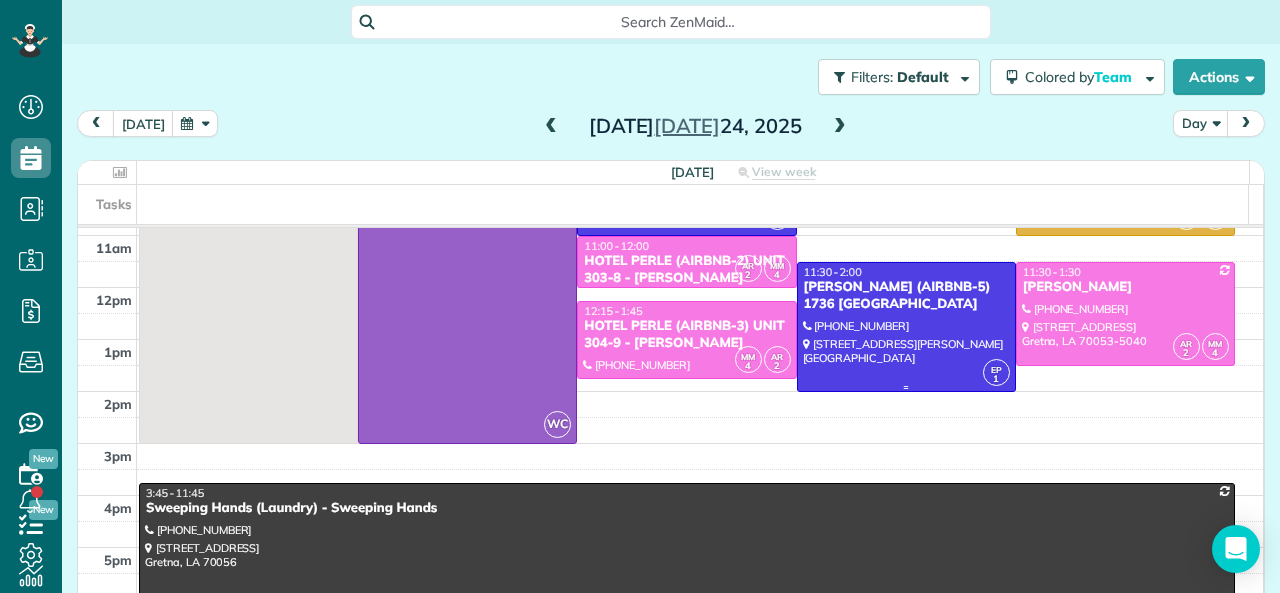 scroll, scrollTop: 0, scrollLeft: 0, axis: both 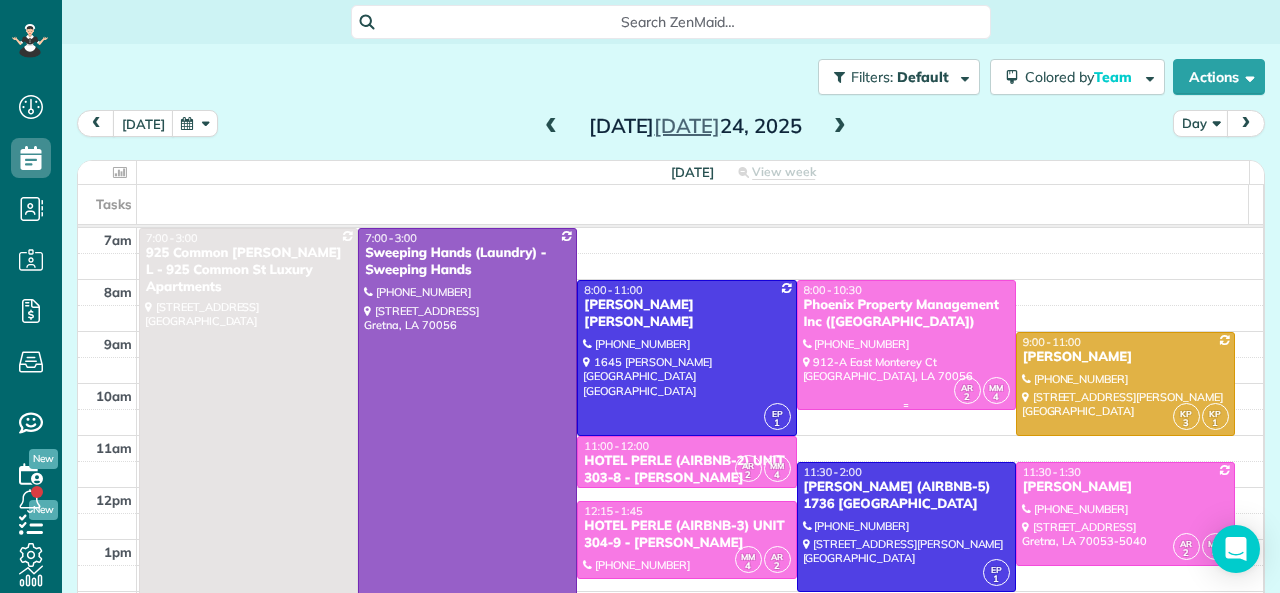 click on "Phoenix Property Management Inc (East Monterey Ct)" at bounding box center [906, 314] 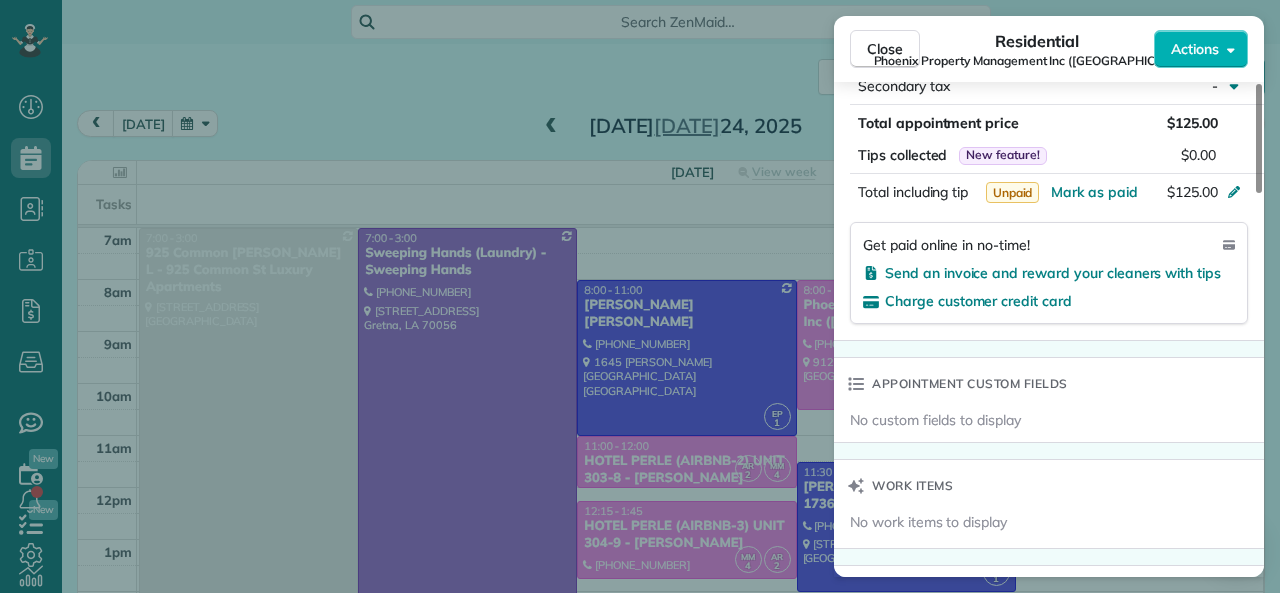 scroll, scrollTop: 900, scrollLeft: 0, axis: vertical 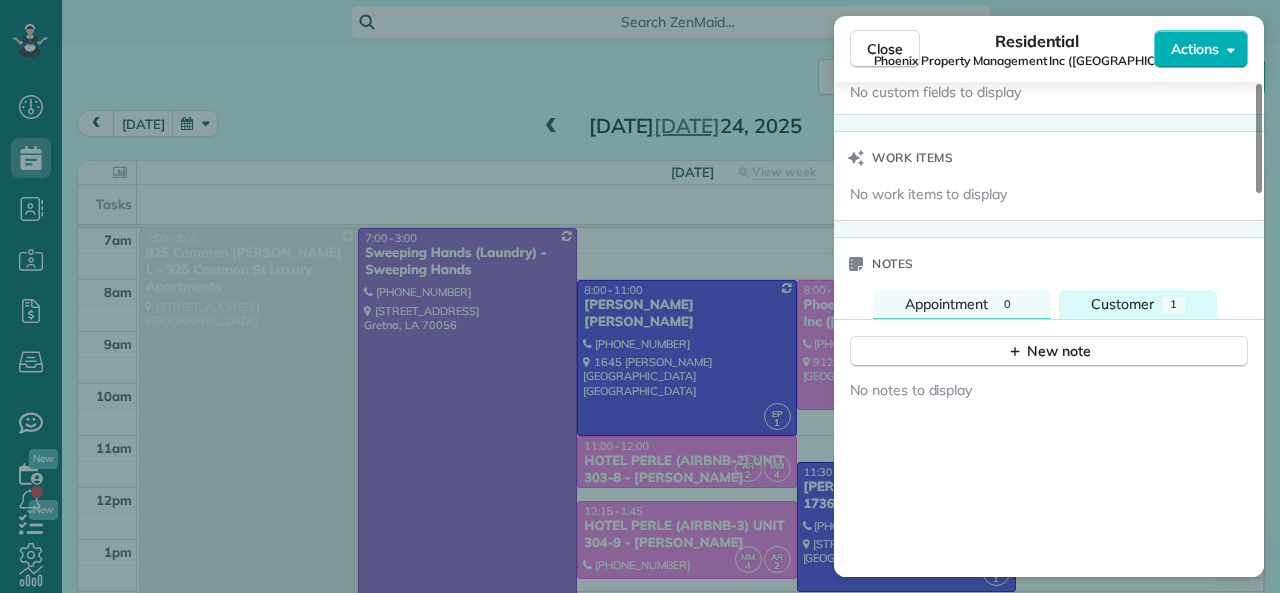click on "Customer" at bounding box center (1122, 304) 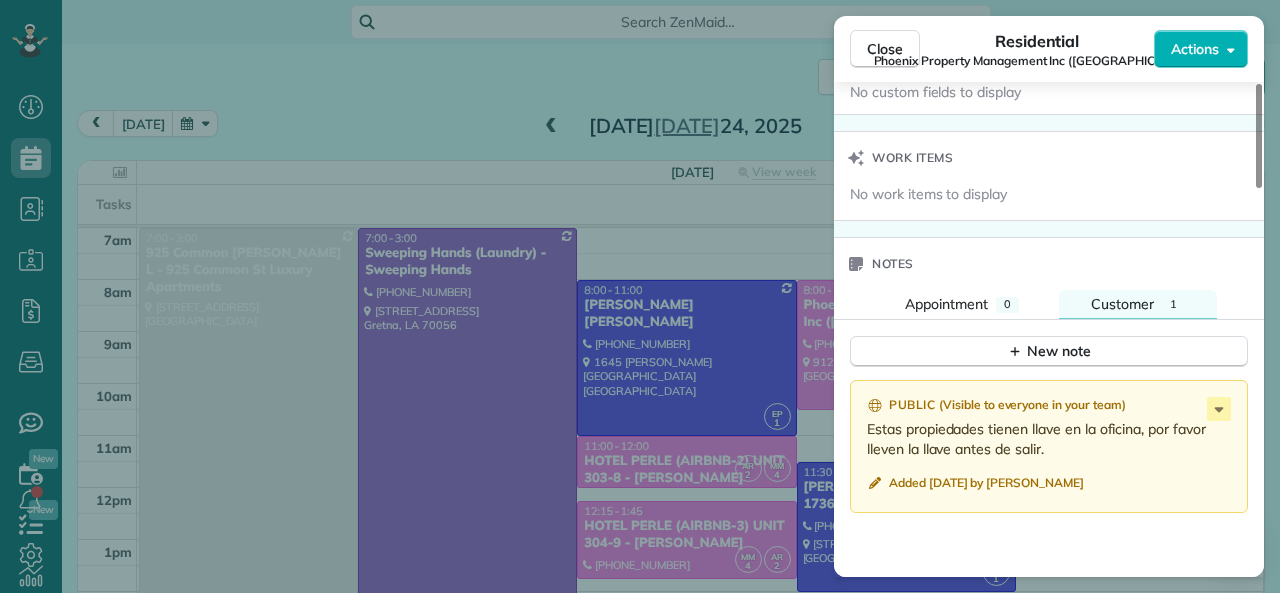 click on "New note" at bounding box center (1049, 344) 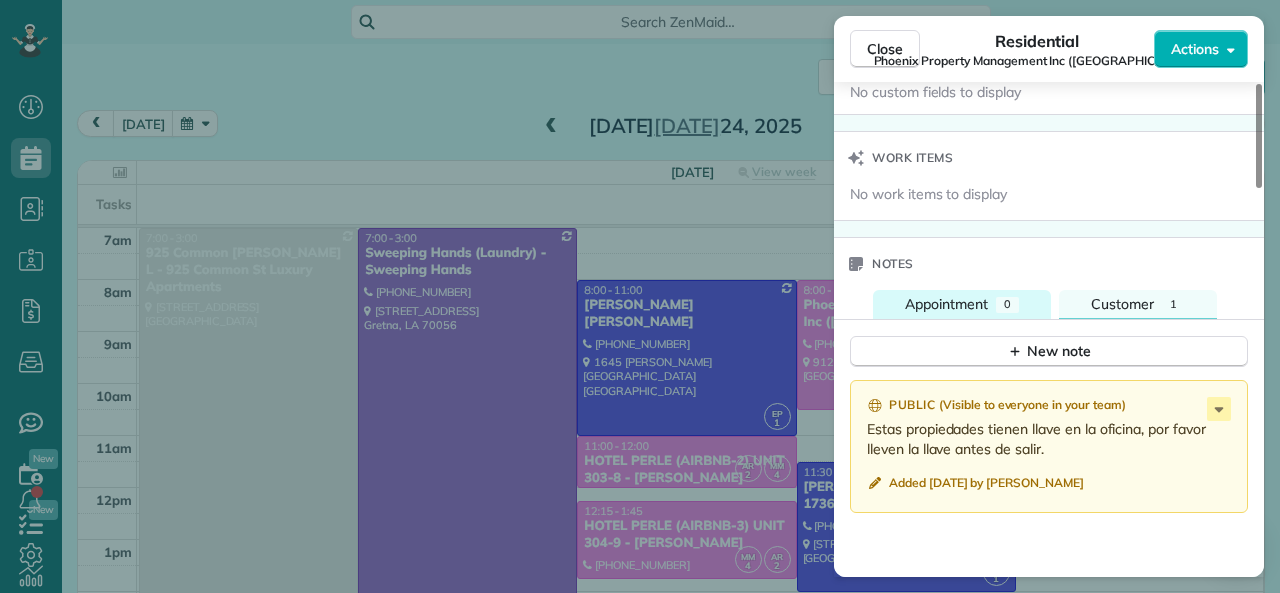 click on "Appointment 0" at bounding box center (962, 304) 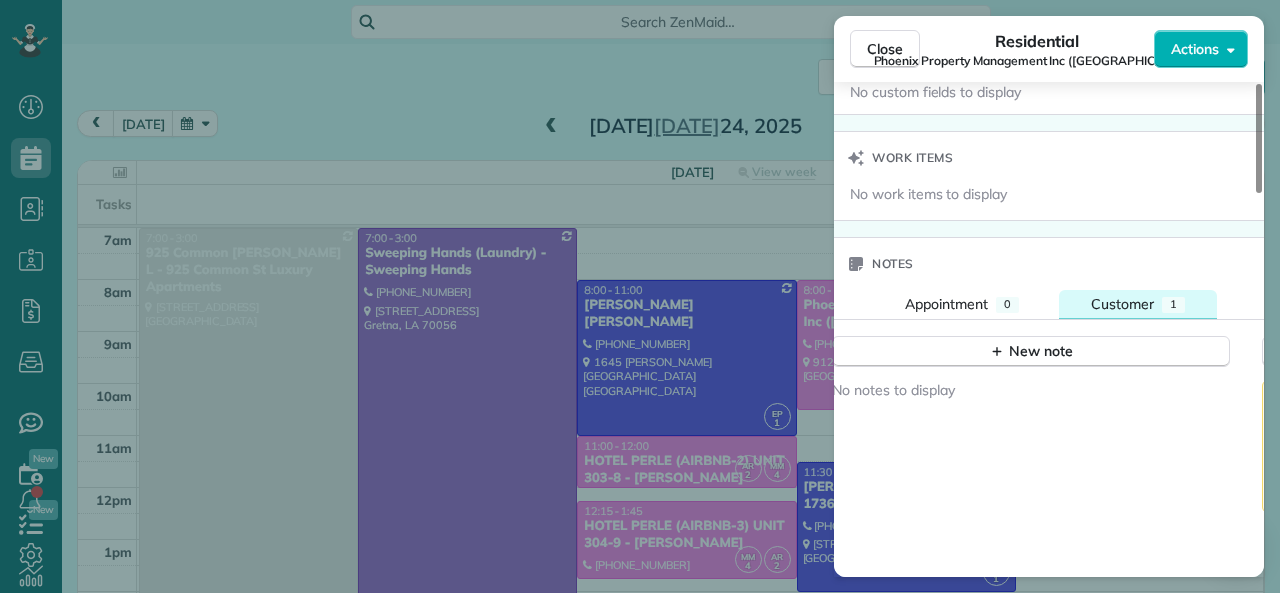 click on "1" at bounding box center (1173, 305) 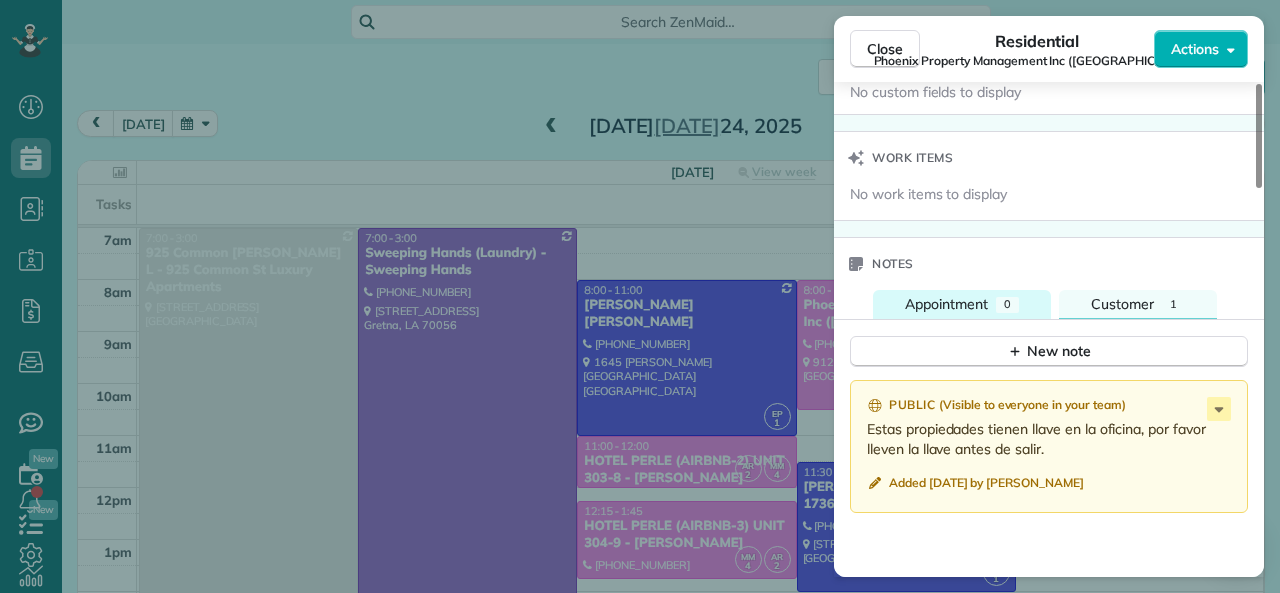 click on "Appointment 0" at bounding box center (962, 304) 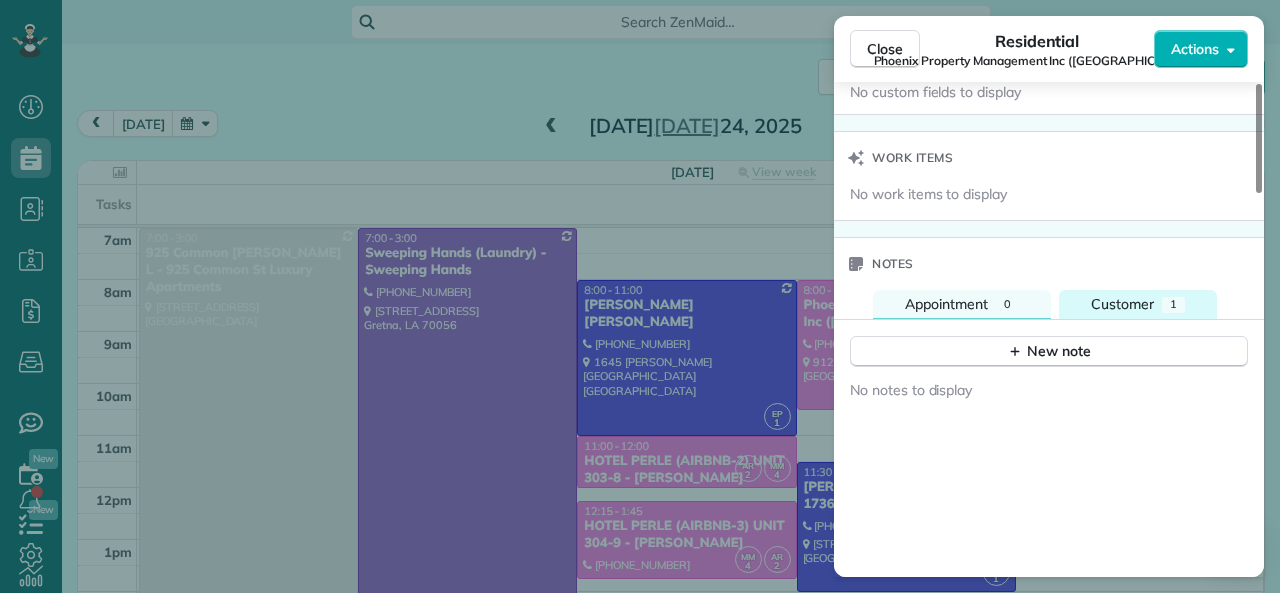 click on "Customer" at bounding box center (1122, 304) 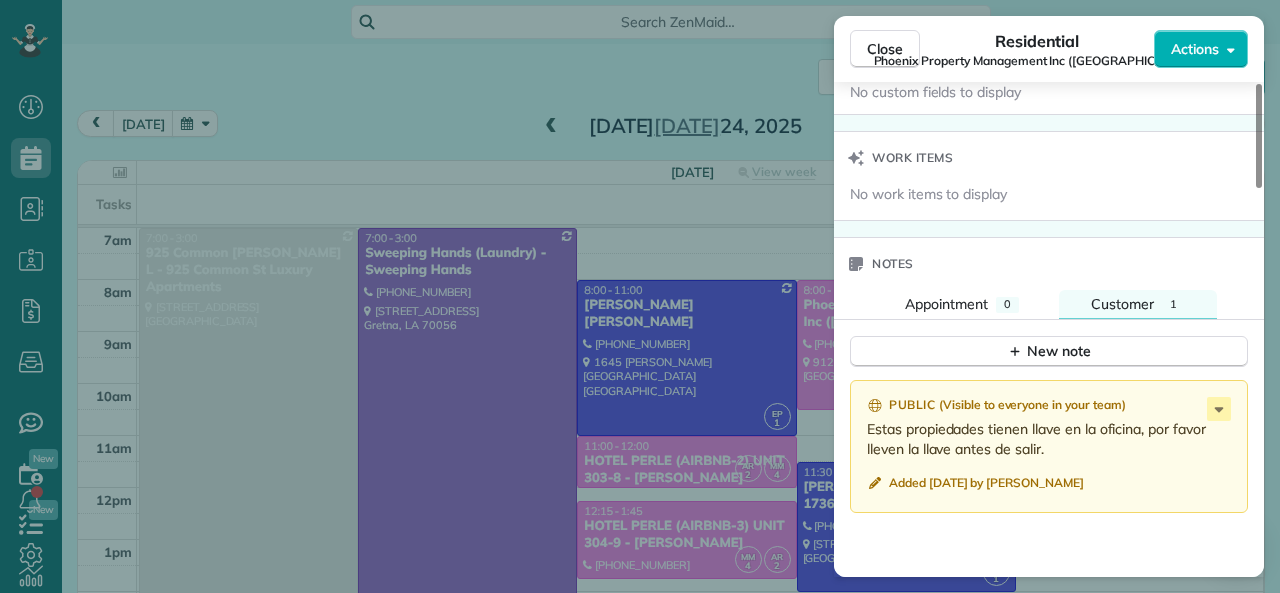 drag, startPoint x: 868, startPoint y: 407, endPoint x: 1070, endPoint y: 436, distance: 204.07106 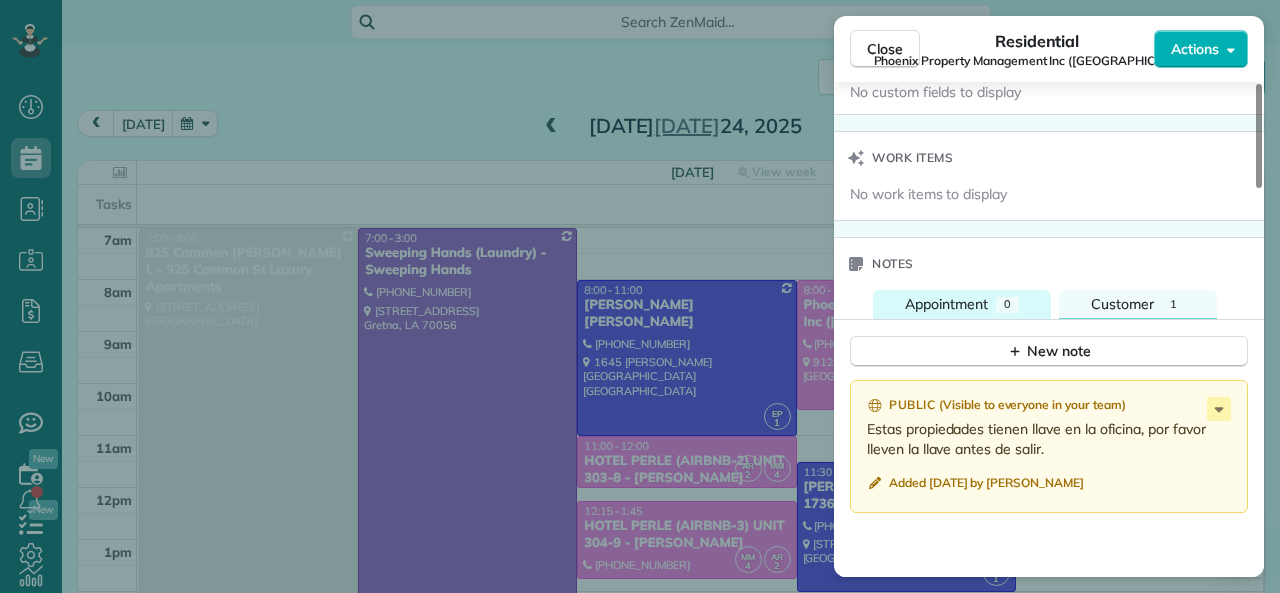click on "Appointment 0" at bounding box center [962, 304] 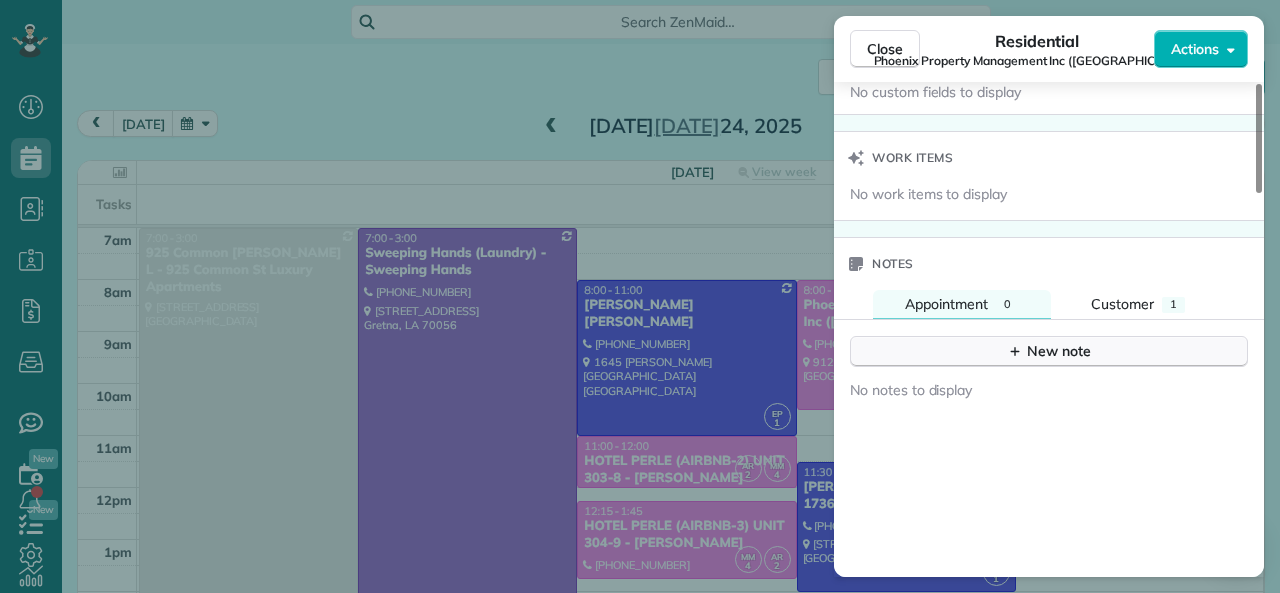 click 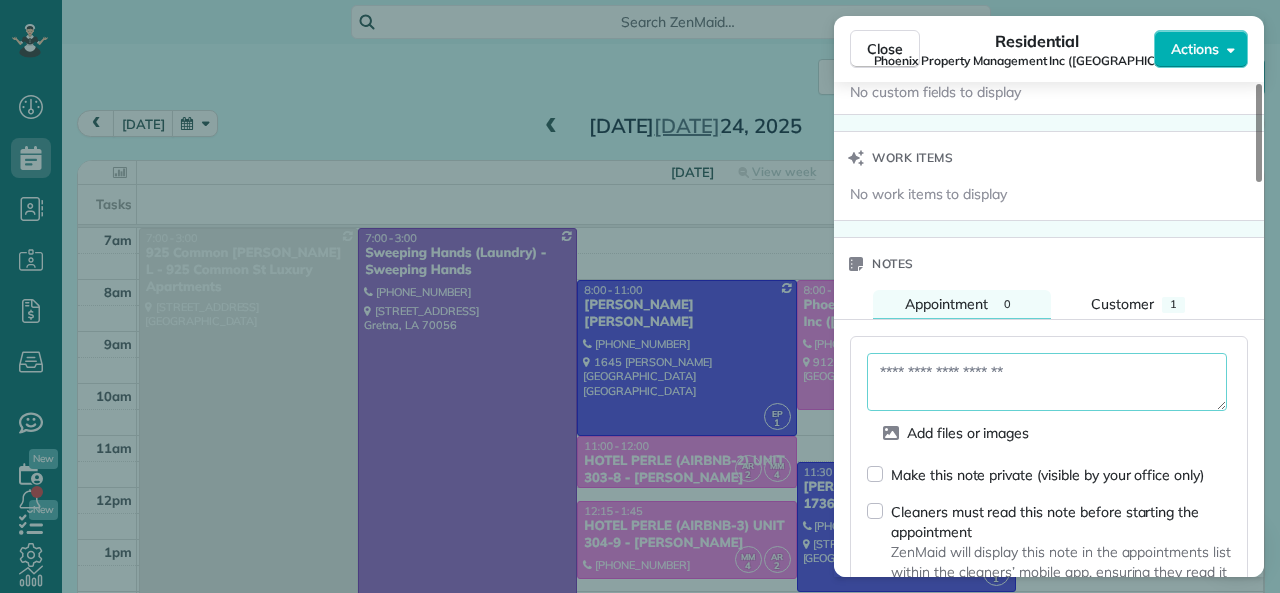 click at bounding box center [1047, 382] 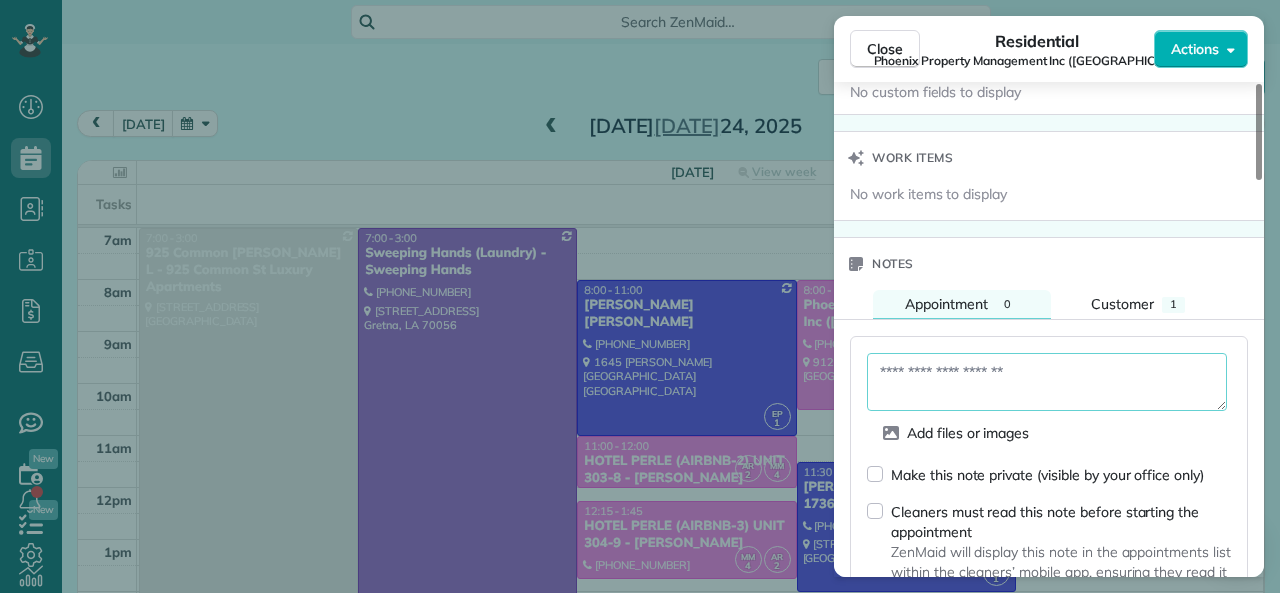 paste on "**********" 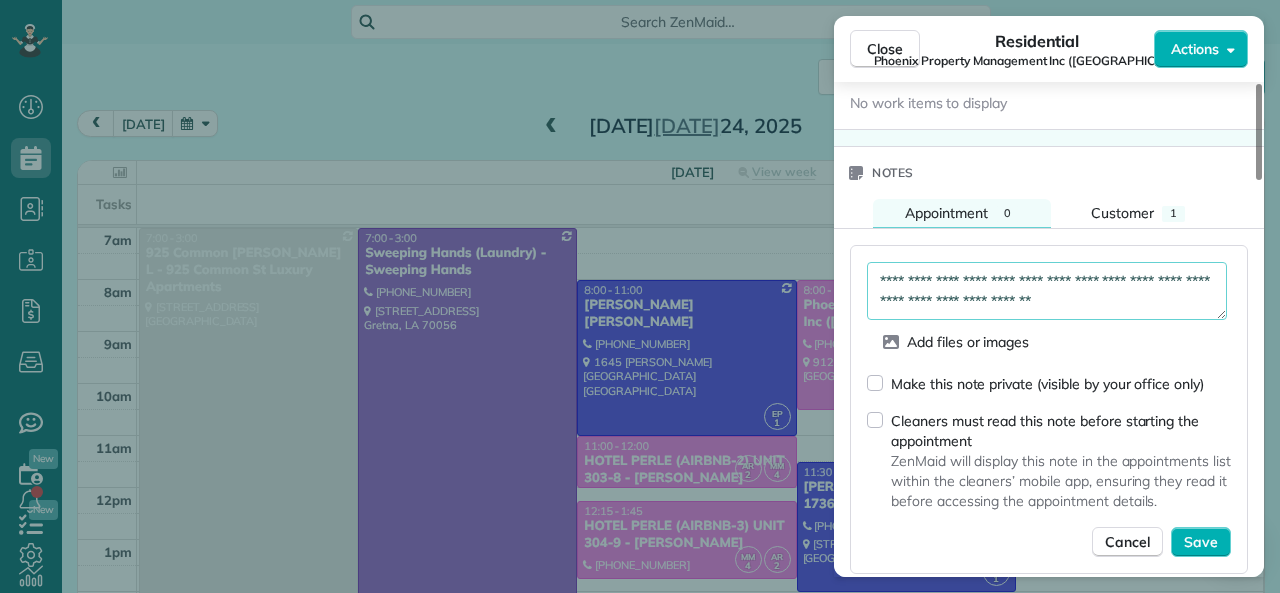 scroll, scrollTop: 1728, scrollLeft: 0, axis: vertical 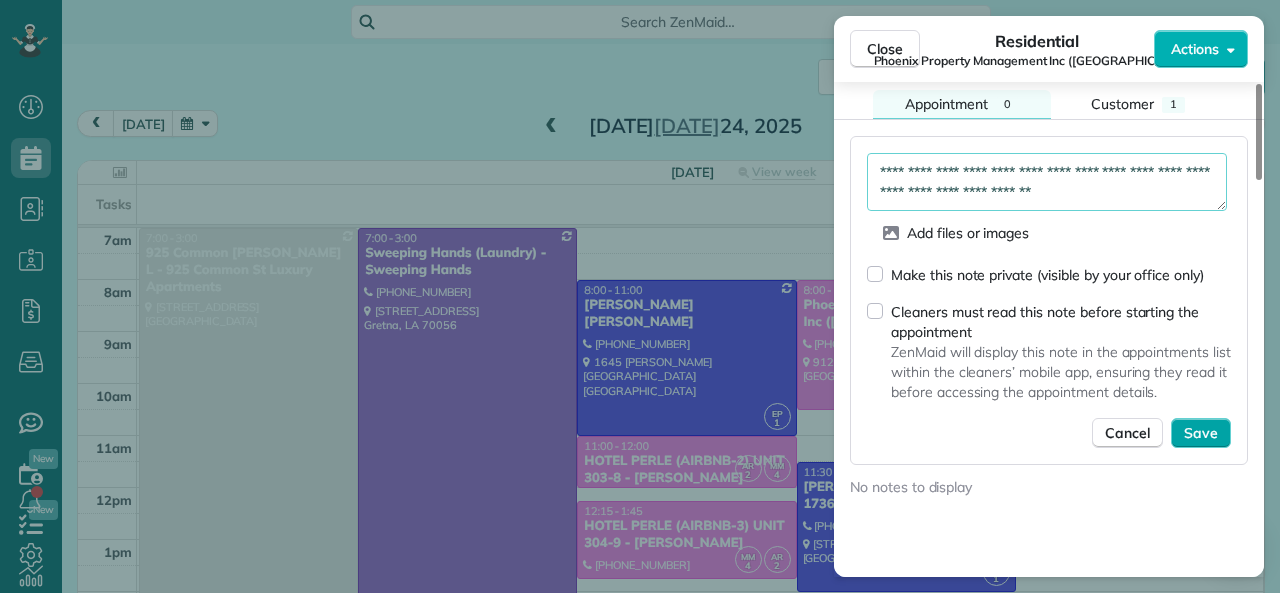 type on "**********" 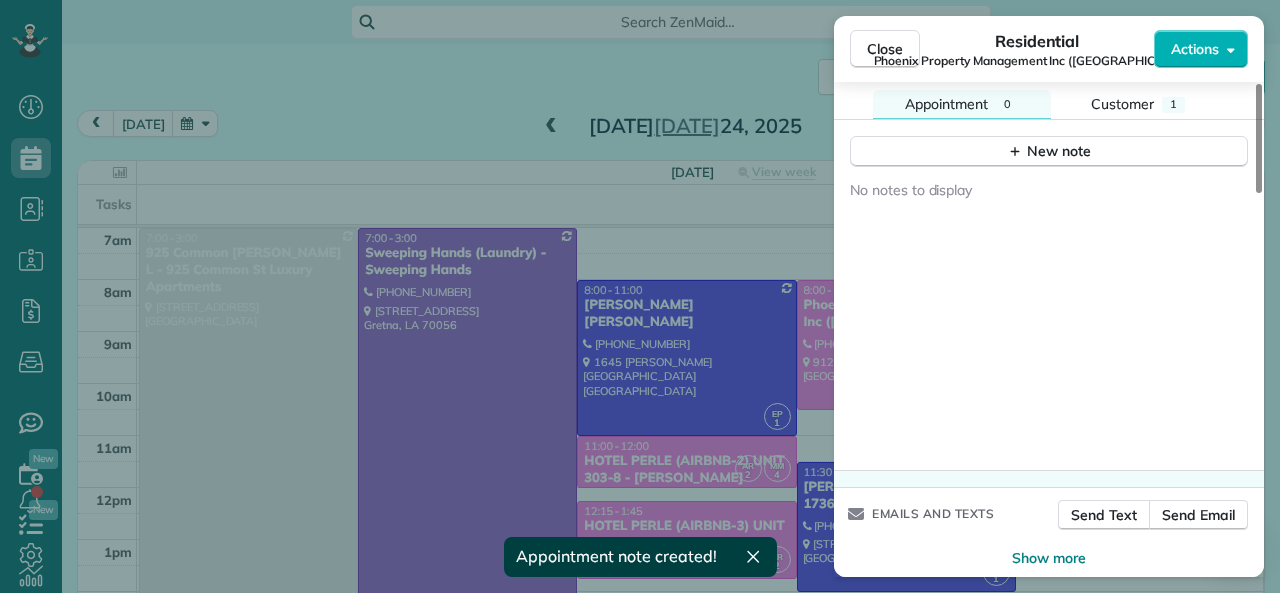 scroll, scrollTop: 1628, scrollLeft: 0, axis: vertical 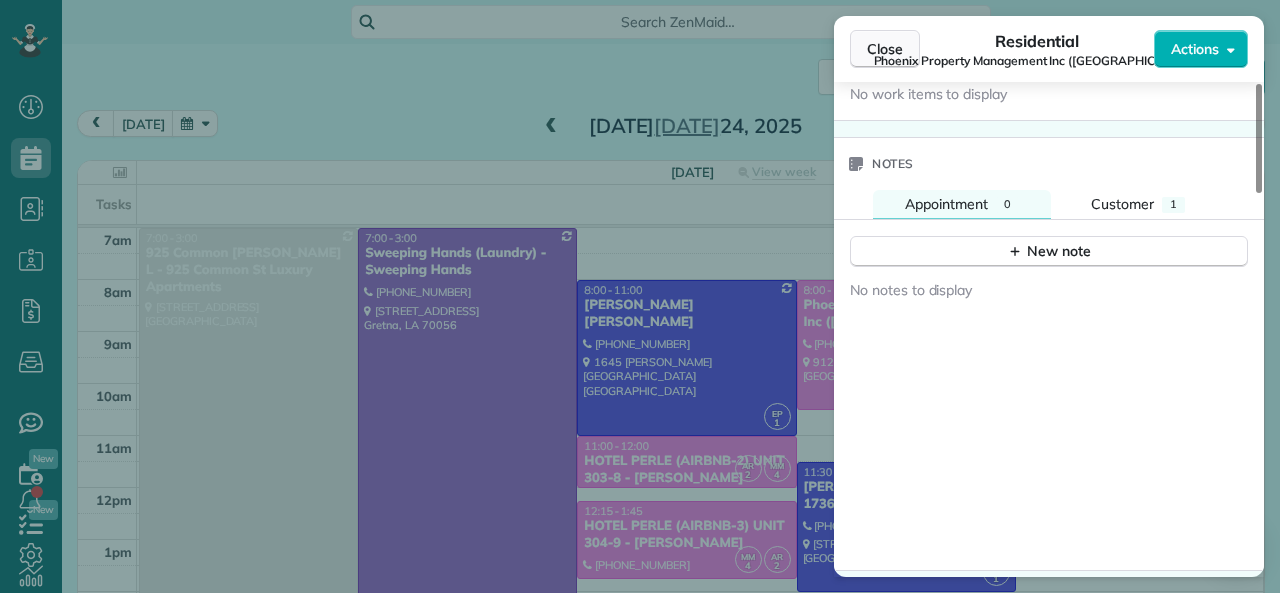 click on "Close" at bounding box center (885, 49) 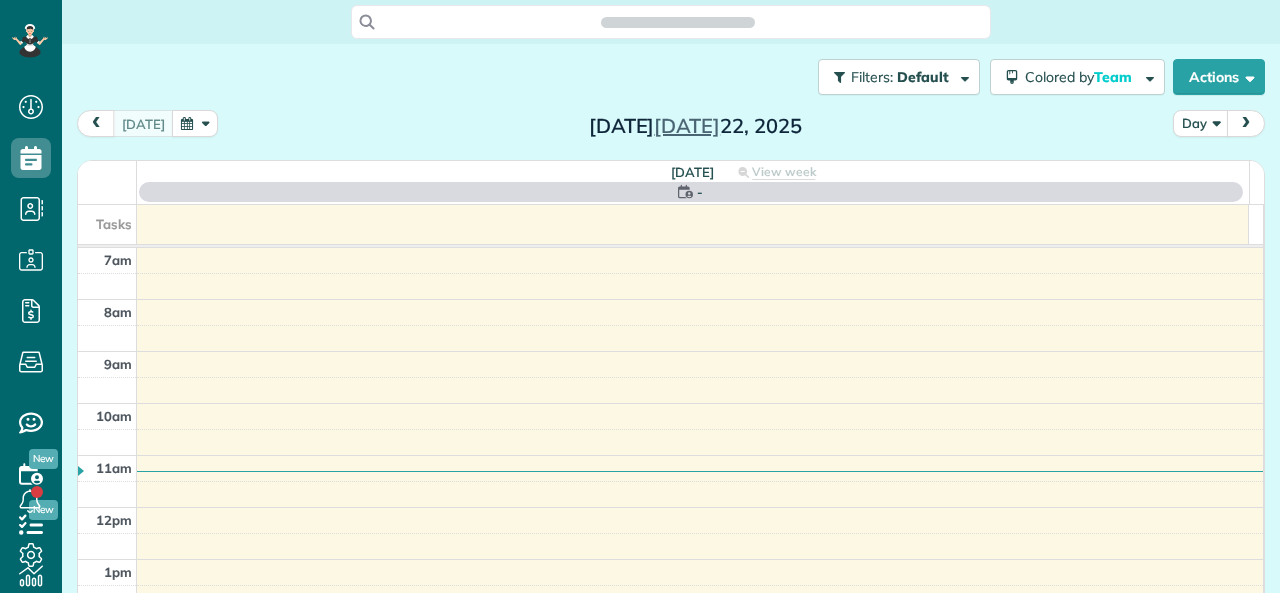 scroll, scrollTop: 0, scrollLeft: 0, axis: both 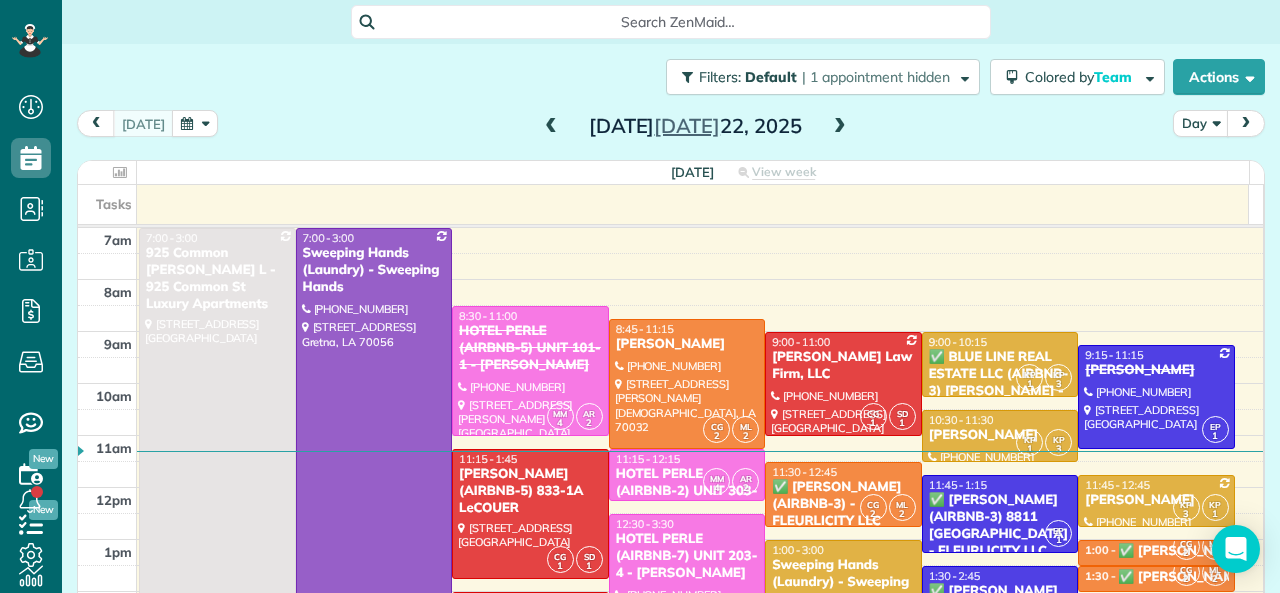 click at bounding box center (840, 127) 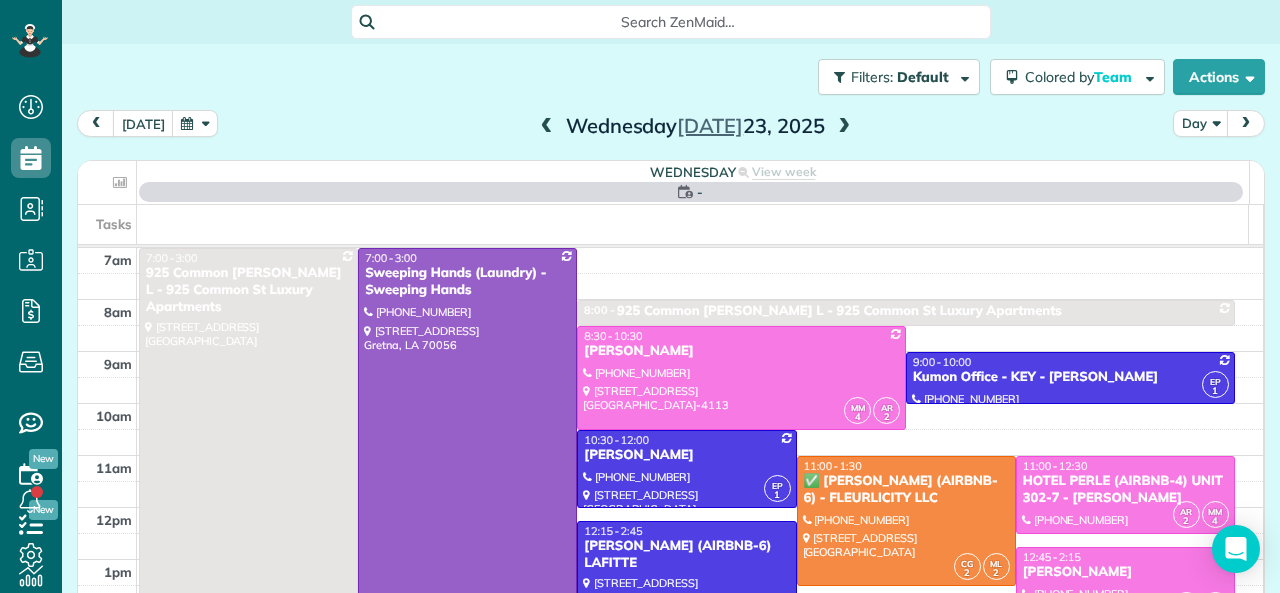 click at bounding box center [844, 127] 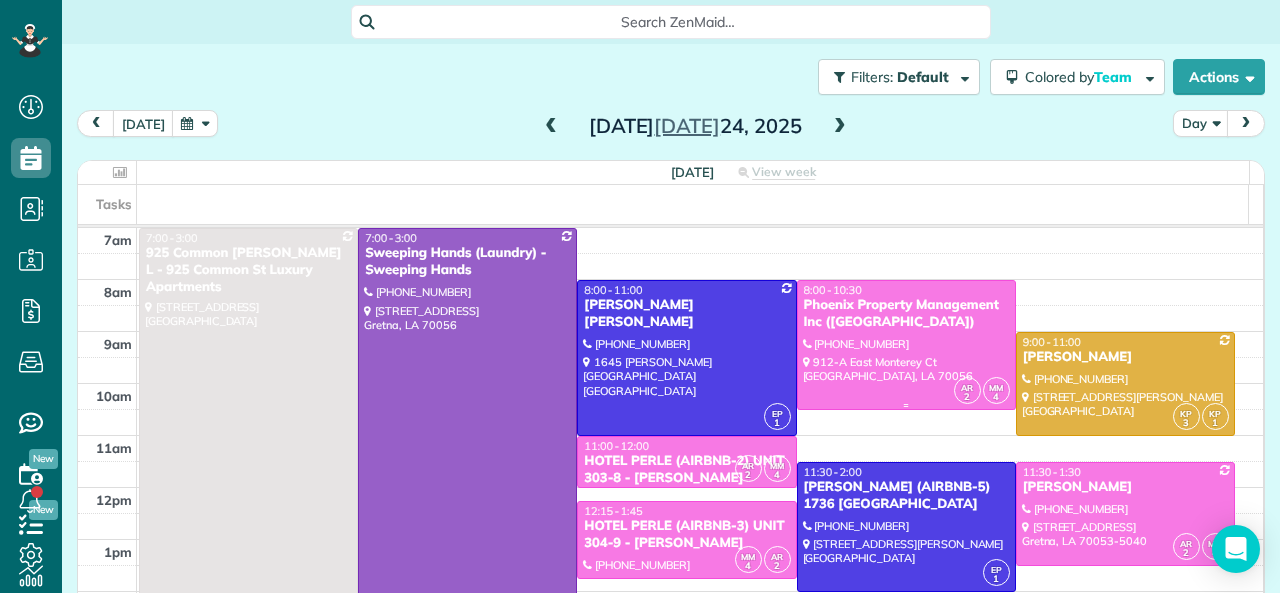 click on "Phoenix Property Management Inc ([GEOGRAPHIC_DATA])" at bounding box center [906, 314] 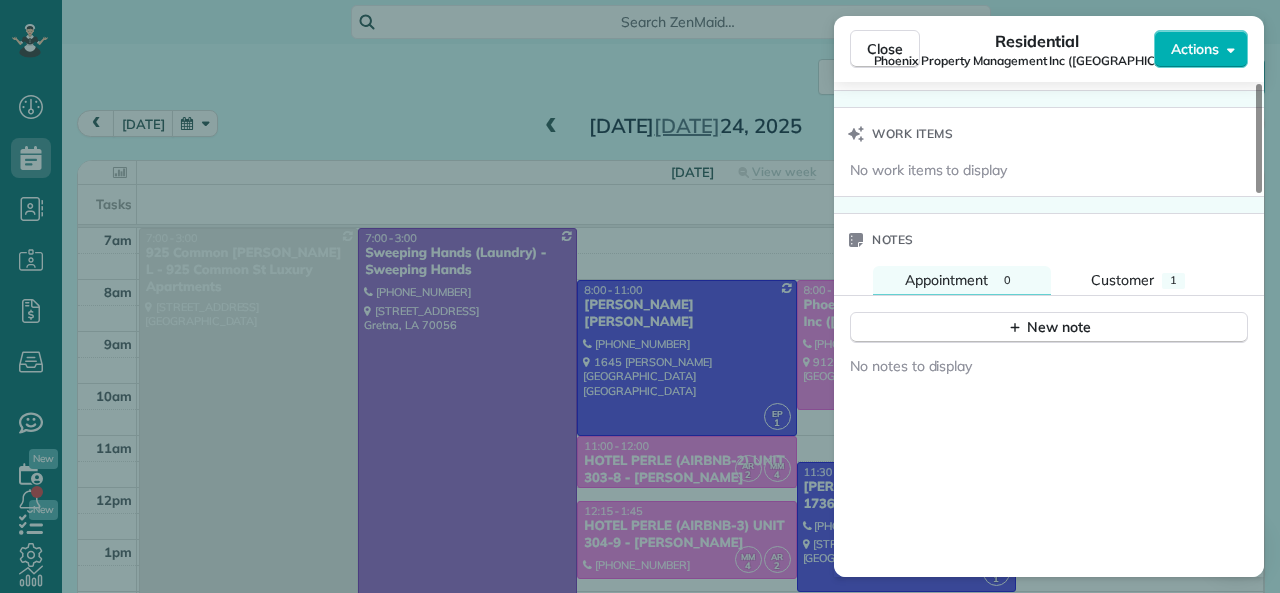 scroll, scrollTop: 1528, scrollLeft: 0, axis: vertical 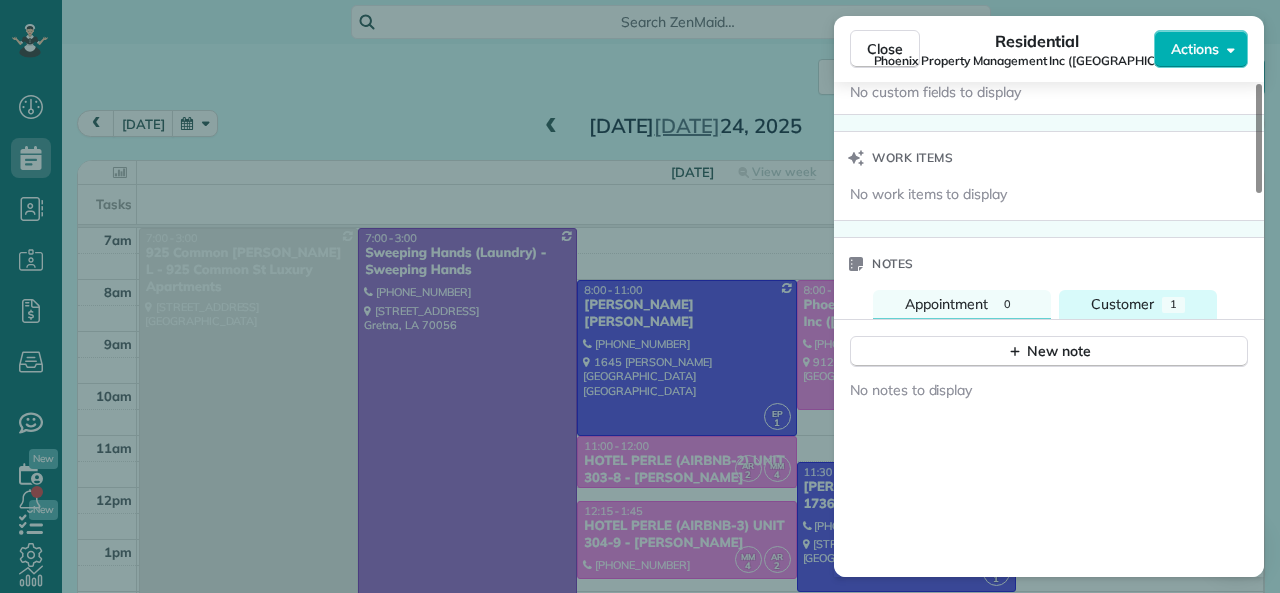 click on "Customer" at bounding box center (1122, 304) 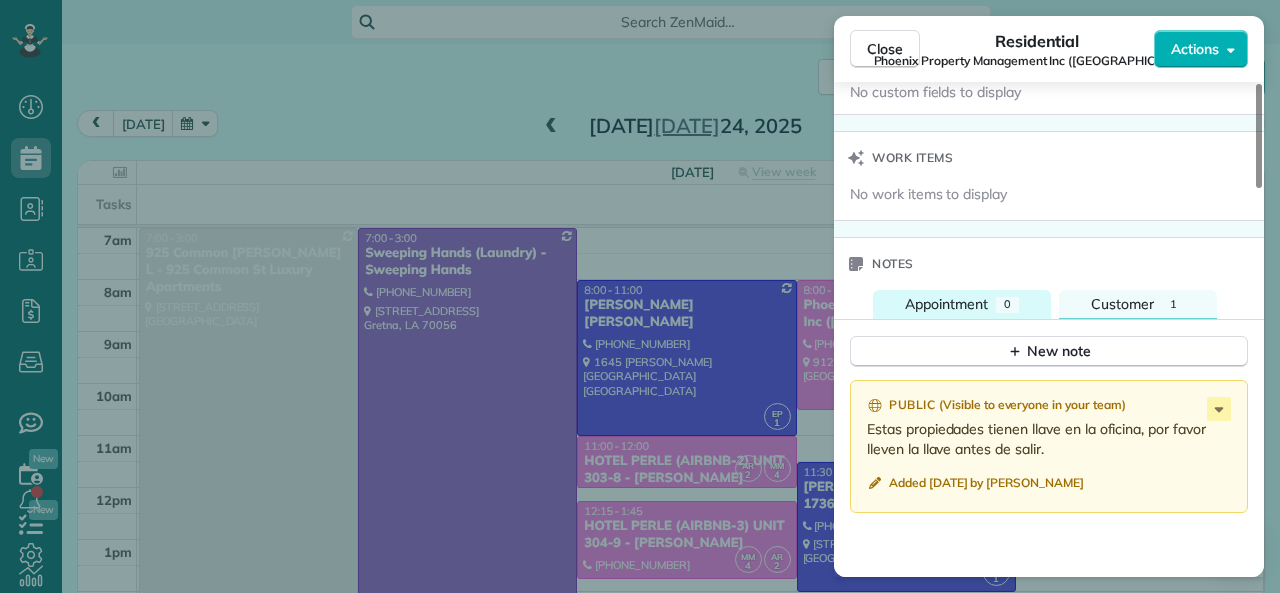 click on "Appointment" at bounding box center [946, 304] 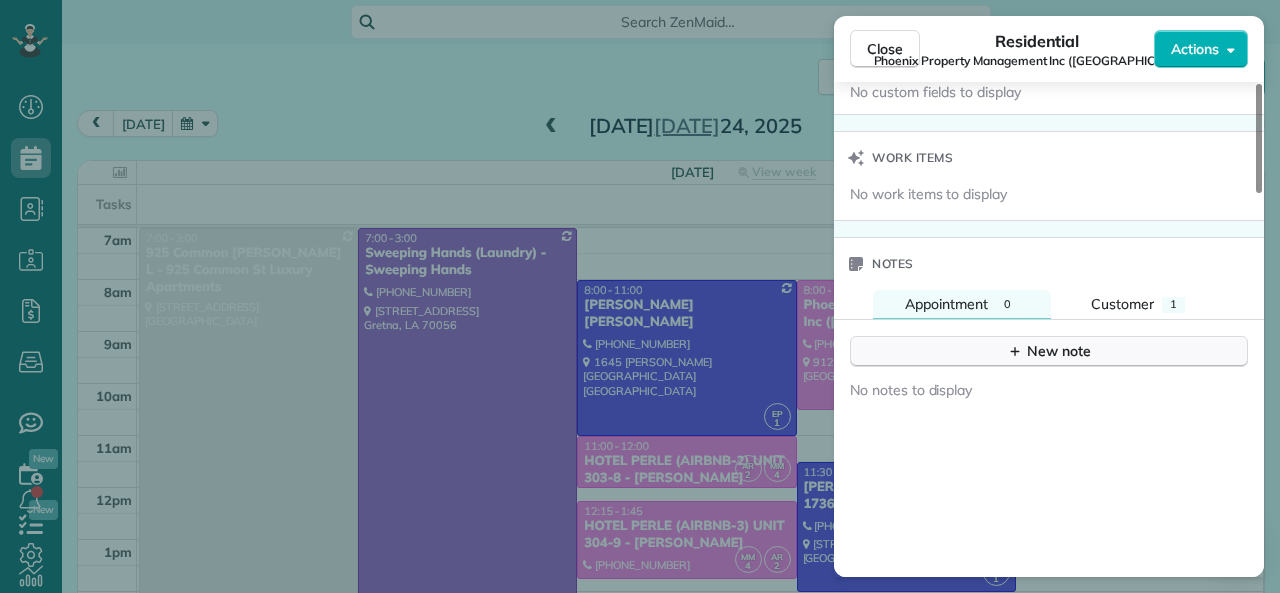 click 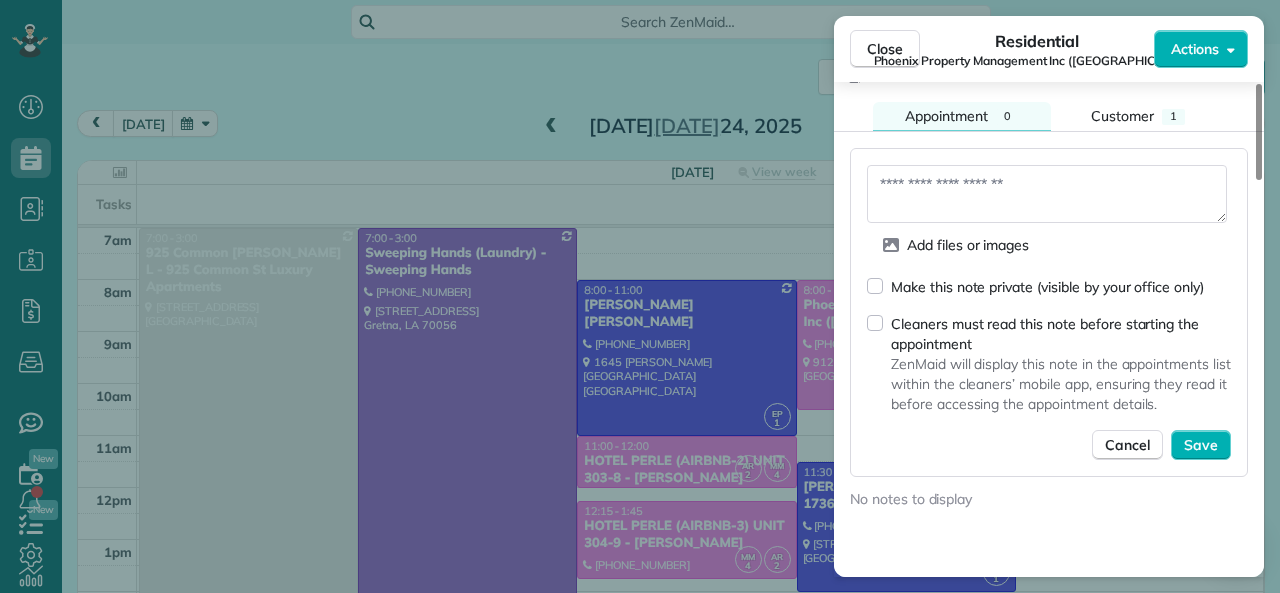 scroll, scrollTop: 1616, scrollLeft: 0, axis: vertical 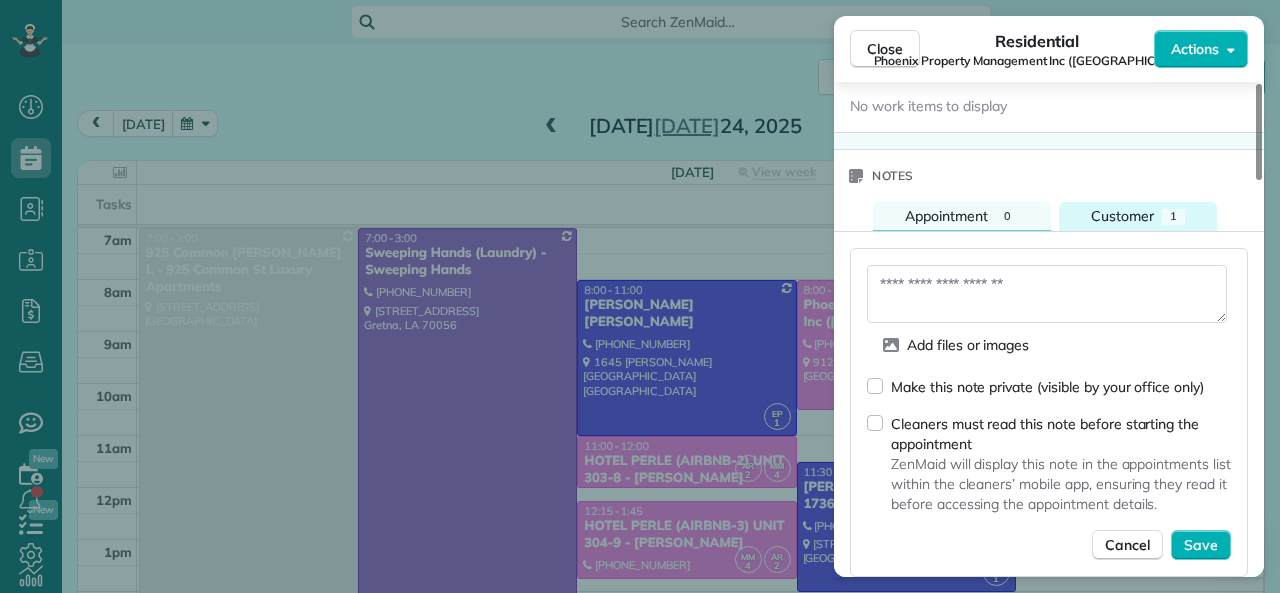 click on "Customer" at bounding box center [1122, 216] 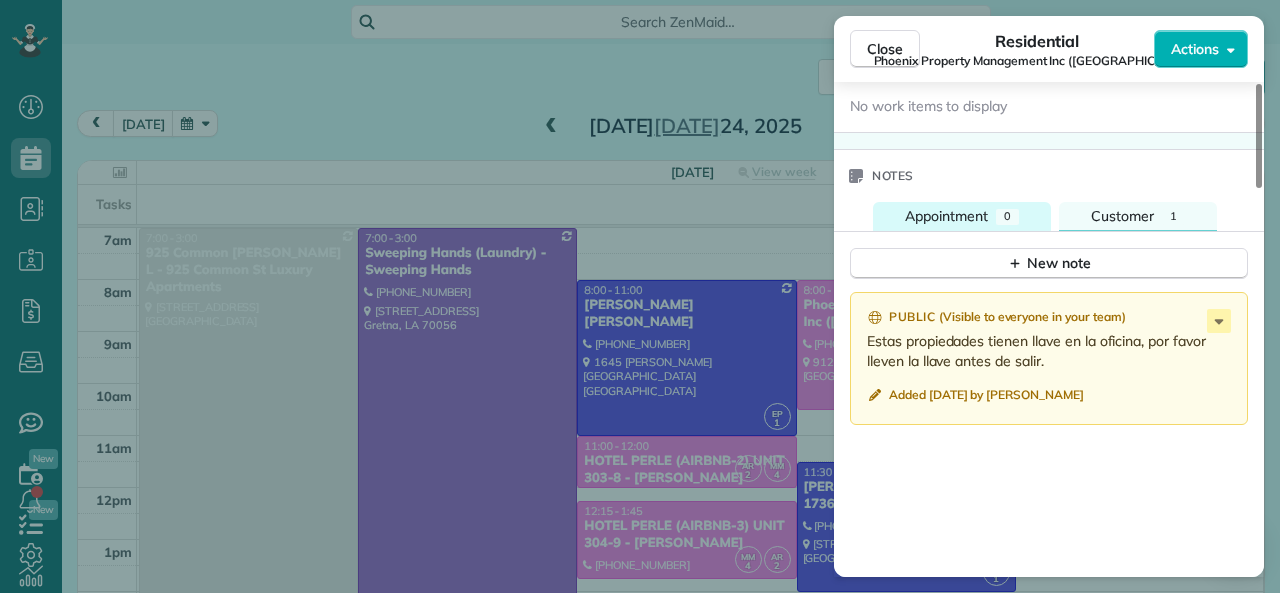 click on "Appointment 0" at bounding box center (962, 216) 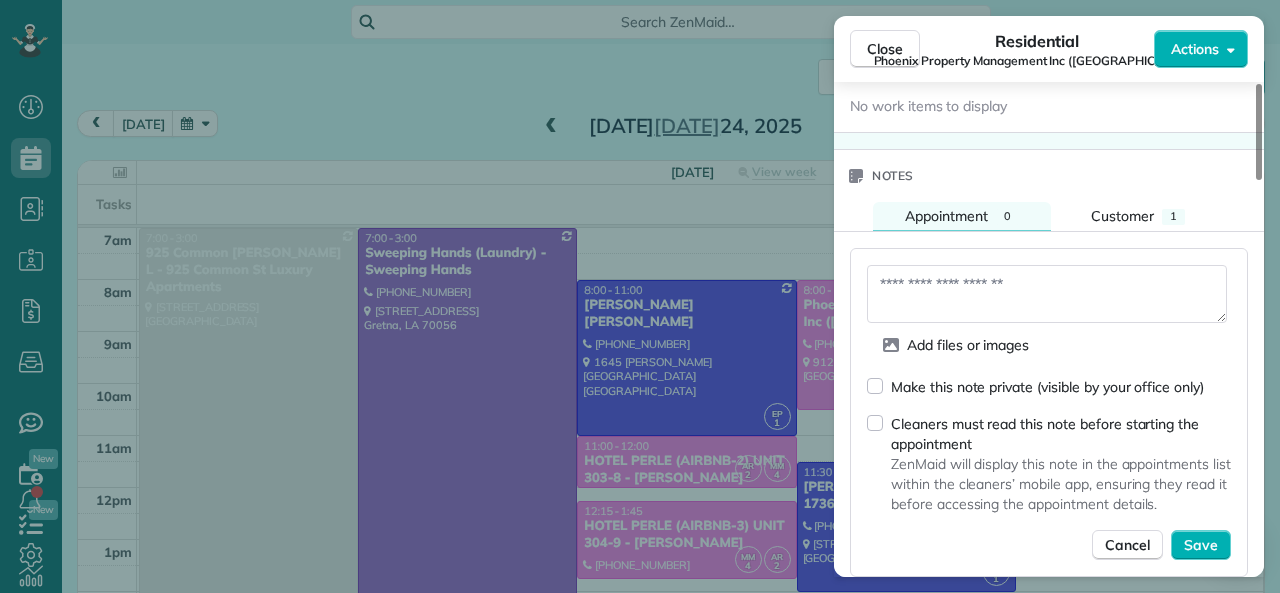 click at bounding box center [1047, 294] 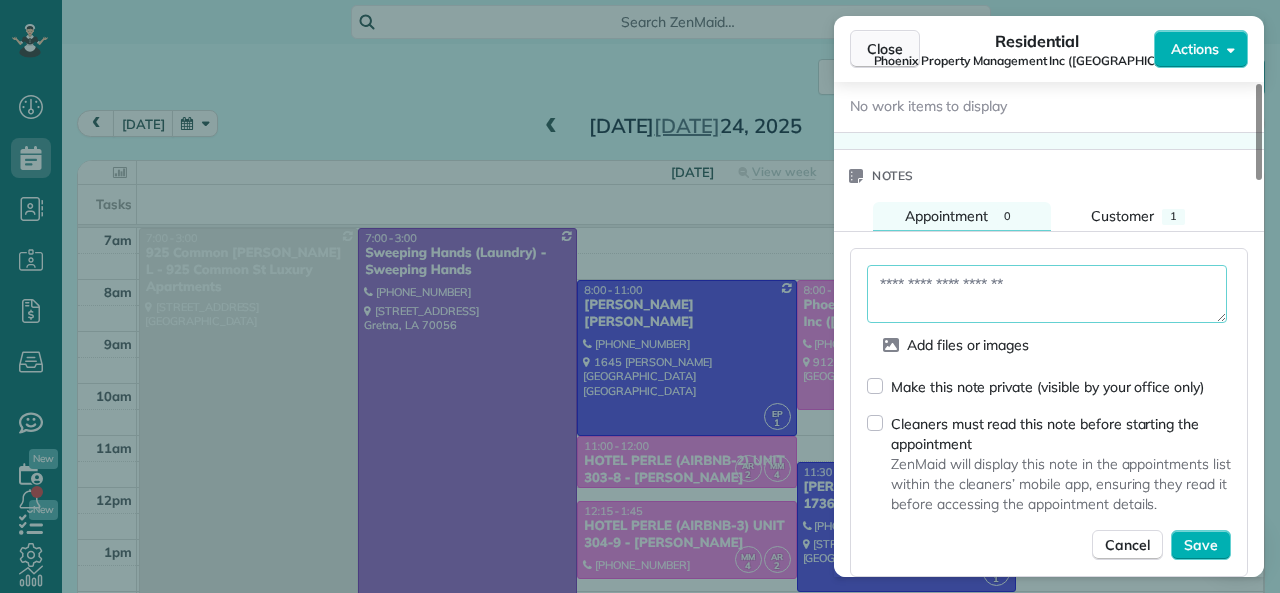 click on "Close" at bounding box center (885, 49) 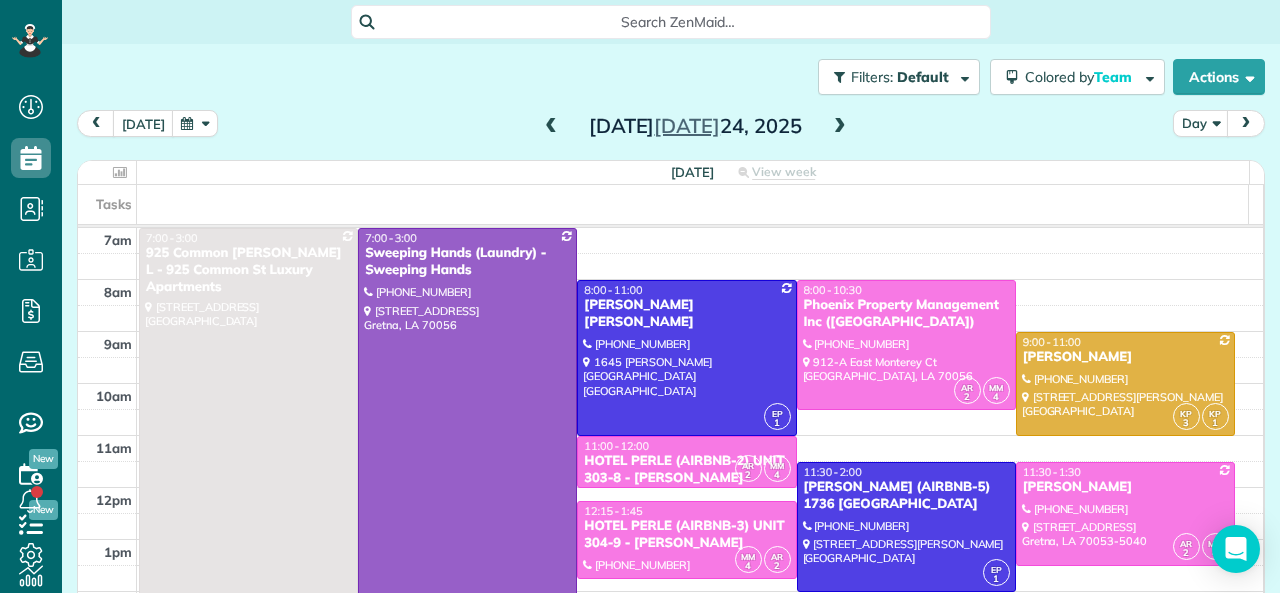 click on "today   Day Thursday  Jul  24, 2025" at bounding box center [671, 128] 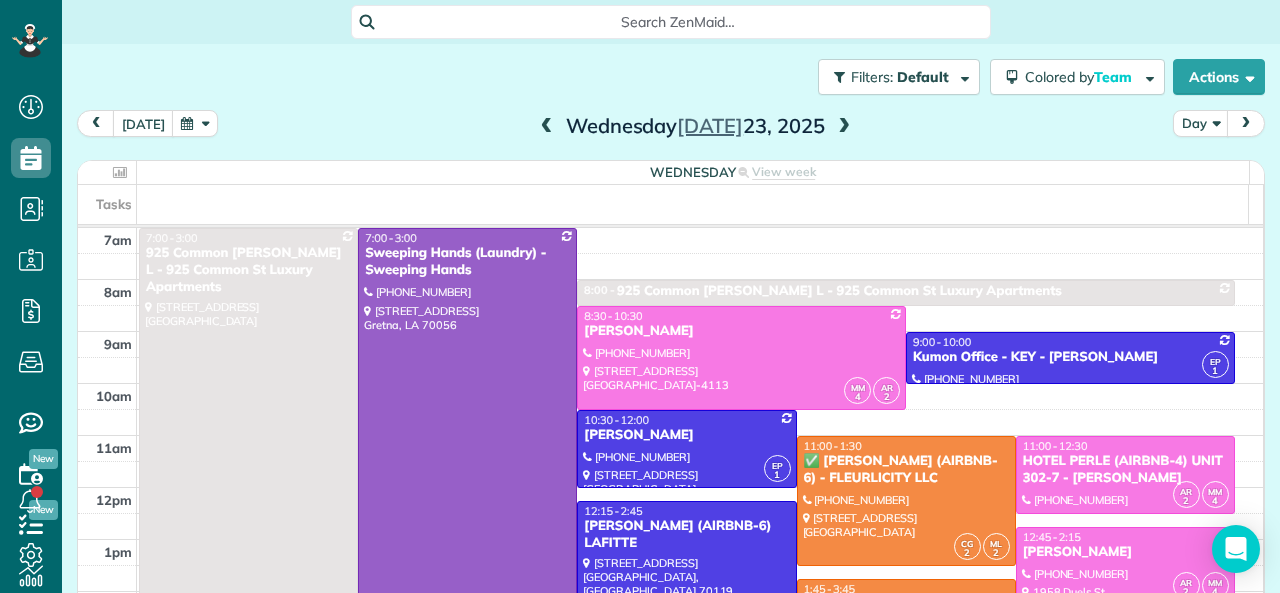 click at bounding box center [844, 127] 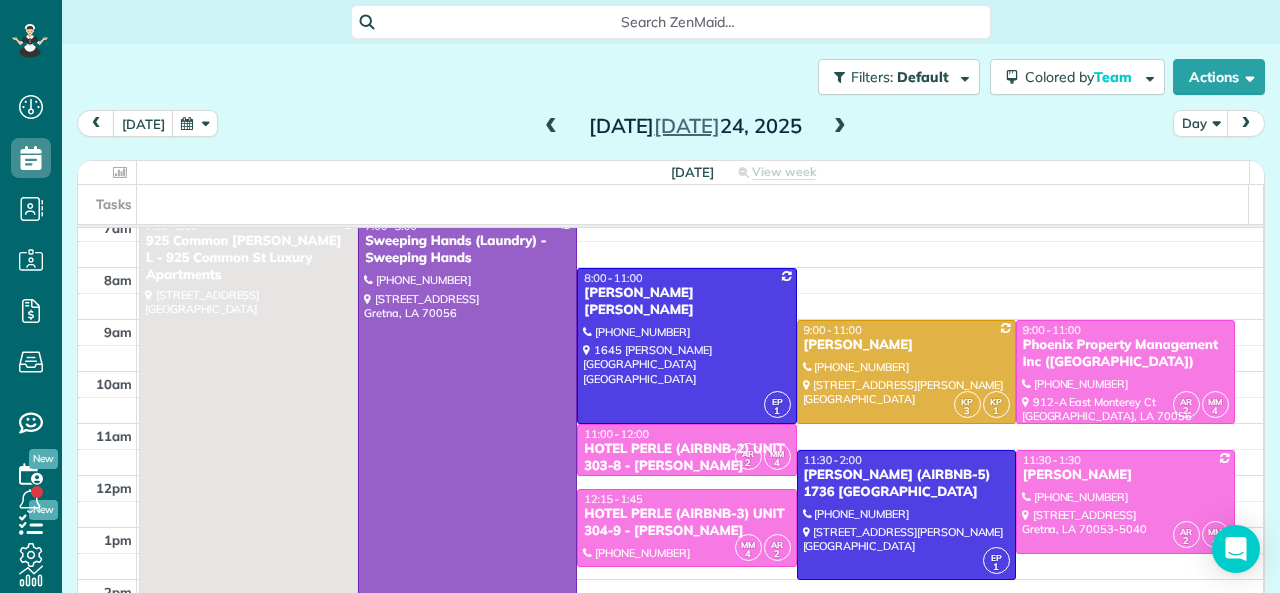 scroll, scrollTop: 0, scrollLeft: 0, axis: both 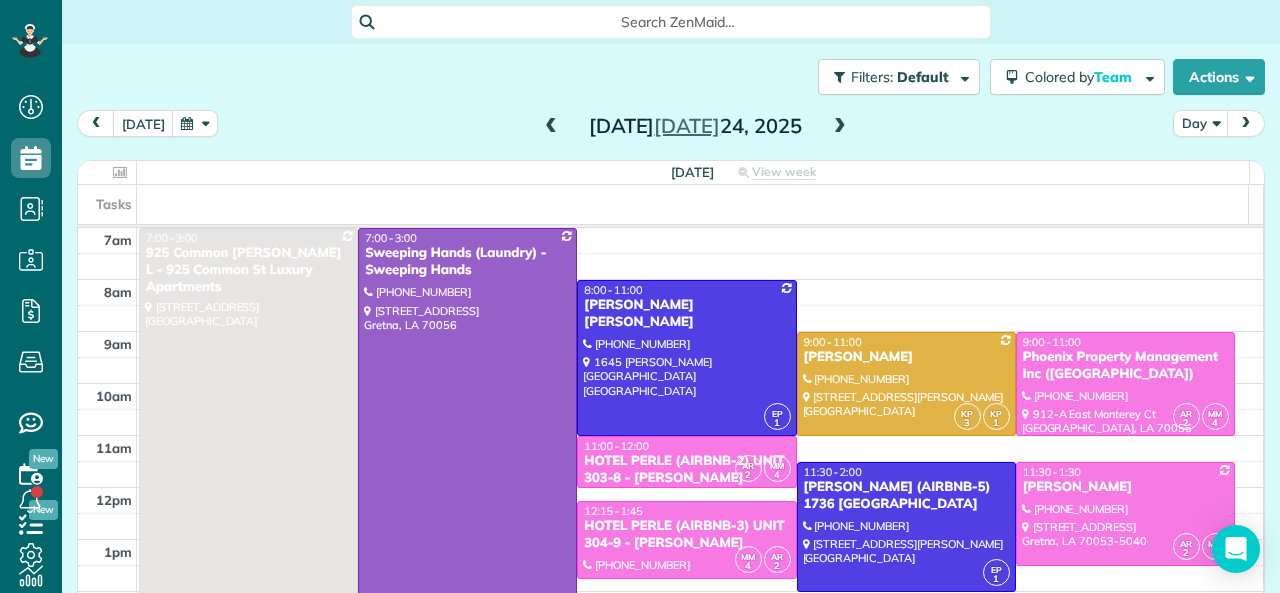 click at bounding box center [840, 127] 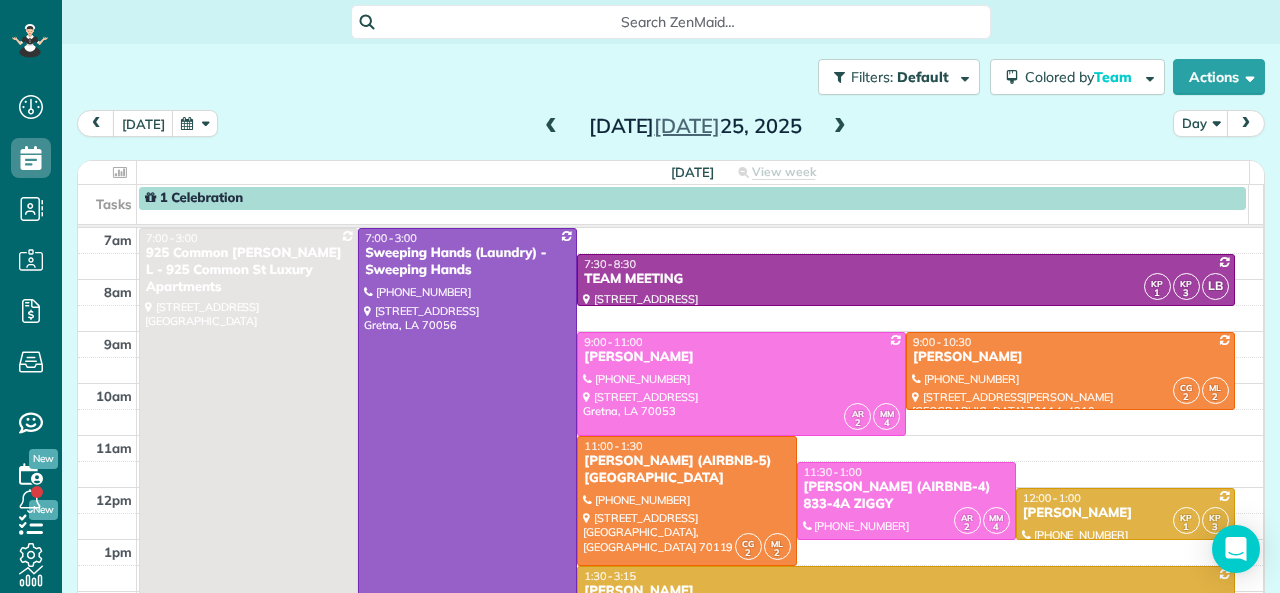 click at bounding box center (551, 127) 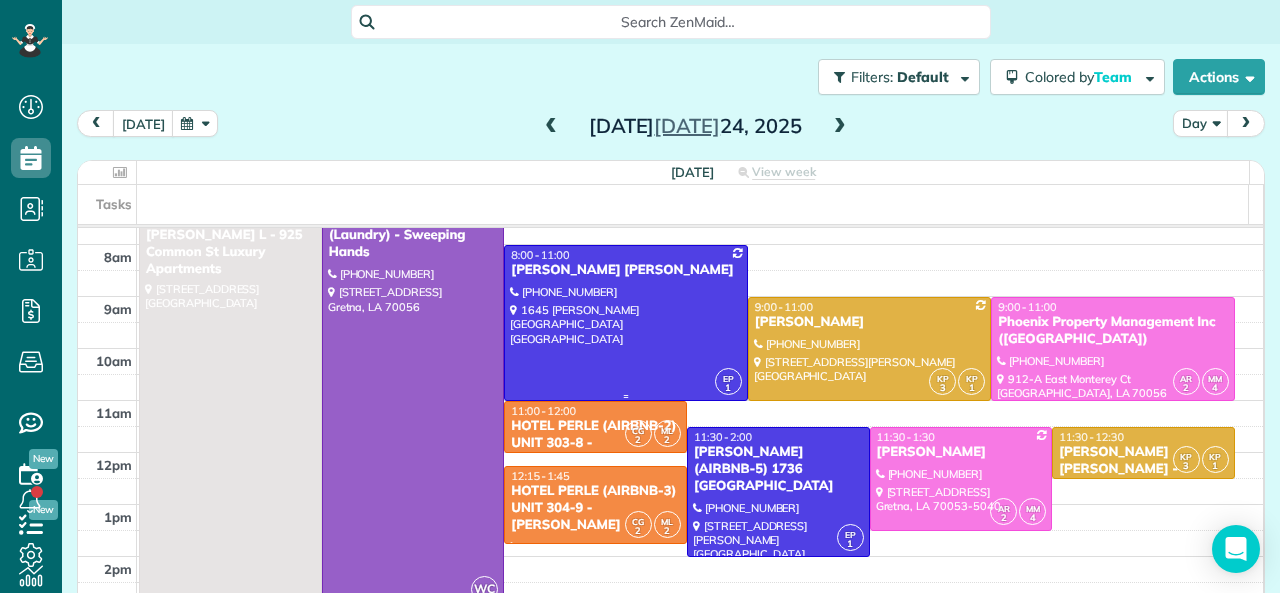 scroll, scrollTop: 0, scrollLeft: 0, axis: both 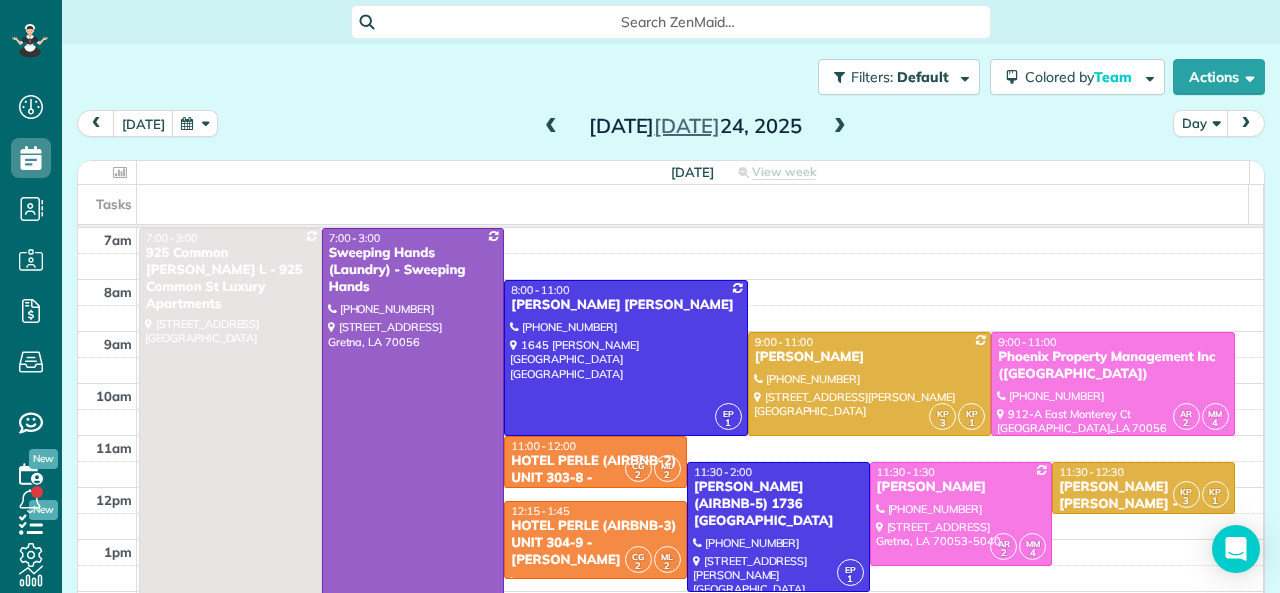 click on "Phoenix Property Management Inc (East Monterey Ct)" at bounding box center (1113, 366) 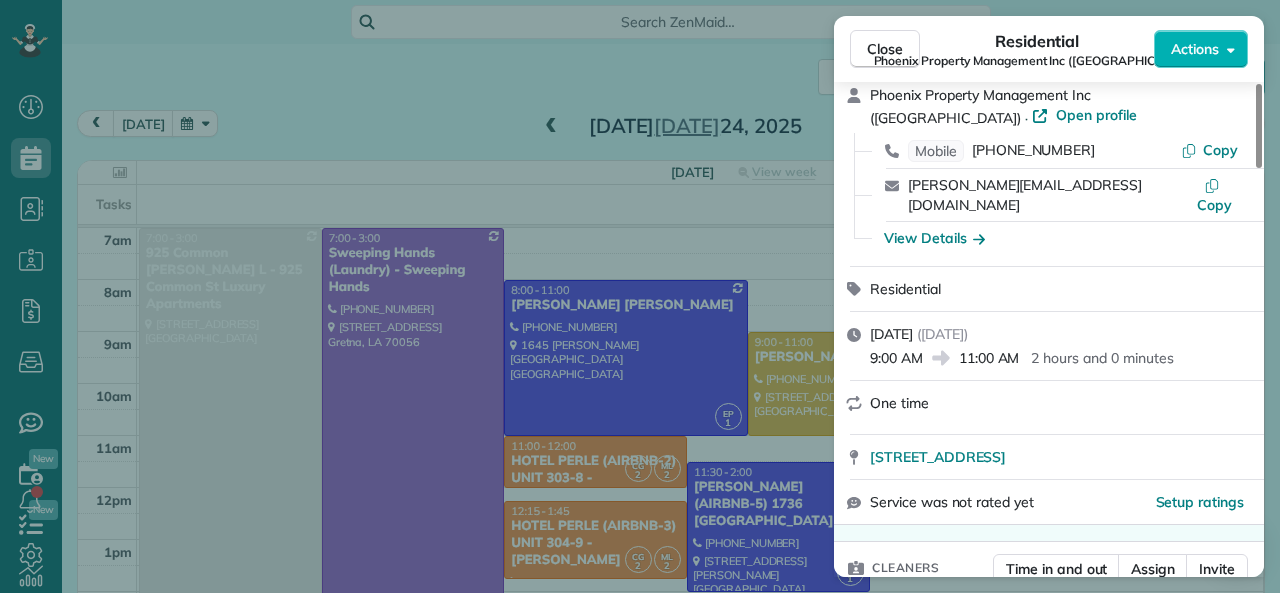 scroll, scrollTop: 0, scrollLeft: 0, axis: both 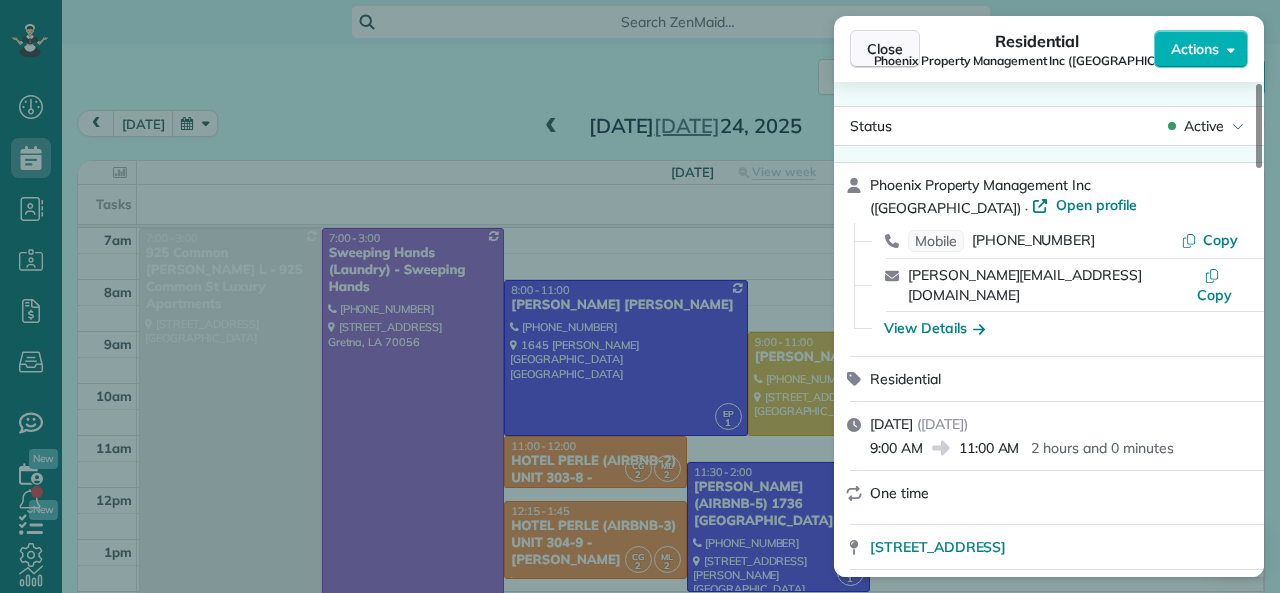 click on "Close" at bounding box center [885, 49] 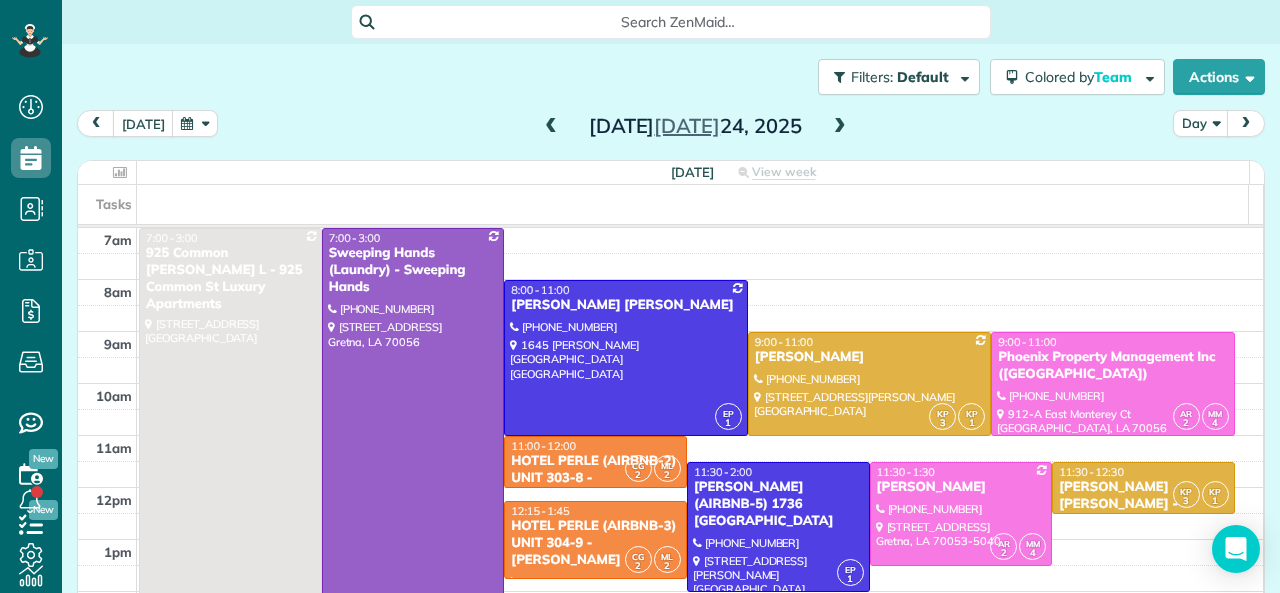 scroll, scrollTop: 26, scrollLeft: 0, axis: vertical 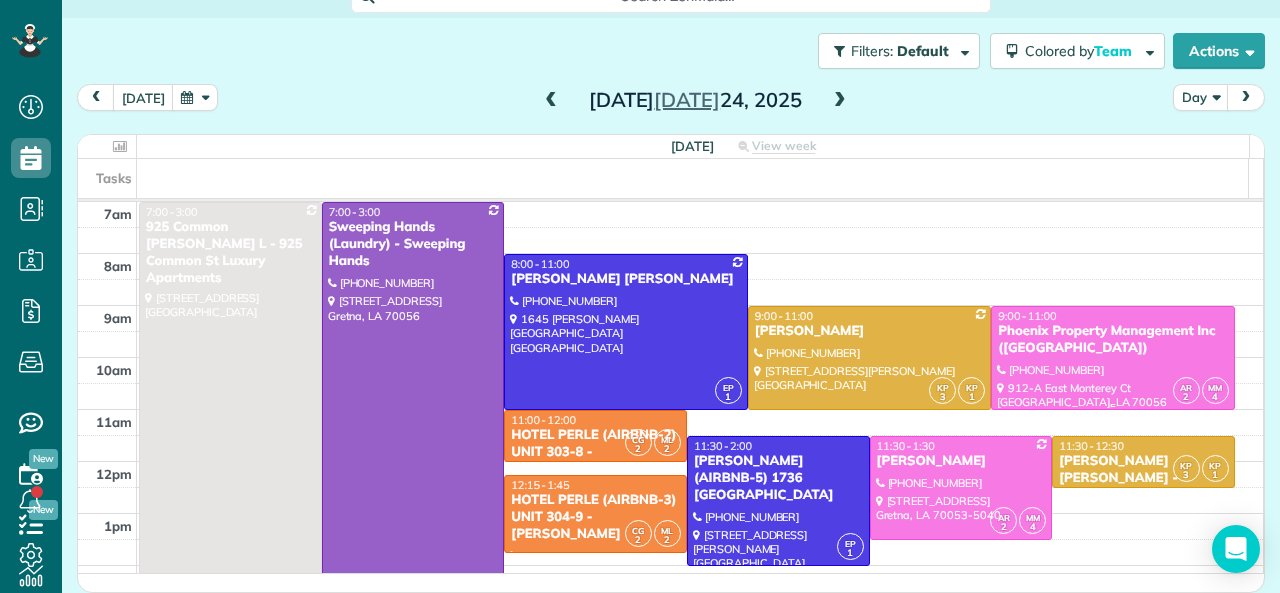 click on "Phoenix Property Management Inc (East Monterey Ct)" at bounding box center [1113, 340] 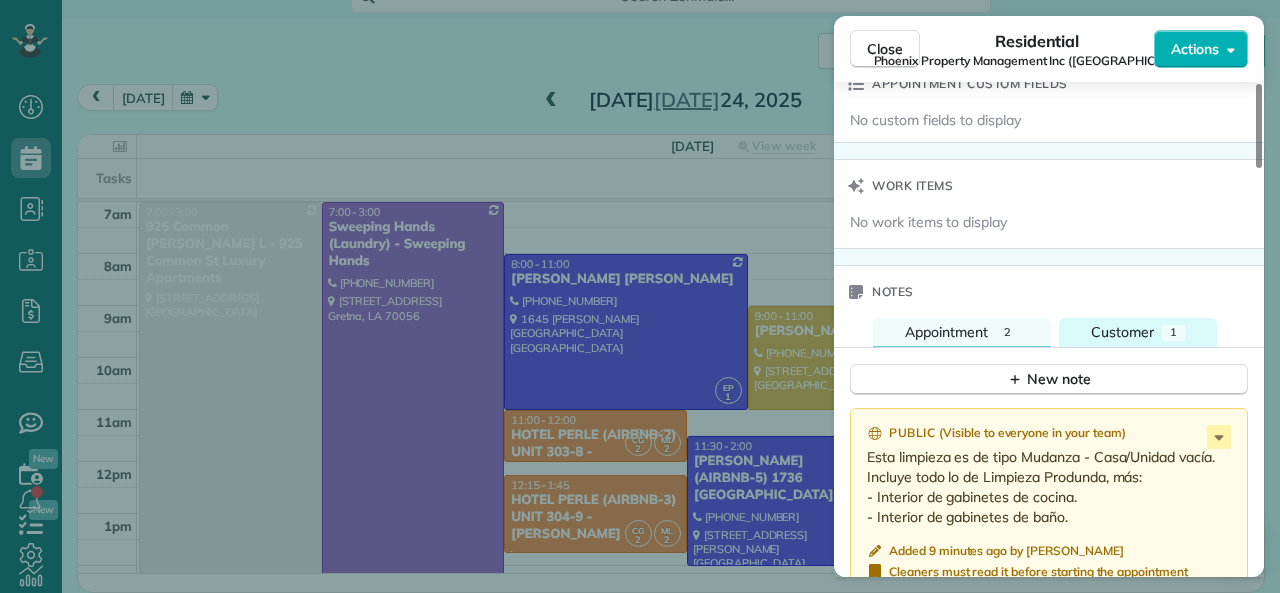click on "Customer" at bounding box center [1122, 332] 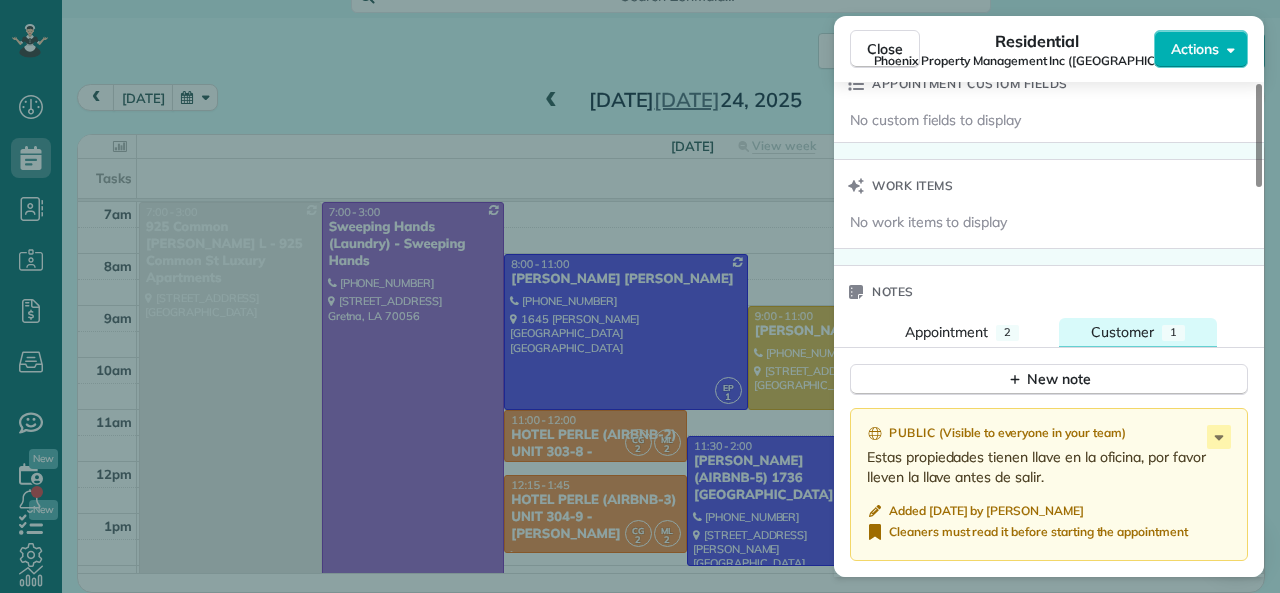 scroll, scrollTop: 1600, scrollLeft: 0, axis: vertical 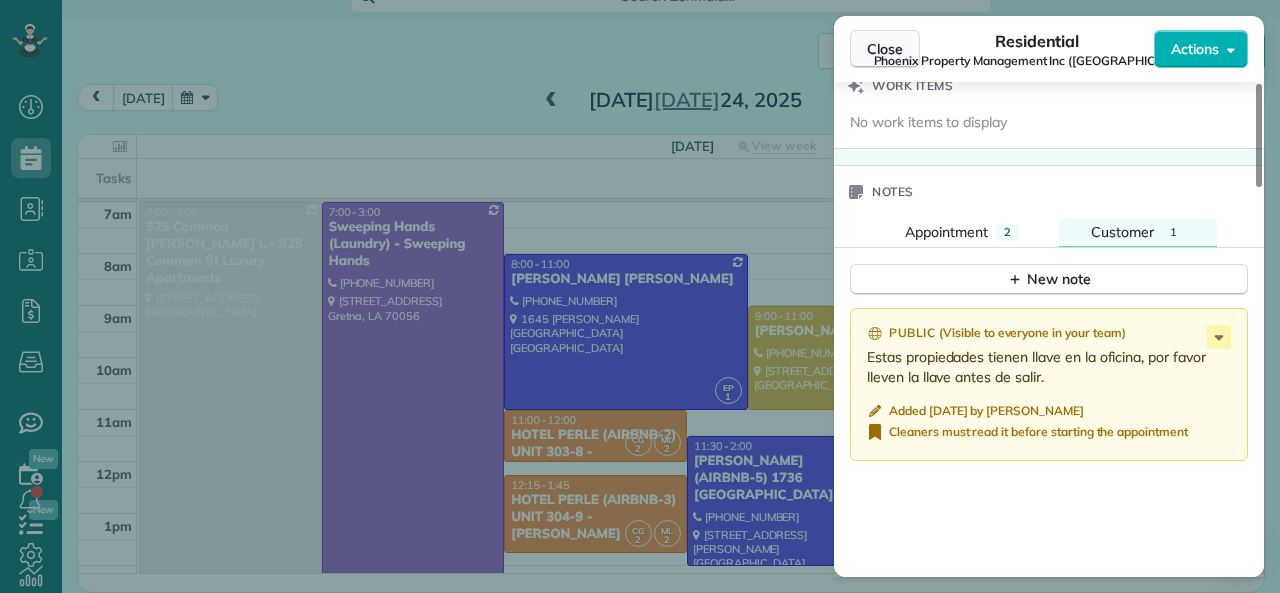 click on "Close" at bounding box center (885, 49) 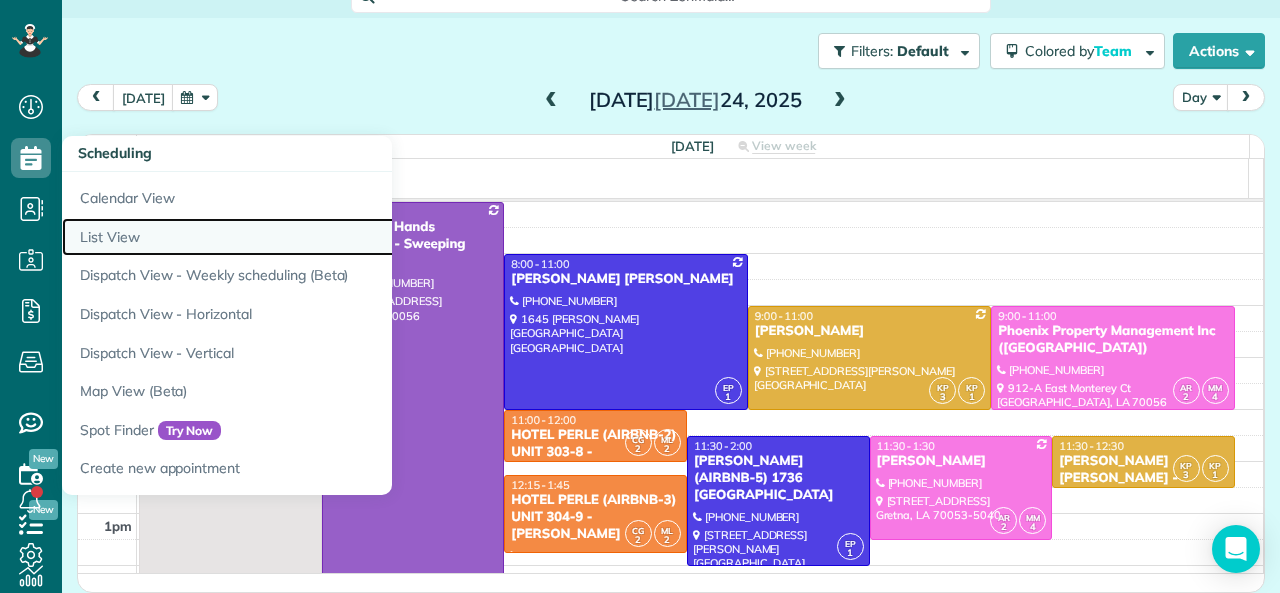click on "List View" at bounding box center [312, 237] 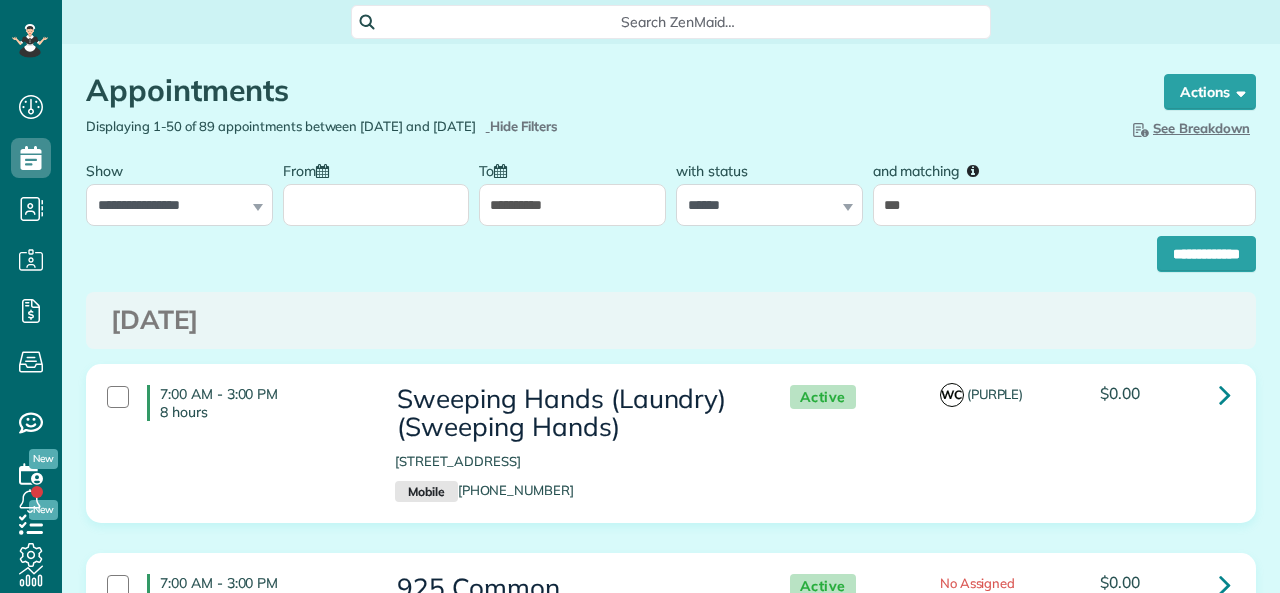 type on "**********" 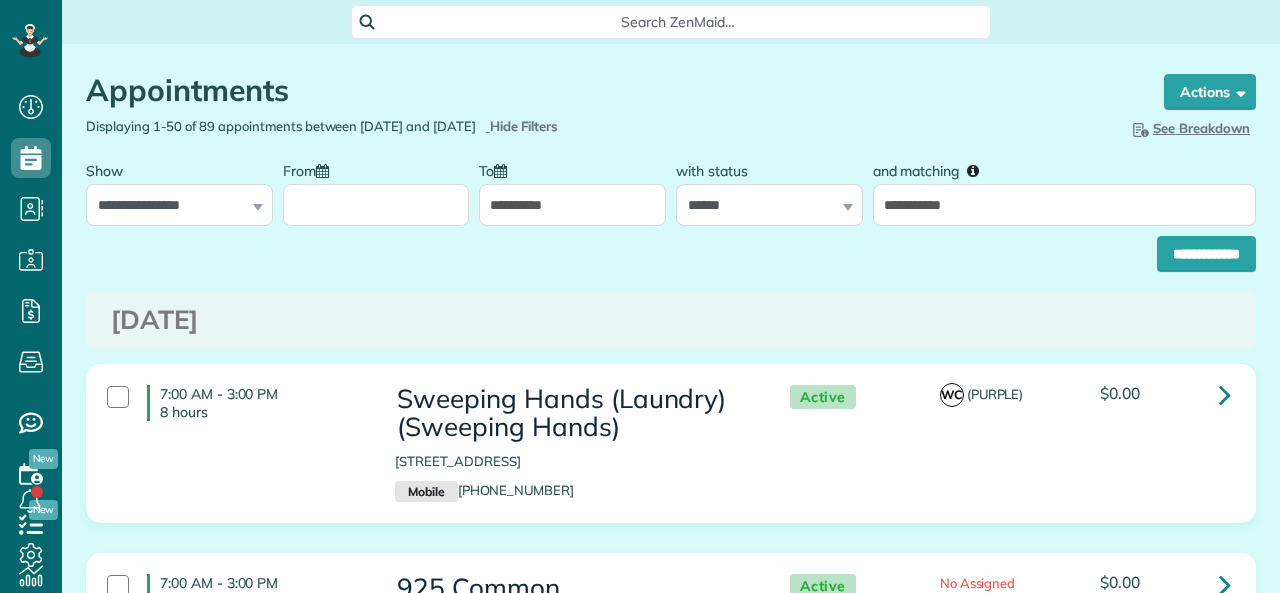 scroll, scrollTop: 0, scrollLeft: 0, axis: both 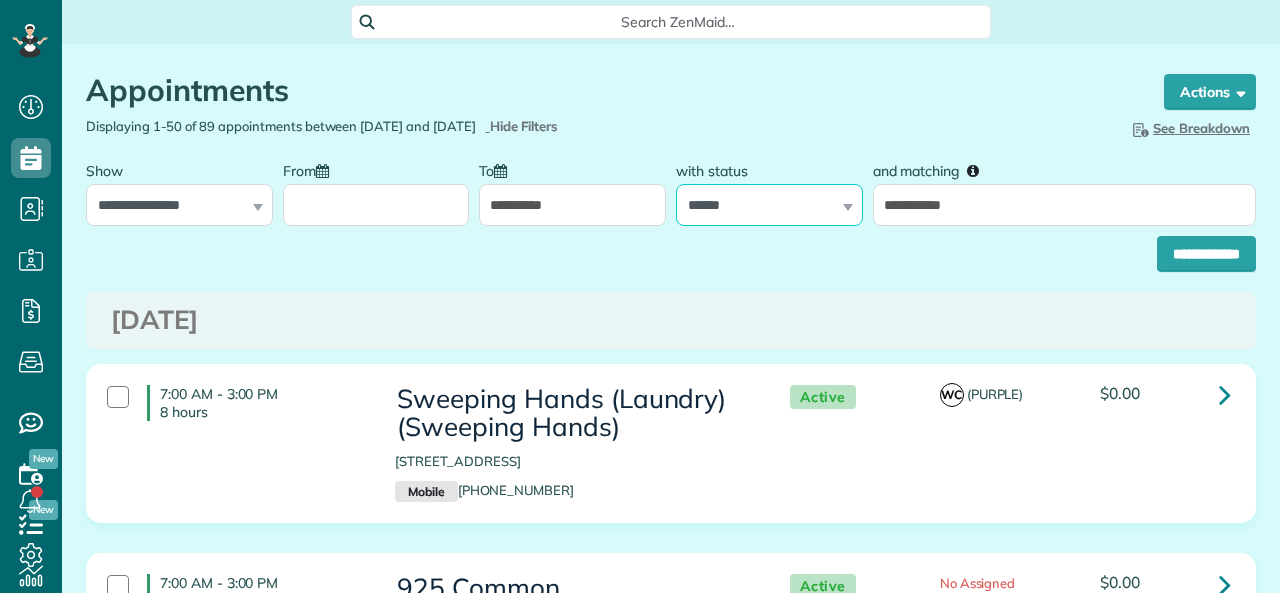 click on "**********" at bounding box center (769, 205) 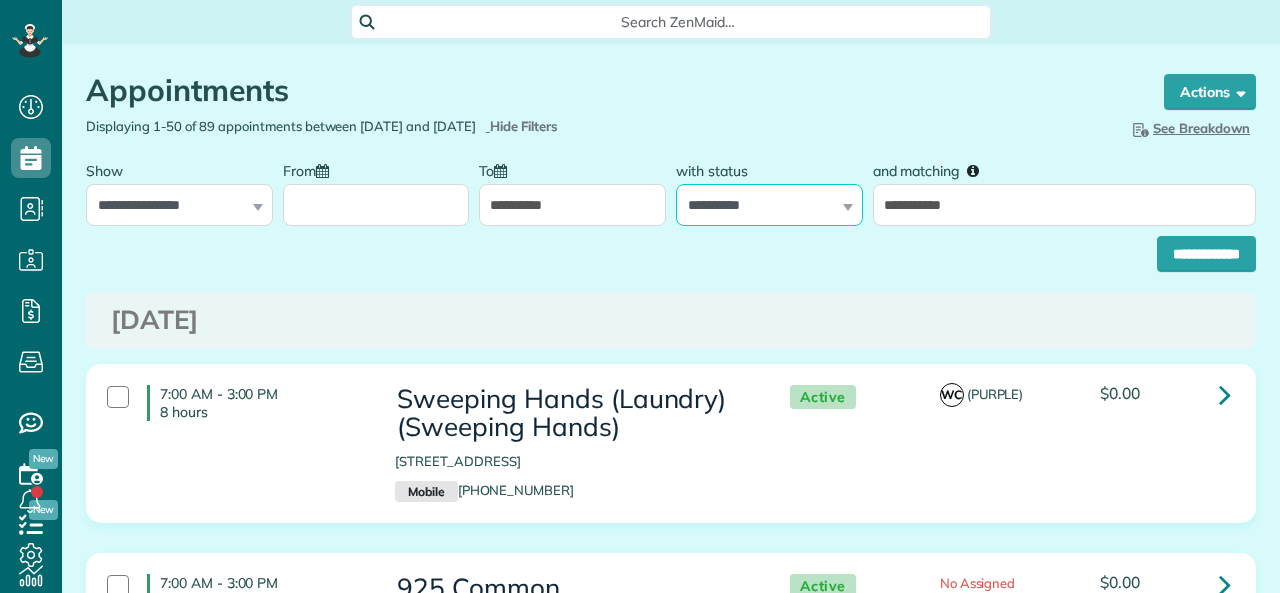 click on "**********" at bounding box center [769, 205] 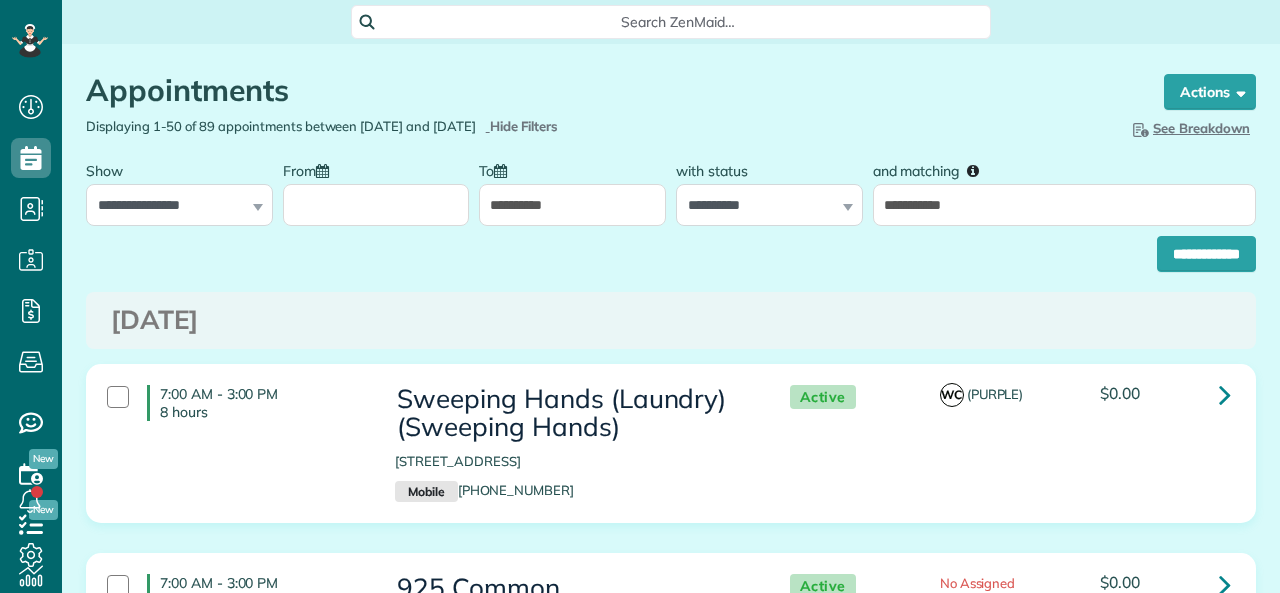 click on "**********" at bounding box center (572, 205) 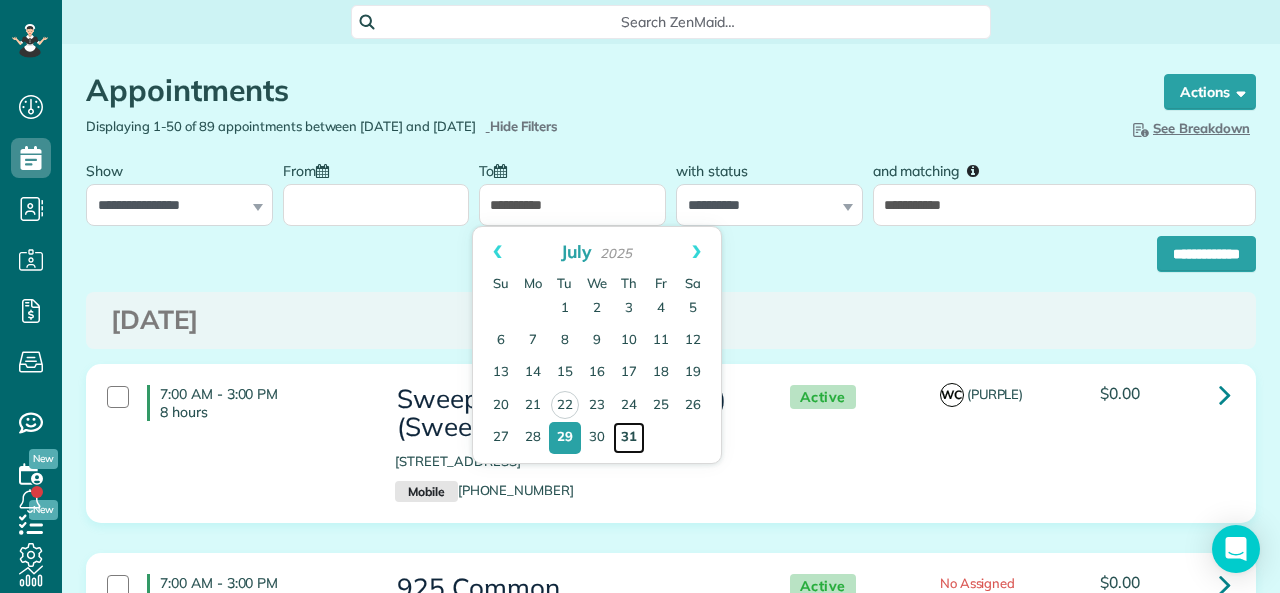 click on "31" at bounding box center [629, 438] 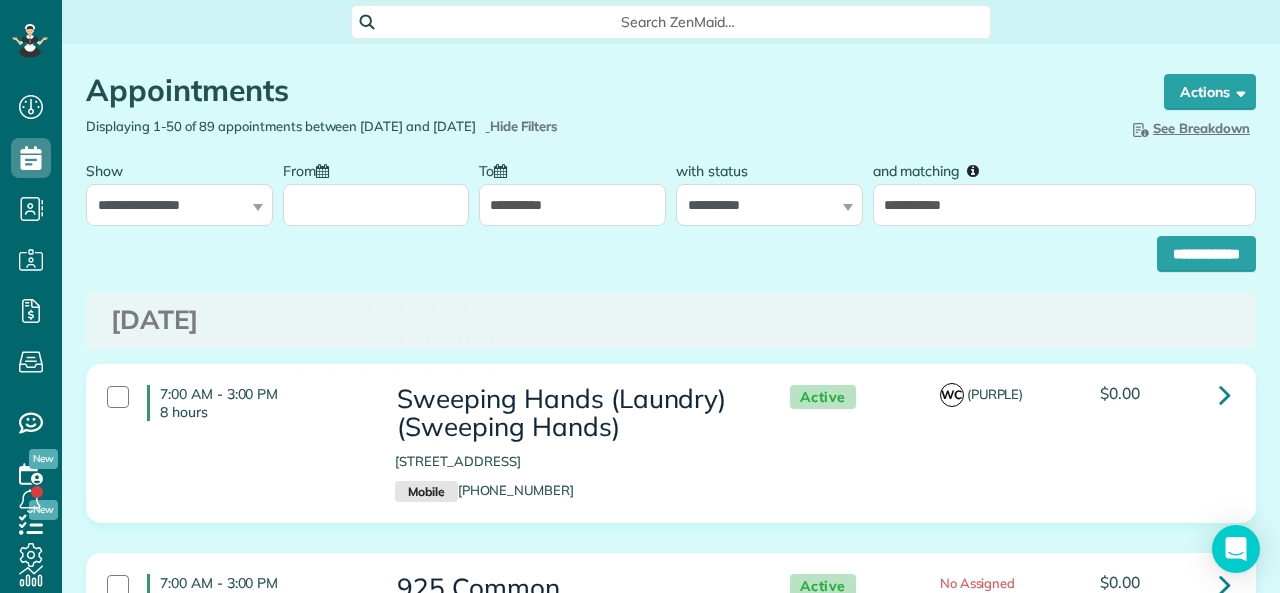 click on "From" at bounding box center [376, 205] 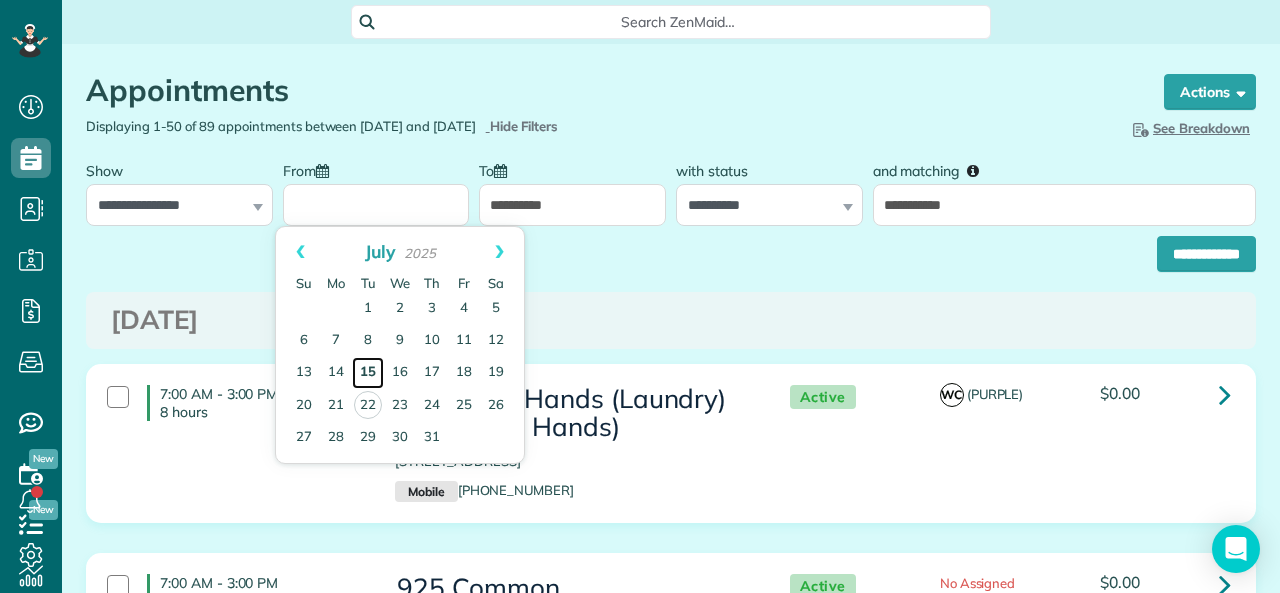 click on "15" at bounding box center (368, 373) 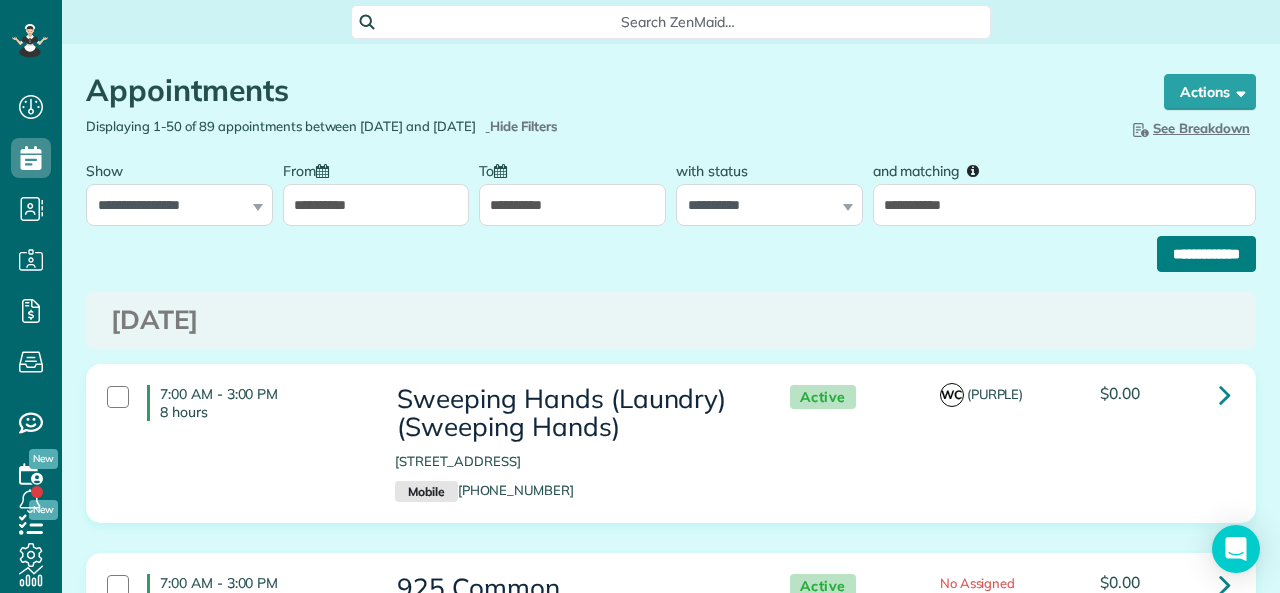 click on "**********" at bounding box center [1206, 254] 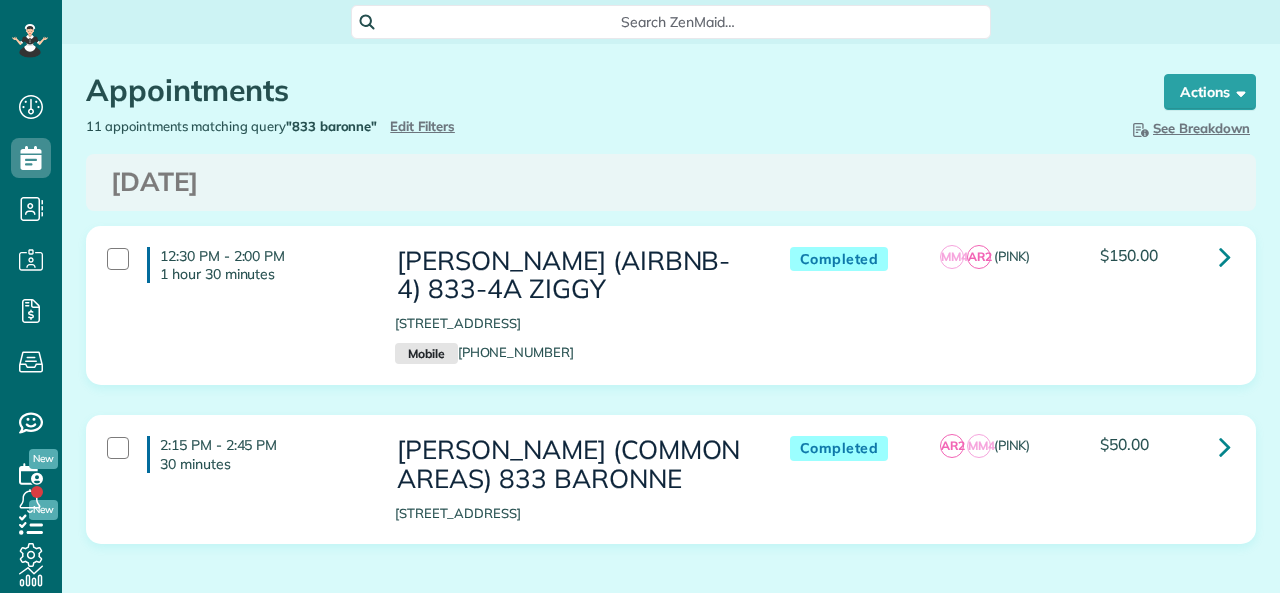 scroll, scrollTop: 0, scrollLeft: 0, axis: both 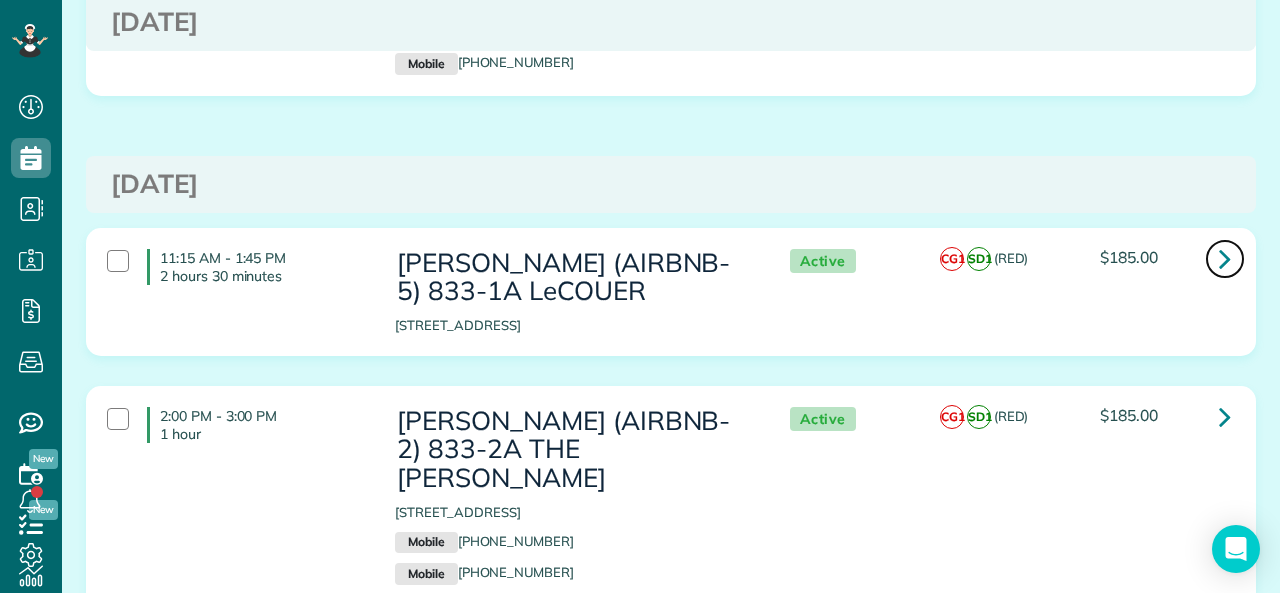 click at bounding box center [1225, 258] 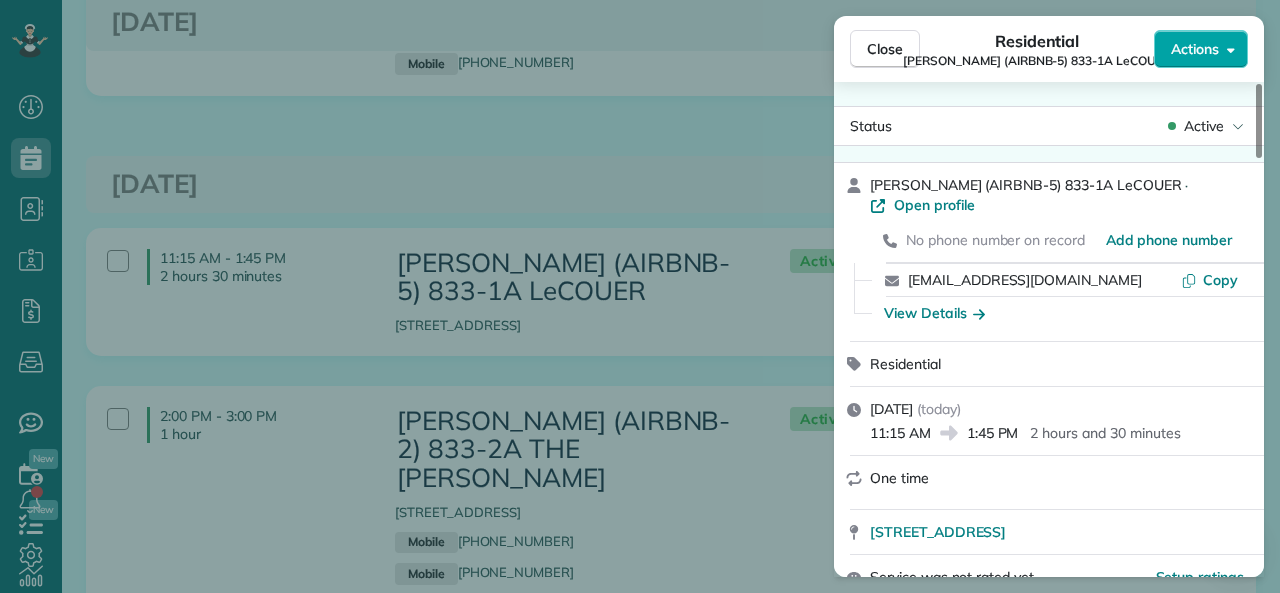 click on "Actions" at bounding box center [1201, 49] 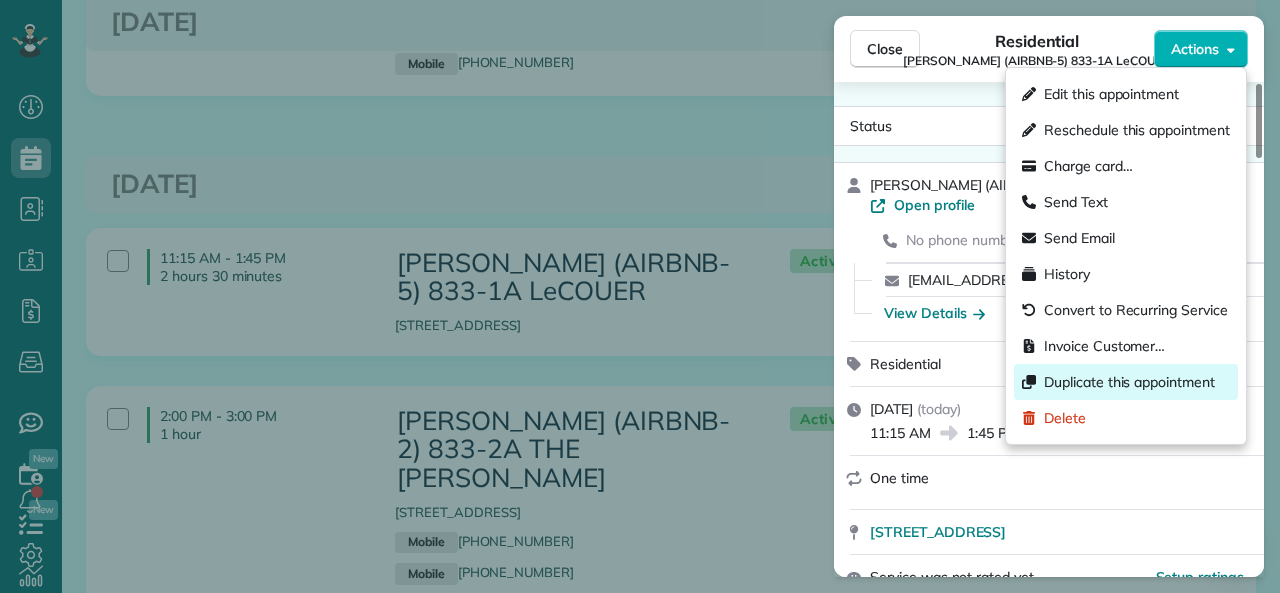 click on "Duplicate this appointment" at bounding box center (1129, 382) 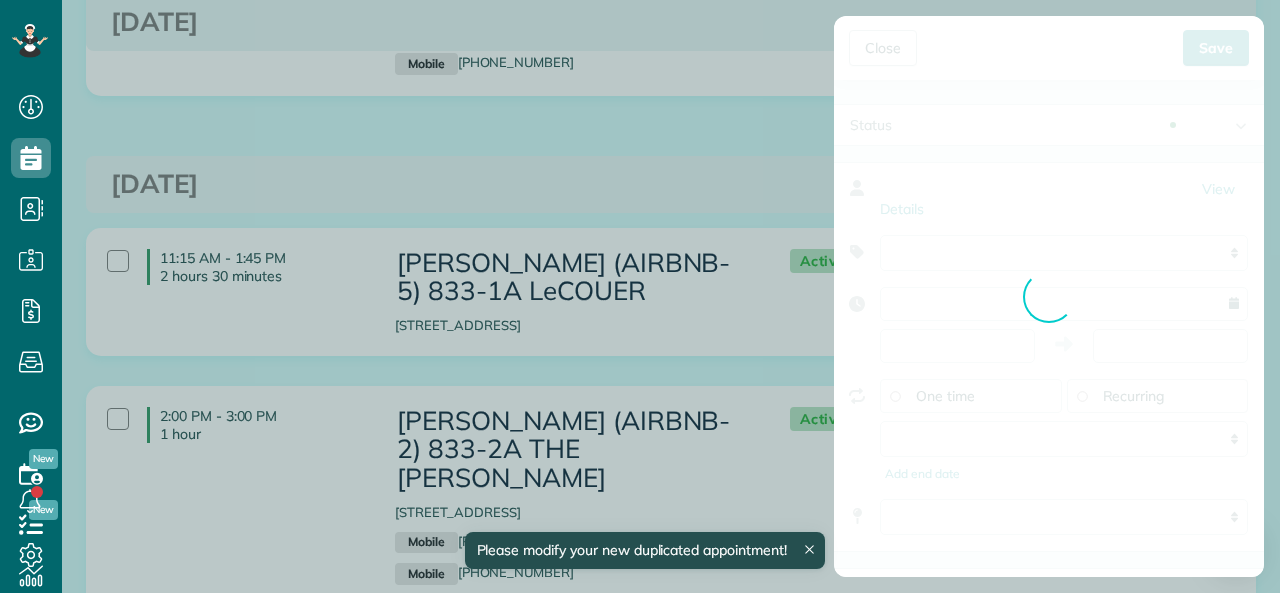 type on "**********" 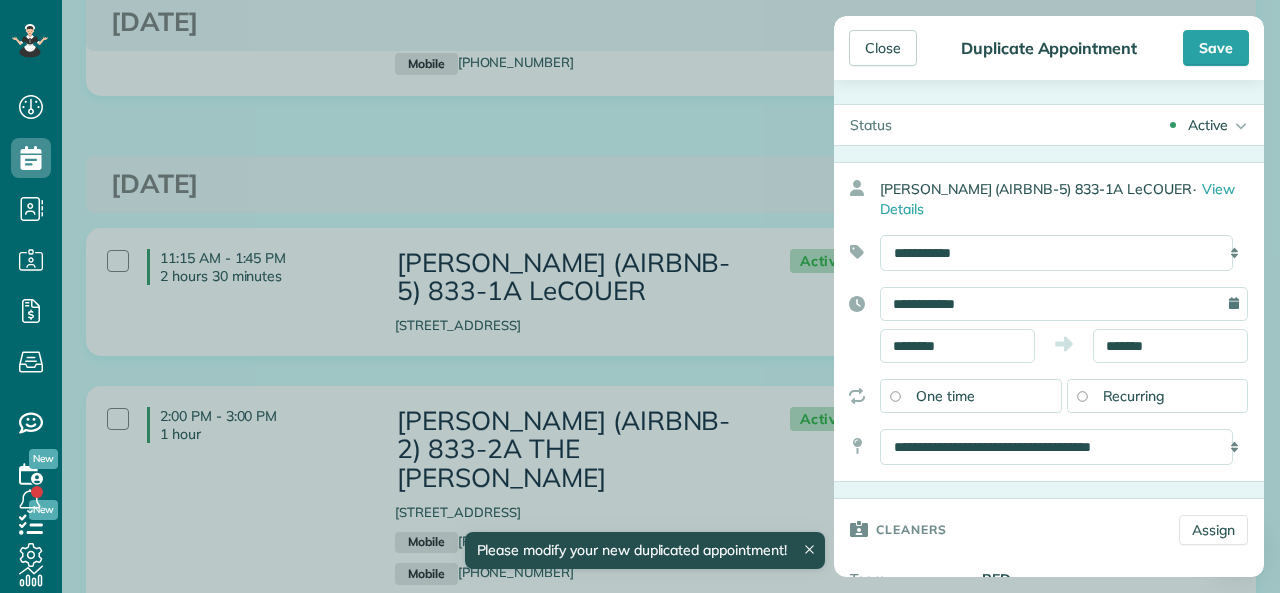 type on "*******" 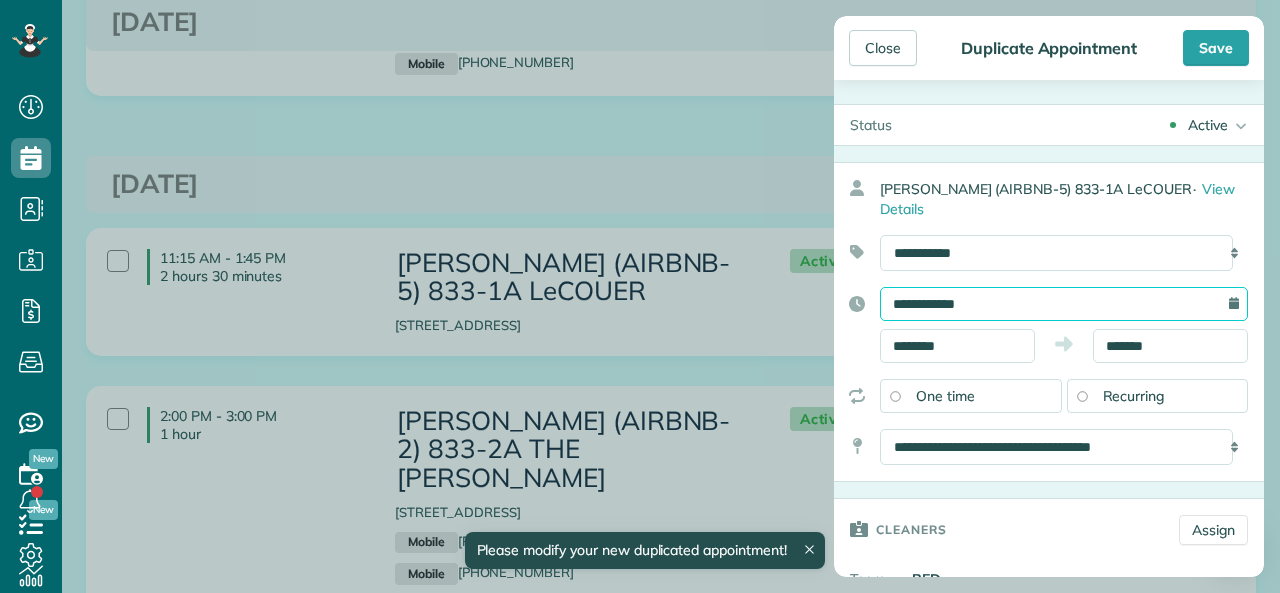 click on "**********" at bounding box center (1064, 304) 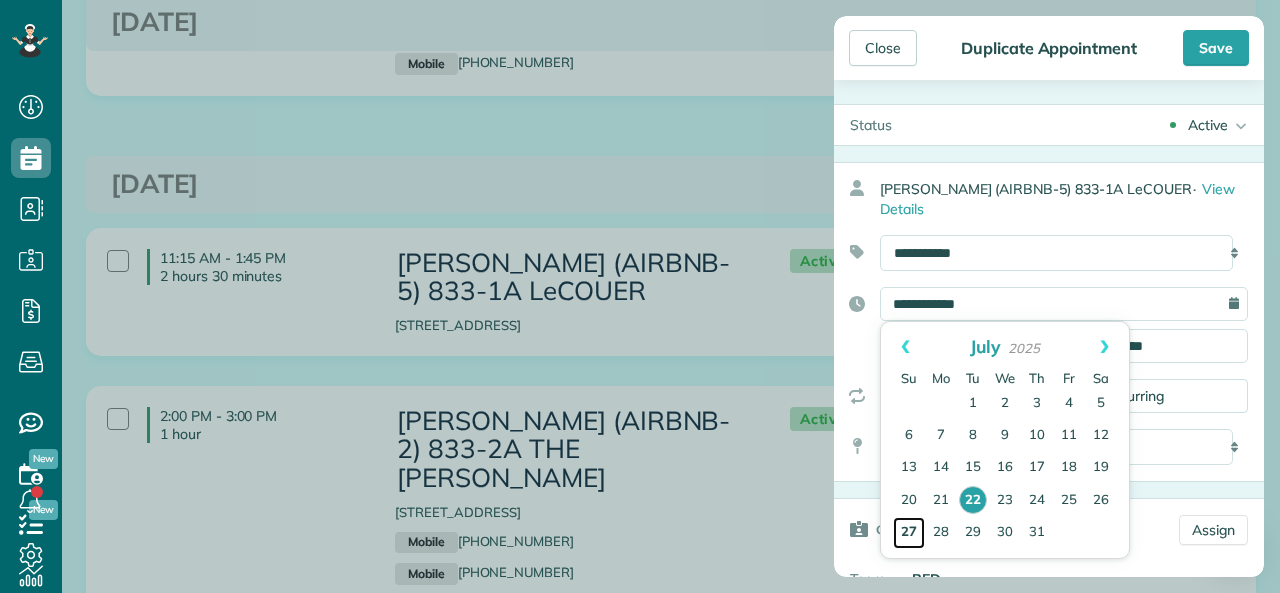 click on "27" at bounding box center (909, 533) 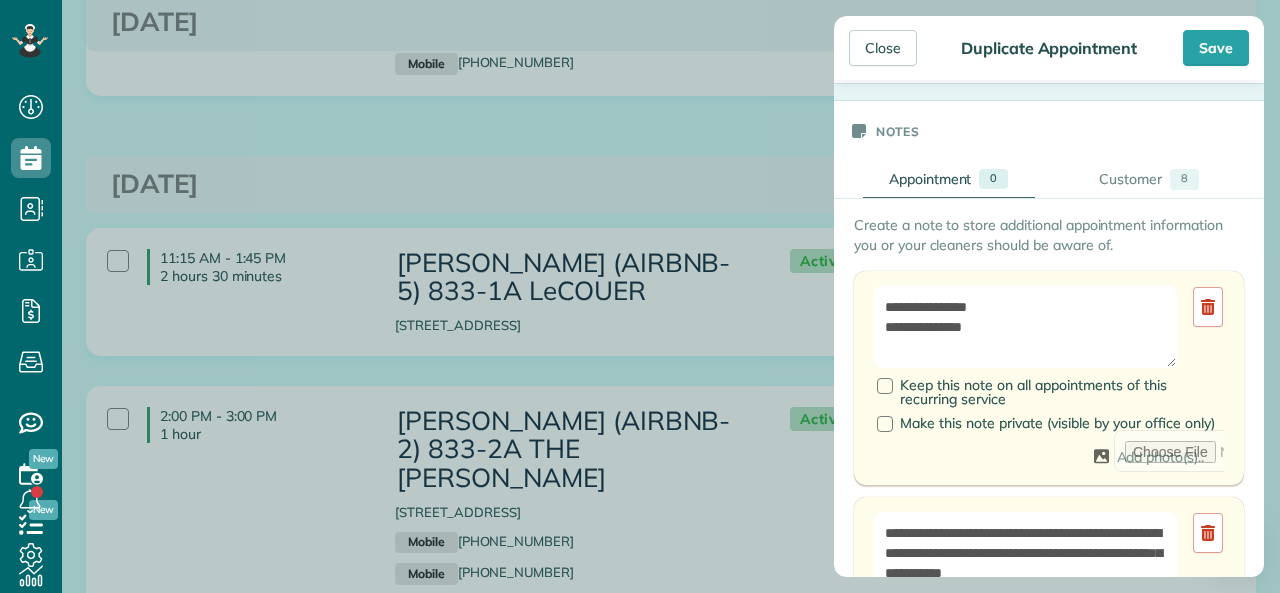 scroll, scrollTop: 800, scrollLeft: 0, axis: vertical 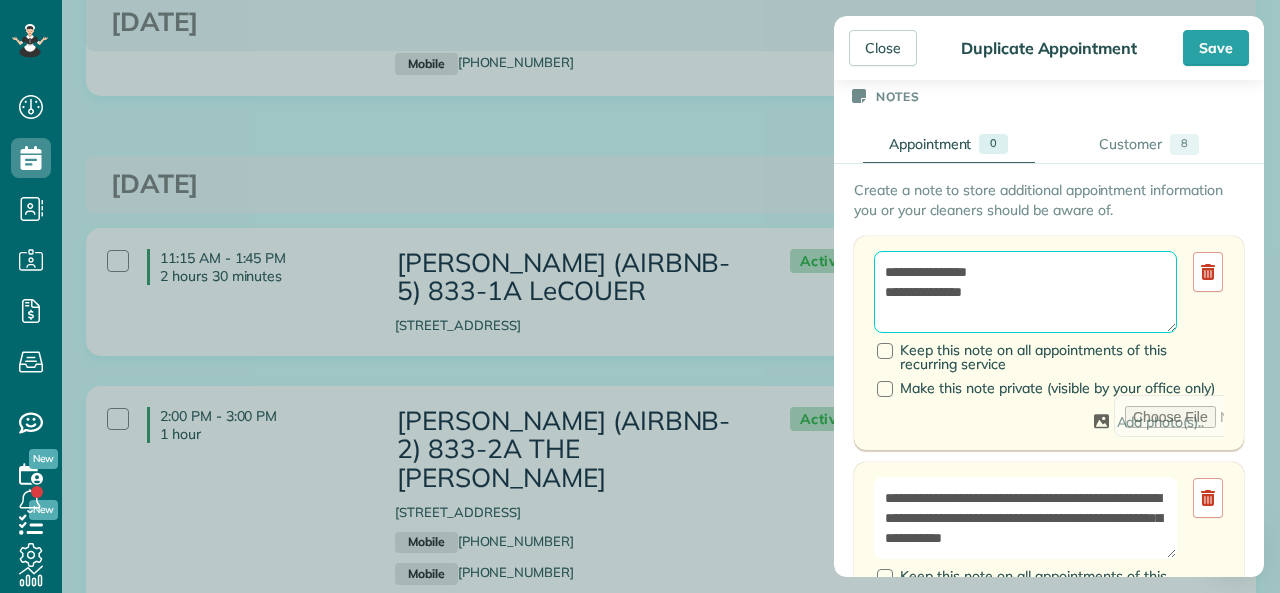 click on "**********" at bounding box center [1025, 292] 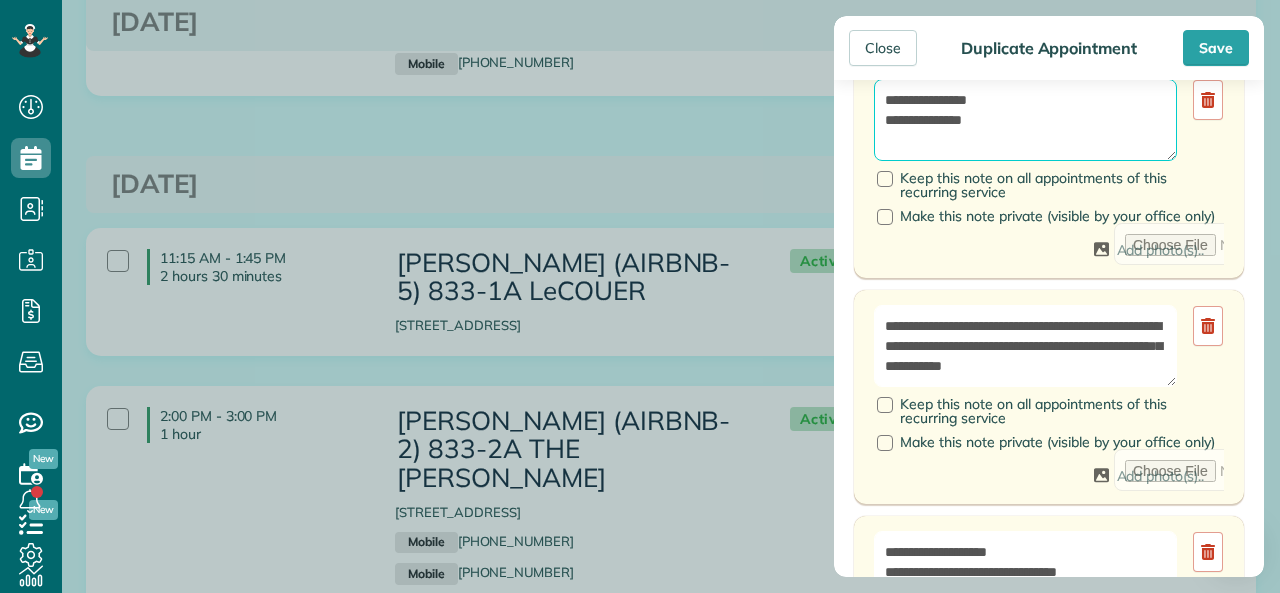 scroll, scrollTop: 1000, scrollLeft: 0, axis: vertical 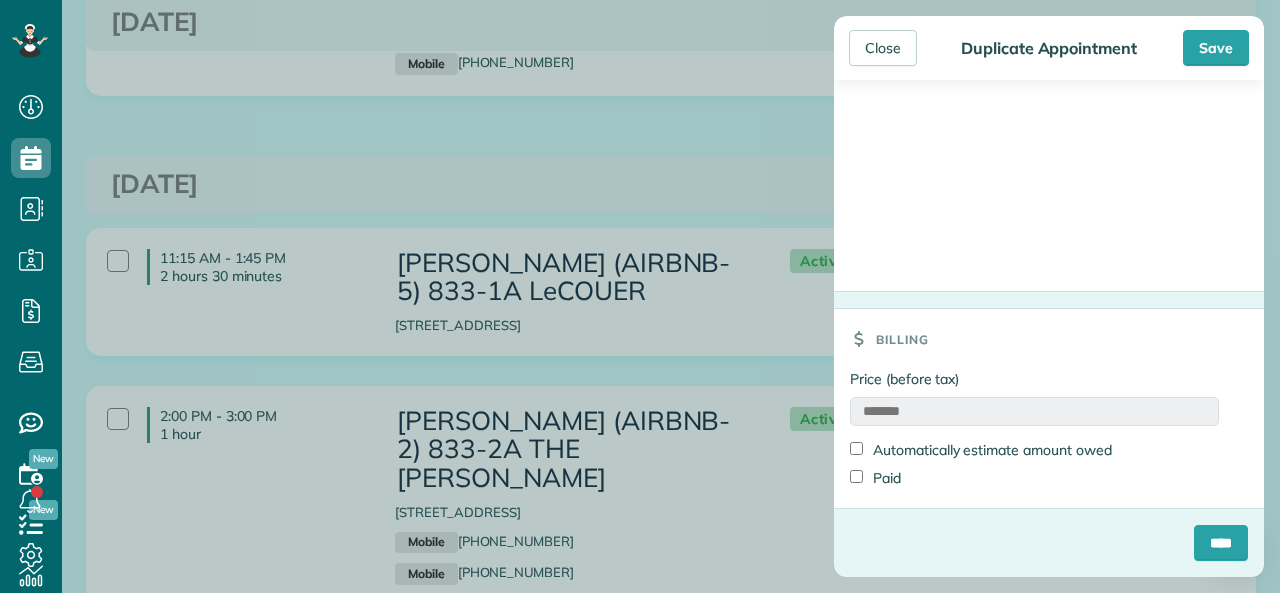 type on "**********" 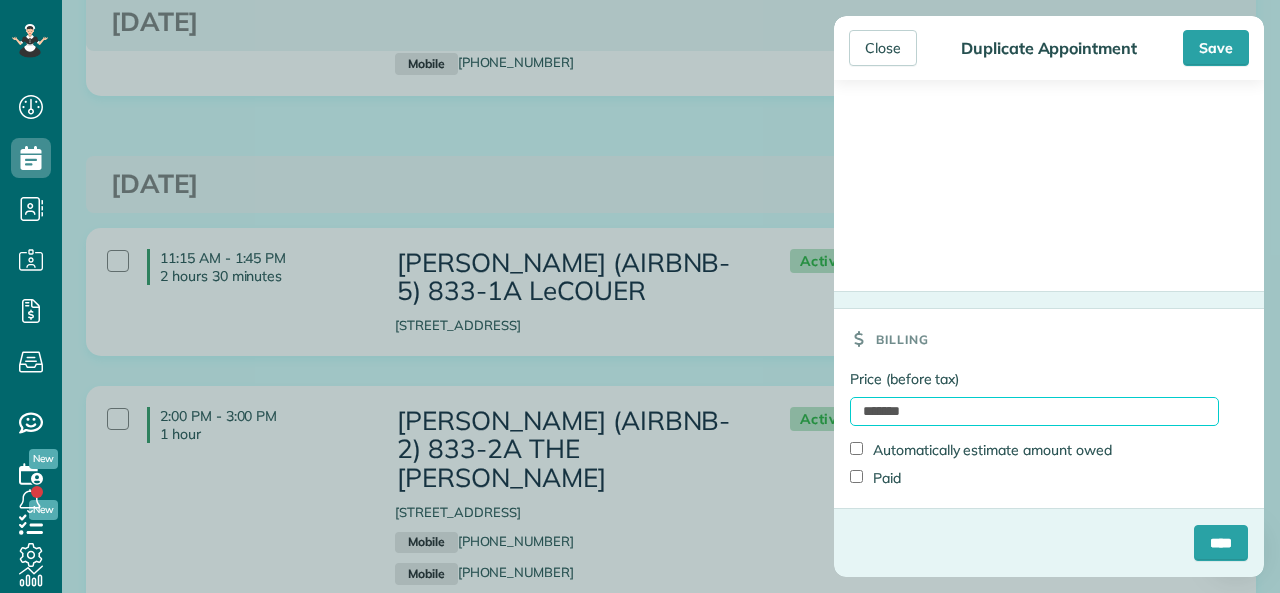 click on "*******" at bounding box center [1034, 411] 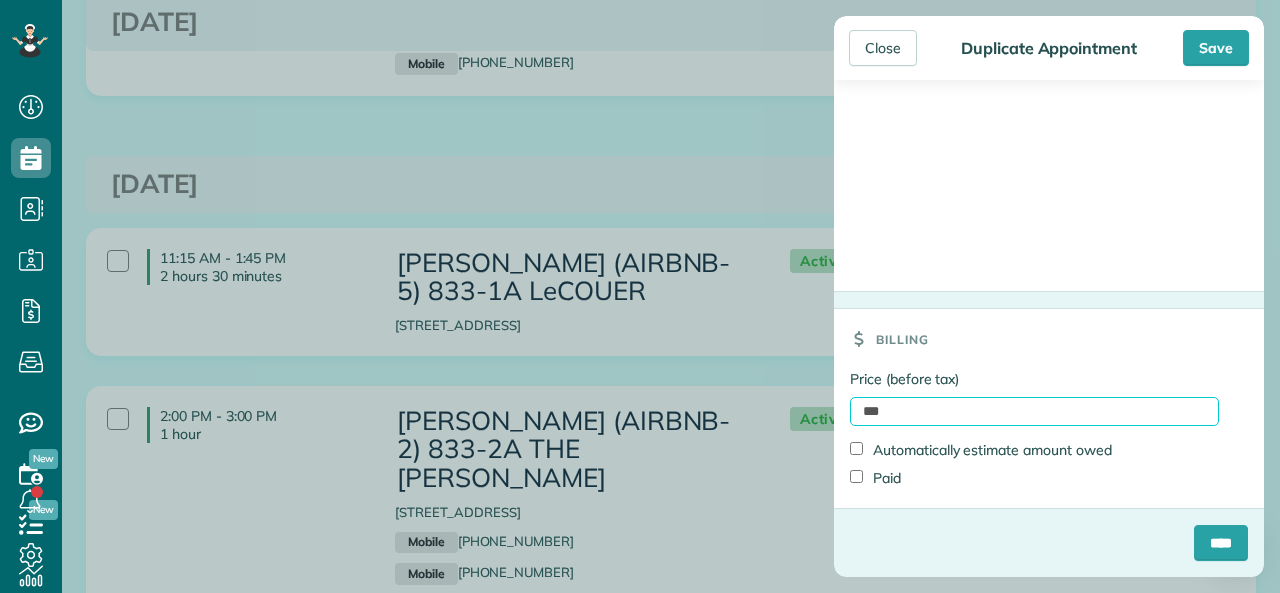 type on "******" 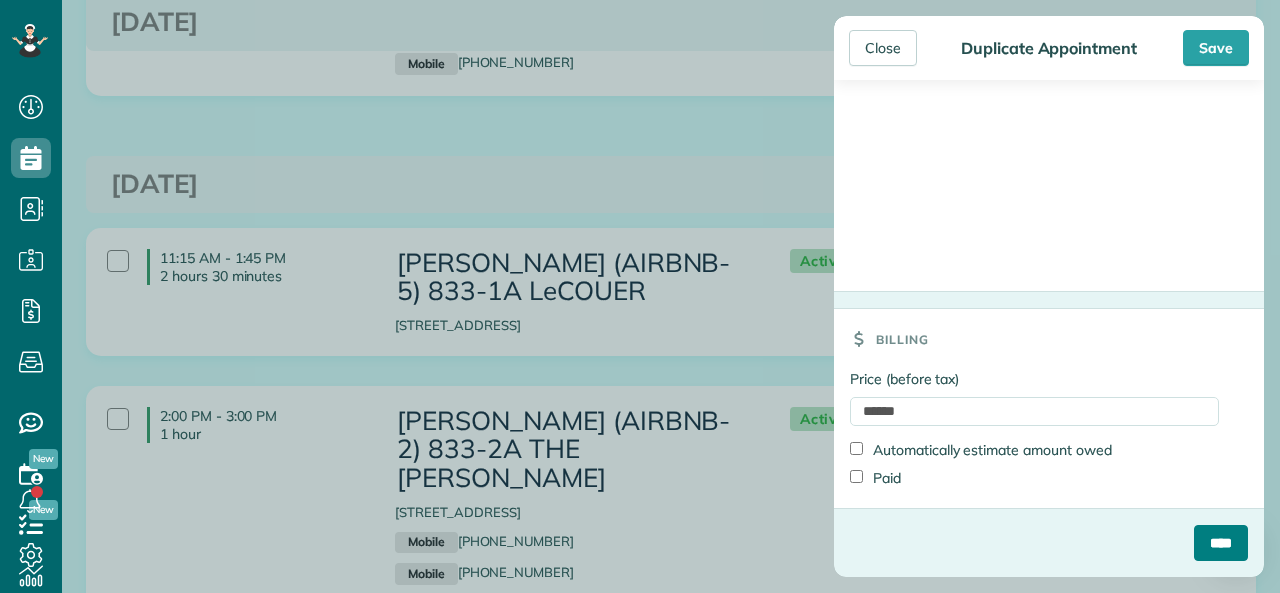 click on "****" at bounding box center [1221, 543] 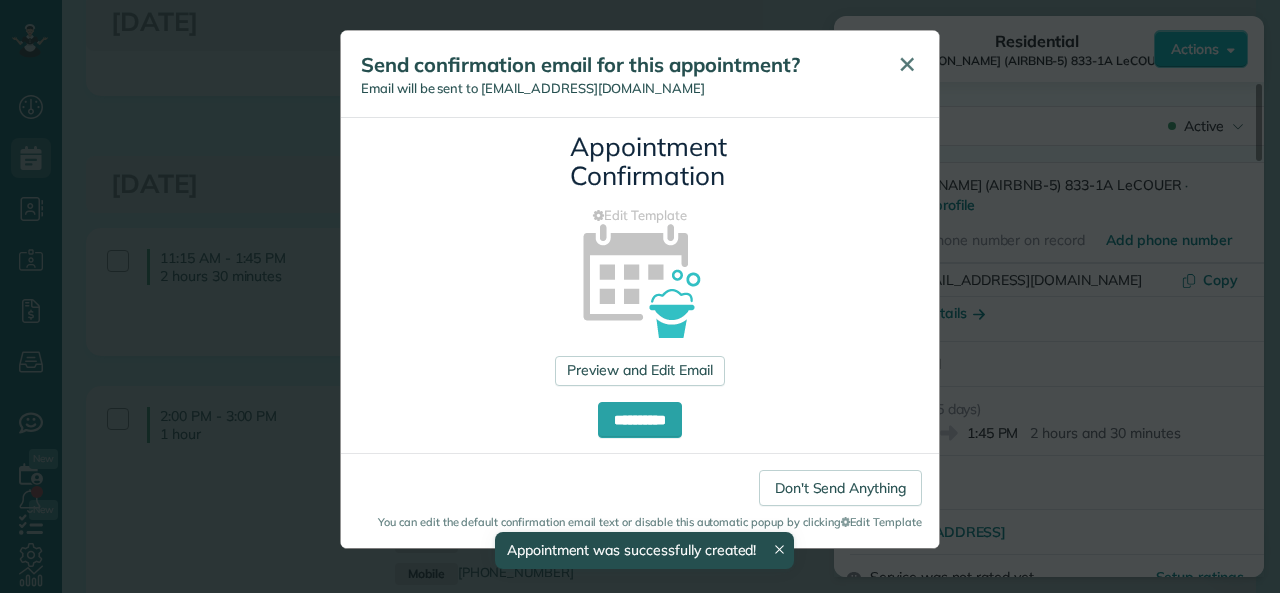 click on "✕" at bounding box center [907, 64] 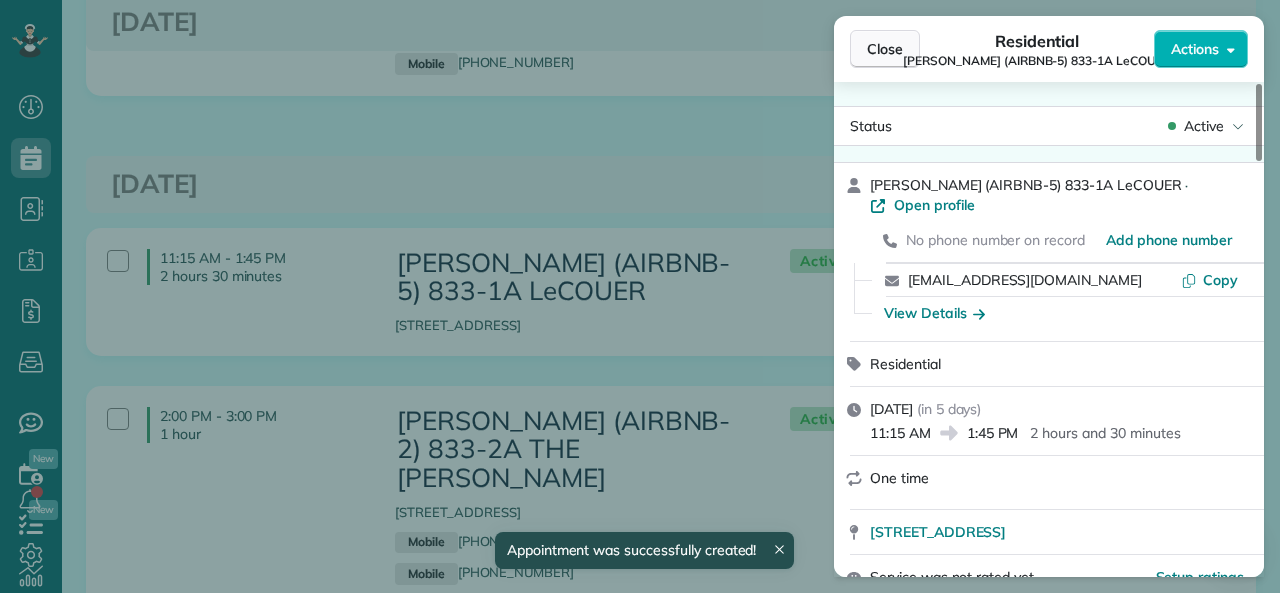 click on "Close" at bounding box center [885, 49] 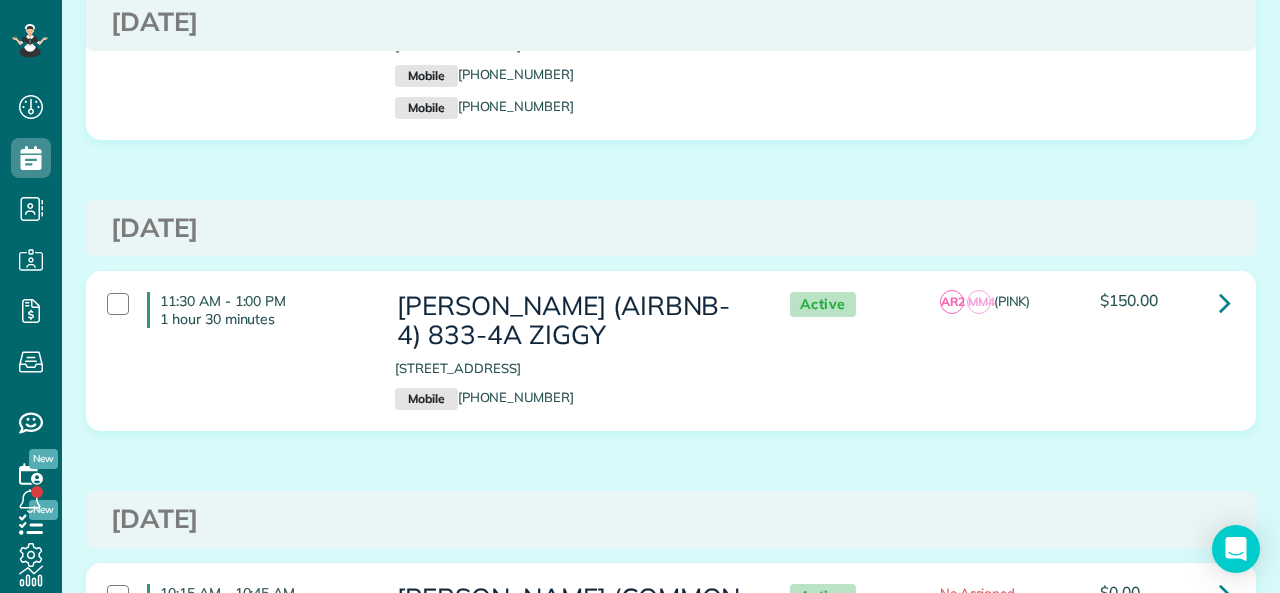 scroll, scrollTop: 2247, scrollLeft: 0, axis: vertical 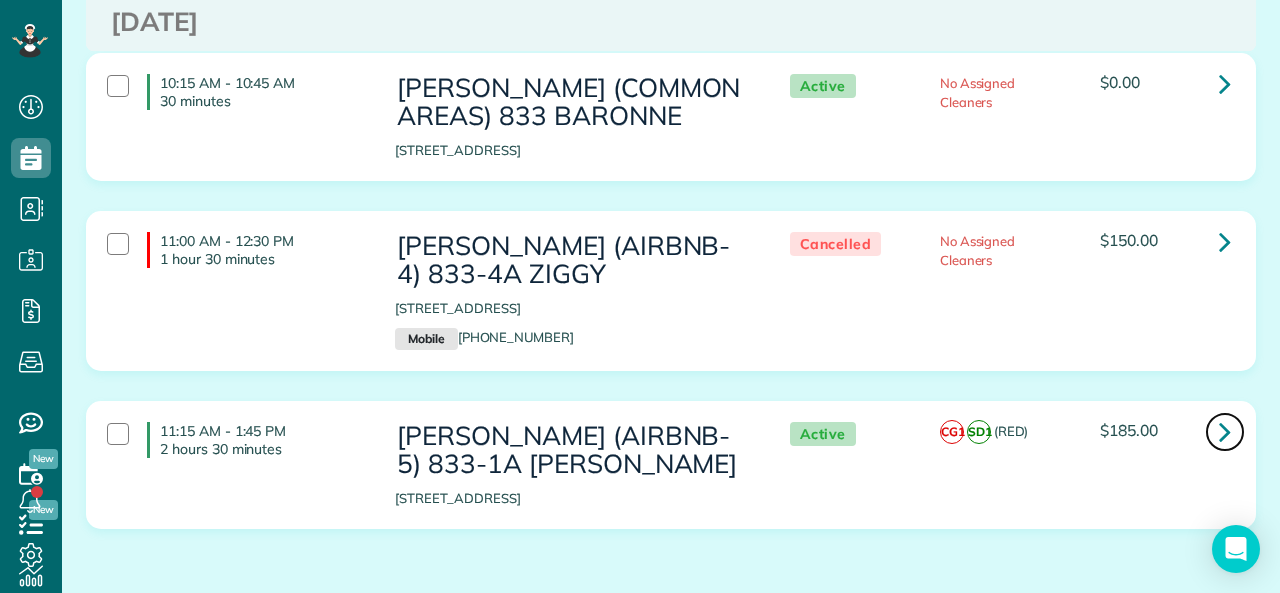 click at bounding box center [1225, 431] 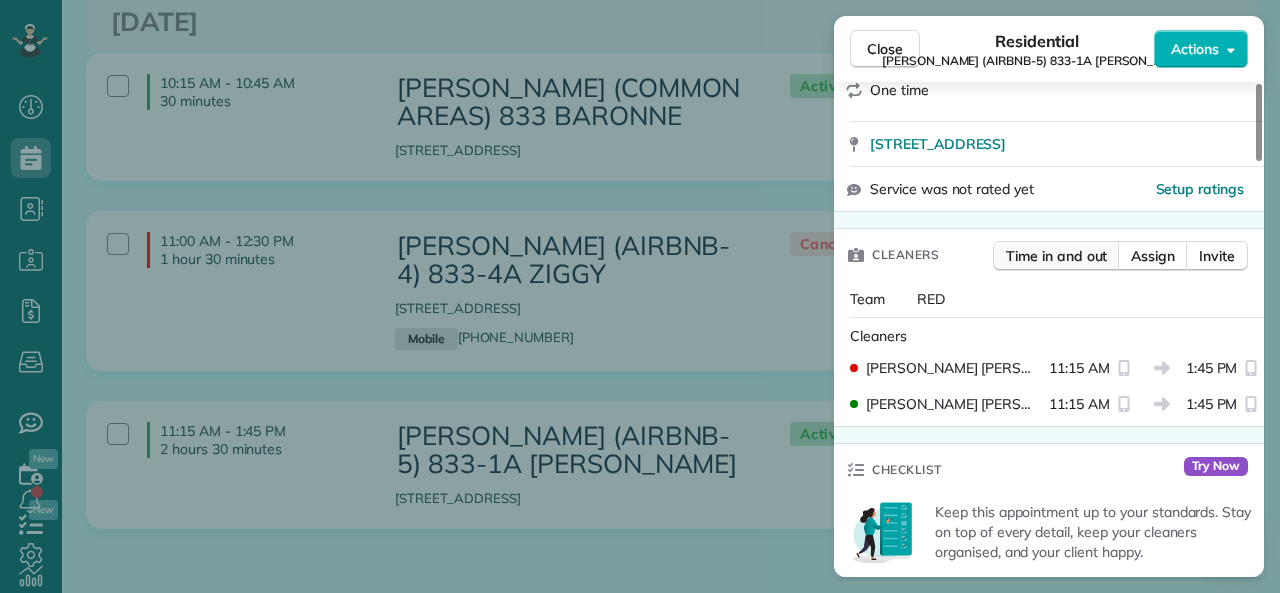 scroll, scrollTop: 400, scrollLeft: 0, axis: vertical 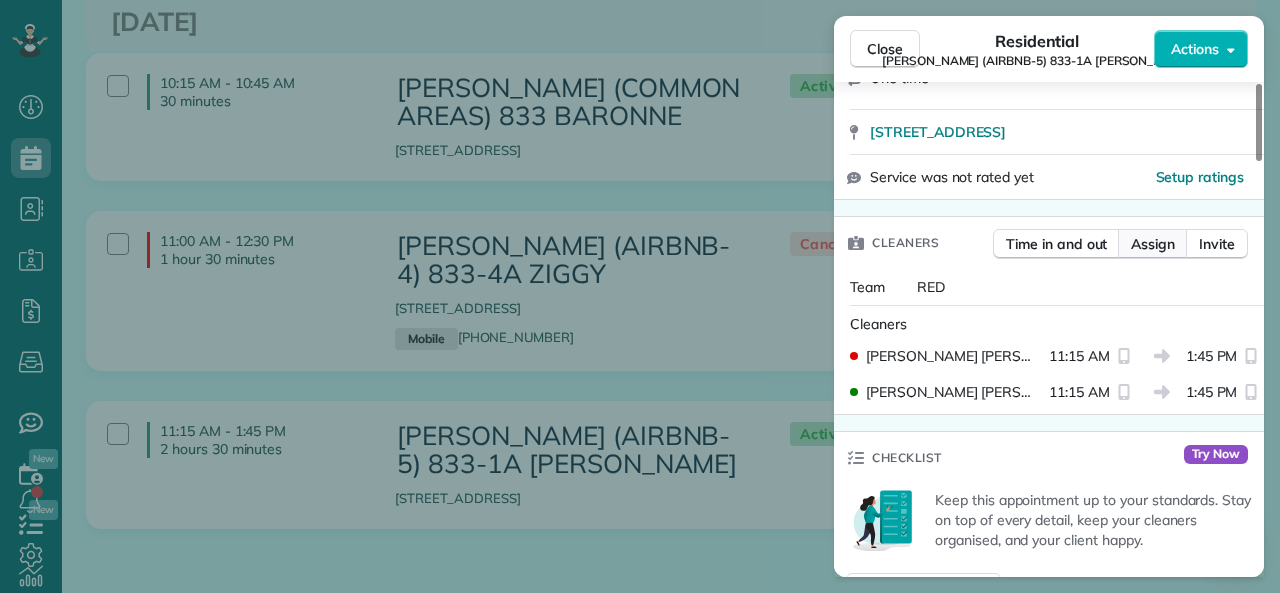 click on "Assign" at bounding box center [1153, 244] 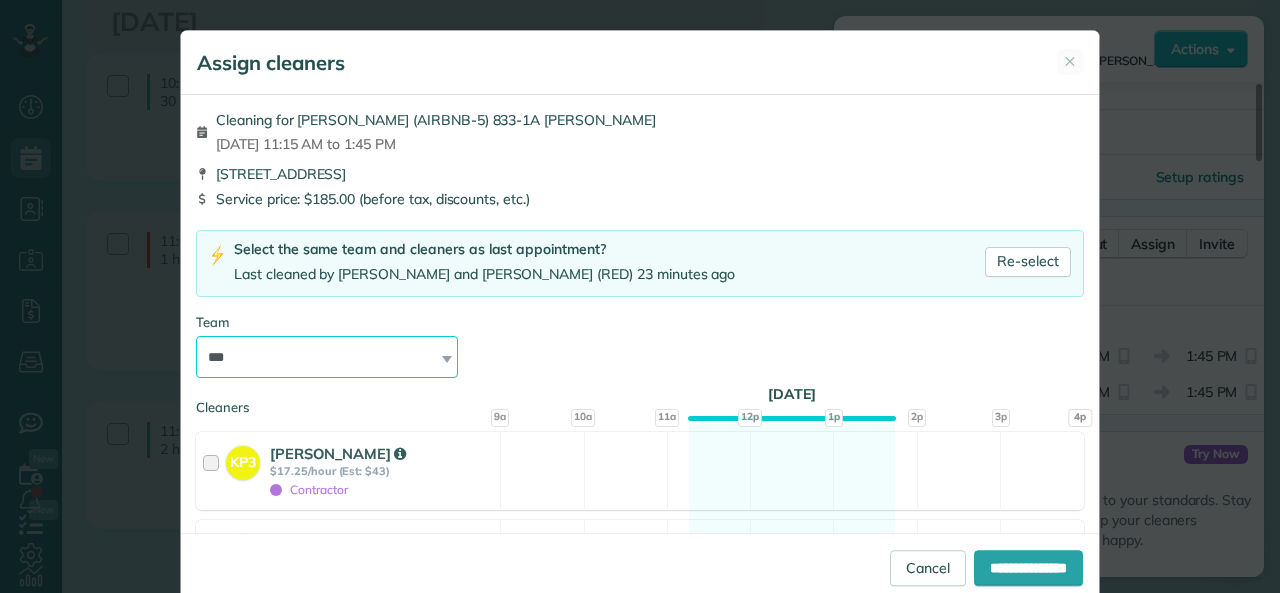 click on "**********" at bounding box center (327, 357) 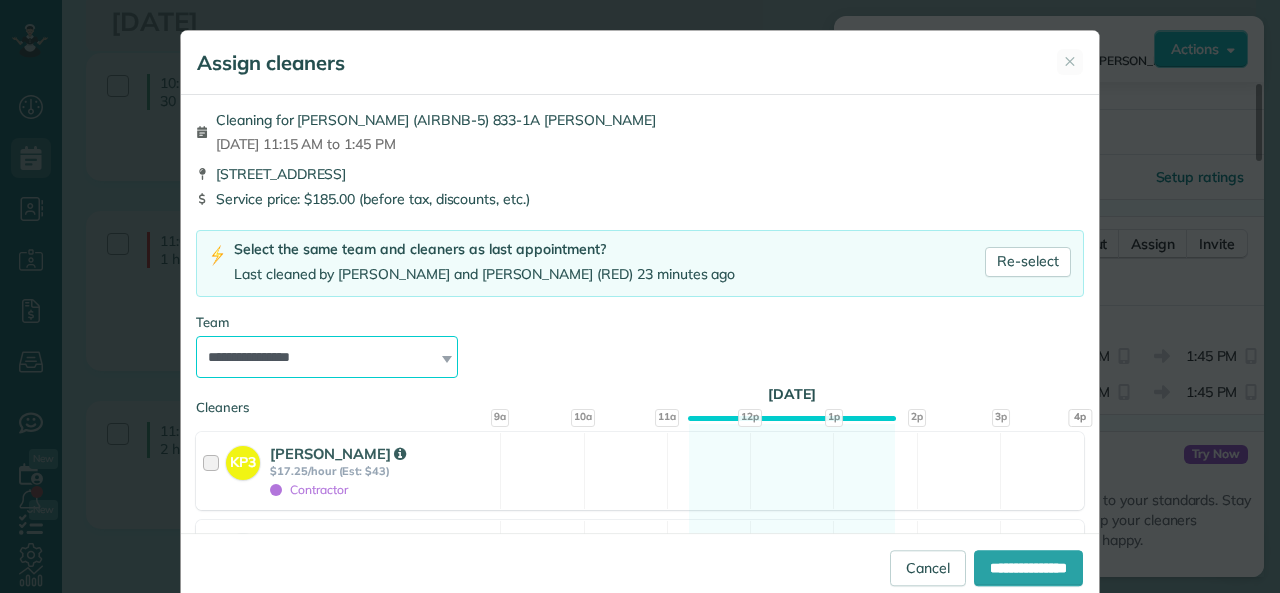 click on "**********" at bounding box center [327, 357] 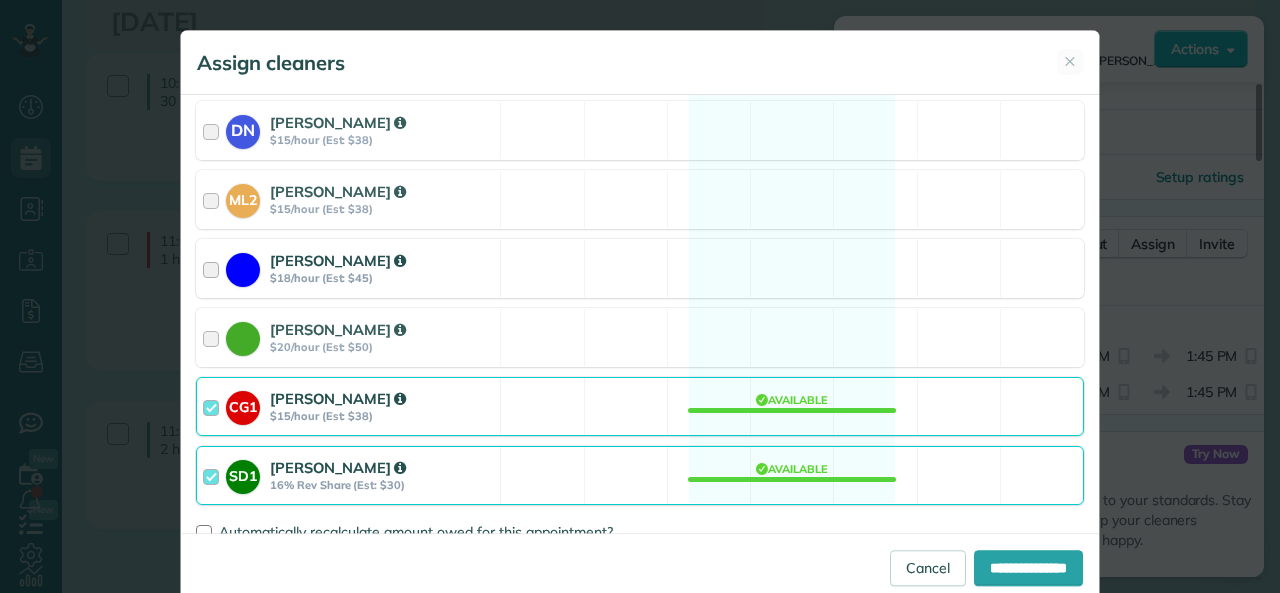 scroll, scrollTop: 1073, scrollLeft: 0, axis: vertical 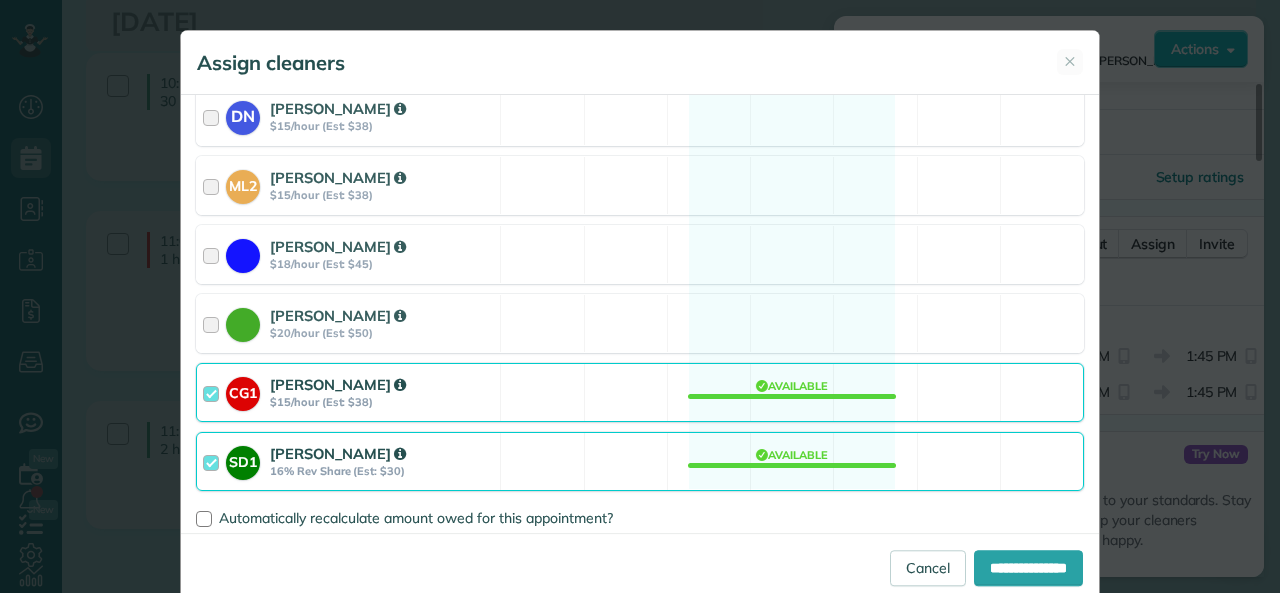 click at bounding box center [214, 392] 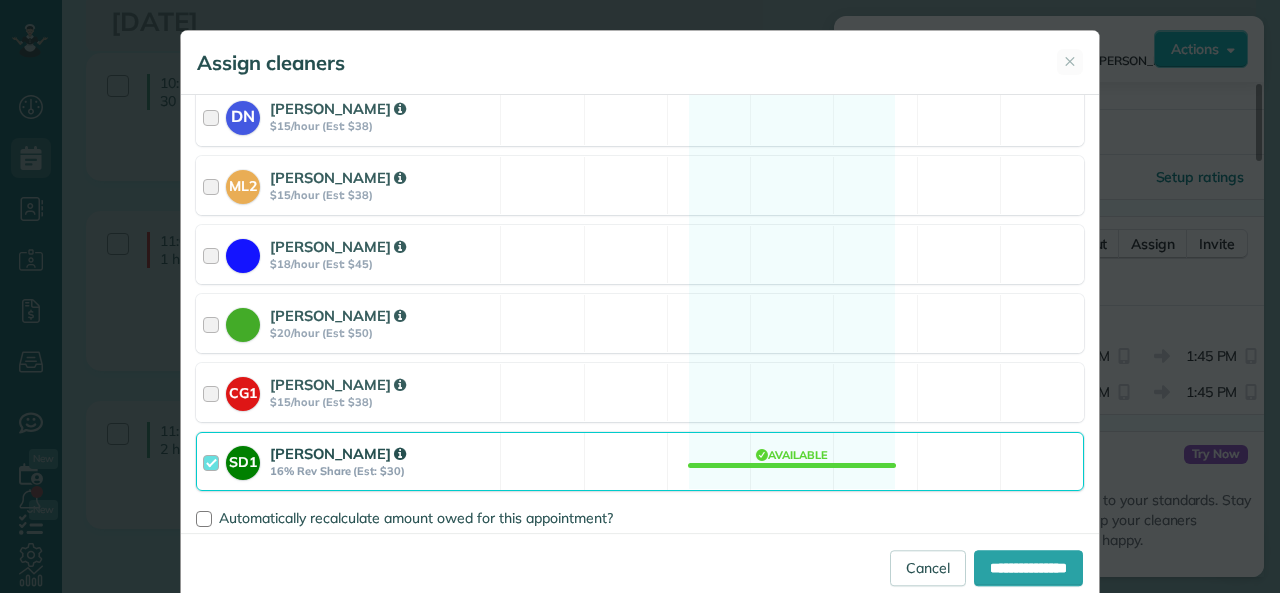 click at bounding box center [214, 461] 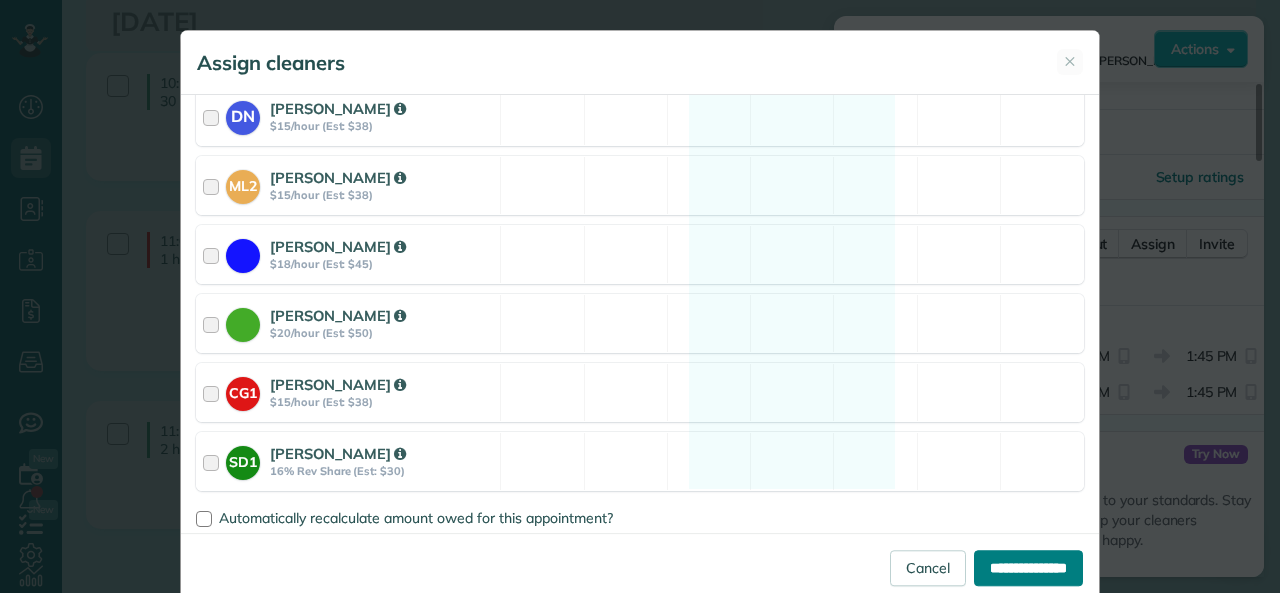 click on "**********" at bounding box center [1028, 568] 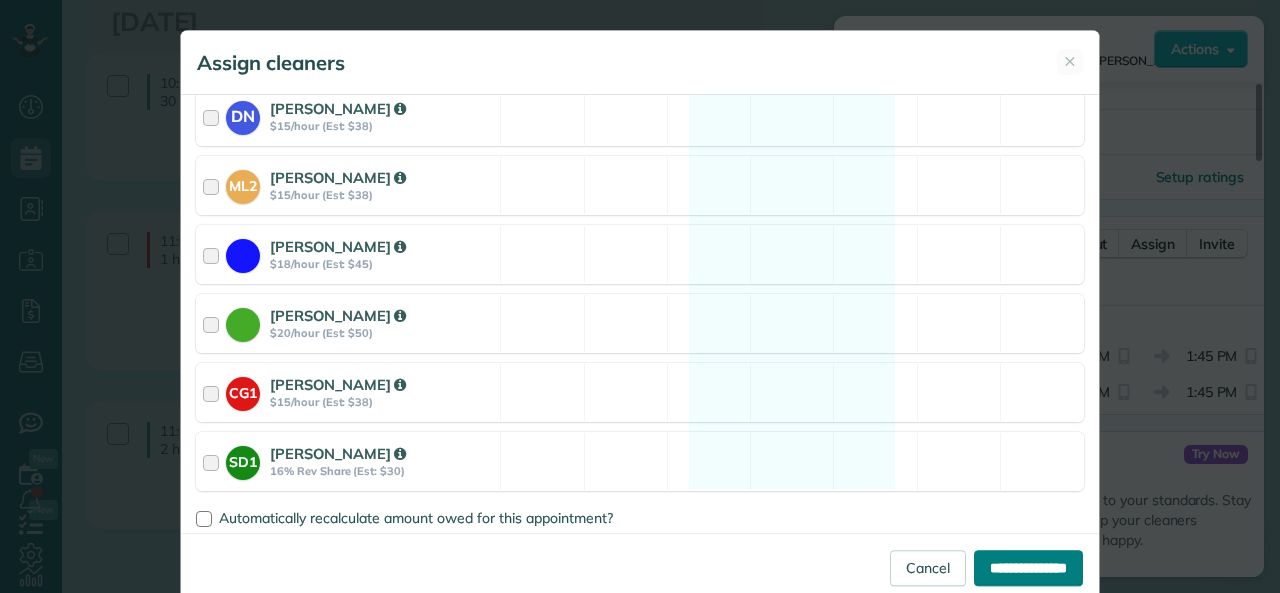 type on "**********" 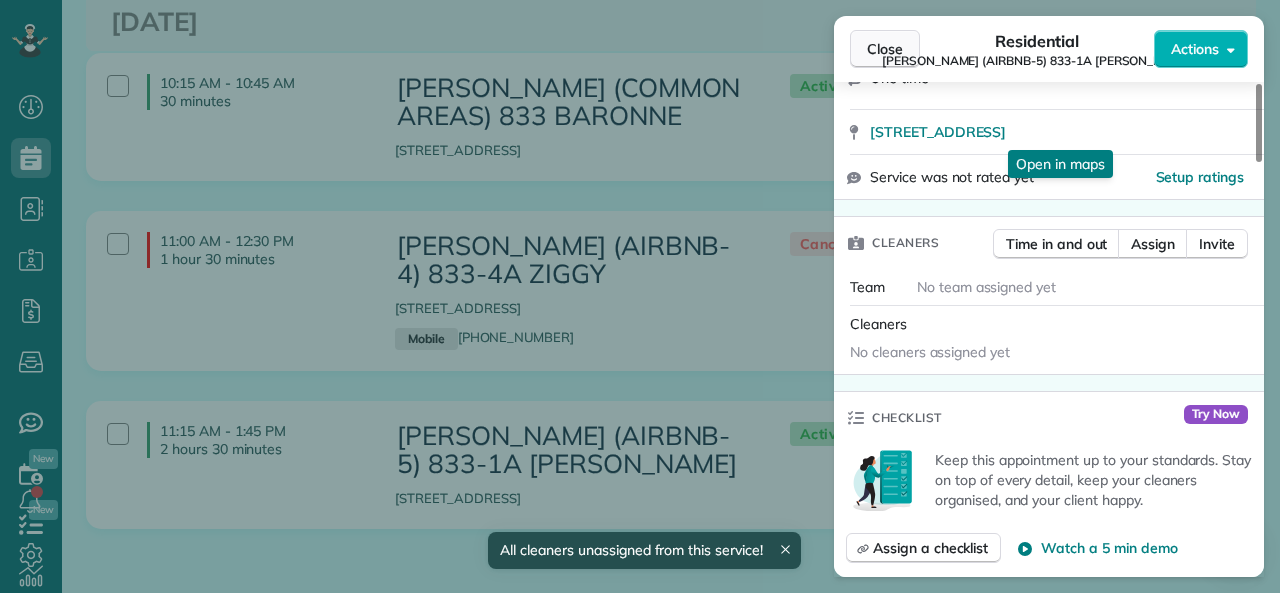 click on "Close" at bounding box center (885, 49) 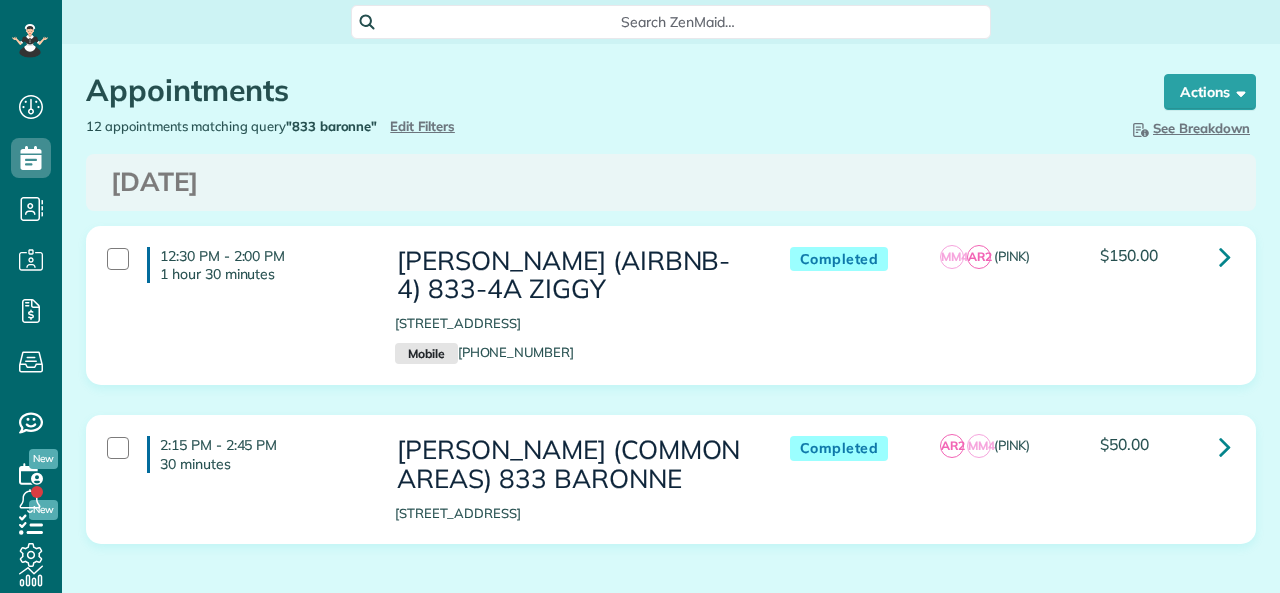 scroll, scrollTop: 0, scrollLeft: 0, axis: both 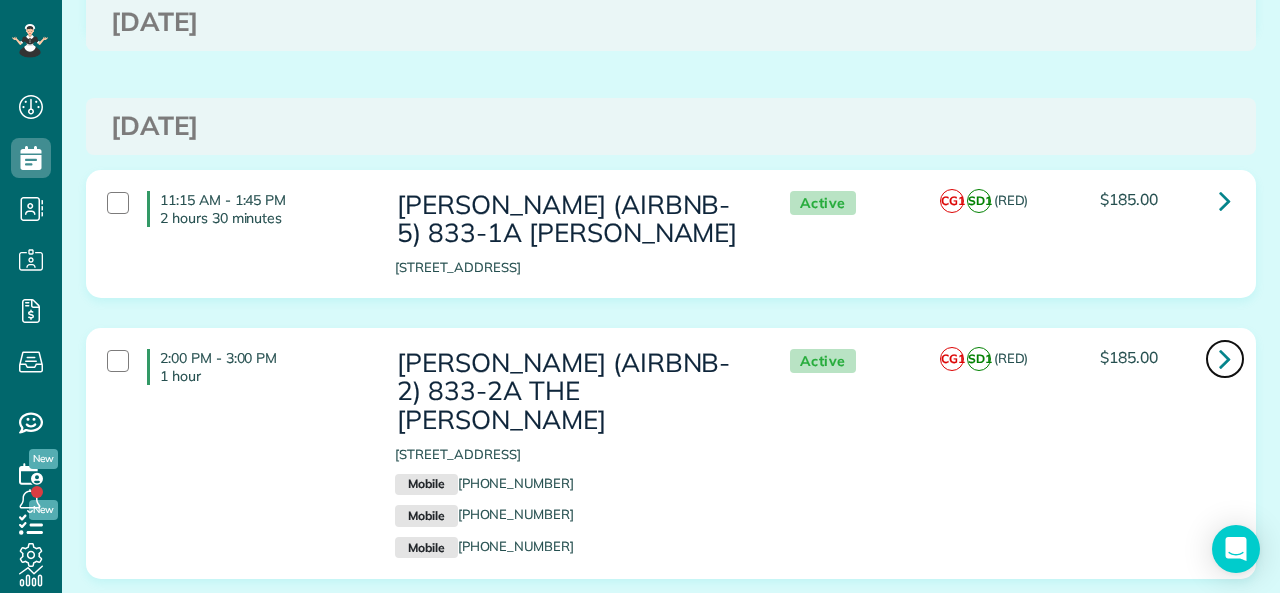 click at bounding box center [1225, 358] 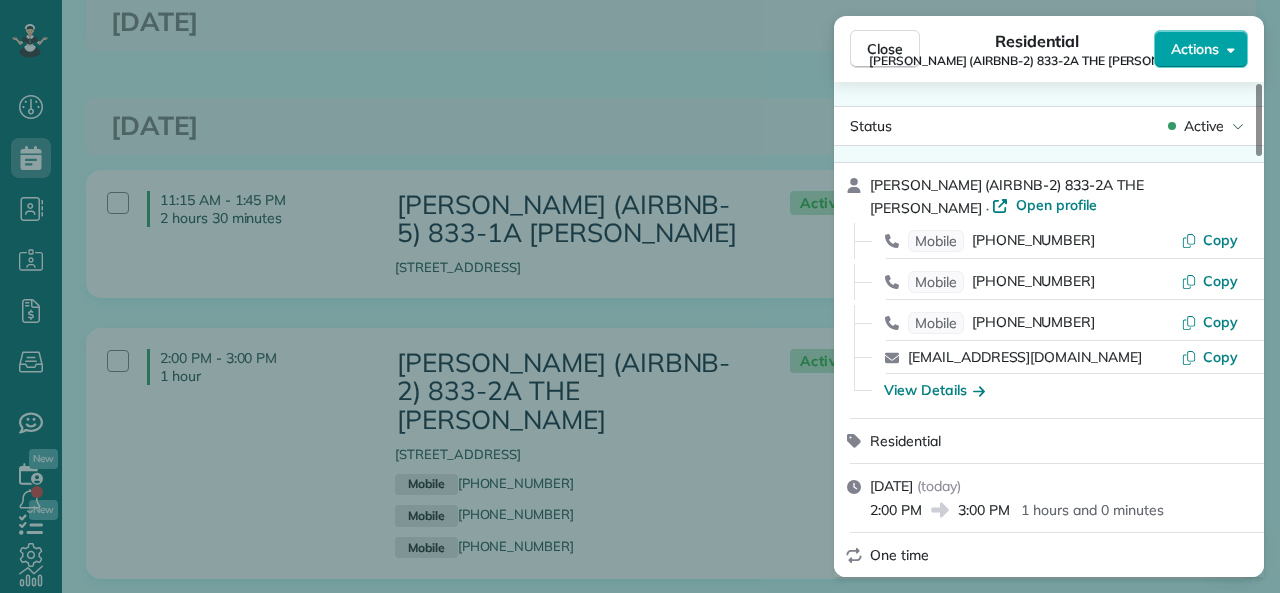 click on "Actions" at bounding box center [1195, 49] 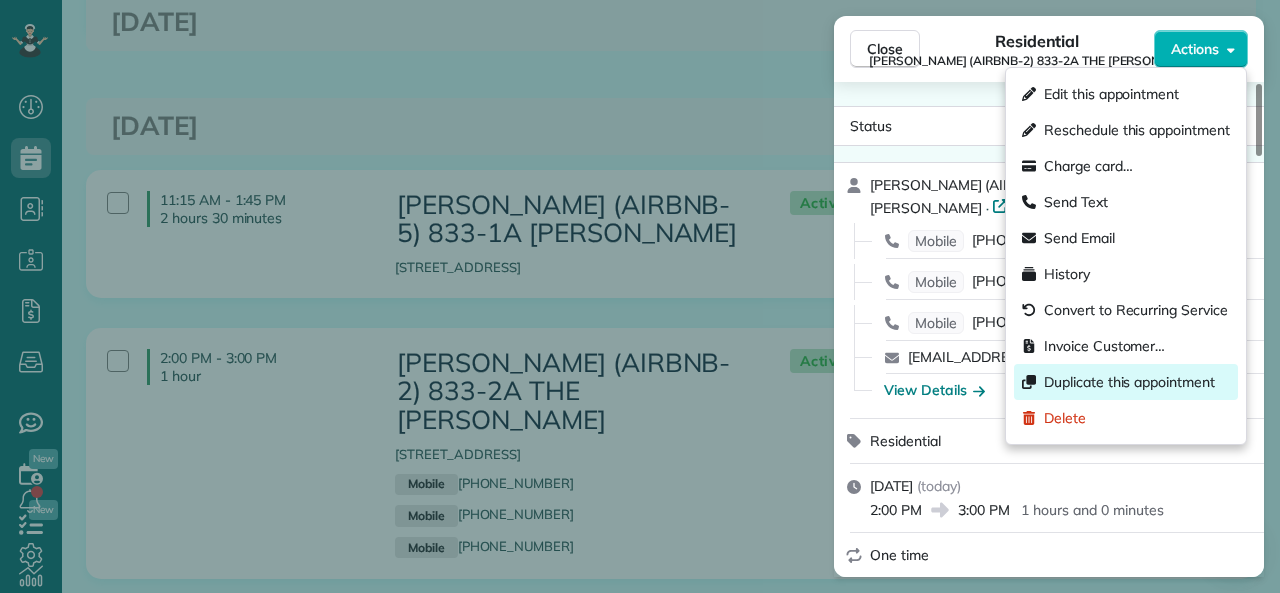click on "Duplicate this appointment" at bounding box center [1129, 382] 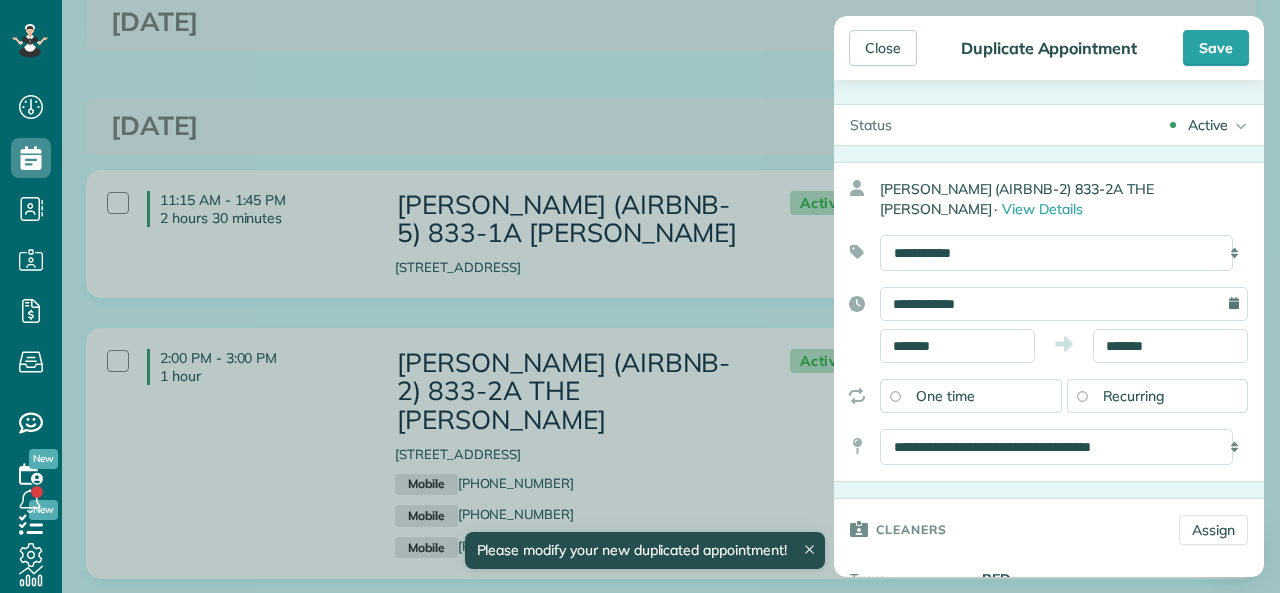 type on "******" 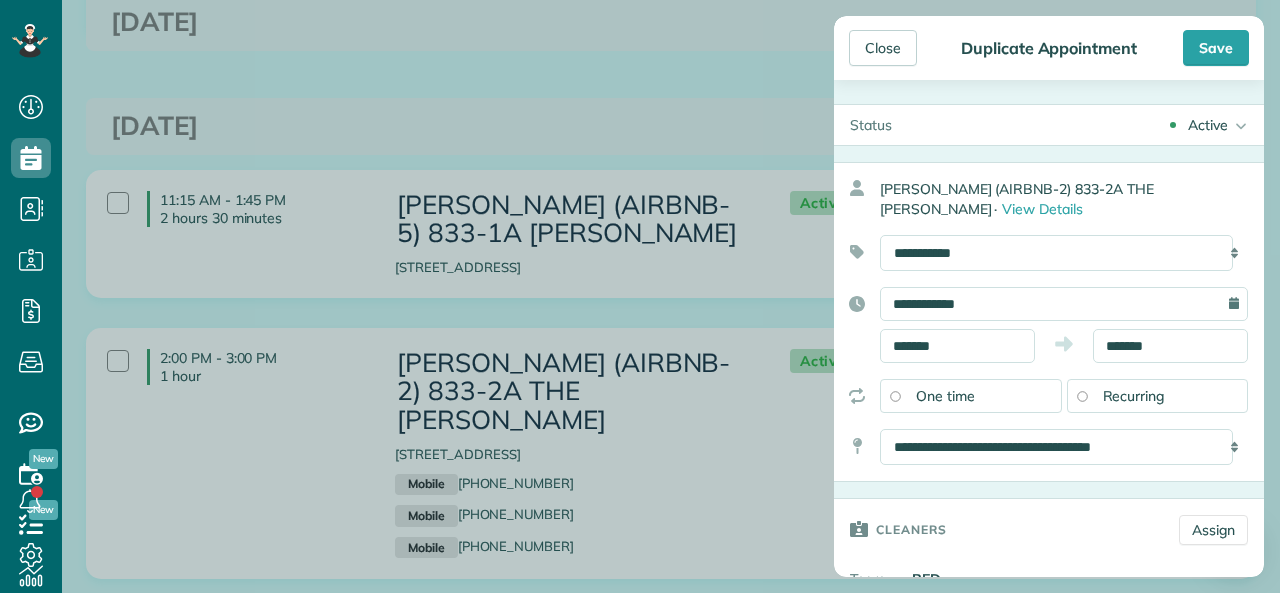 click on "Active" at bounding box center [1208, 125] 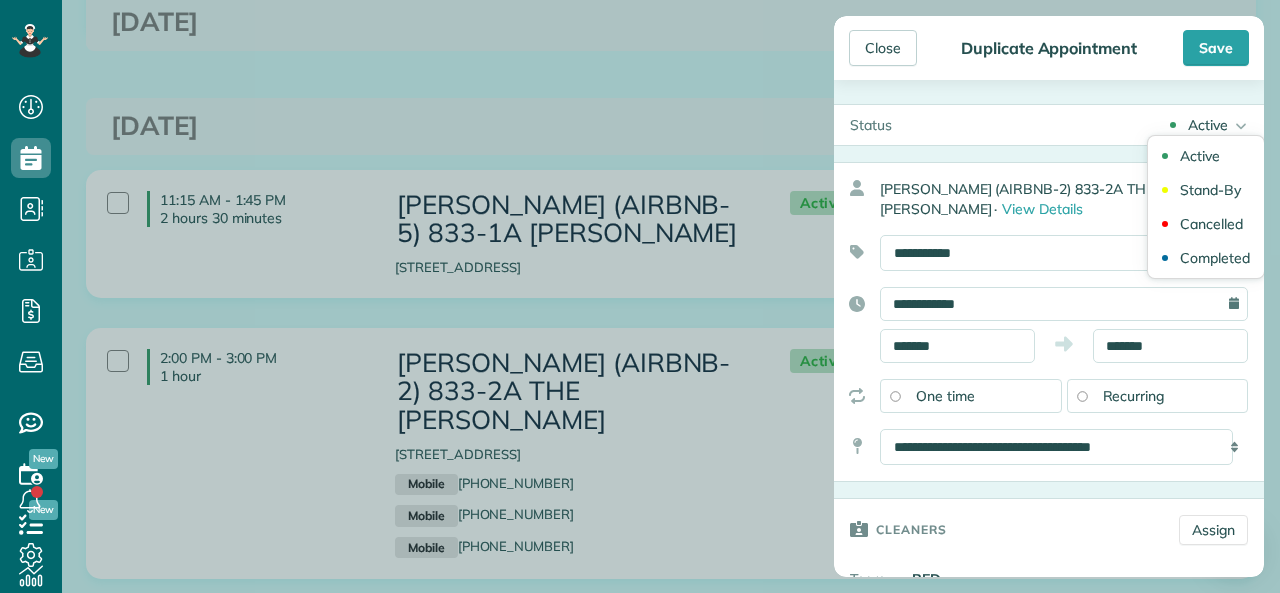 click on "Active
Active
Stand-By
Cancelled
Completed" at bounding box center [1086, 125] 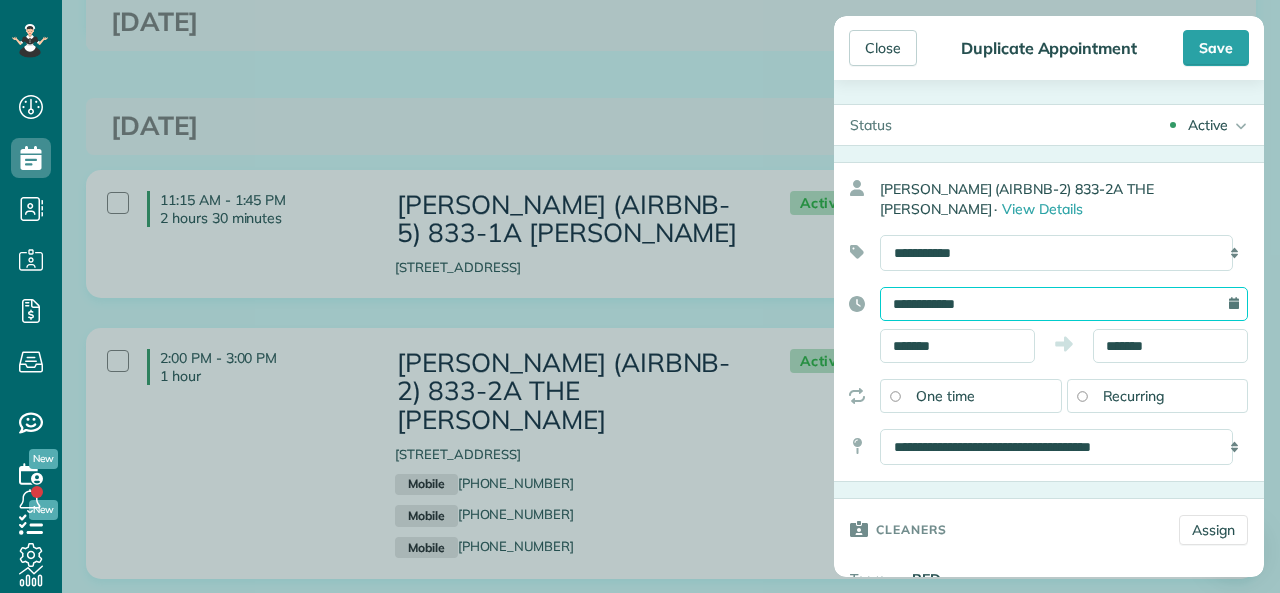 click on "**********" at bounding box center (1064, 304) 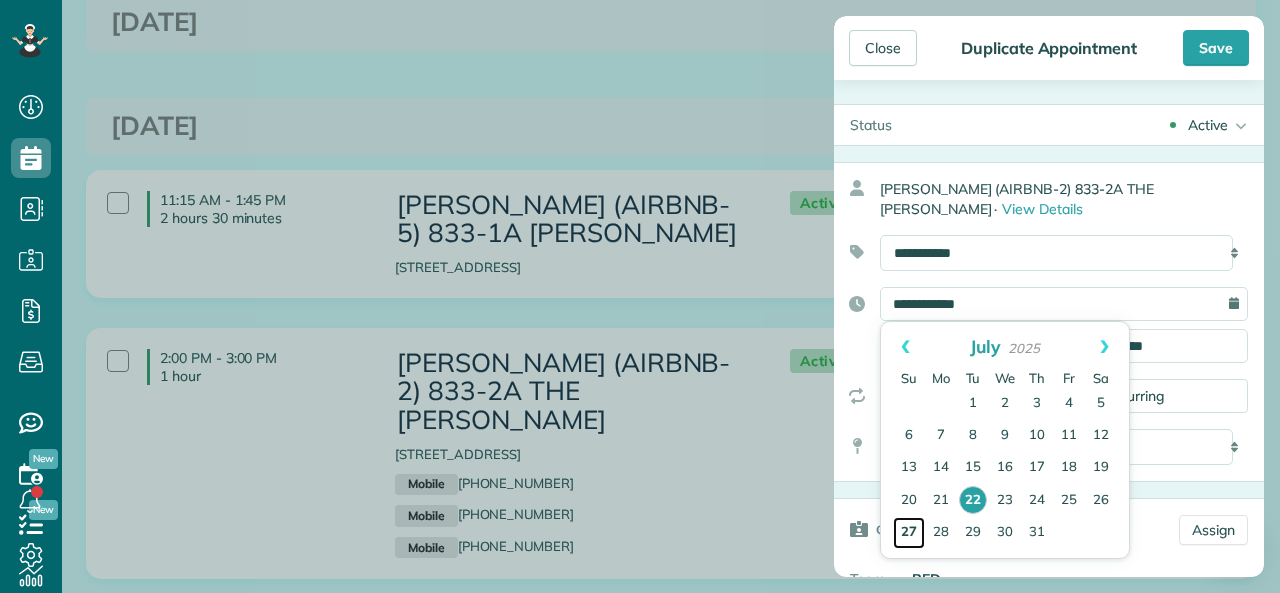 click on "27" at bounding box center (909, 533) 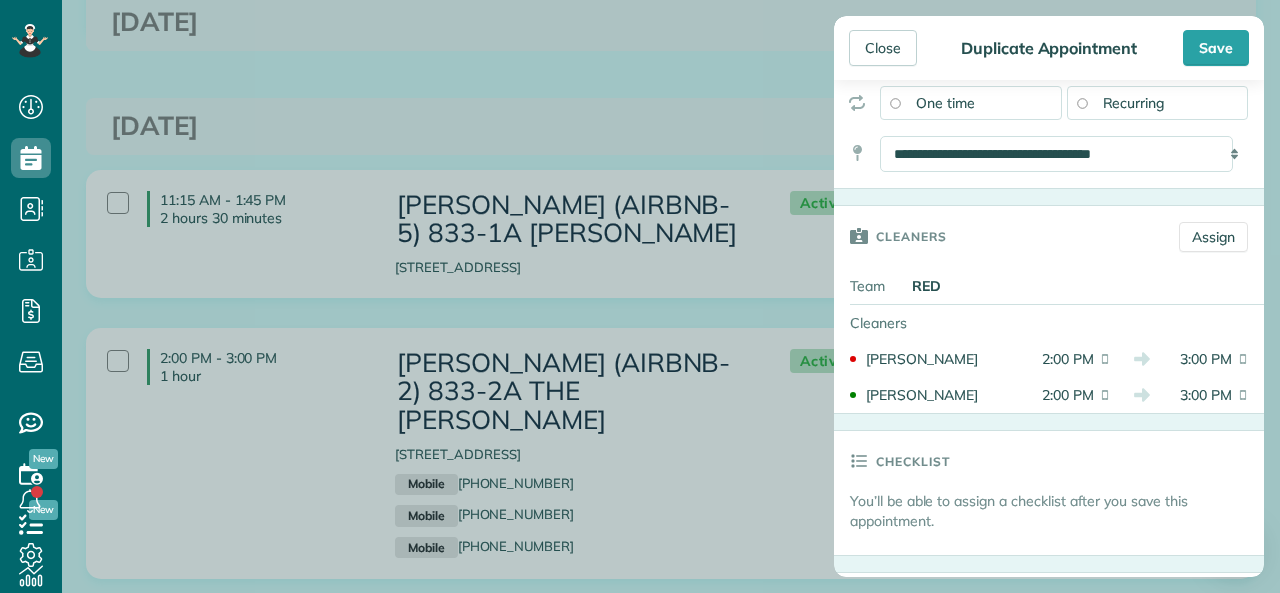 scroll, scrollTop: 300, scrollLeft: 0, axis: vertical 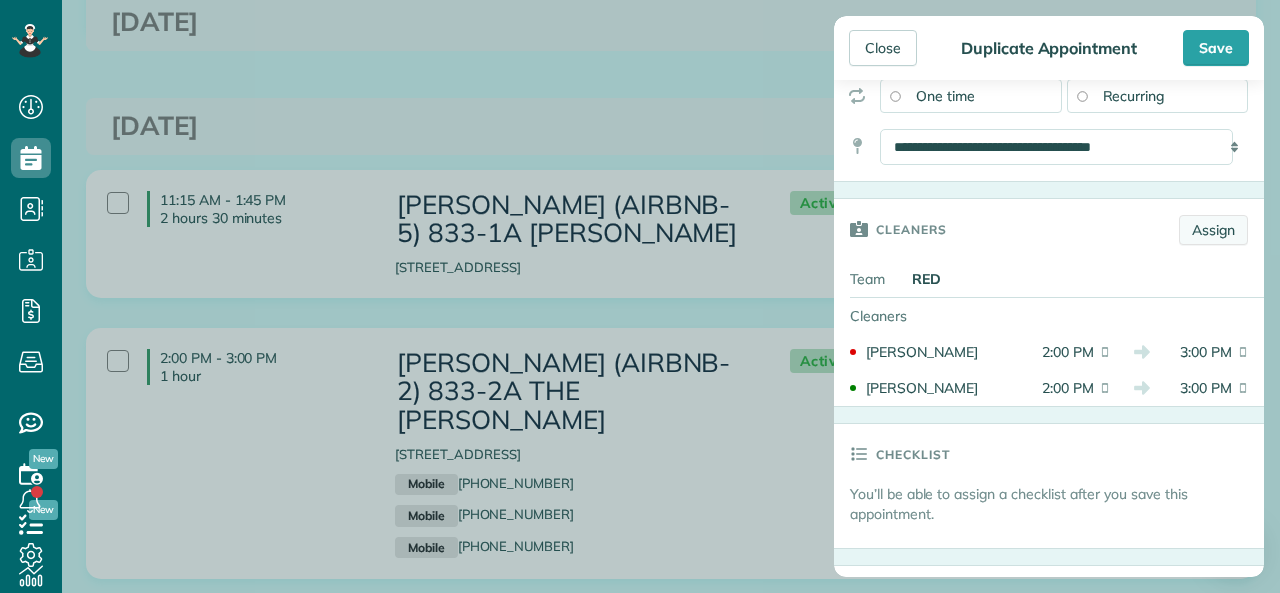 click on "Assign" at bounding box center [1213, 230] 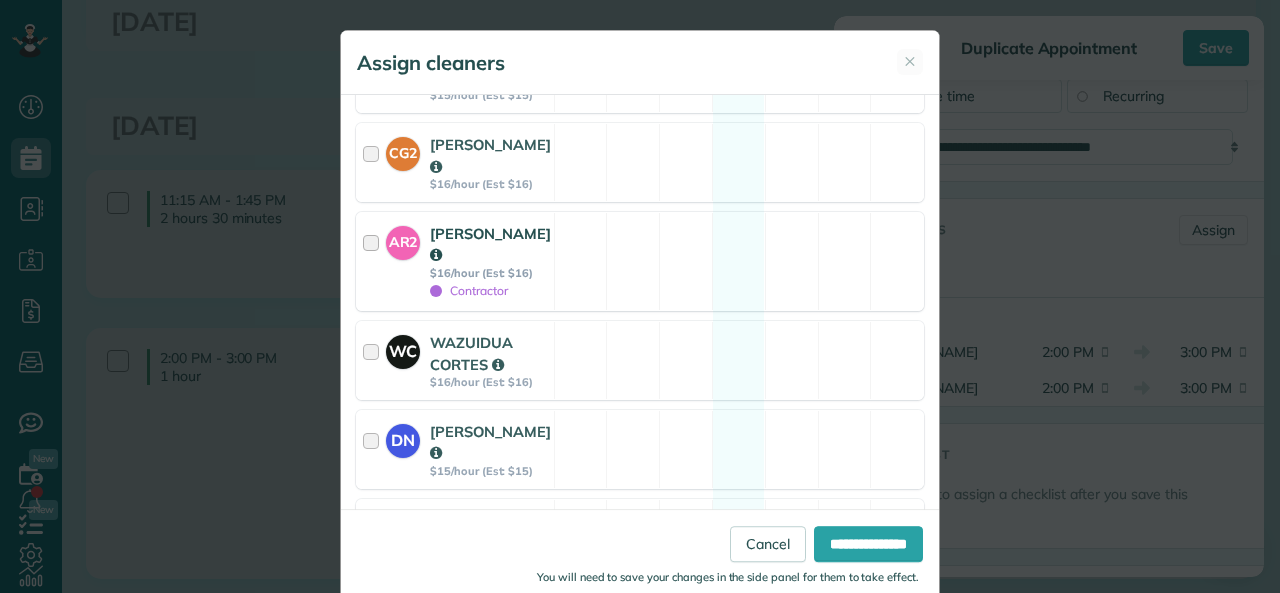 scroll, scrollTop: 1406, scrollLeft: 0, axis: vertical 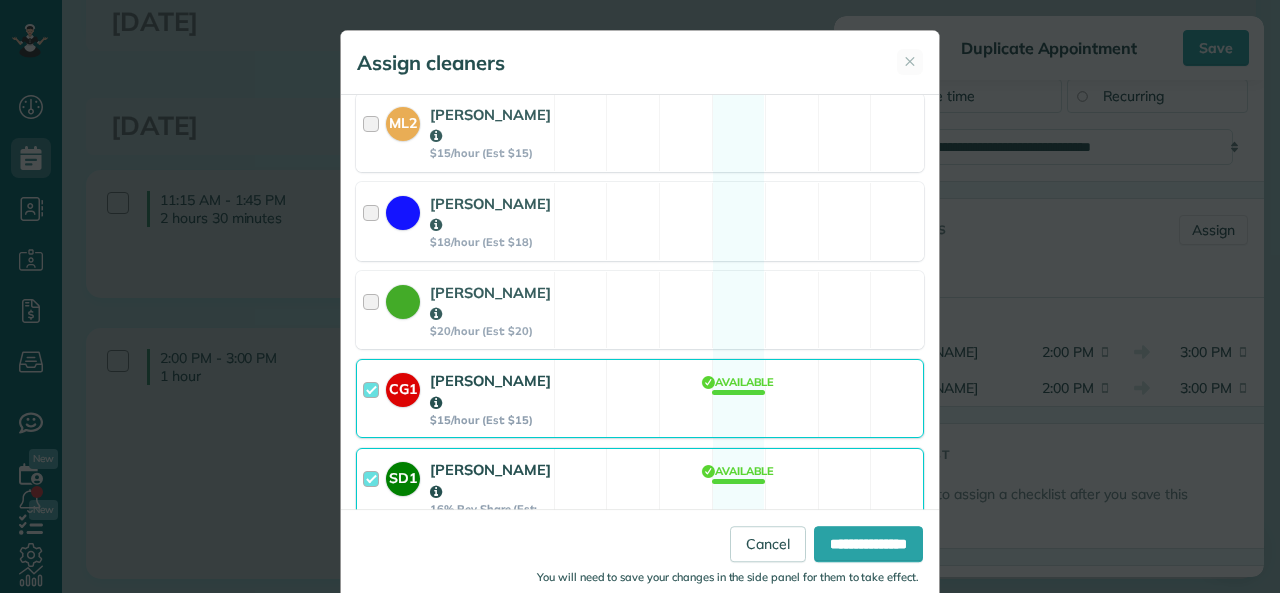 click at bounding box center [374, 398] 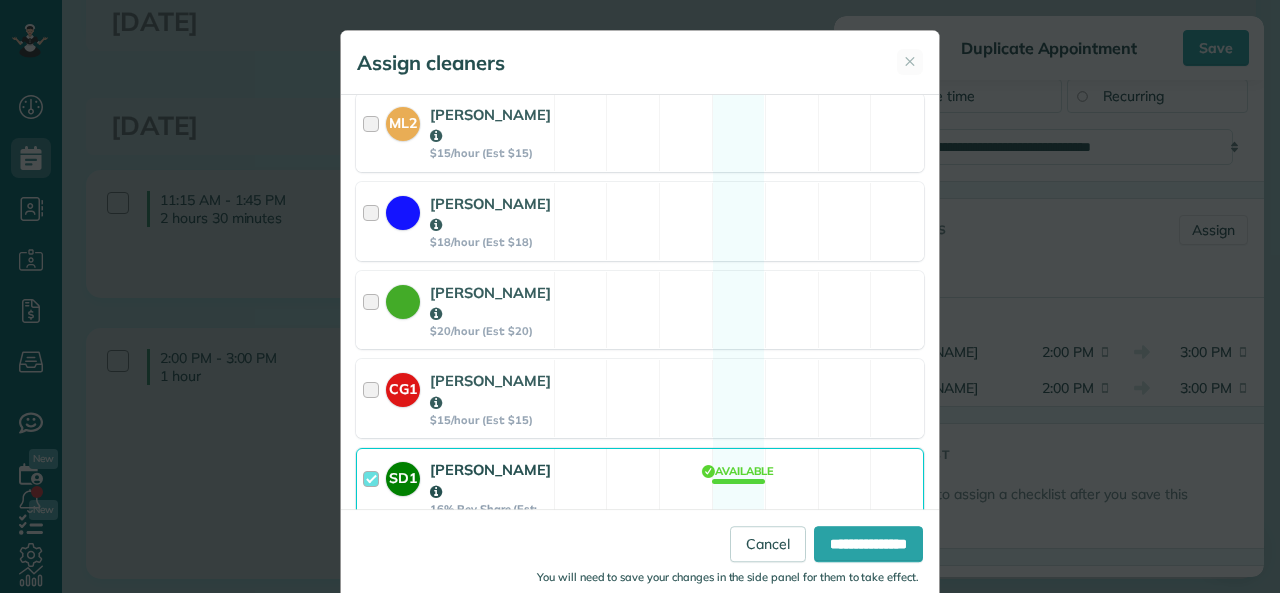 click at bounding box center (374, 494) 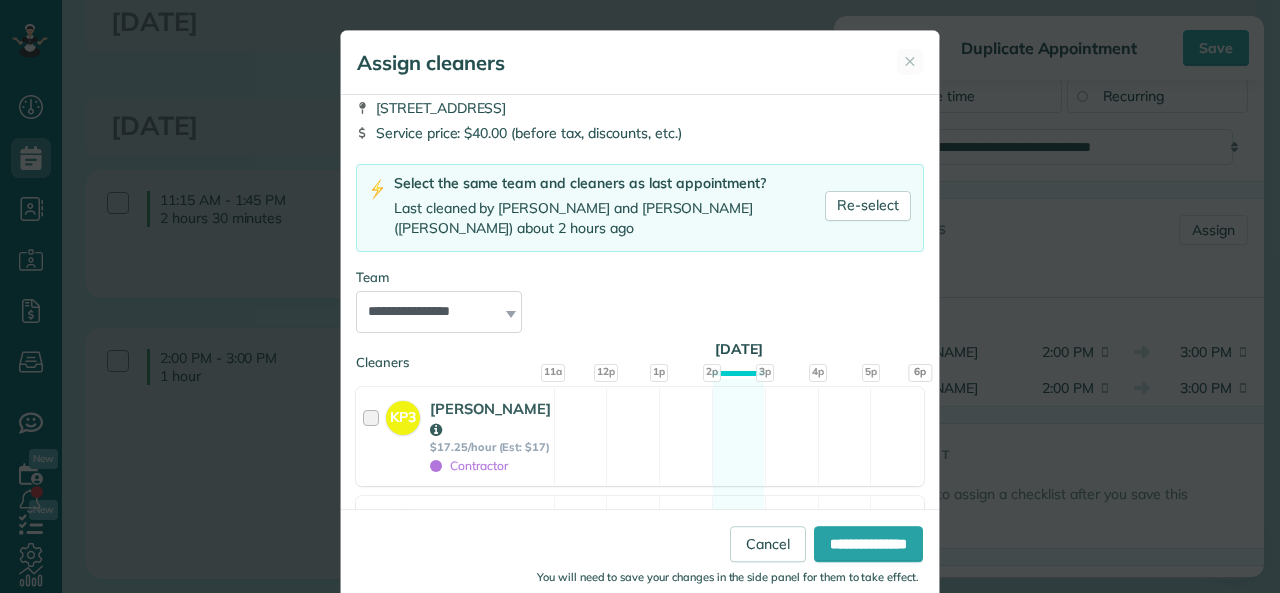 scroll, scrollTop: 0, scrollLeft: 0, axis: both 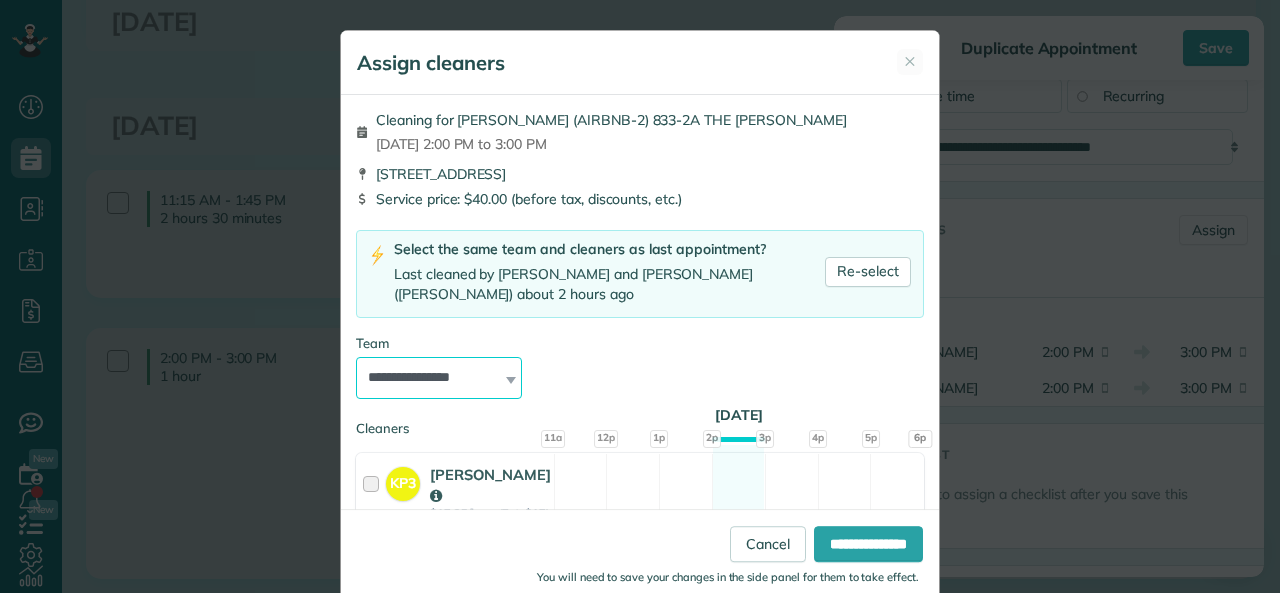 click on "**********" at bounding box center [439, 378] 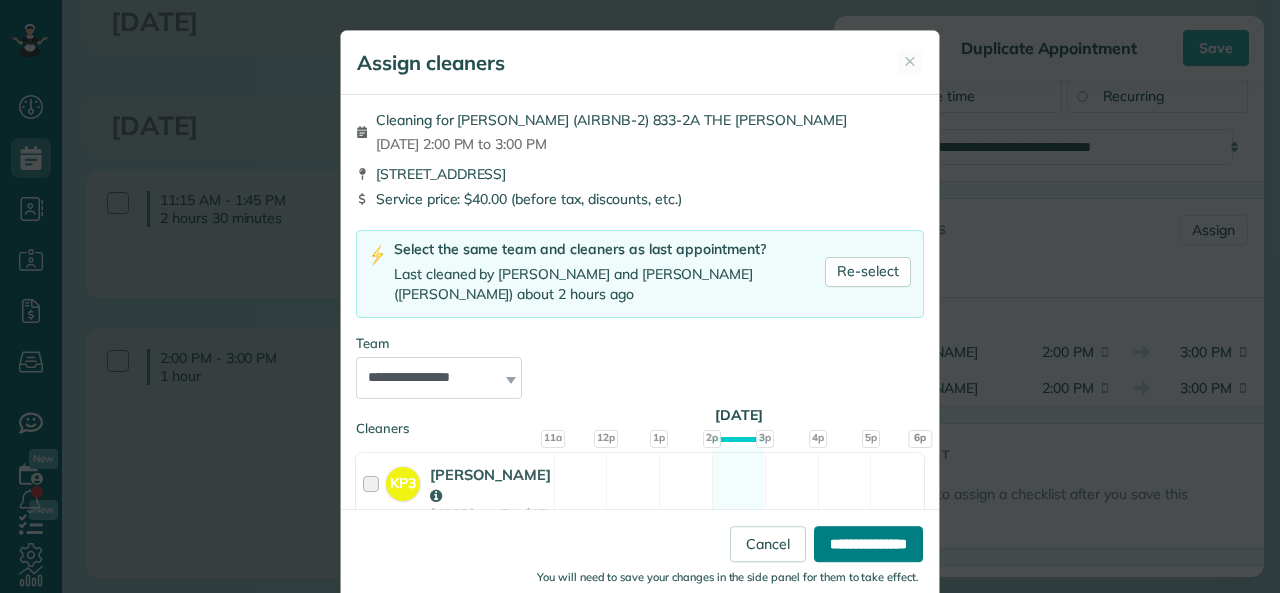 click on "**********" at bounding box center (868, 544) 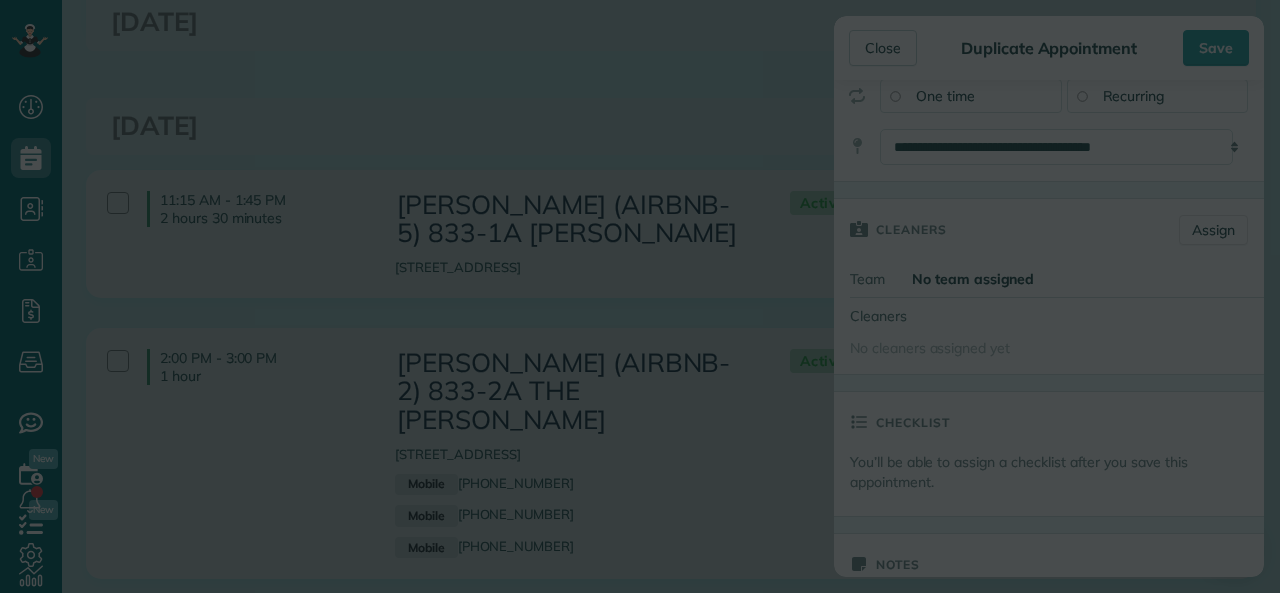 type on "*****" 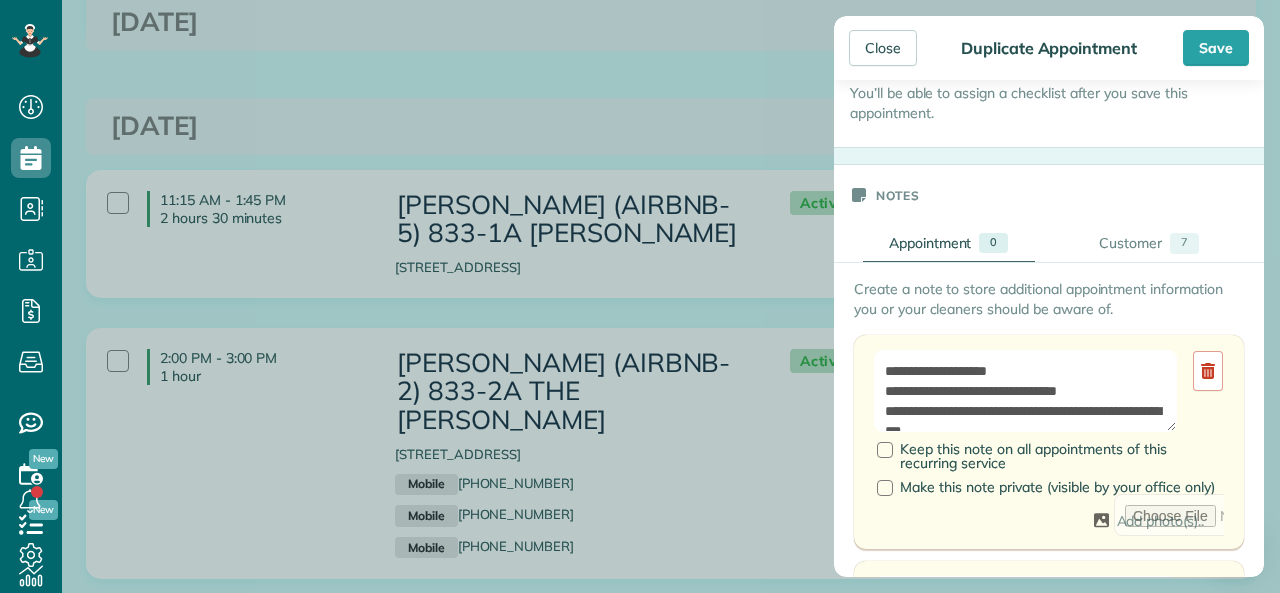 scroll, scrollTop: 700, scrollLeft: 0, axis: vertical 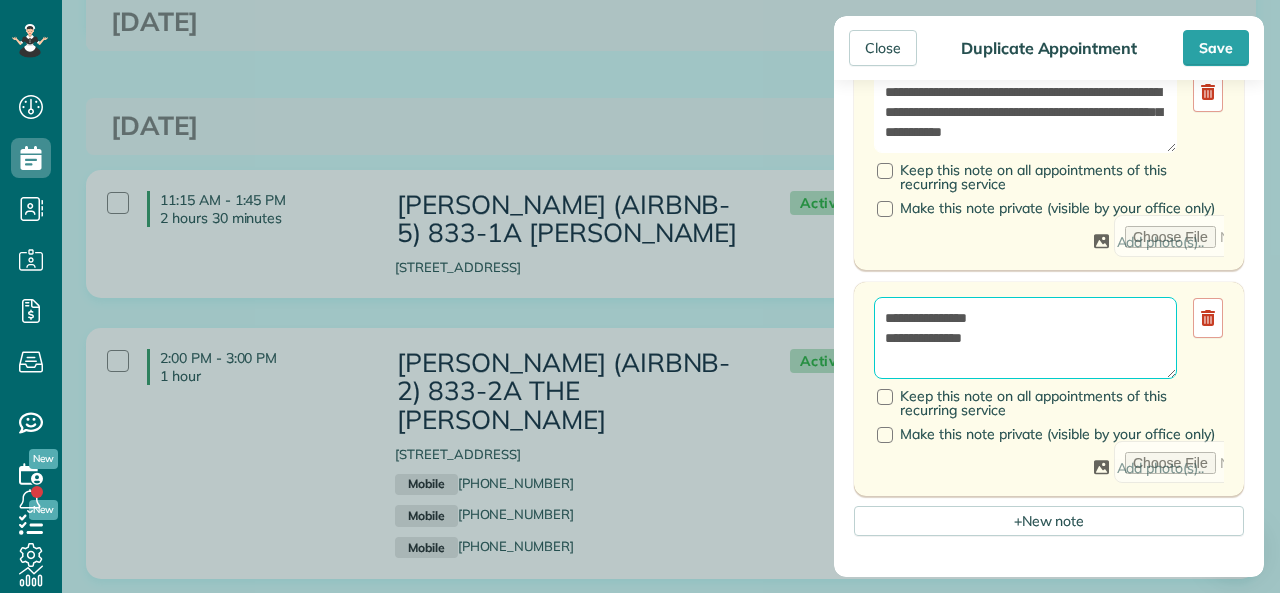 click on "**********" at bounding box center (1025, 338) 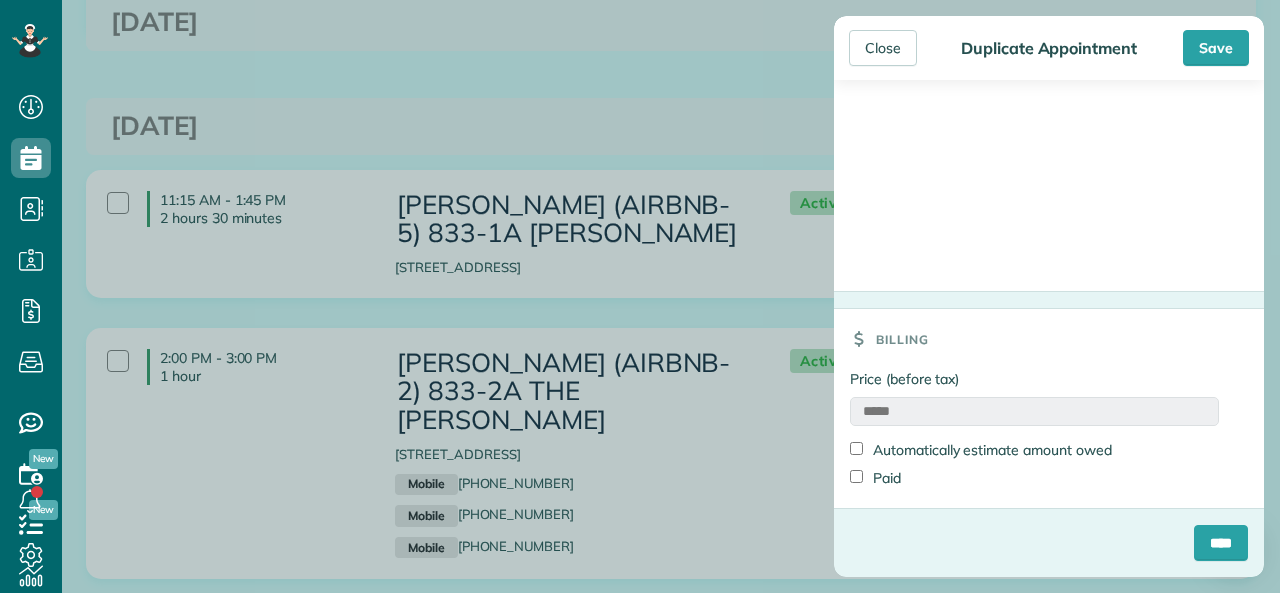 scroll, scrollTop: 2803, scrollLeft: 0, axis: vertical 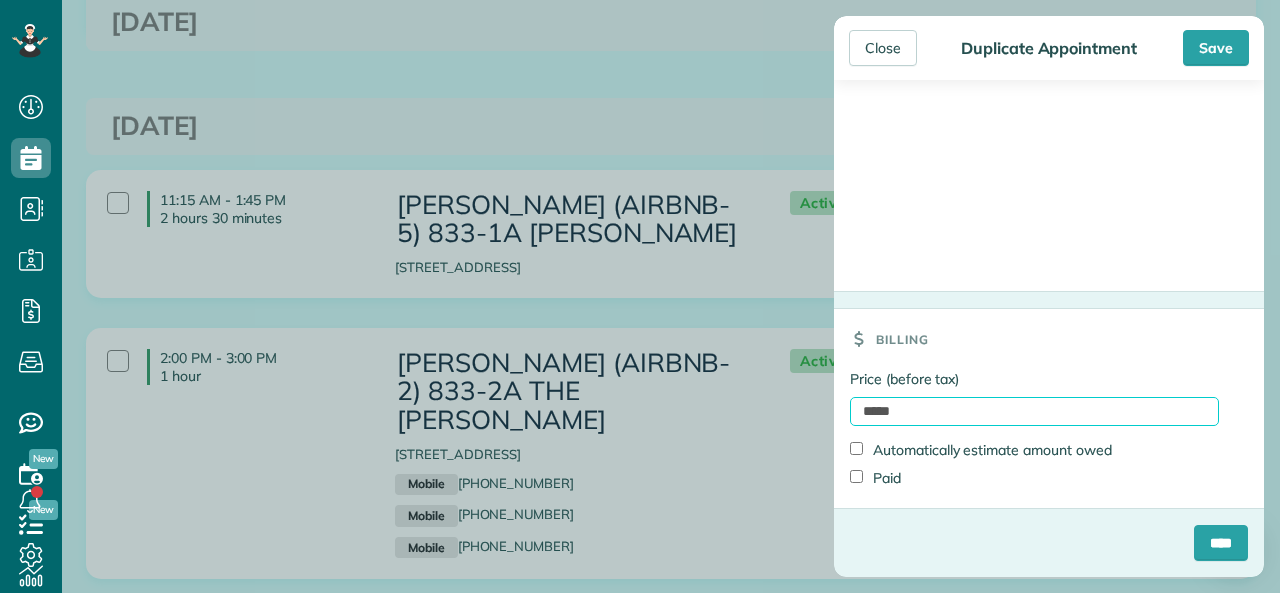 click on "*****" at bounding box center (1034, 411) 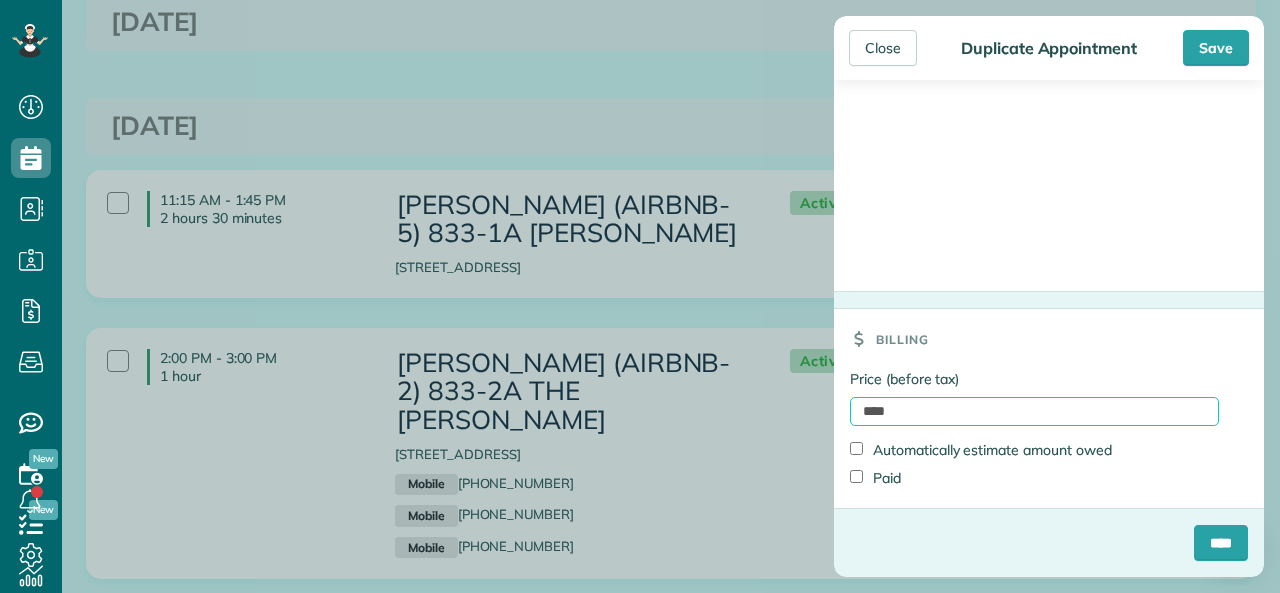 type on "*******" 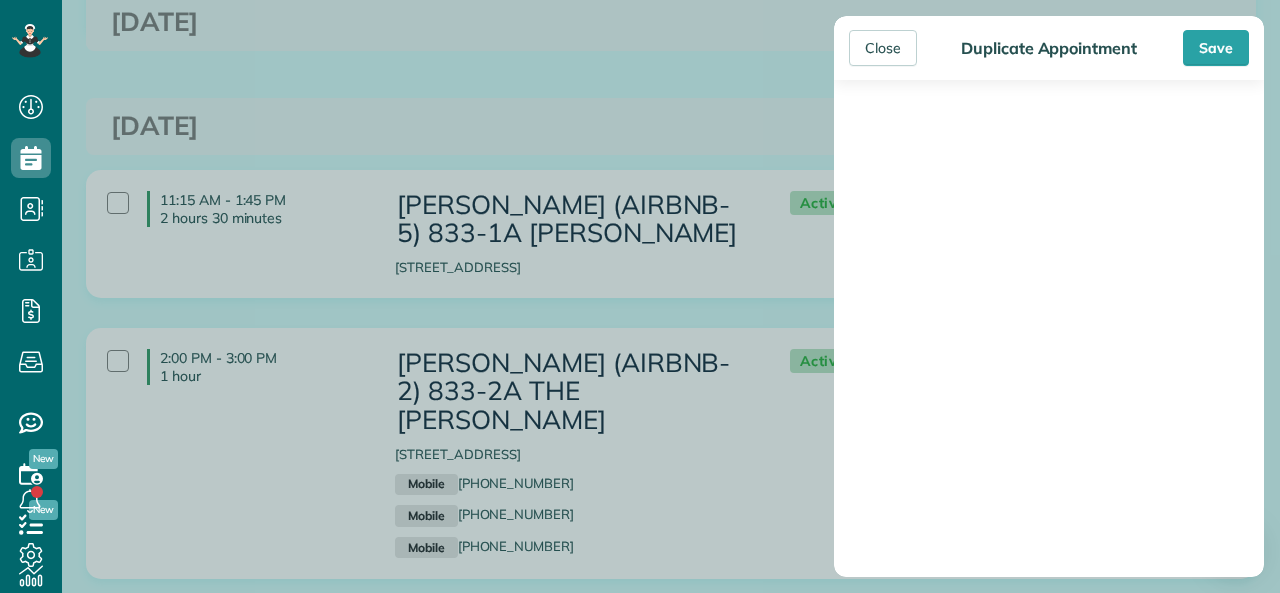 scroll, scrollTop: 2800, scrollLeft: 0, axis: vertical 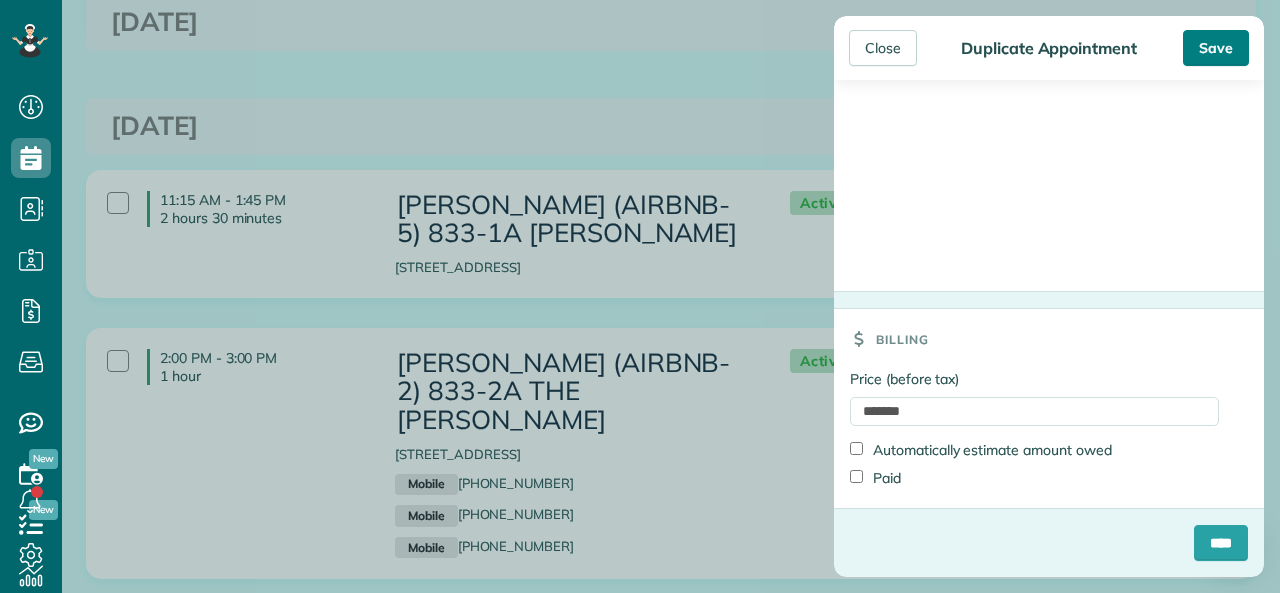 click on "Save" at bounding box center [1216, 48] 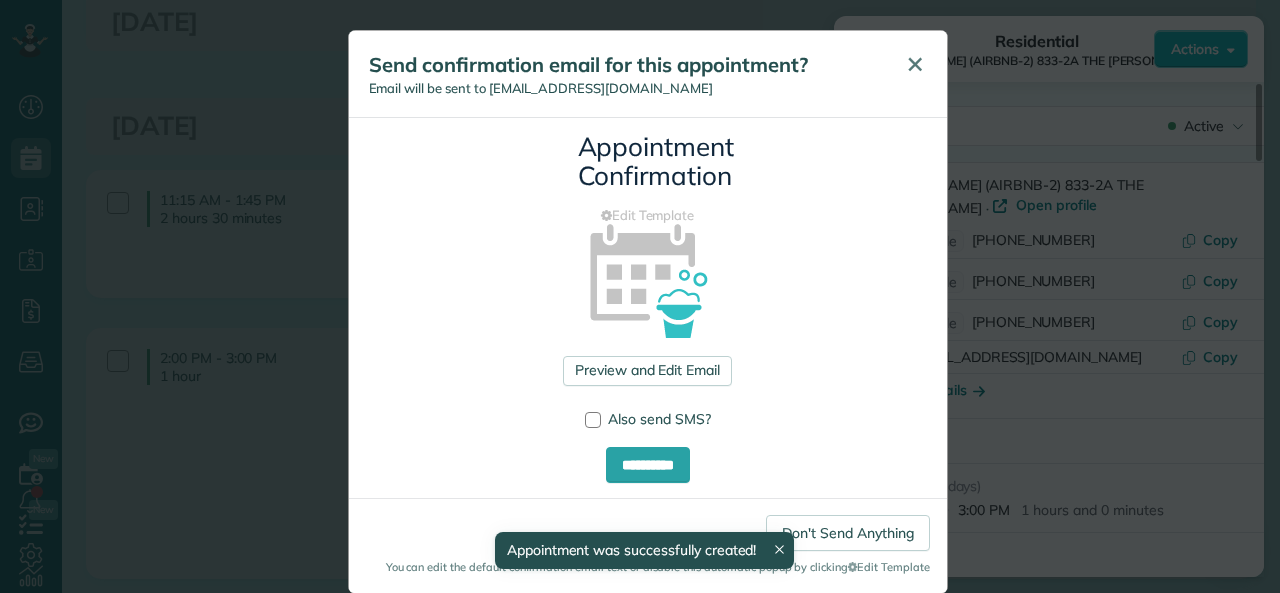click on "✕" at bounding box center [915, 64] 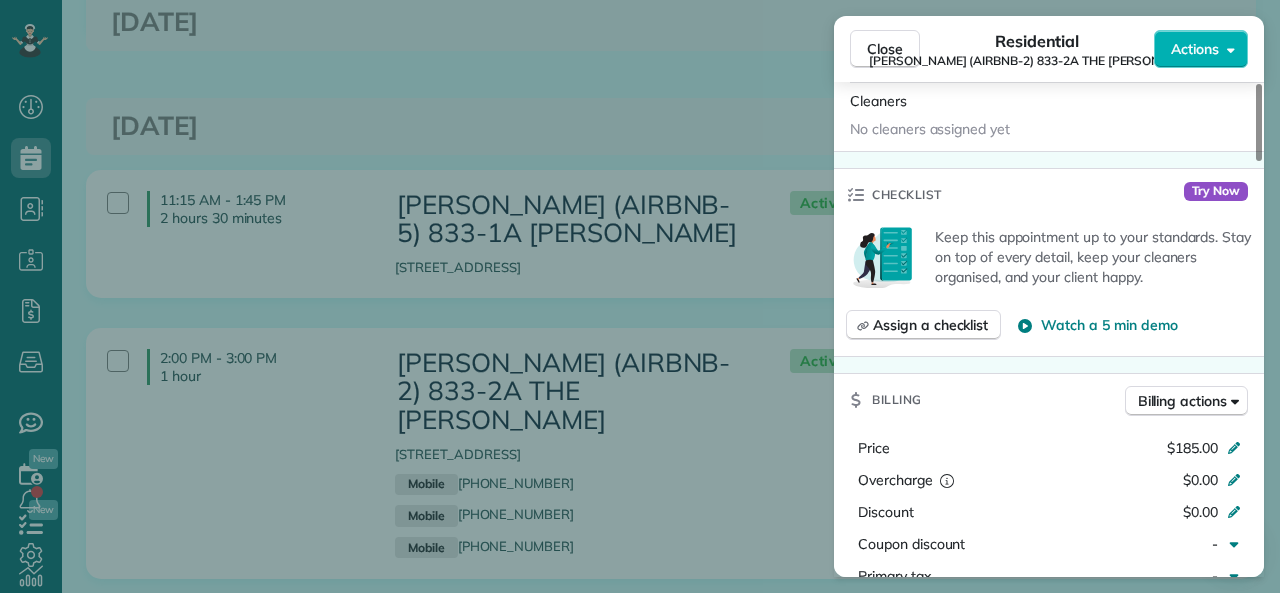 scroll, scrollTop: 1000, scrollLeft: 0, axis: vertical 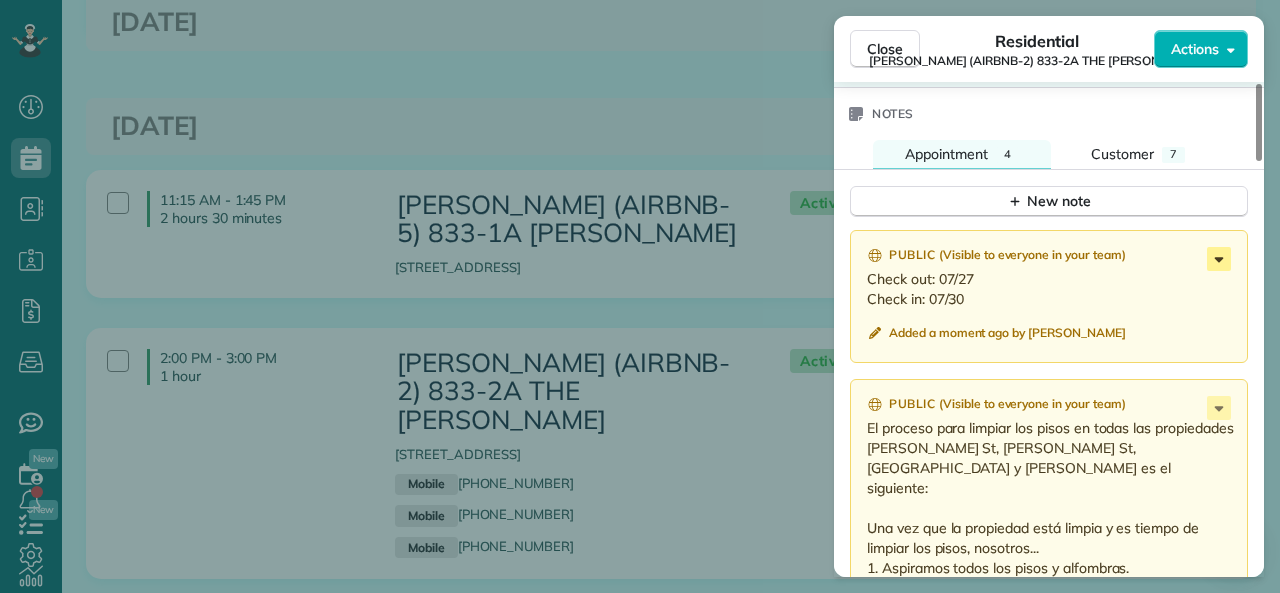 click 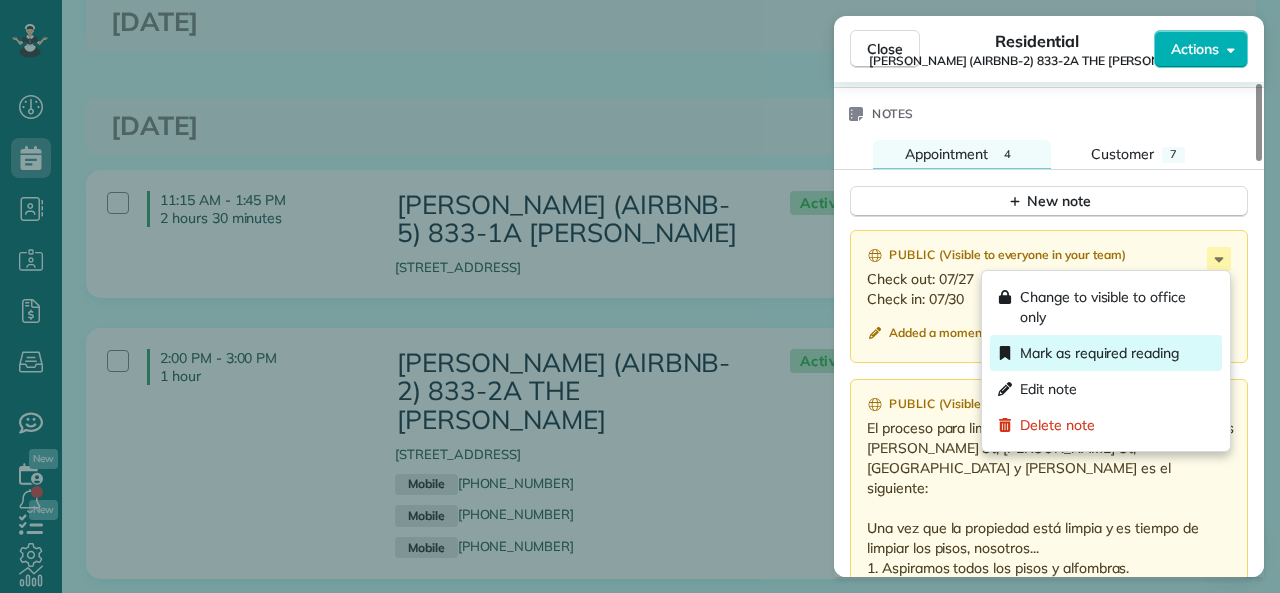 click on "Mark as required reading" at bounding box center (1106, 353) 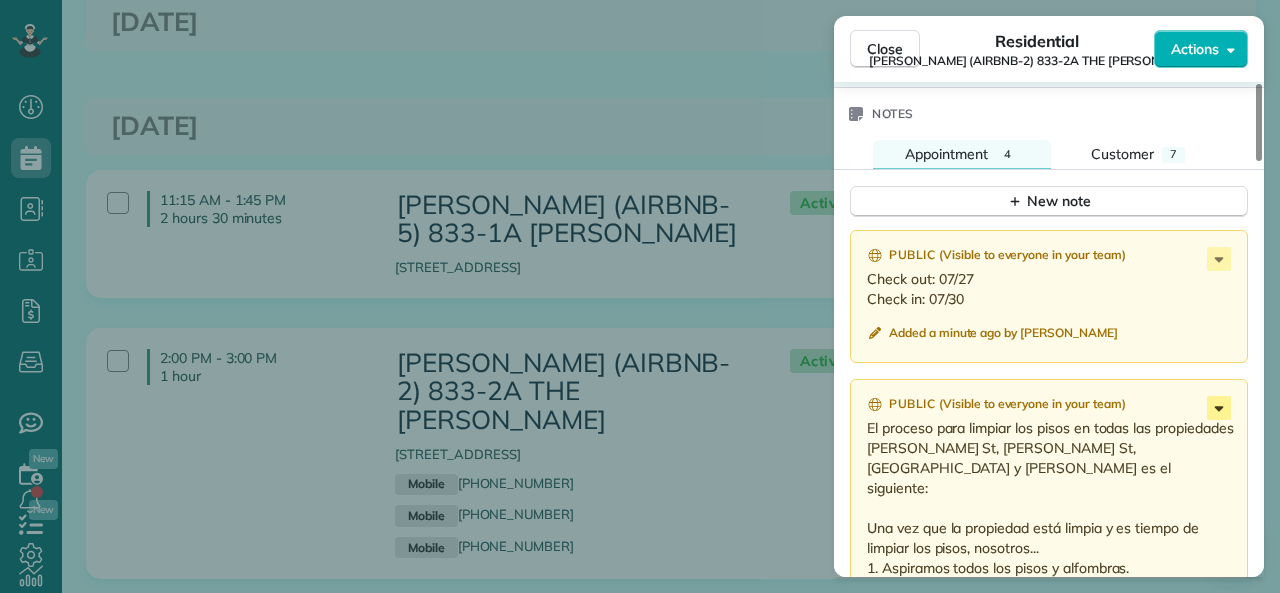 click 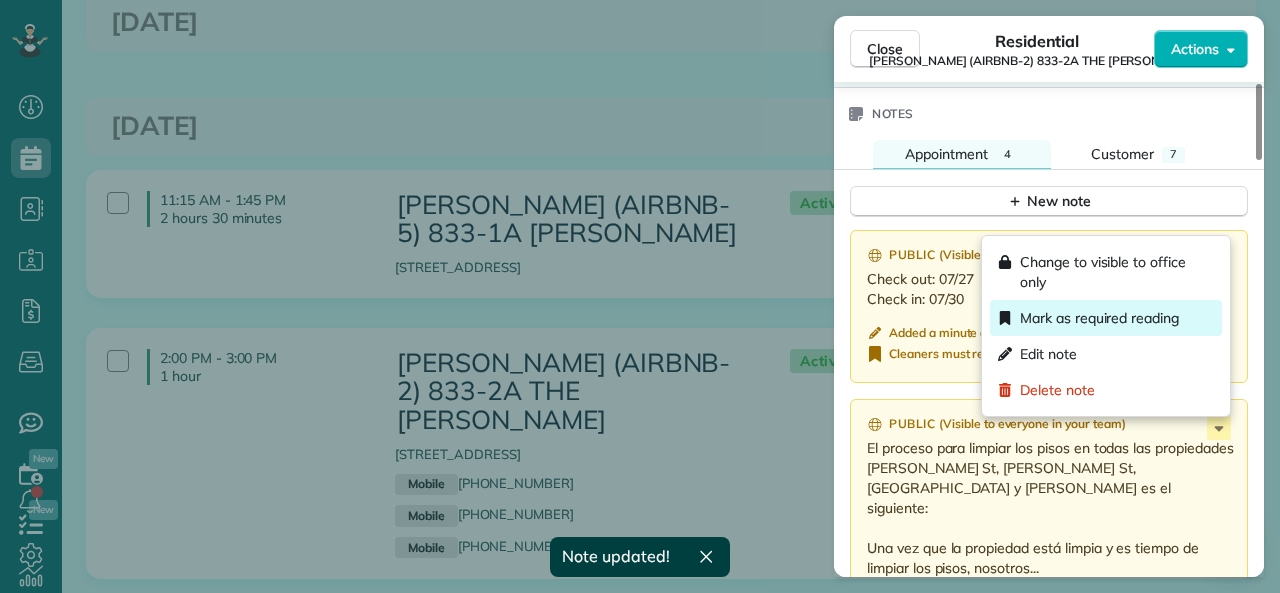 click on "Mark as required reading" at bounding box center [1099, 318] 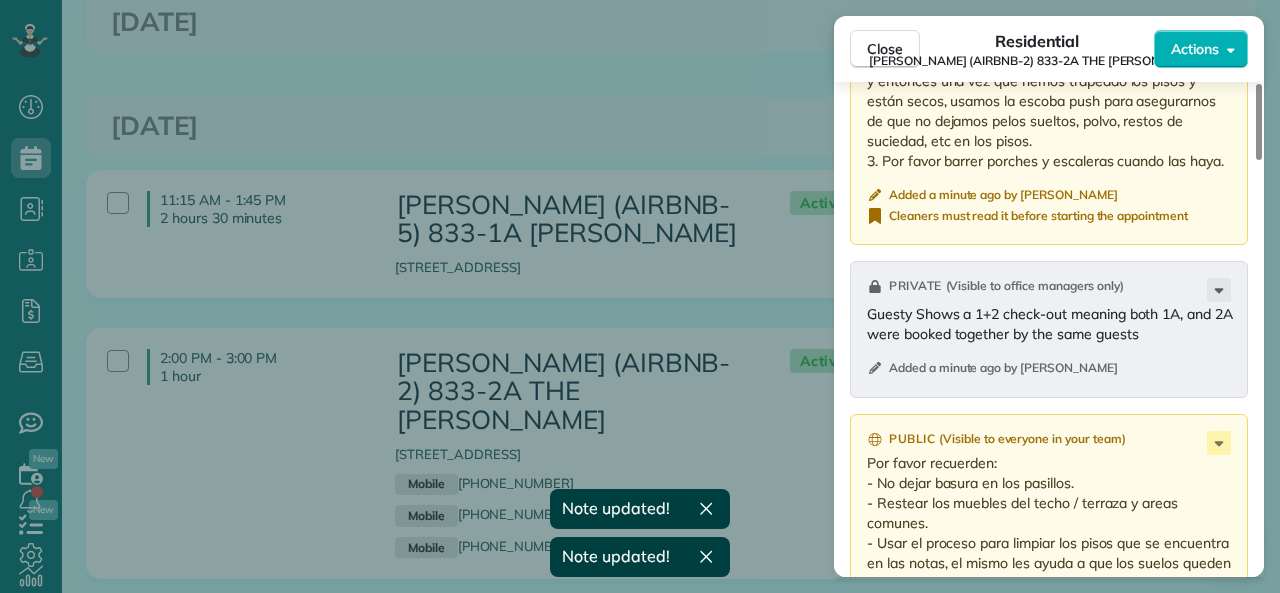 scroll, scrollTop: 2300, scrollLeft: 0, axis: vertical 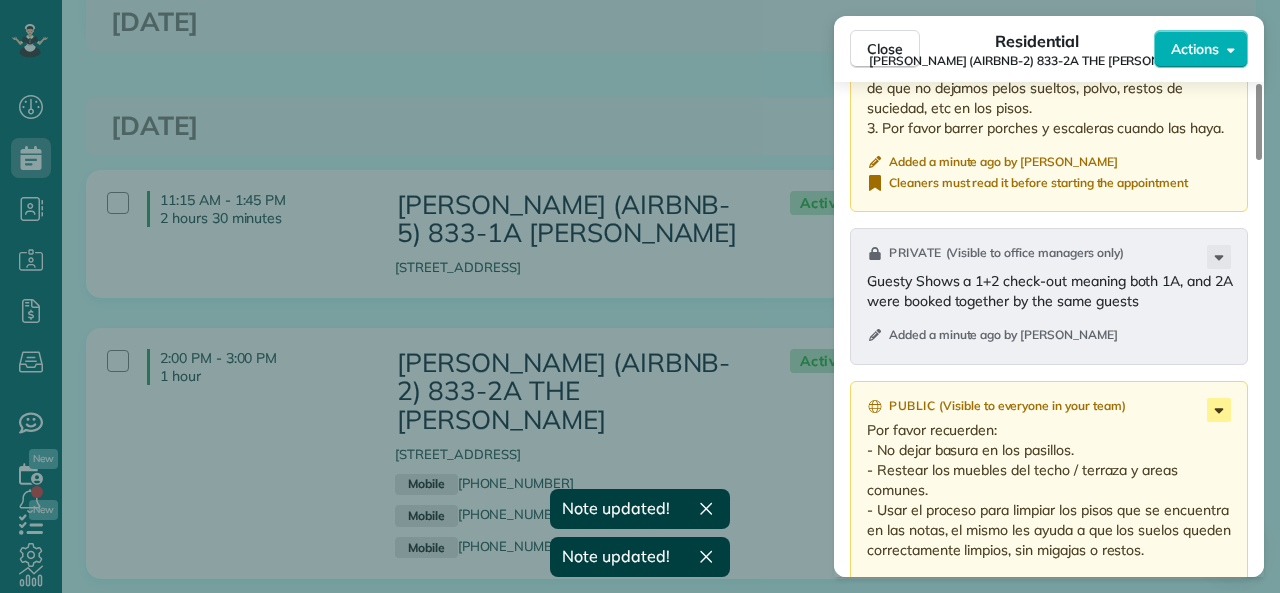 click 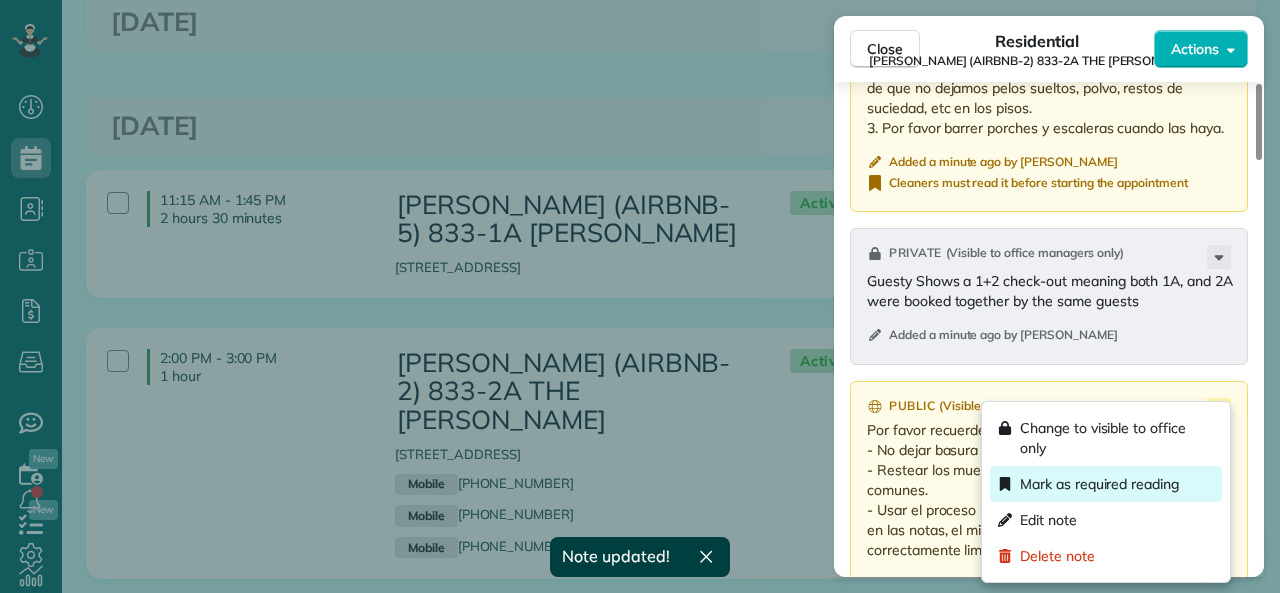click on "Mark as required reading" at bounding box center (1099, 484) 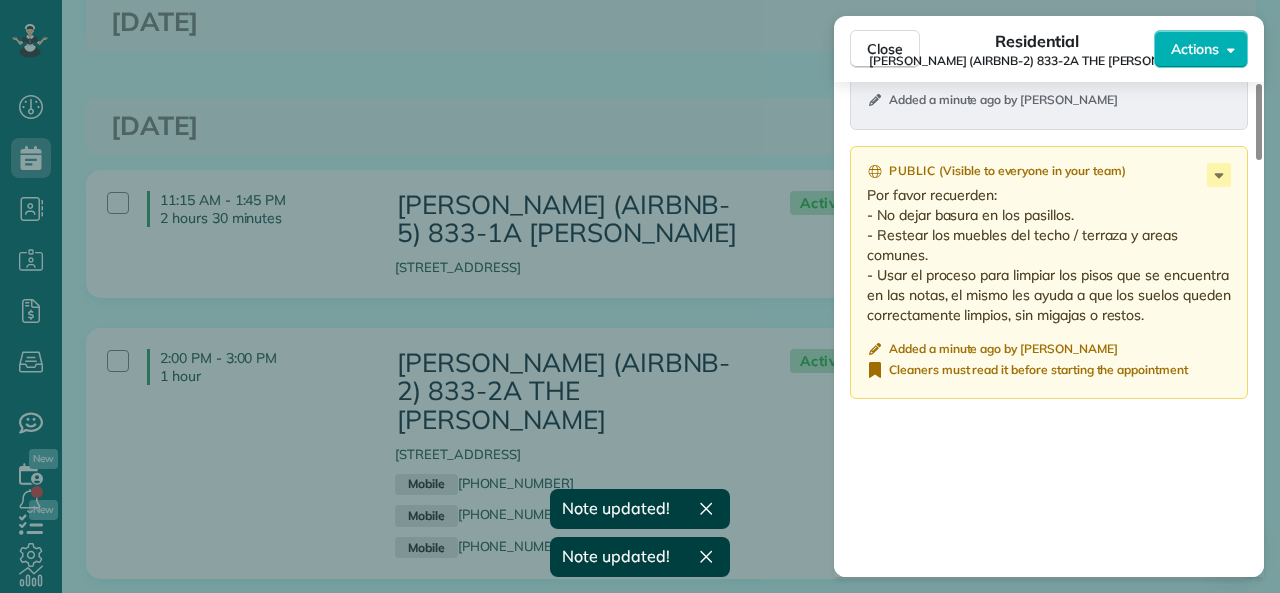 scroll, scrollTop: 2710, scrollLeft: 0, axis: vertical 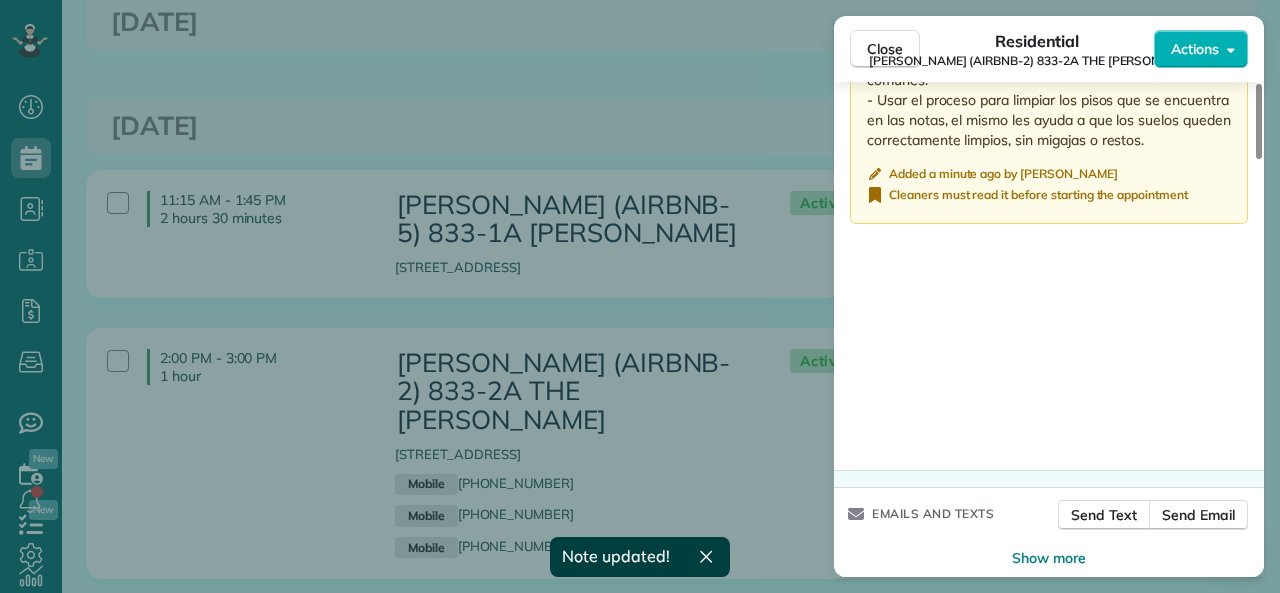 drag, startPoint x: 877, startPoint y: 50, endPoint x: 881, endPoint y: 130, distance: 80.09994 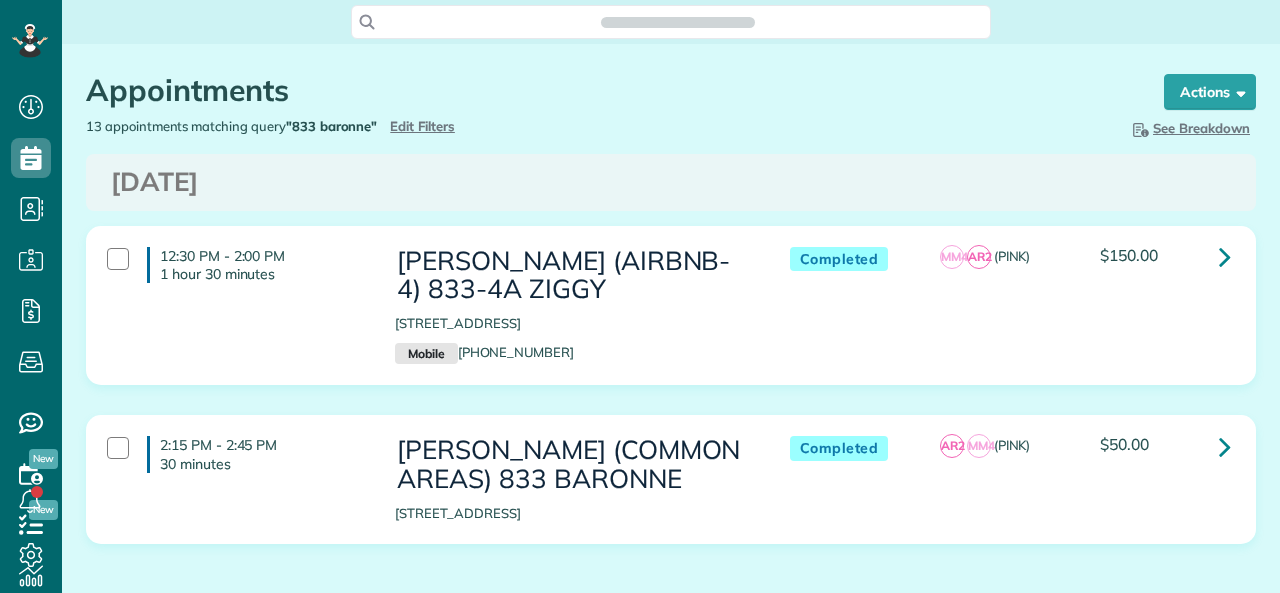 scroll, scrollTop: 0, scrollLeft: 0, axis: both 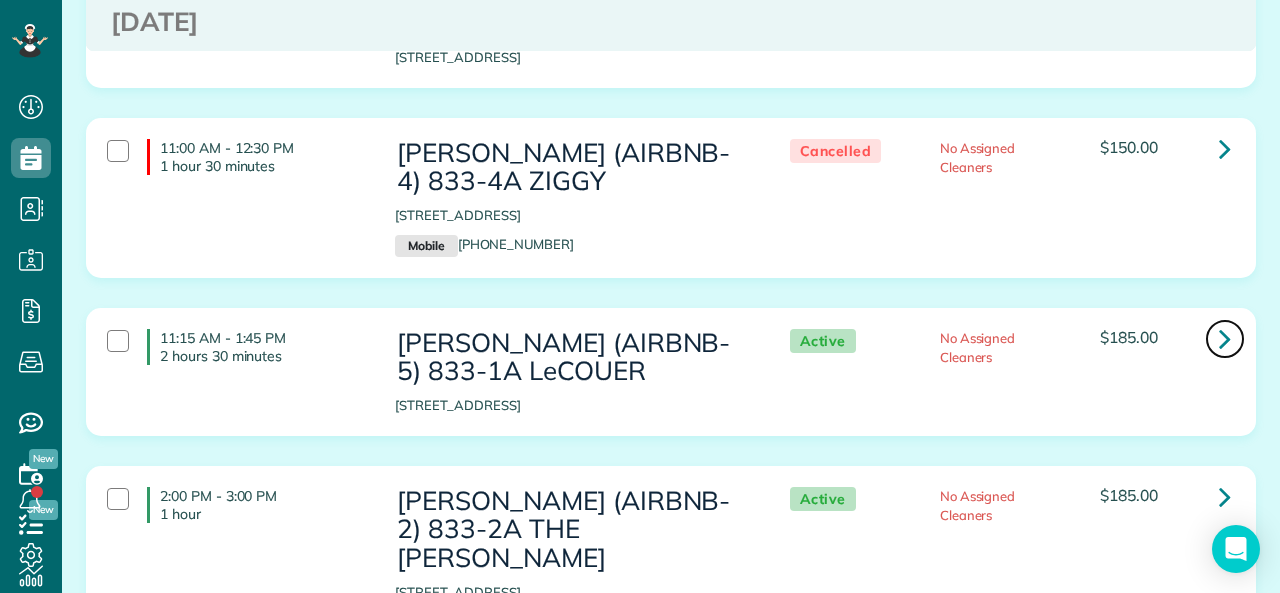 click at bounding box center [1225, 338] 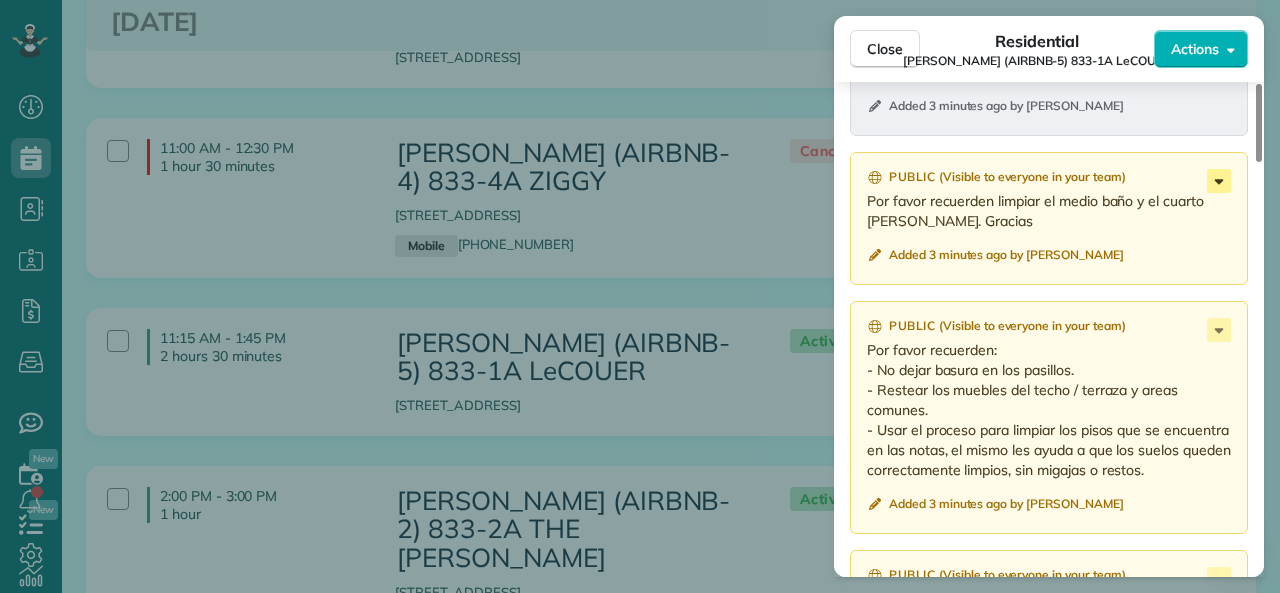 scroll, scrollTop: 1800, scrollLeft: 0, axis: vertical 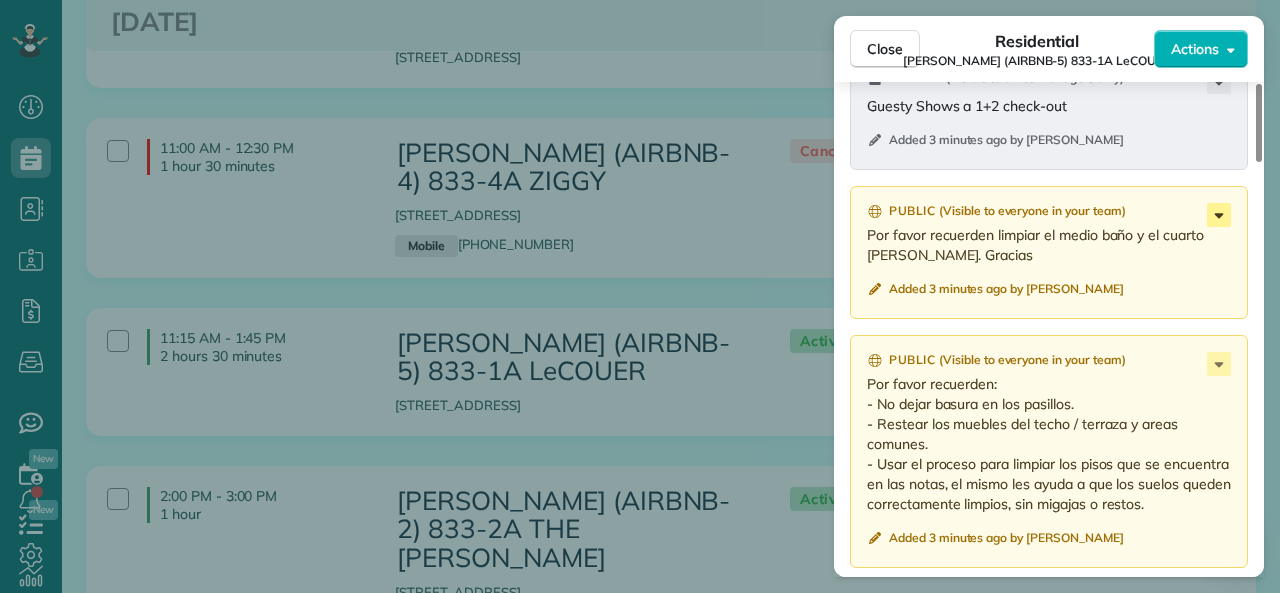 click 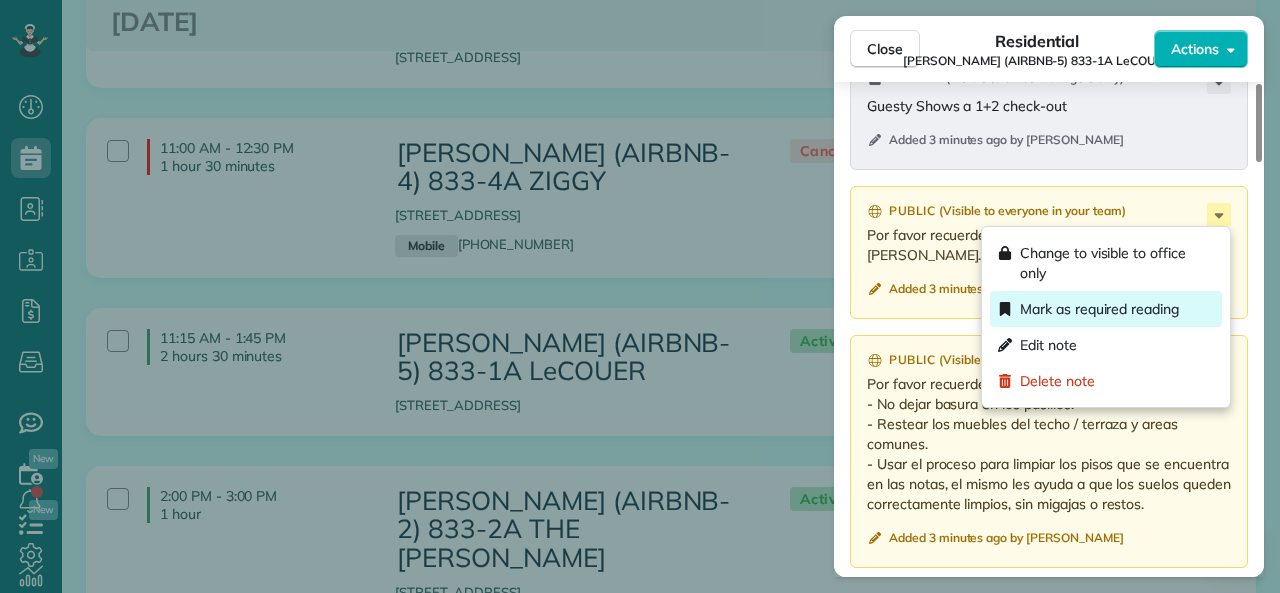 click on "Mark as required reading" at bounding box center [1099, 309] 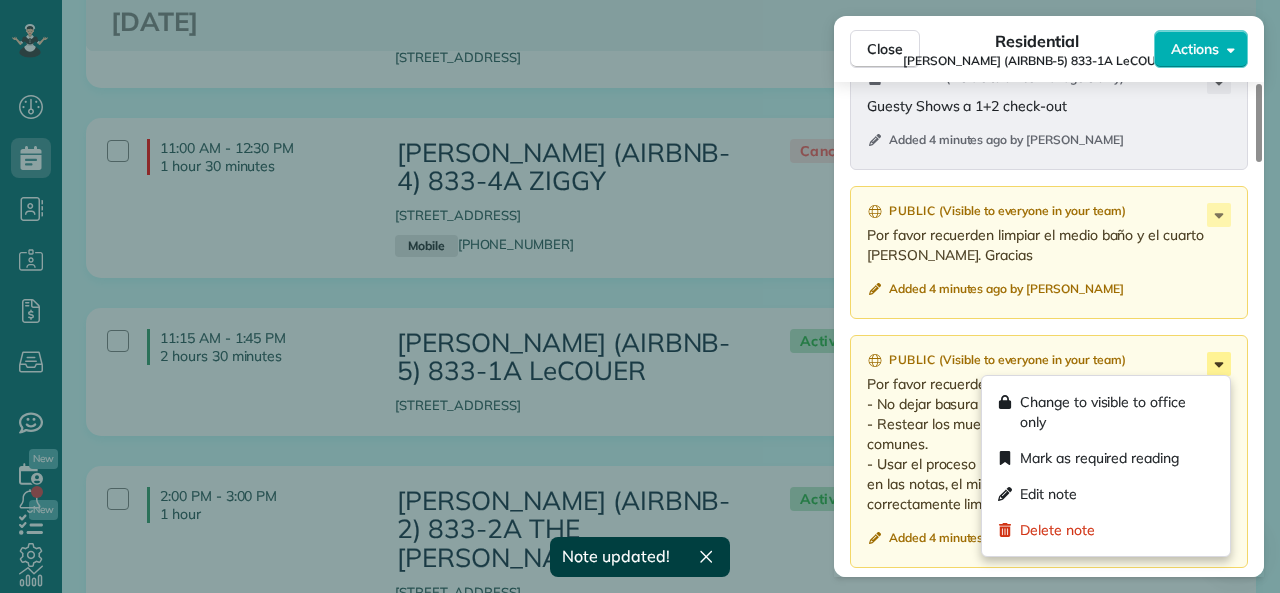 click 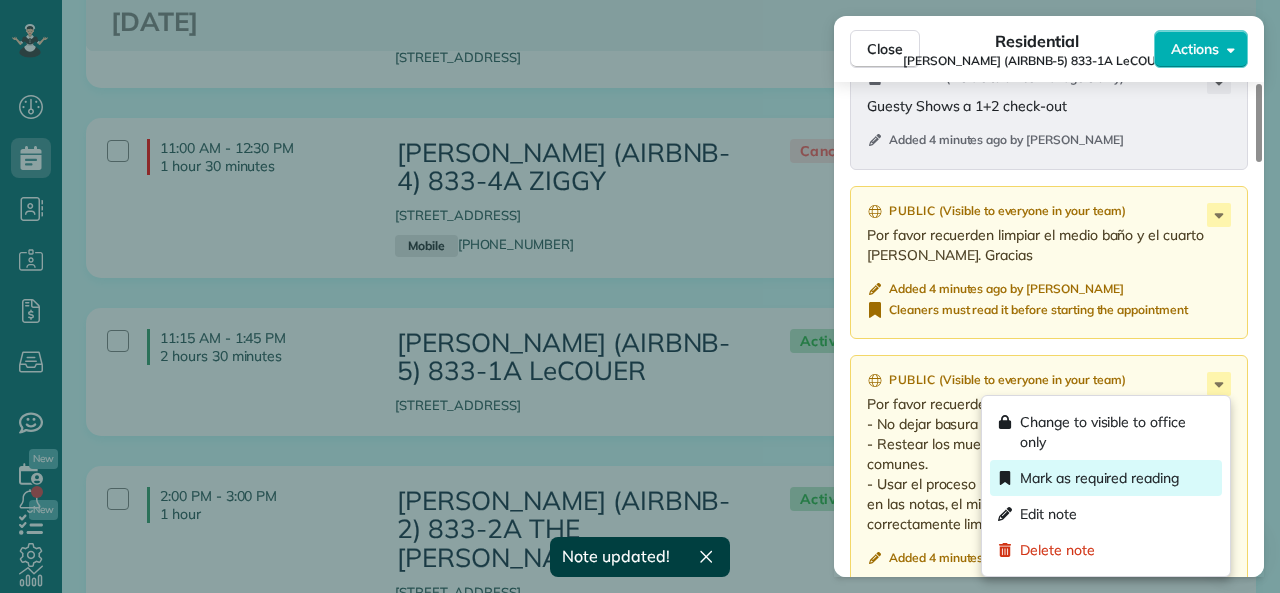 click on "Mark as required reading" at bounding box center [1099, 478] 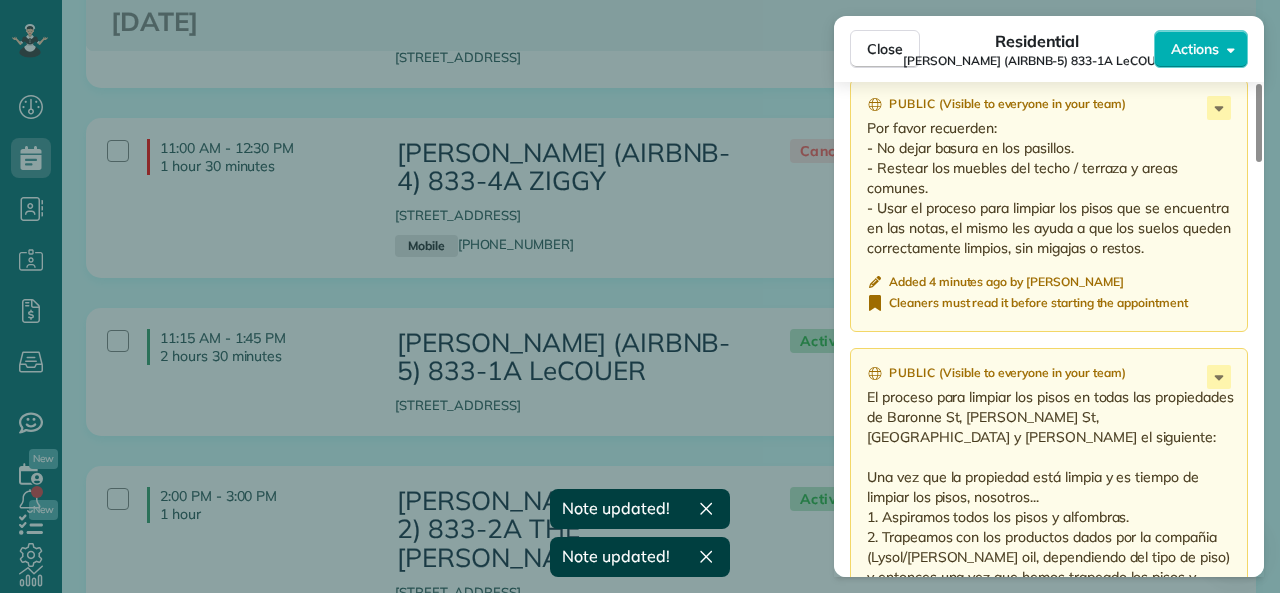 scroll, scrollTop: 2100, scrollLeft: 0, axis: vertical 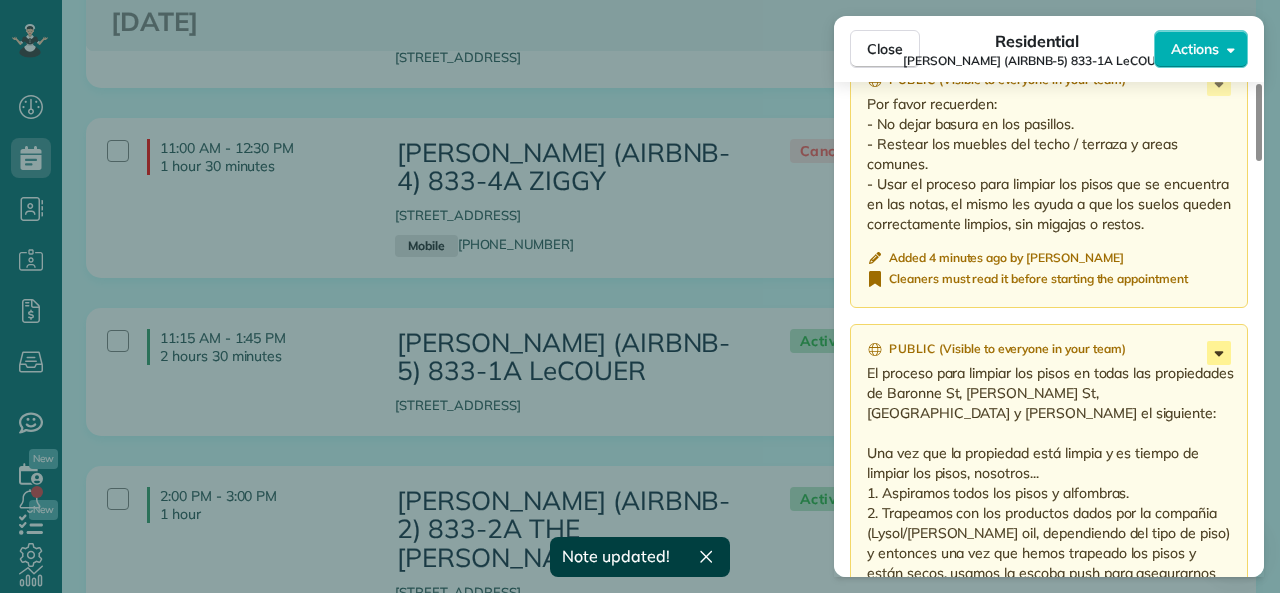 click 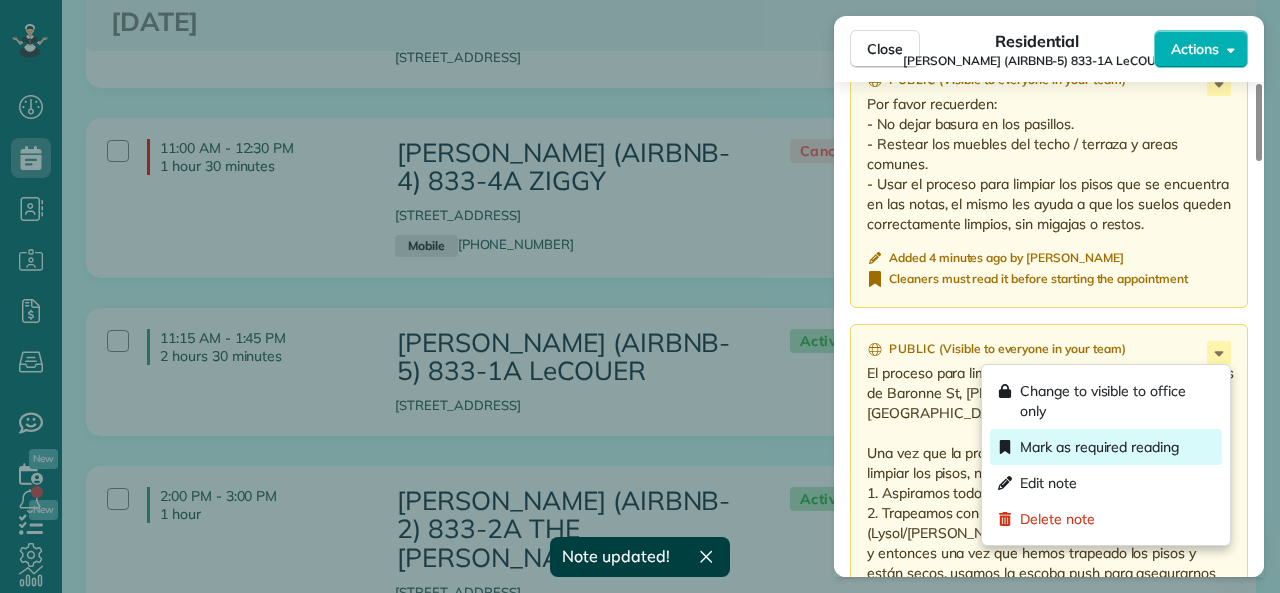 click on "Mark as required reading" at bounding box center (1099, 447) 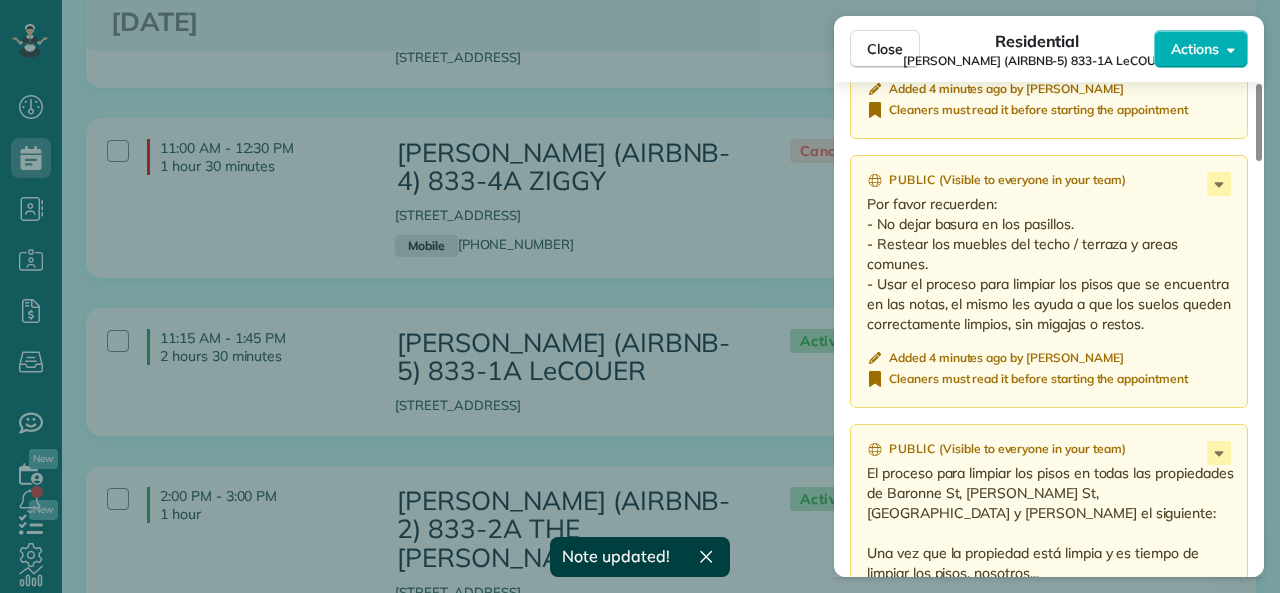 scroll, scrollTop: 1600, scrollLeft: 0, axis: vertical 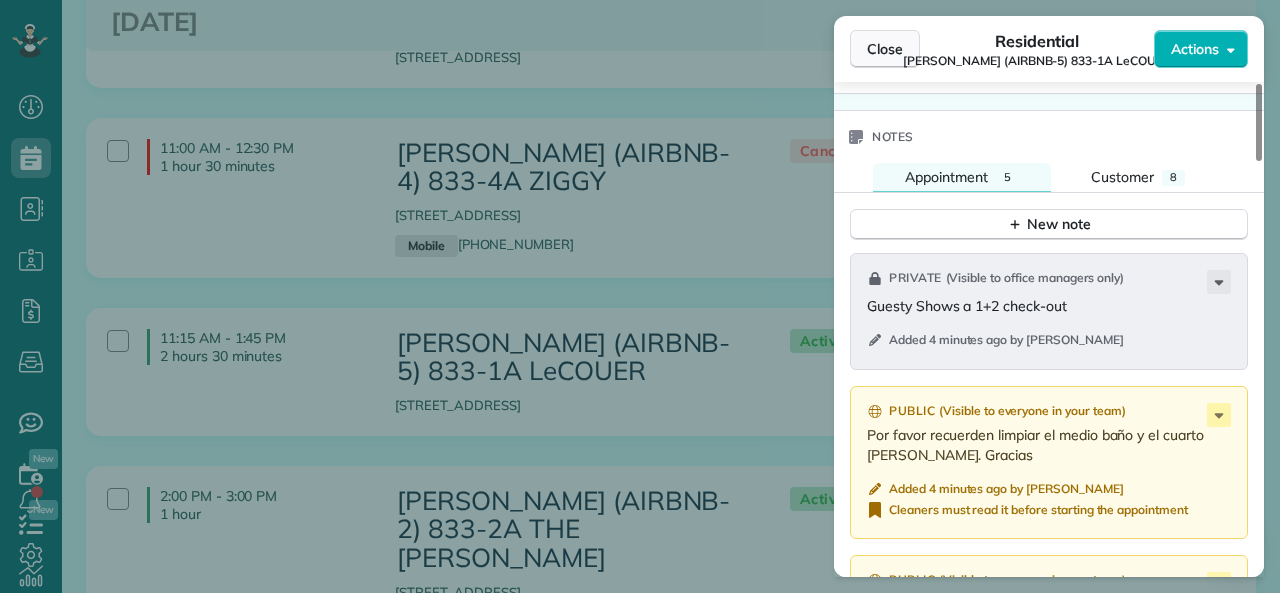 click on "Close" at bounding box center [885, 49] 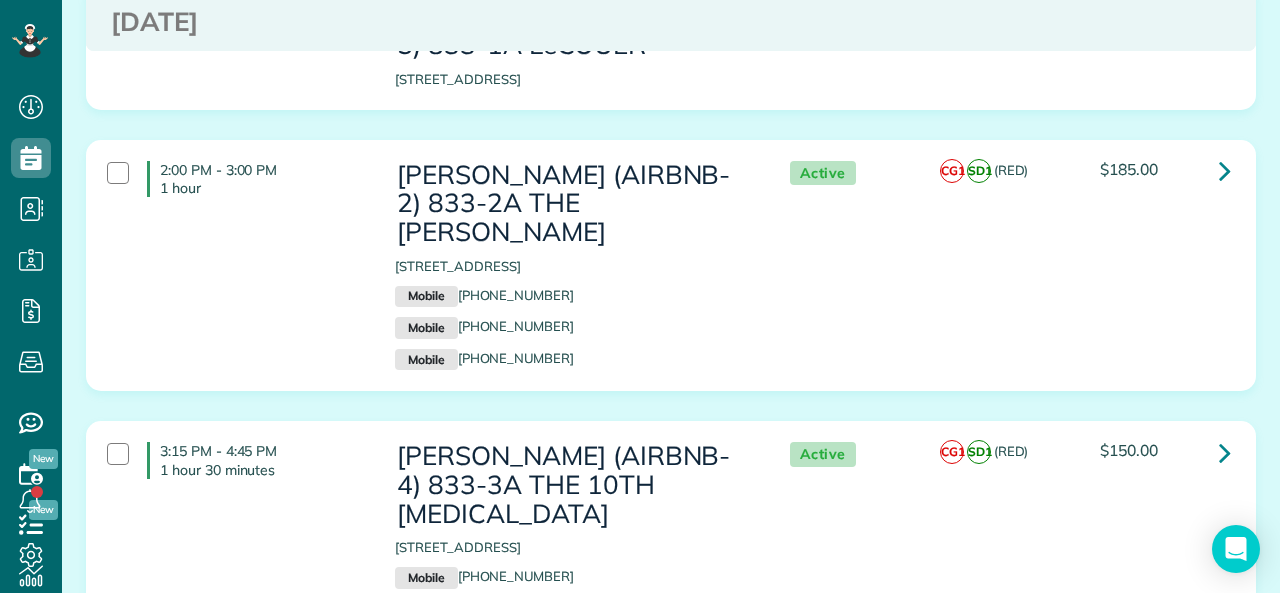 scroll, scrollTop: 1500, scrollLeft: 0, axis: vertical 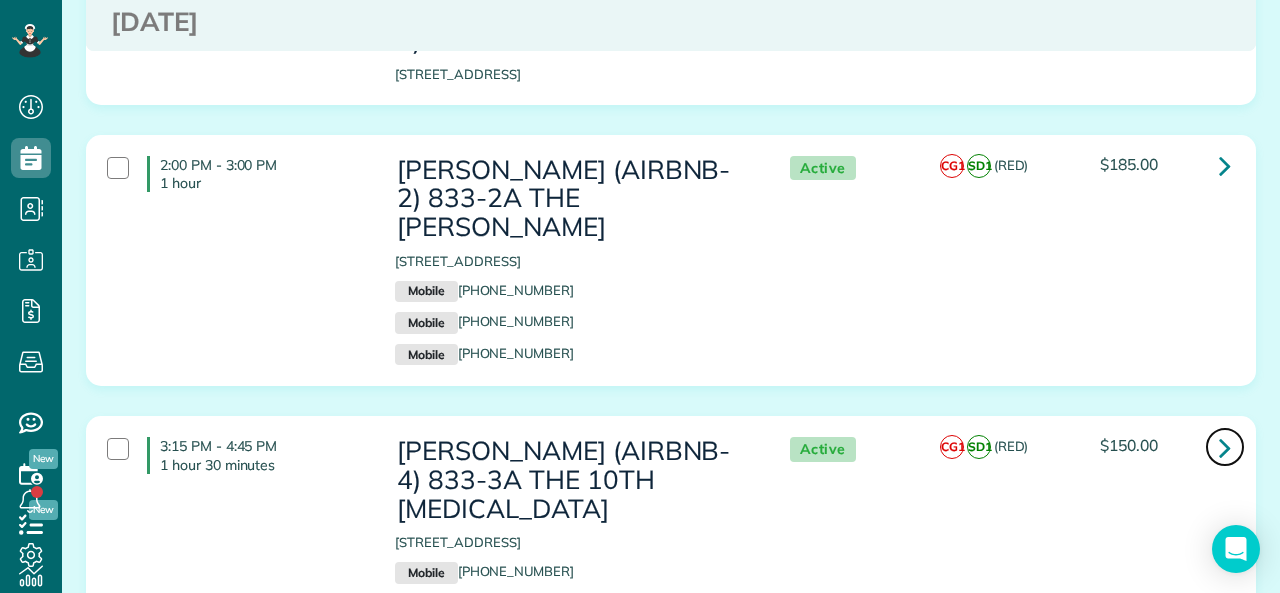 click at bounding box center [1225, 447] 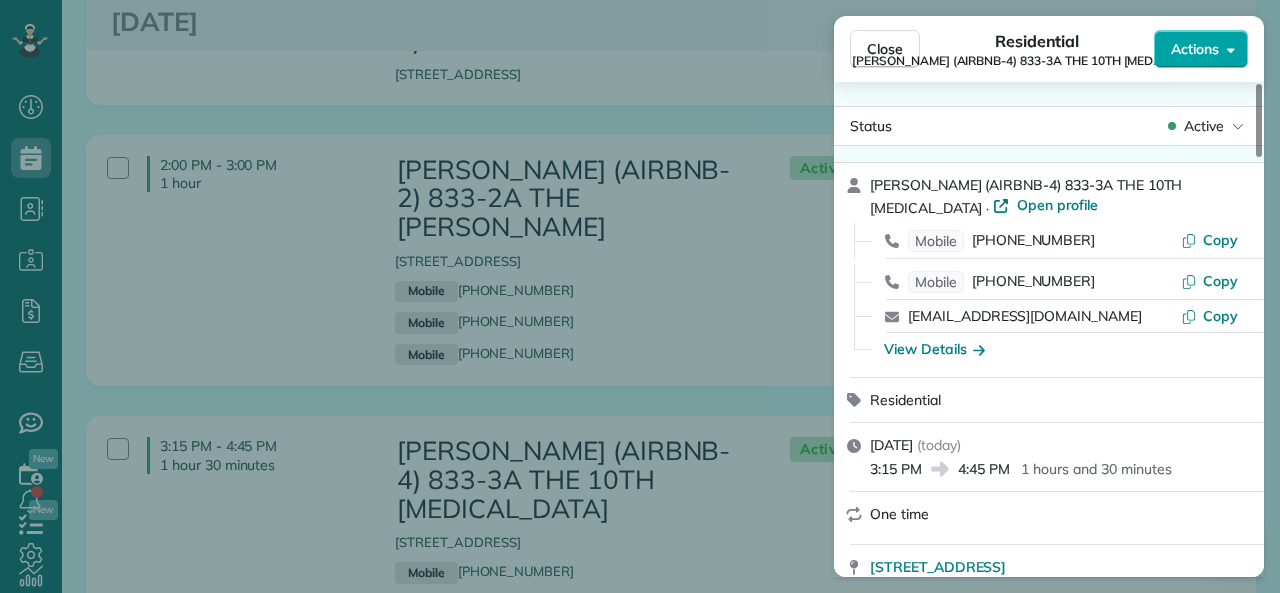 click on "Actions" at bounding box center [1195, 49] 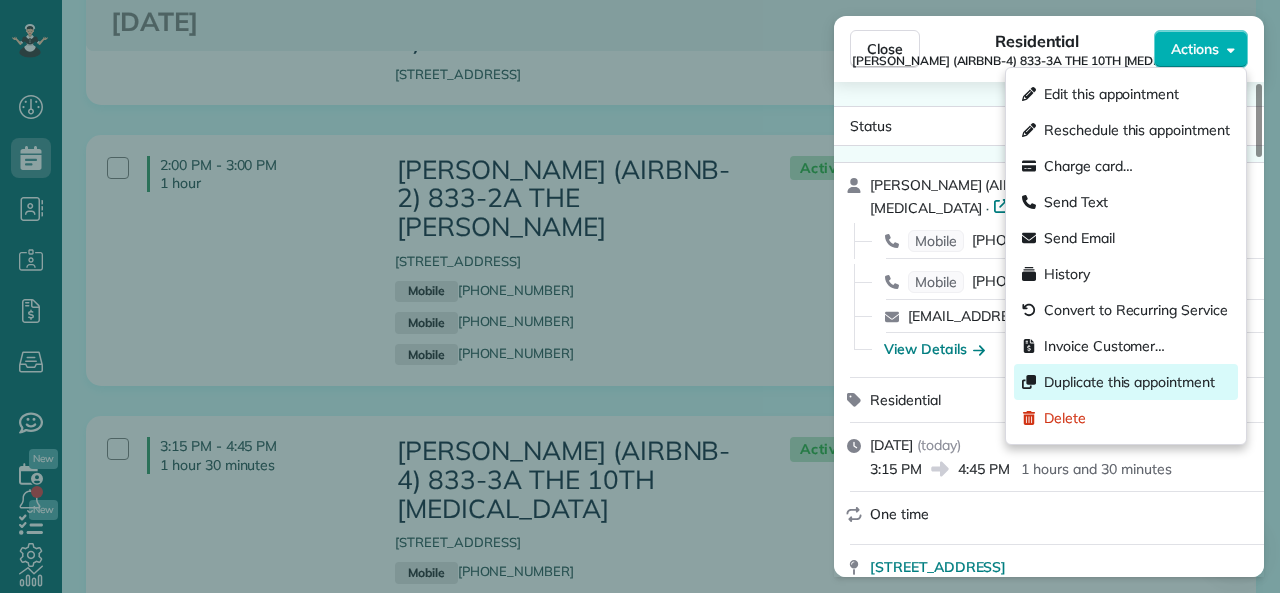 click on "Duplicate this appointment" at bounding box center [1129, 382] 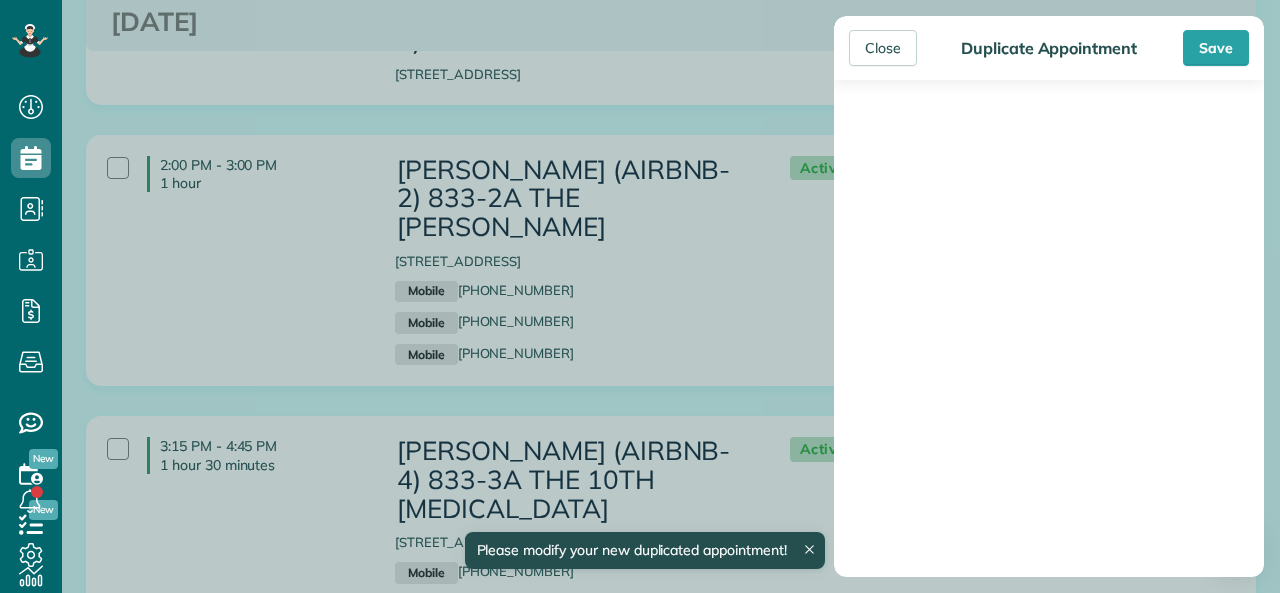 scroll, scrollTop: 2875, scrollLeft: 0, axis: vertical 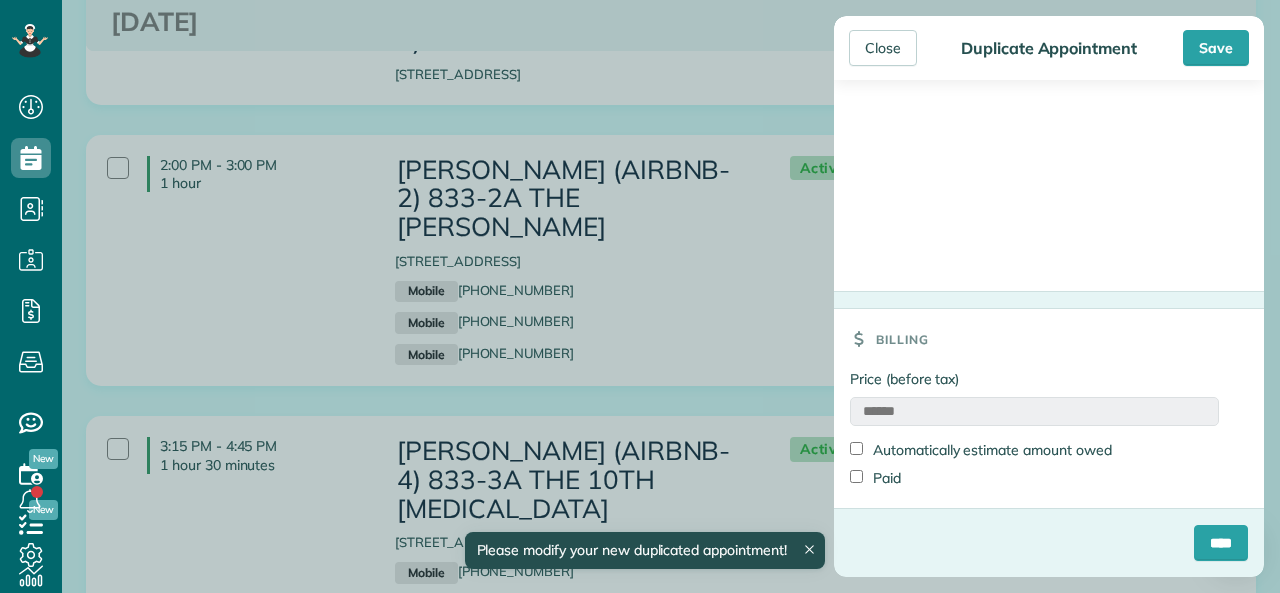 click on "Automatically estimate amount owed" at bounding box center (981, 450) 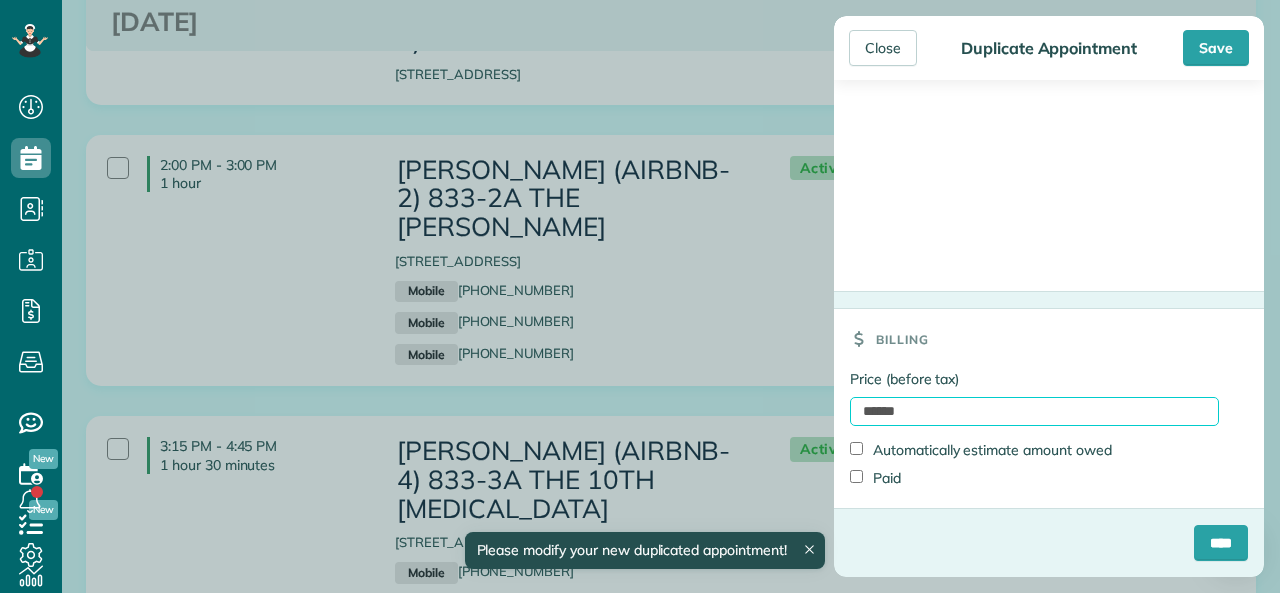 click on "******" at bounding box center [1034, 411] 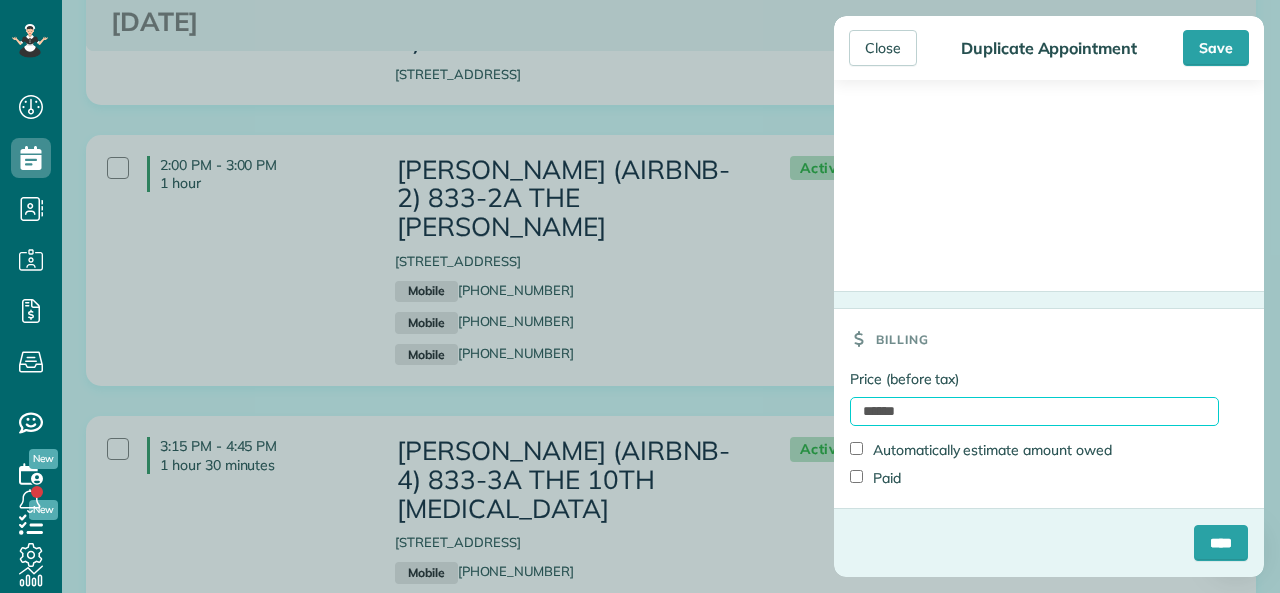 drag, startPoint x: 938, startPoint y: 407, endPoint x: 875, endPoint y: 411, distance: 63.126858 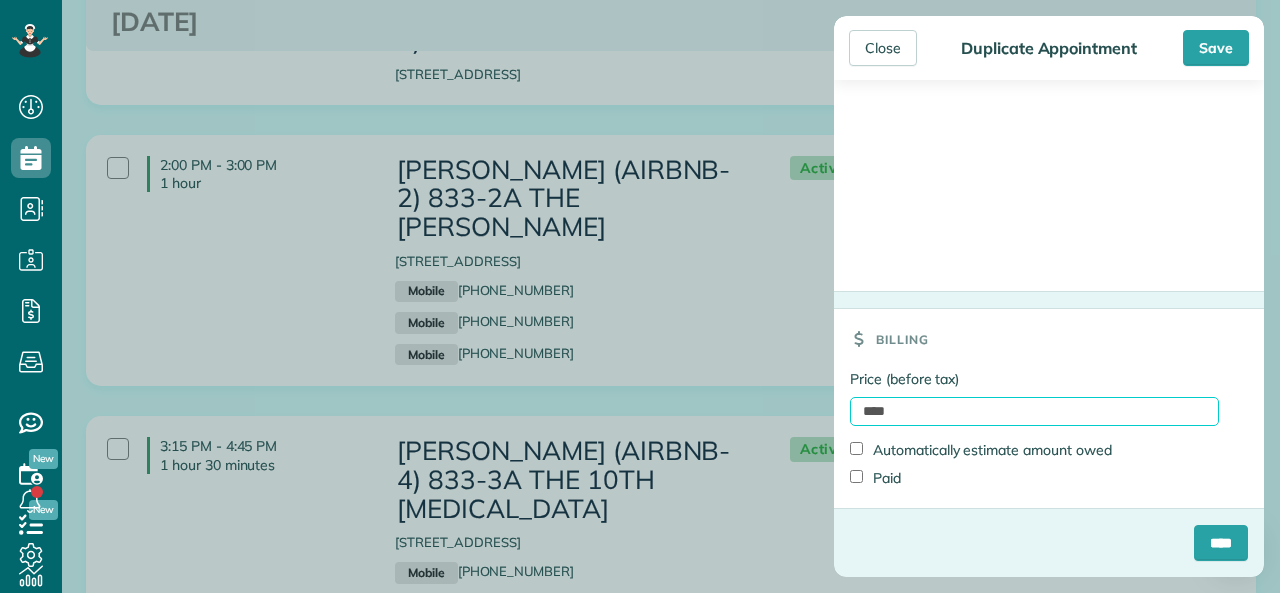 type on "*******" 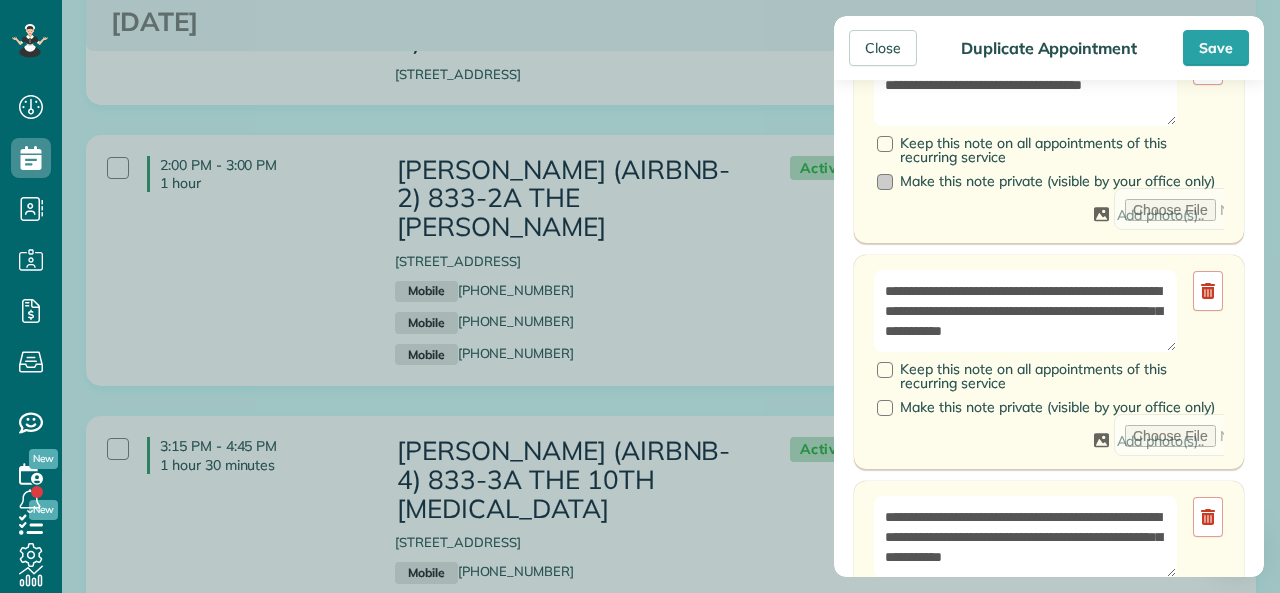 scroll, scrollTop: 975, scrollLeft: 0, axis: vertical 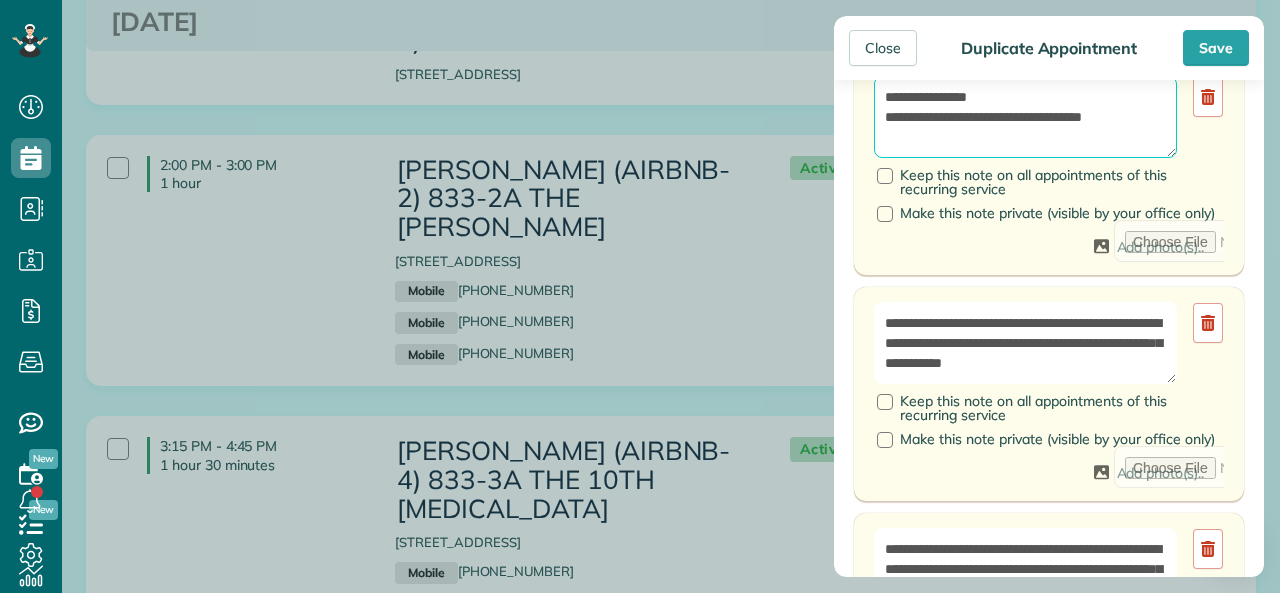 click on "**********" at bounding box center [1025, 117] 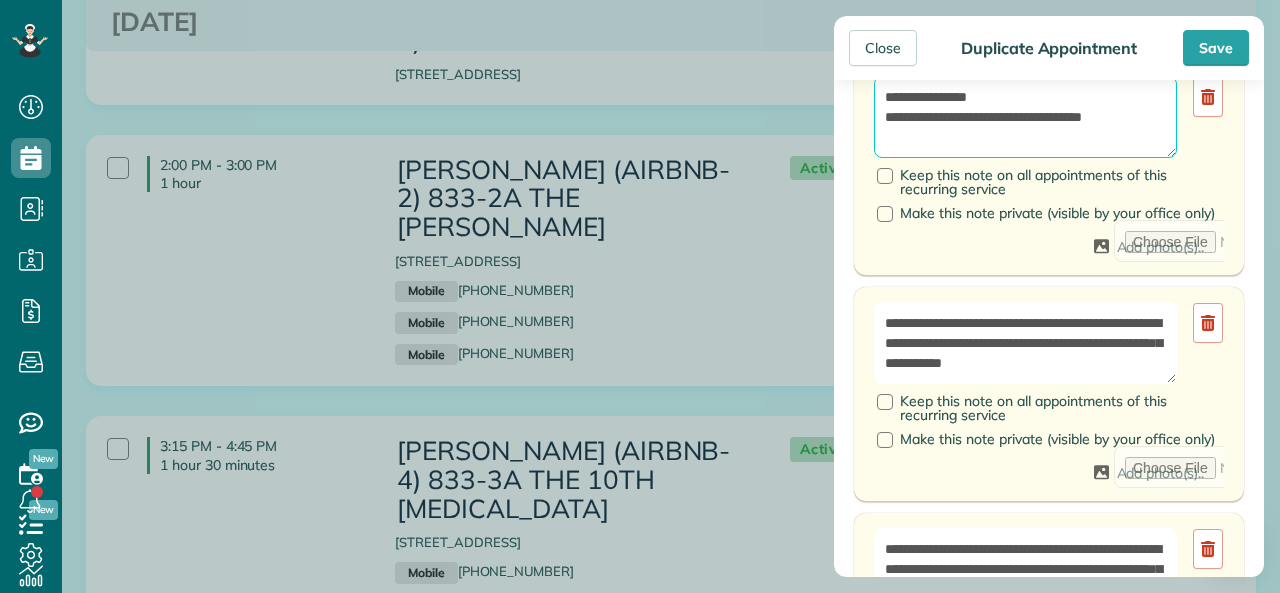 drag, startPoint x: 973, startPoint y: 161, endPoint x: 984, endPoint y: 162, distance: 11.045361 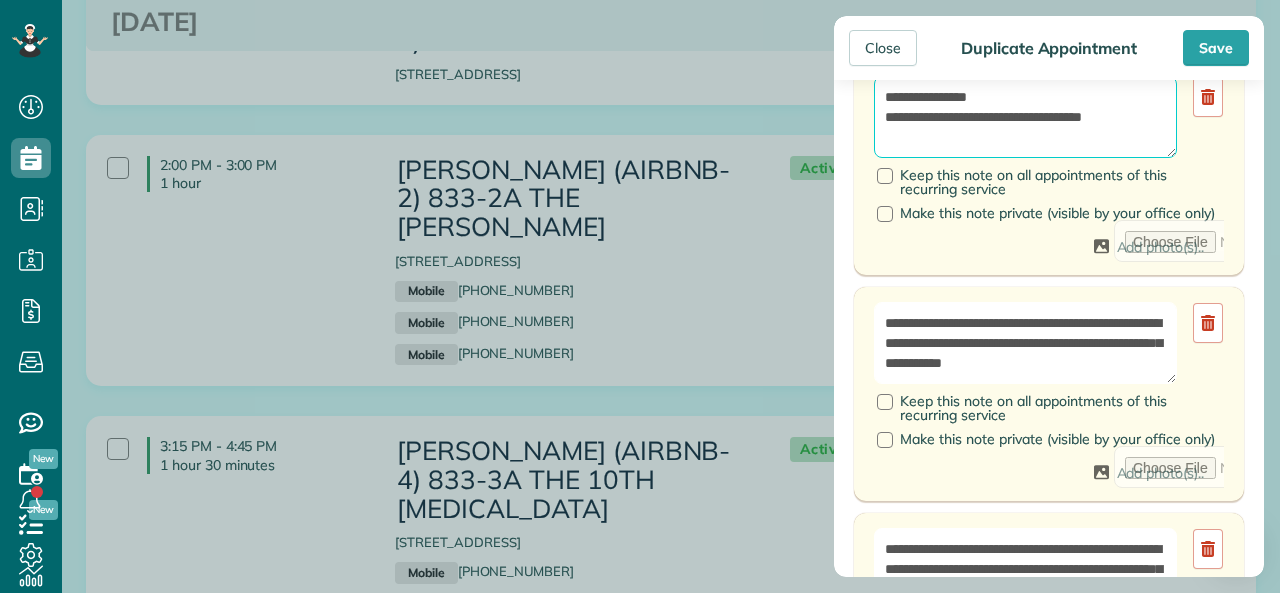 drag, startPoint x: 1037, startPoint y: 161, endPoint x: 1137, endPoint y: 164, distance: 100.04499 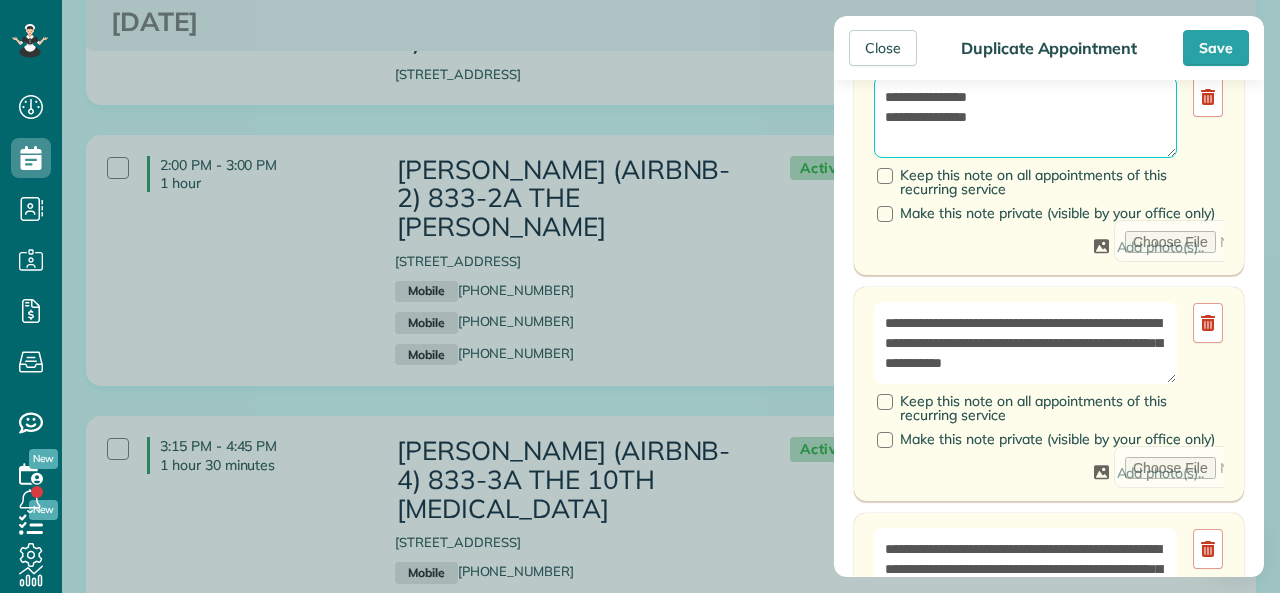 drag, startPoint x: 971, startPoint y: 158, endPoint x: 992, endPoint y: 159, distance: 21.023796 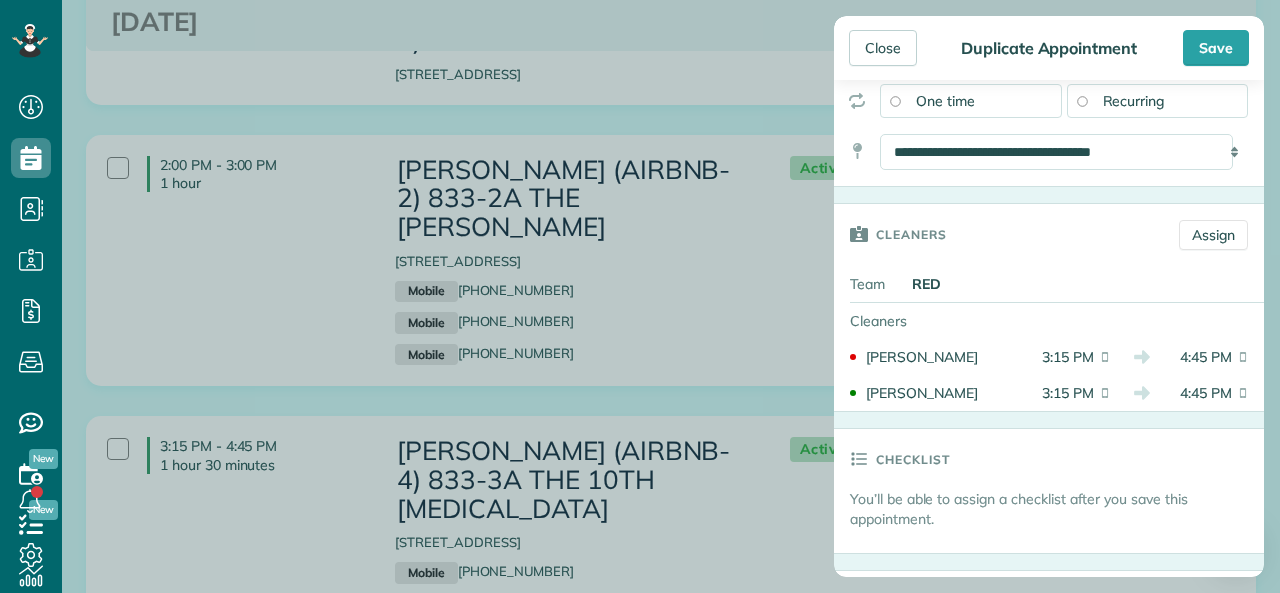 scroll, scrollTop: 275, scrollLeft: 0, axis: vertical 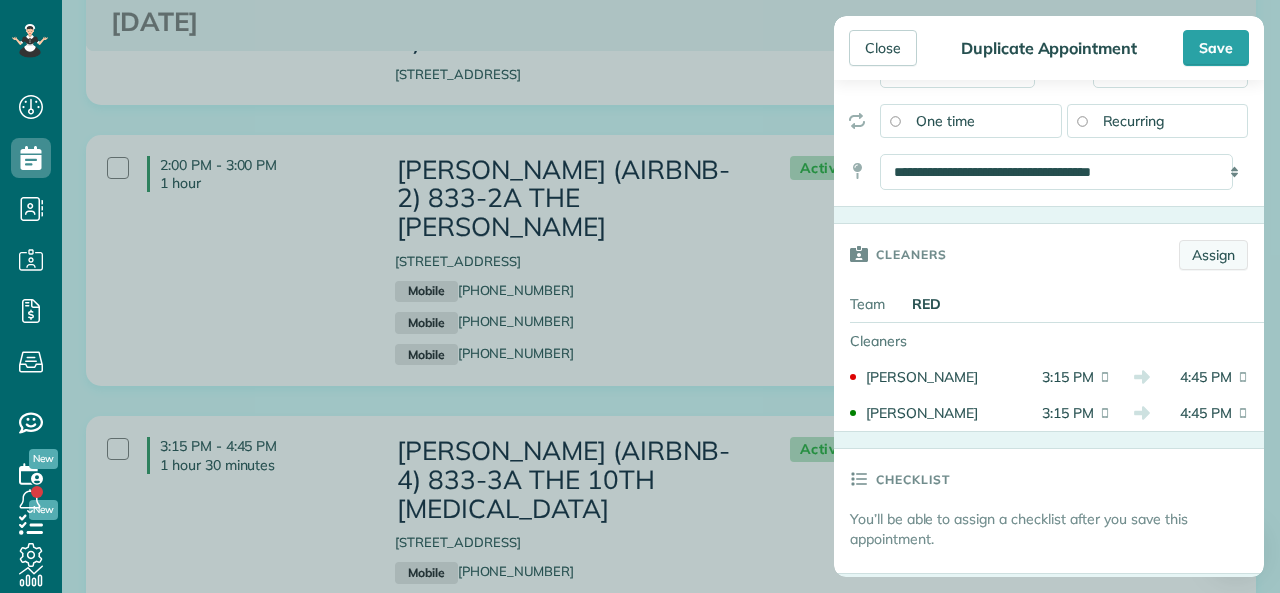 type on "**********" 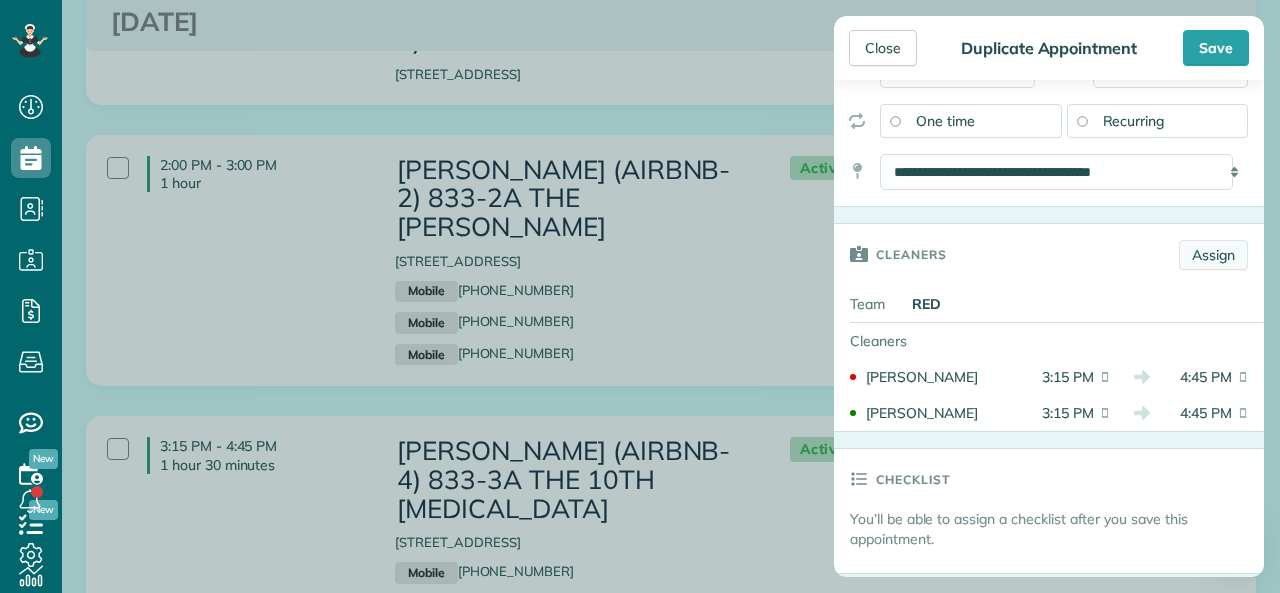click on "Assign" at bounding box center (1213, 255) 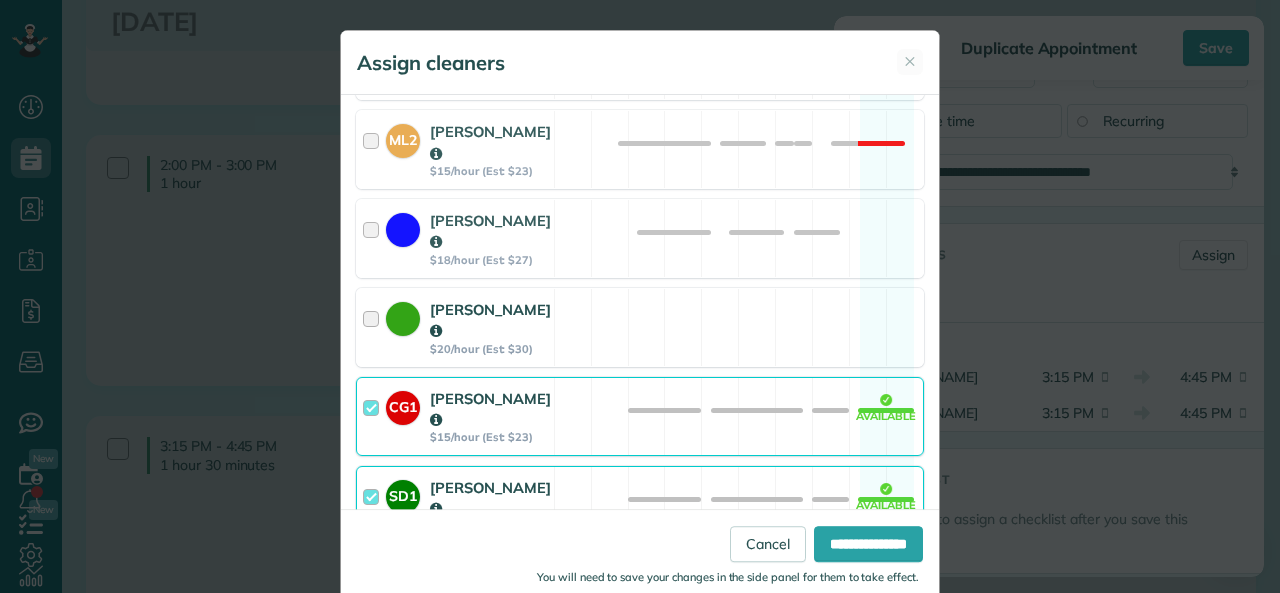 scroll, scrollTop: 1385, scrollLeft: 0, axis: vertical 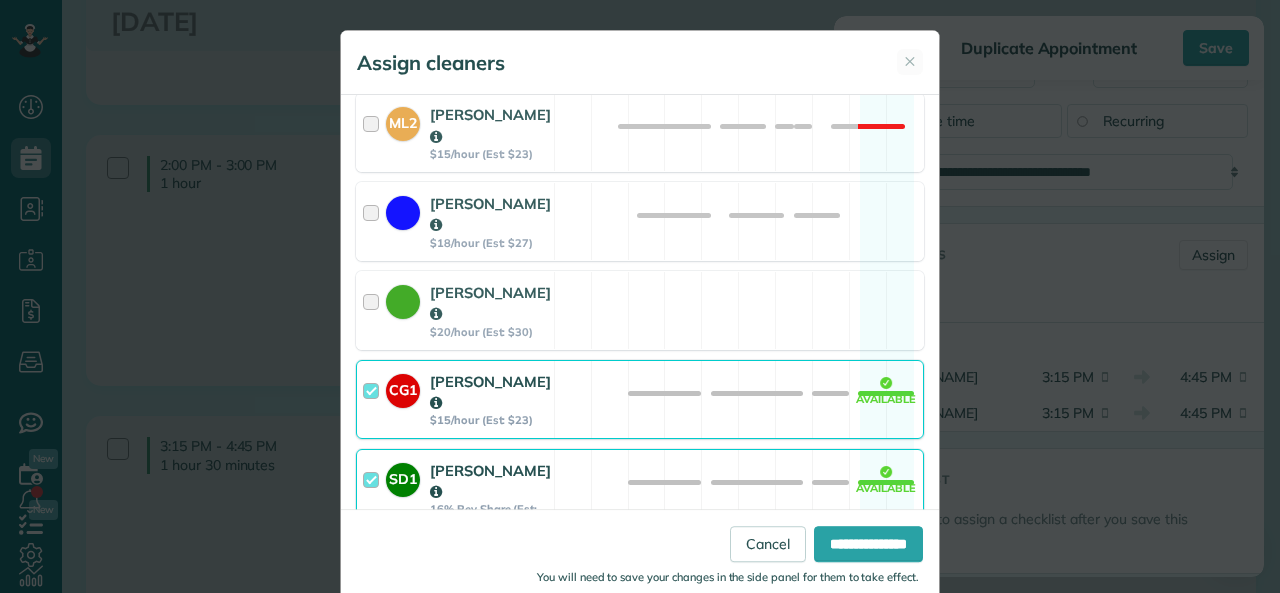 click at bounding box center (374, 399) 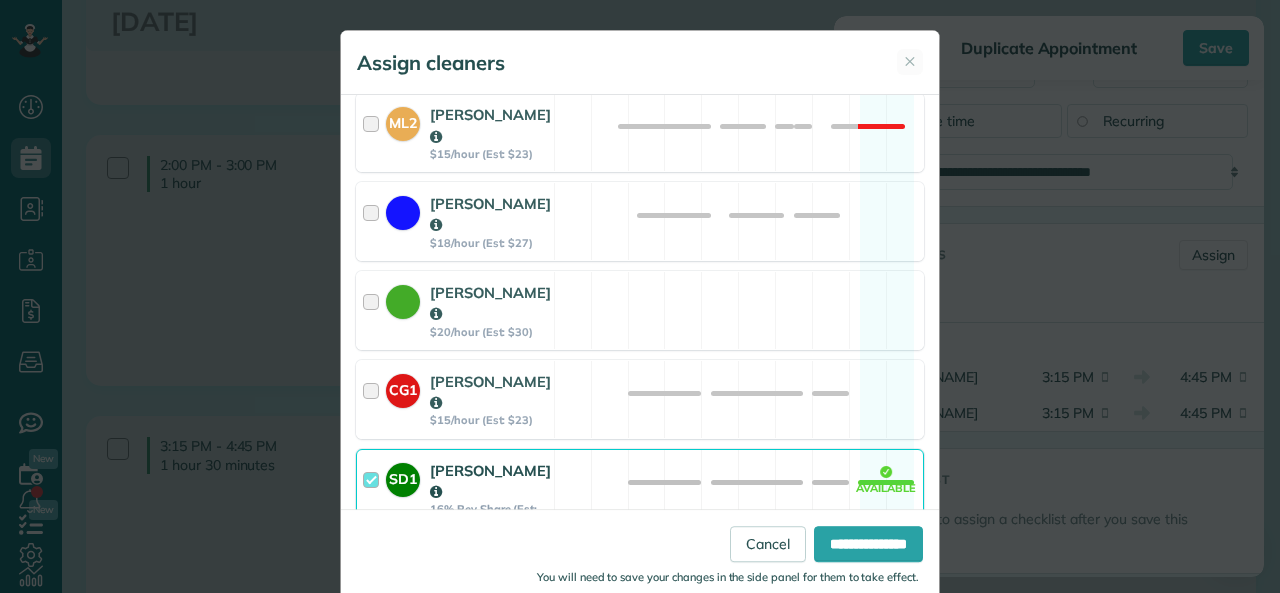 click at bounding box center [374, 495] 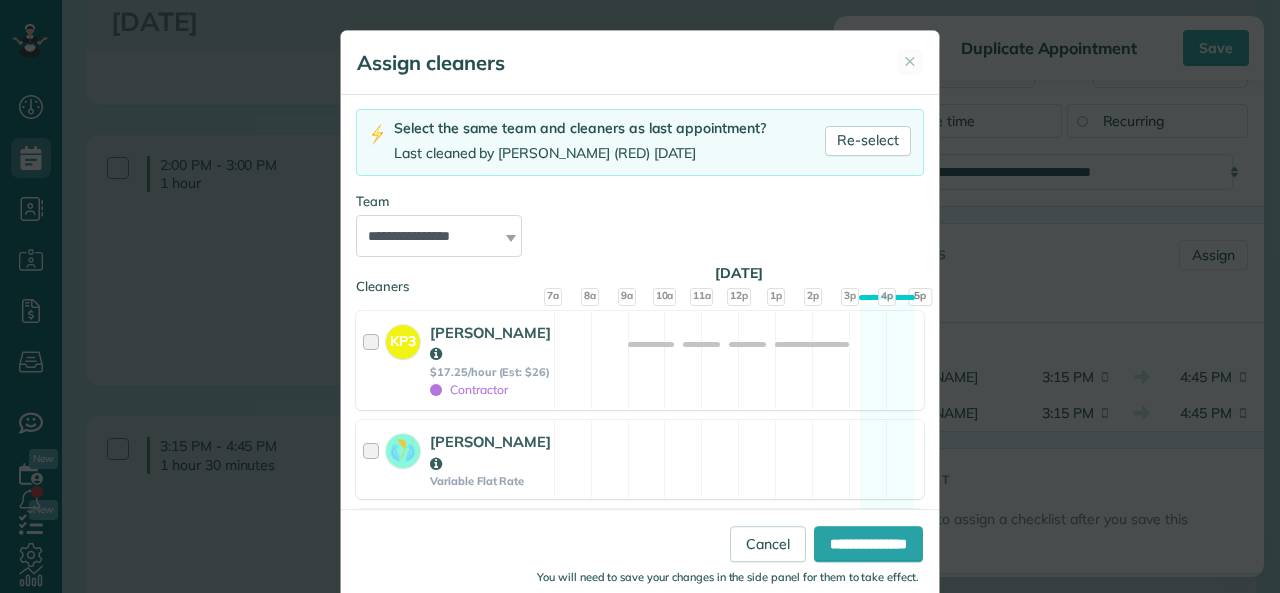 scroll, scrollTop: 0, scrollLeft: 0, axis: both 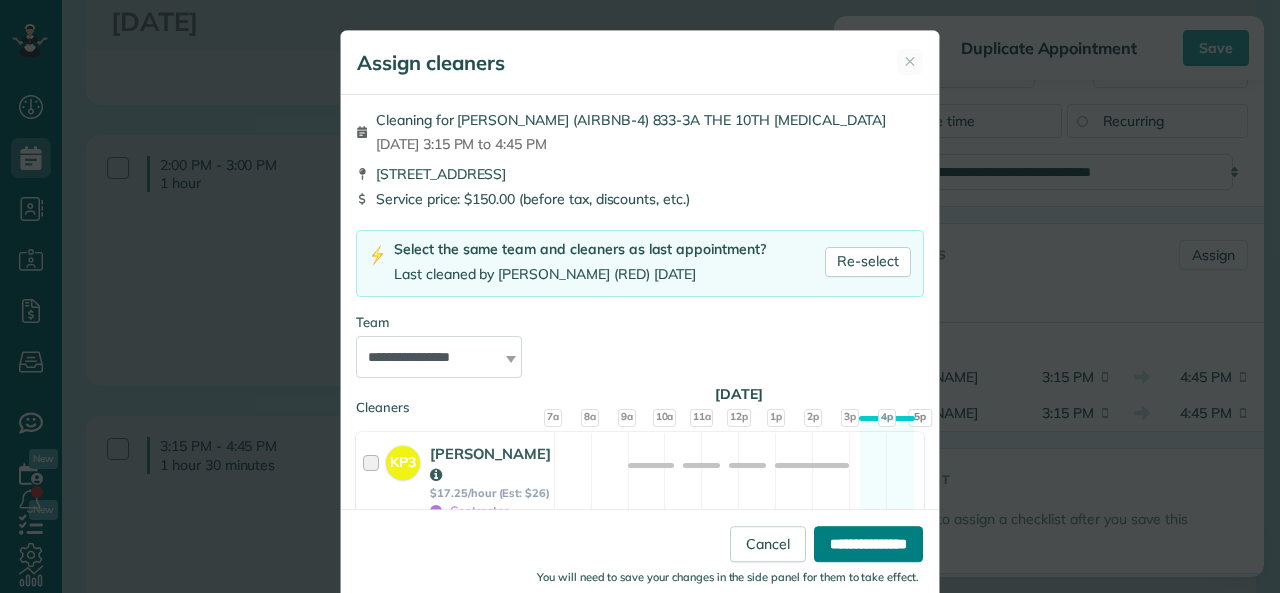 click on "**********" at bounding box center (868, 544) 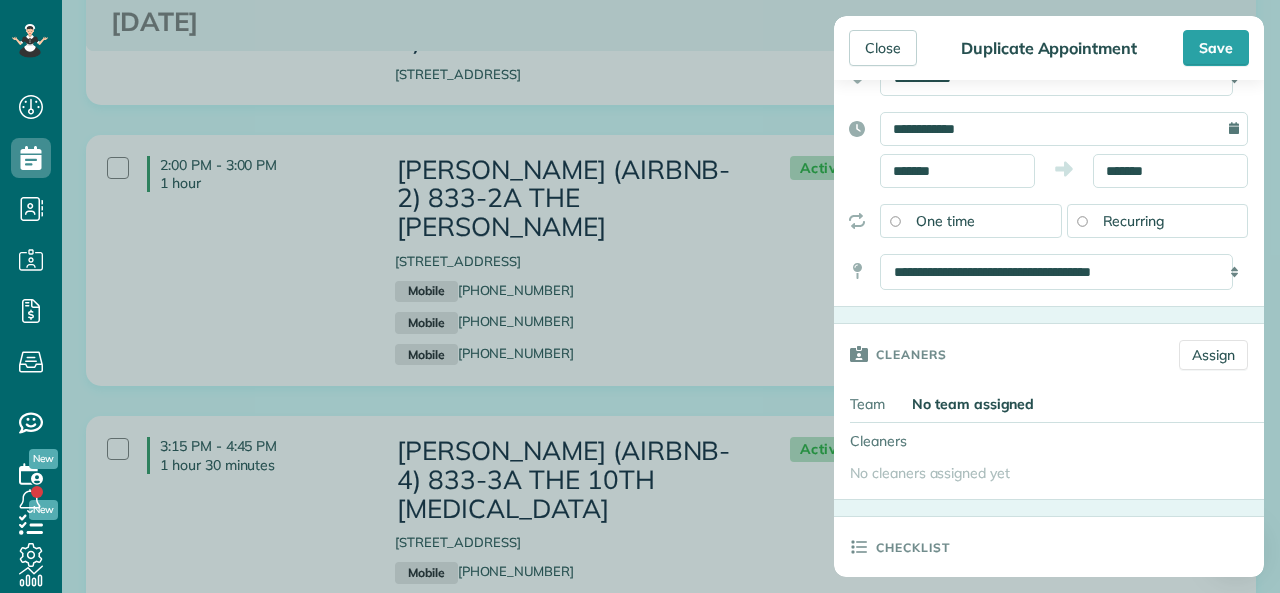 scroll, scrollTop: 75, scrollLeft: 0, axis: vertical 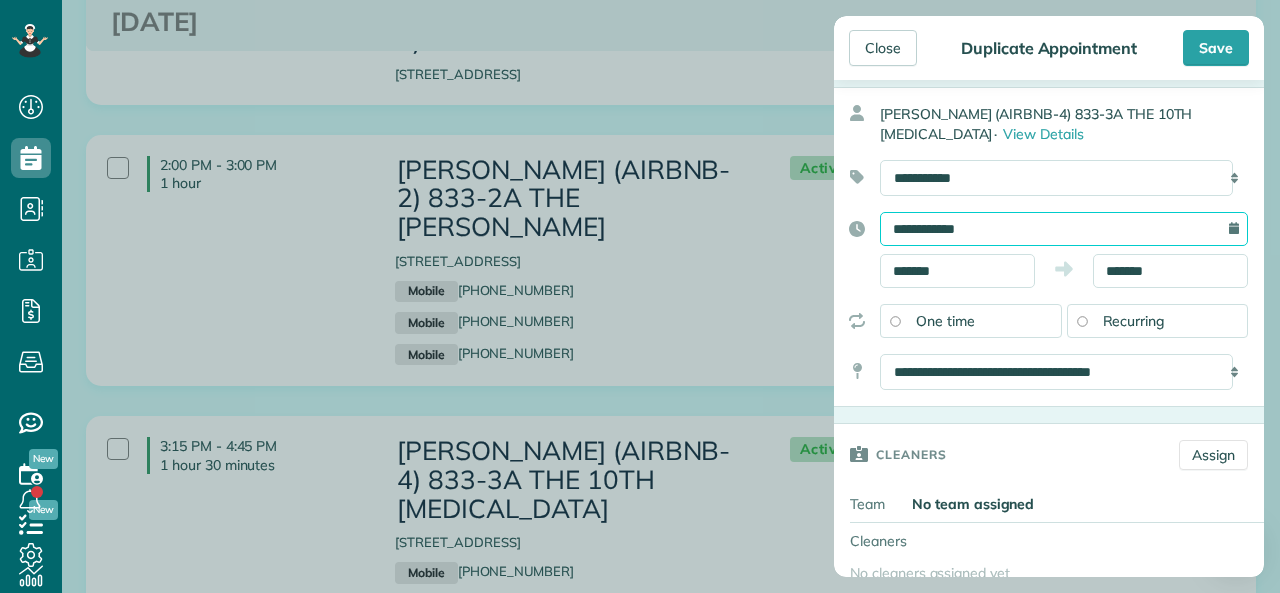 click on "**********" at bounding box center [1064, 229] 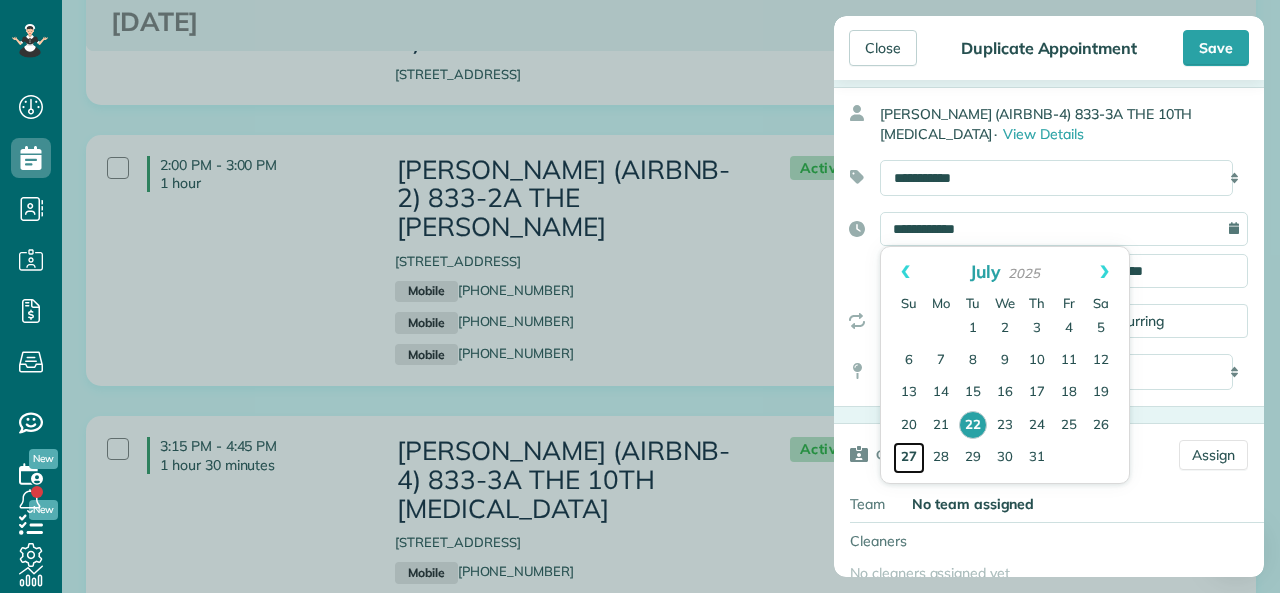 click on "27" at bounding box center (909, 458) 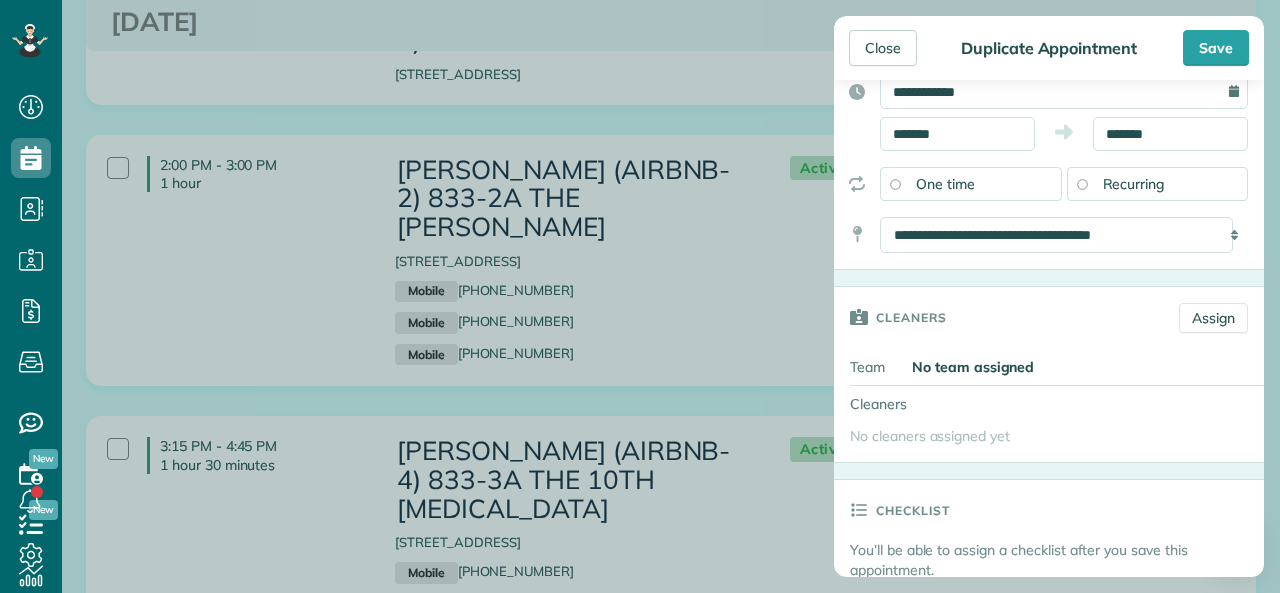 scroll, scrollTop: 0, scrollLeft: 0, axis: both 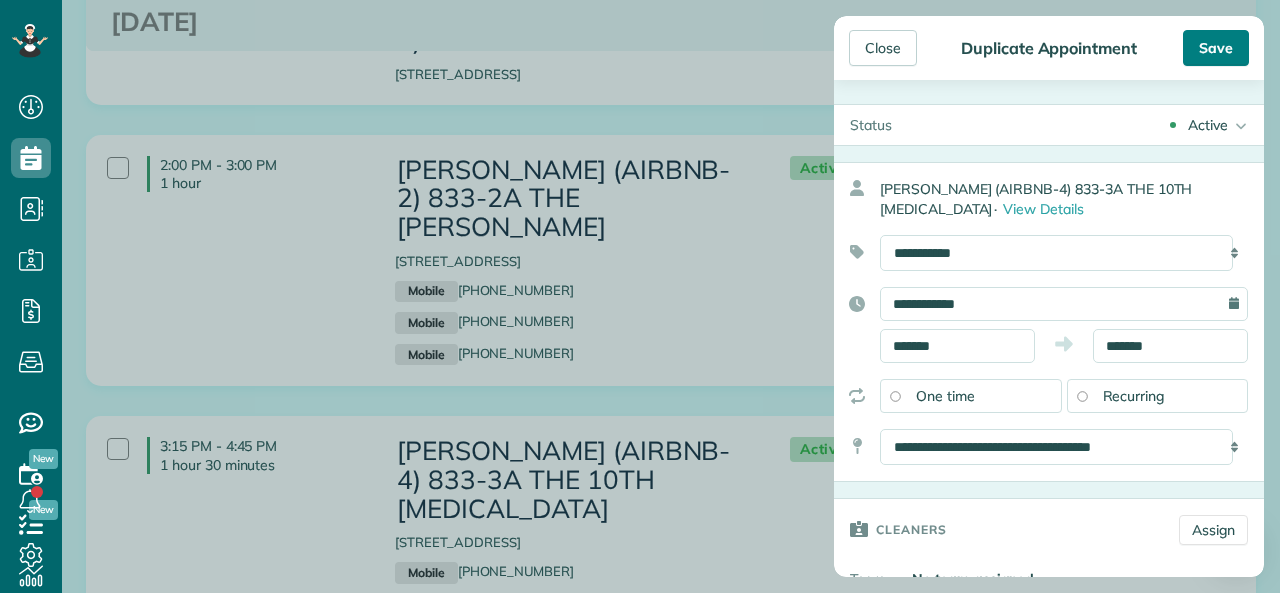 click on "Save" at bounding box center (1216, 48) 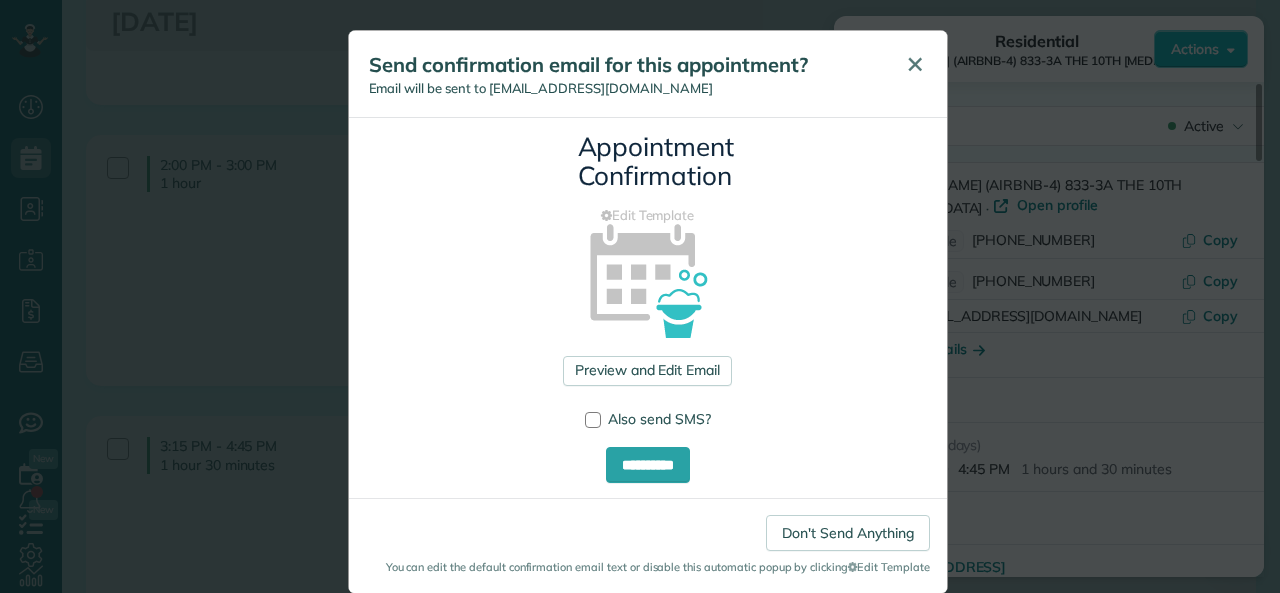 click on "✕" at bounding box center (915, 64) 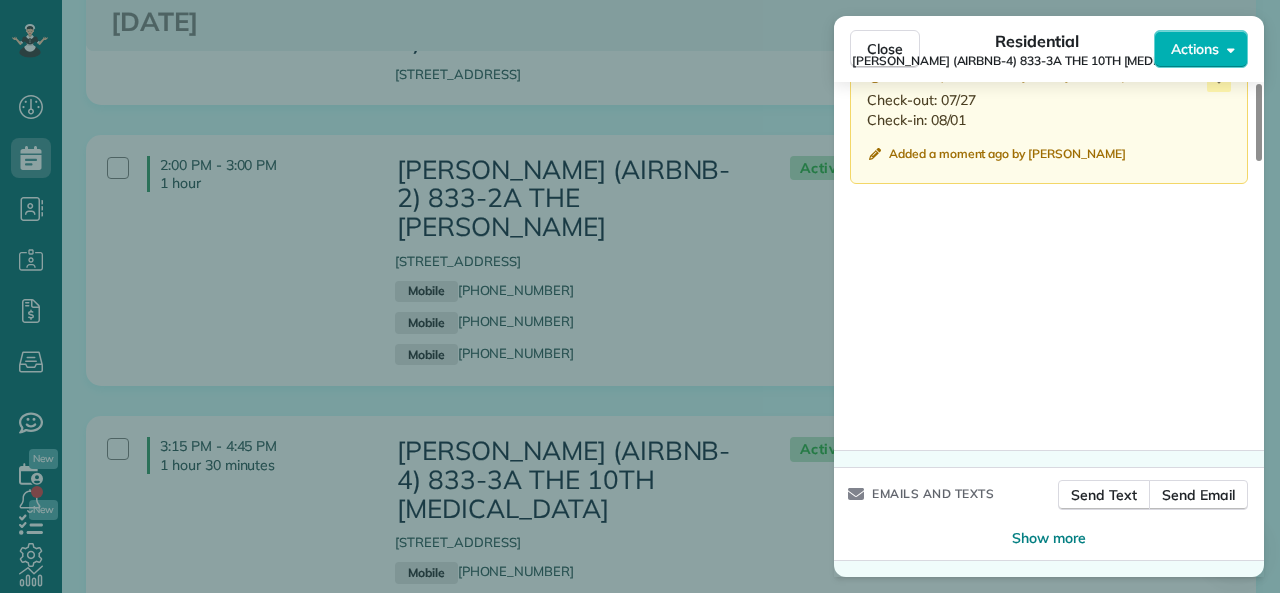 scroll, scrollTop: 2545, scrollLeft: 0, axis: vertical 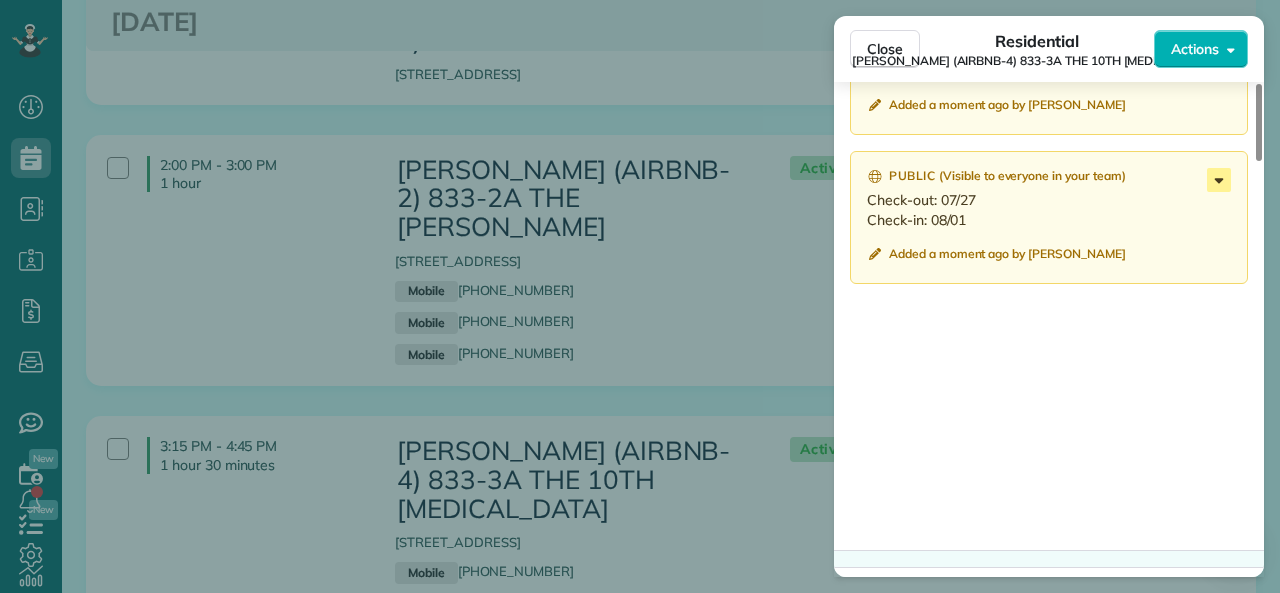 click 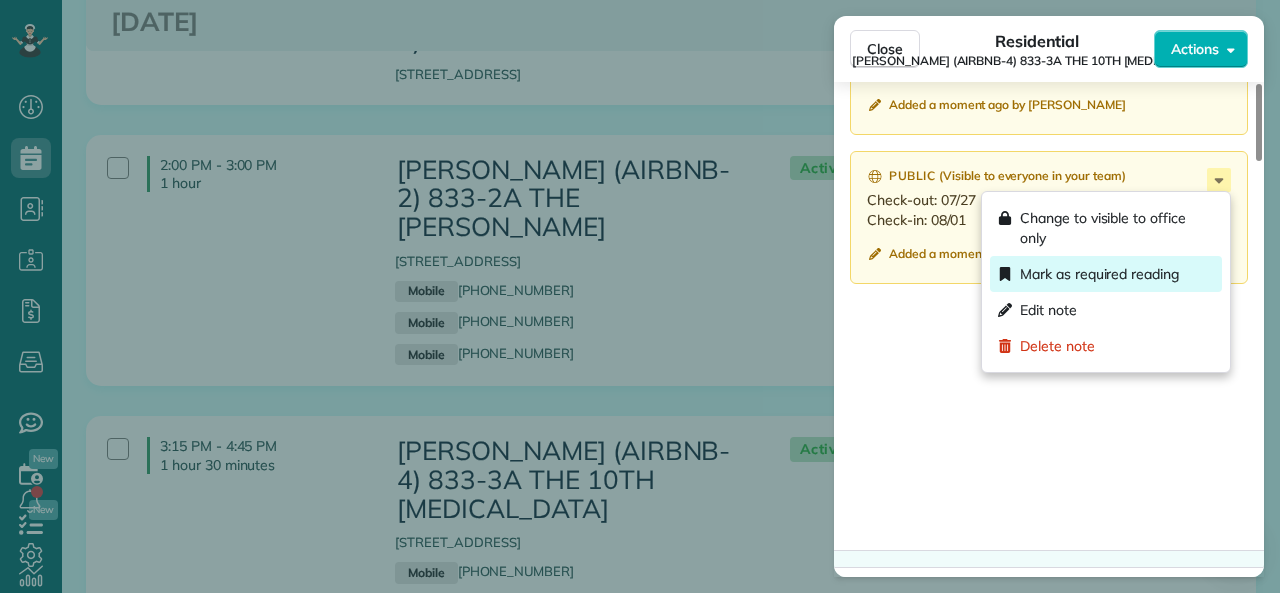 click on "Mark as required reading" at bounding box center [1099, 274] 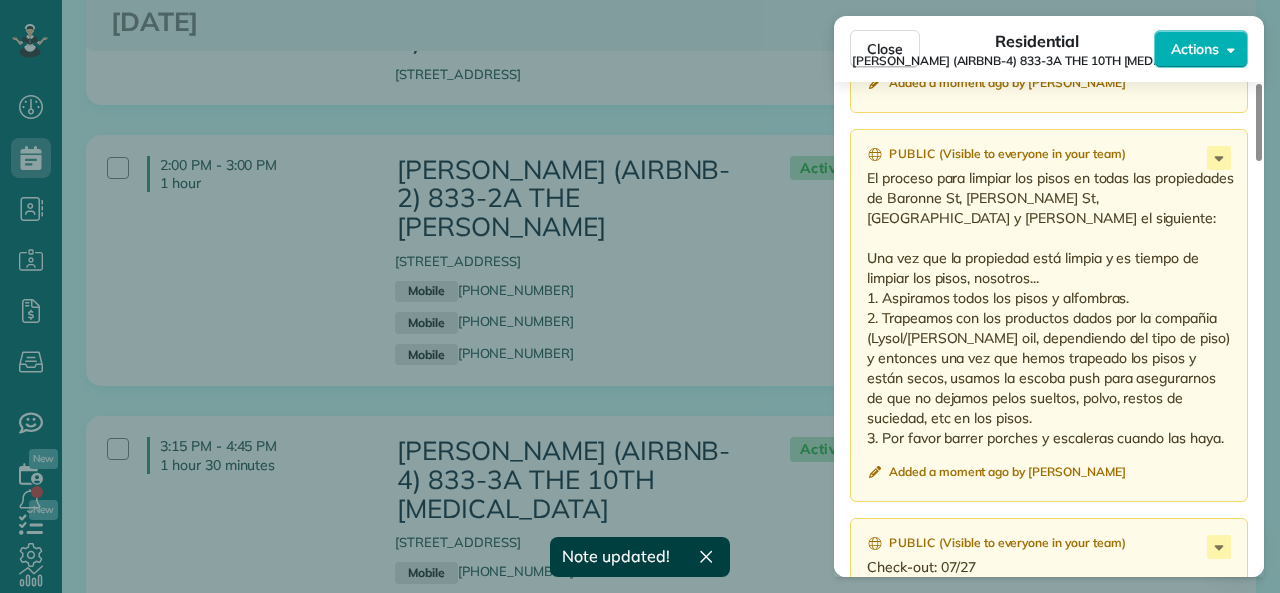 scroll, scrollTop: 2145, scrollLeft: 0, axis: vertical 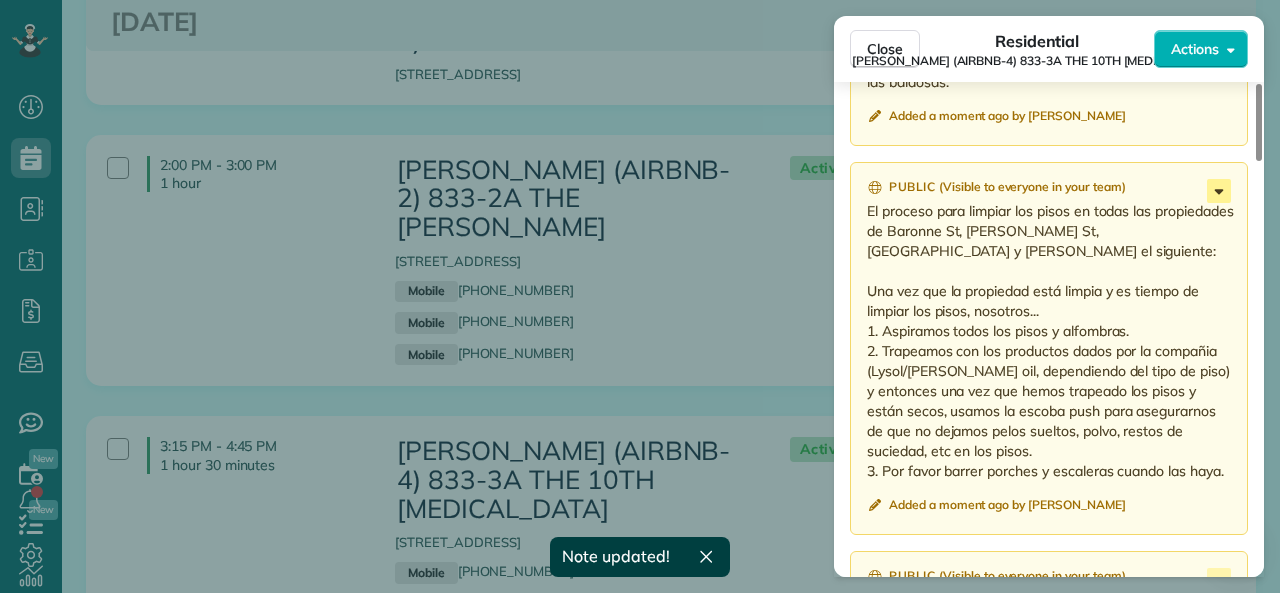 click 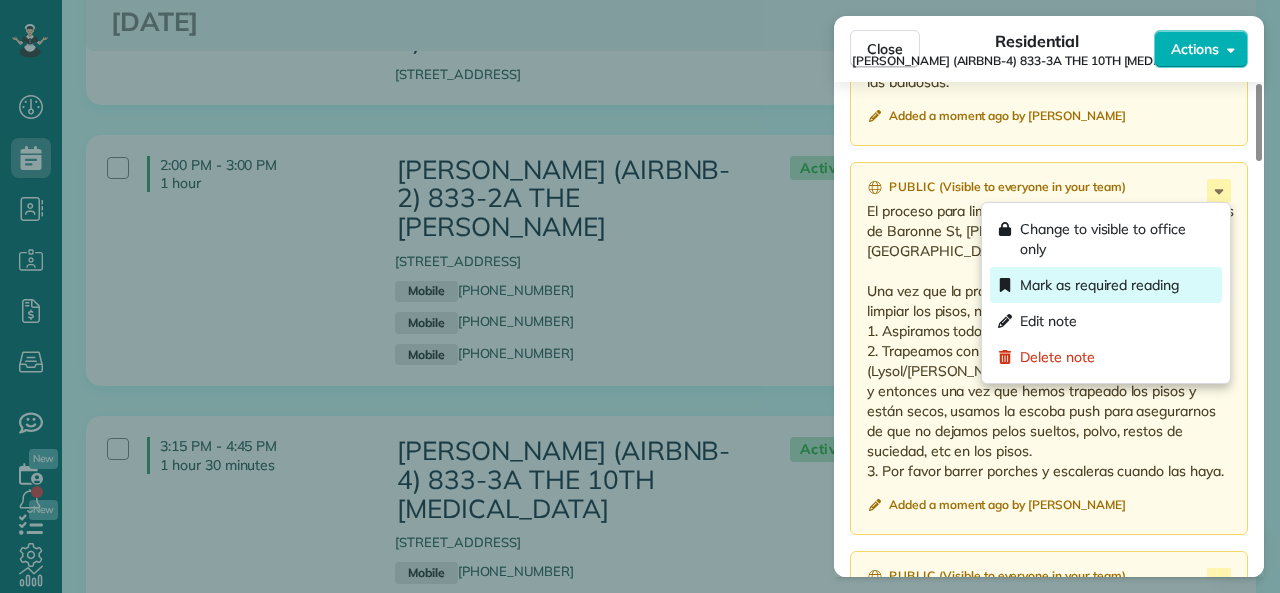 click on "Mark as required reading" at bounding box center (1099, 285) 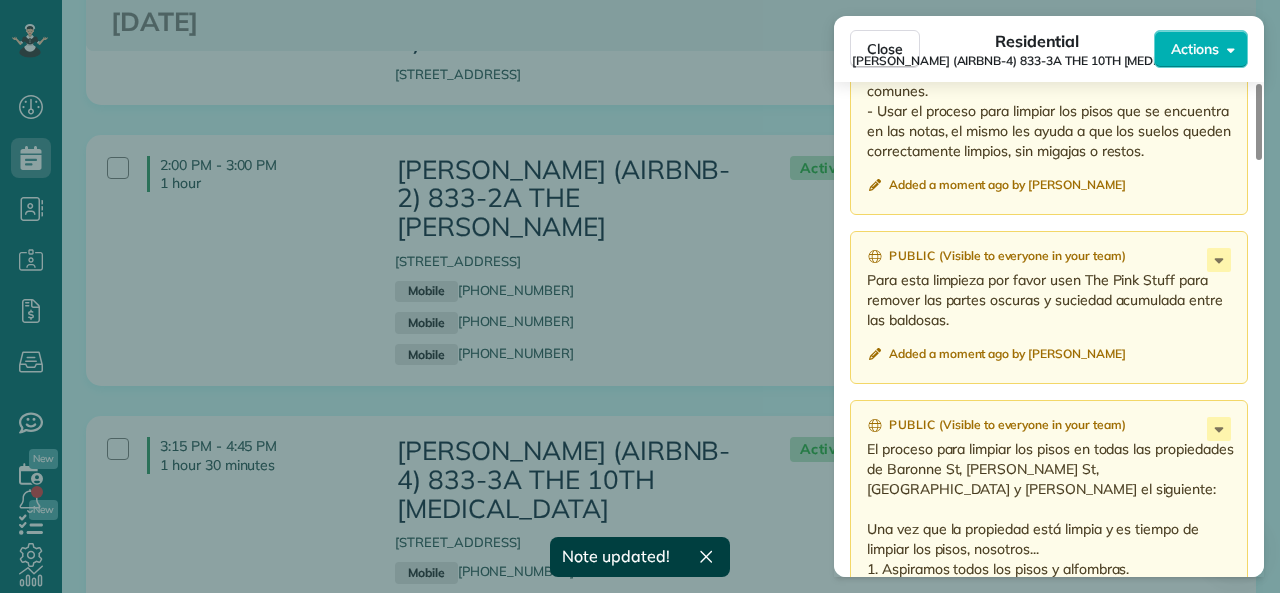 scroll, scrollTop: 1845, scrollLeft: 0, axis: vertical 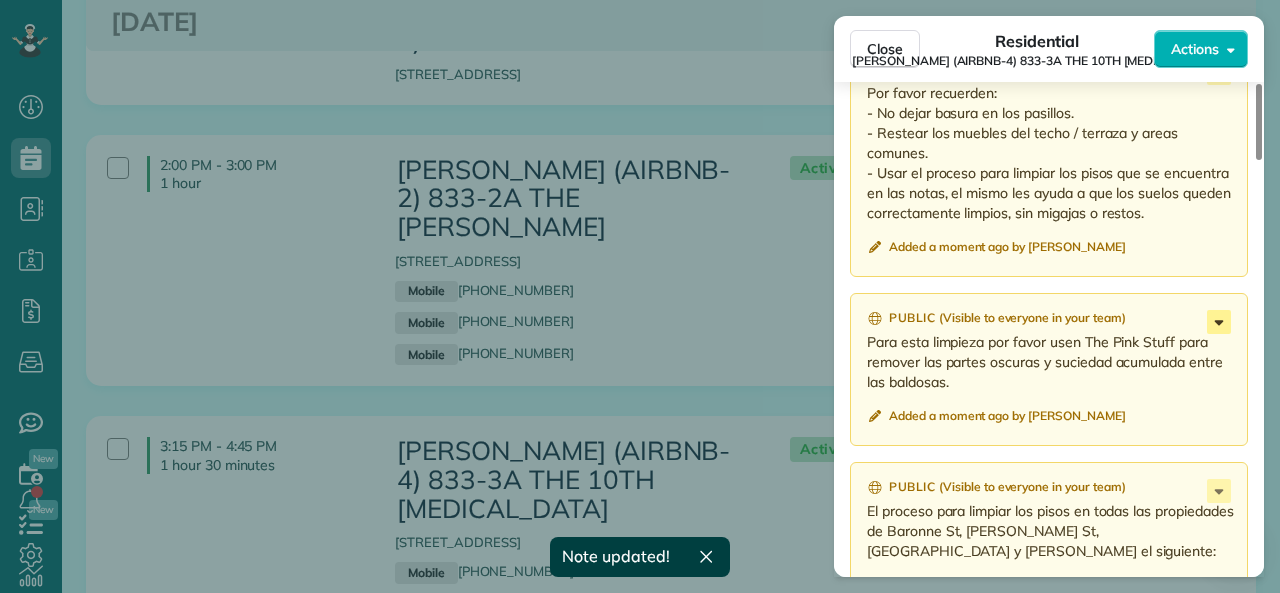 click 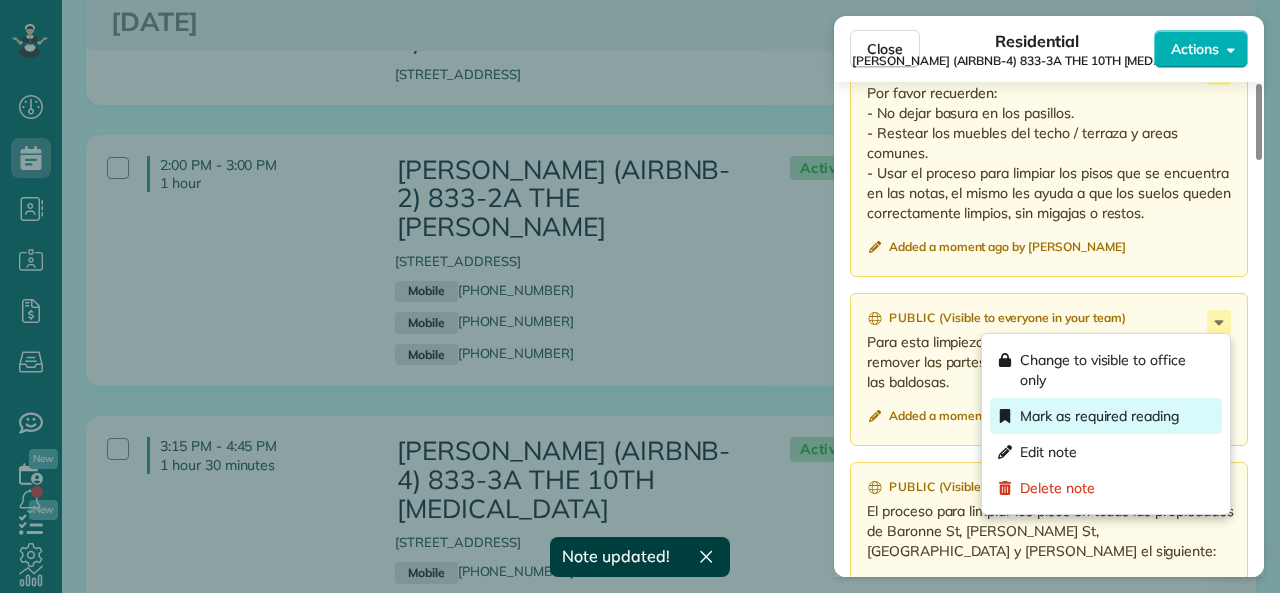 click on "Mark as required reading" at bounding box center (1099, 416) 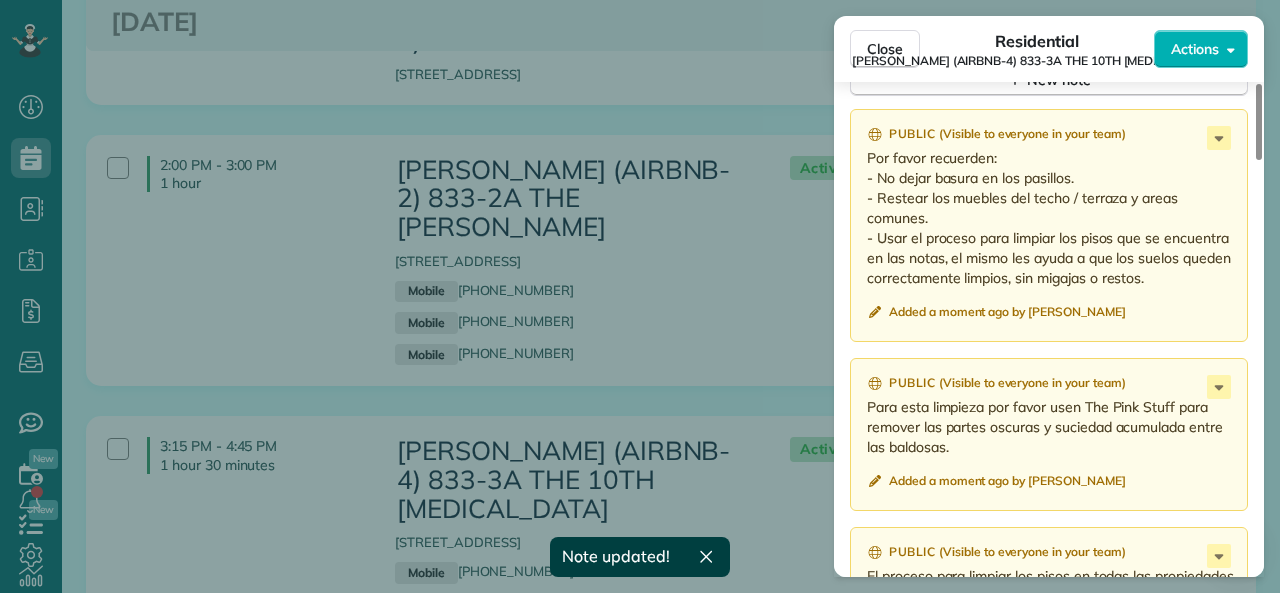 scroll, scrollTop: 1745, scrollLeft: 0, axis: vertical 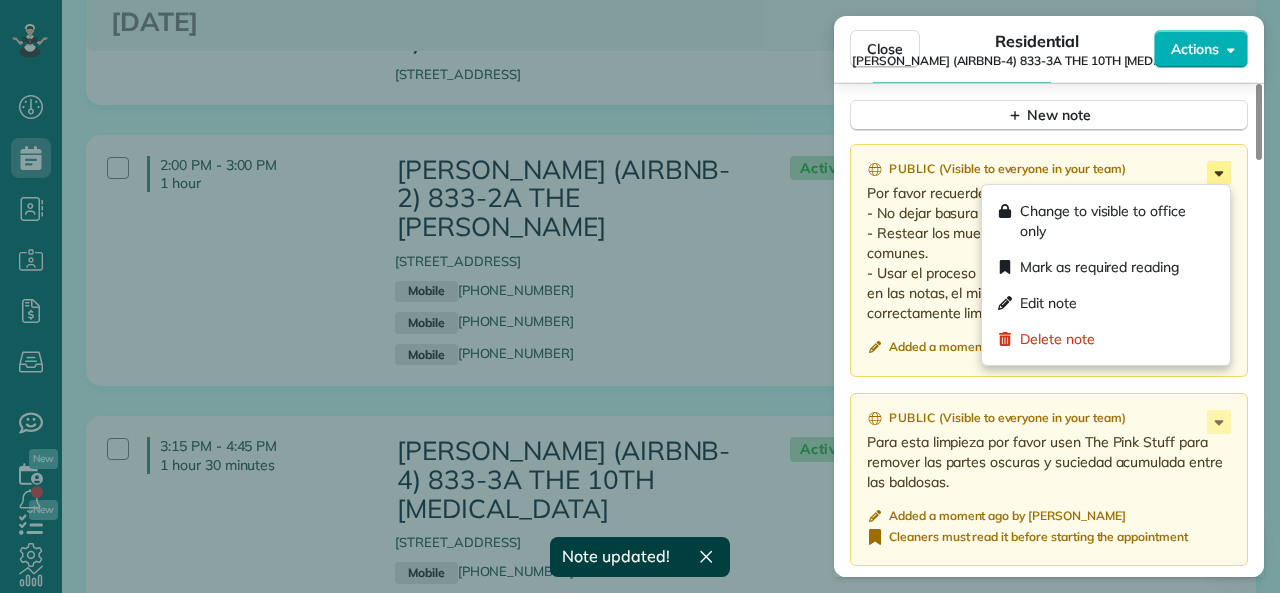 click 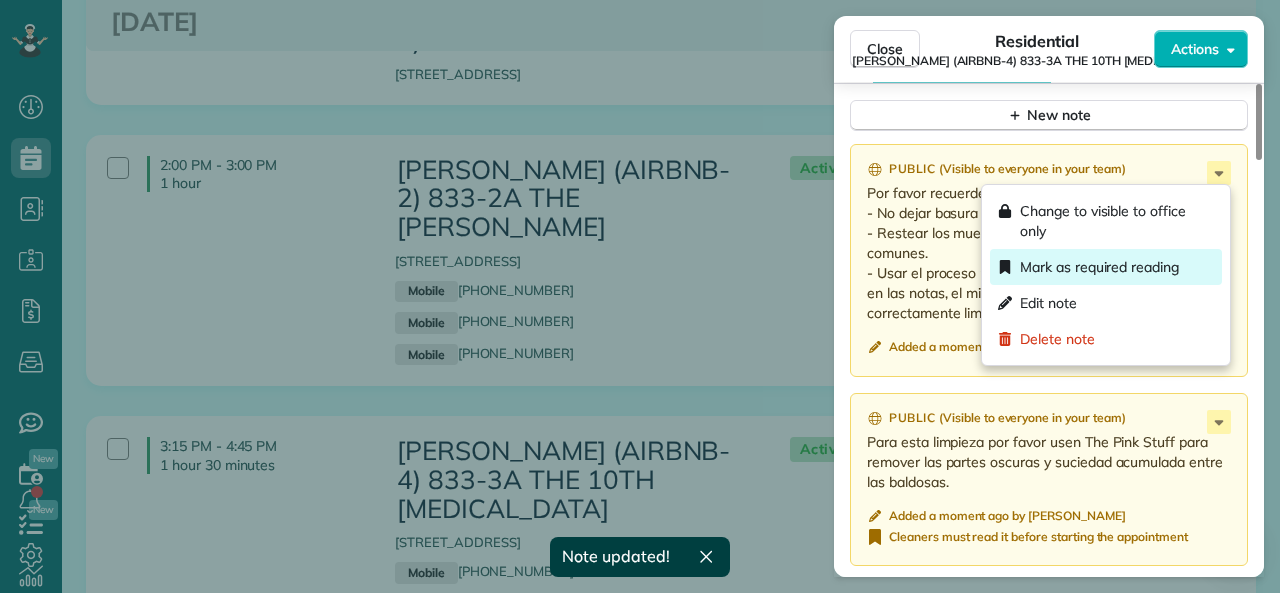 click on "Mark as required reading" at bounding box center (1106, 267) 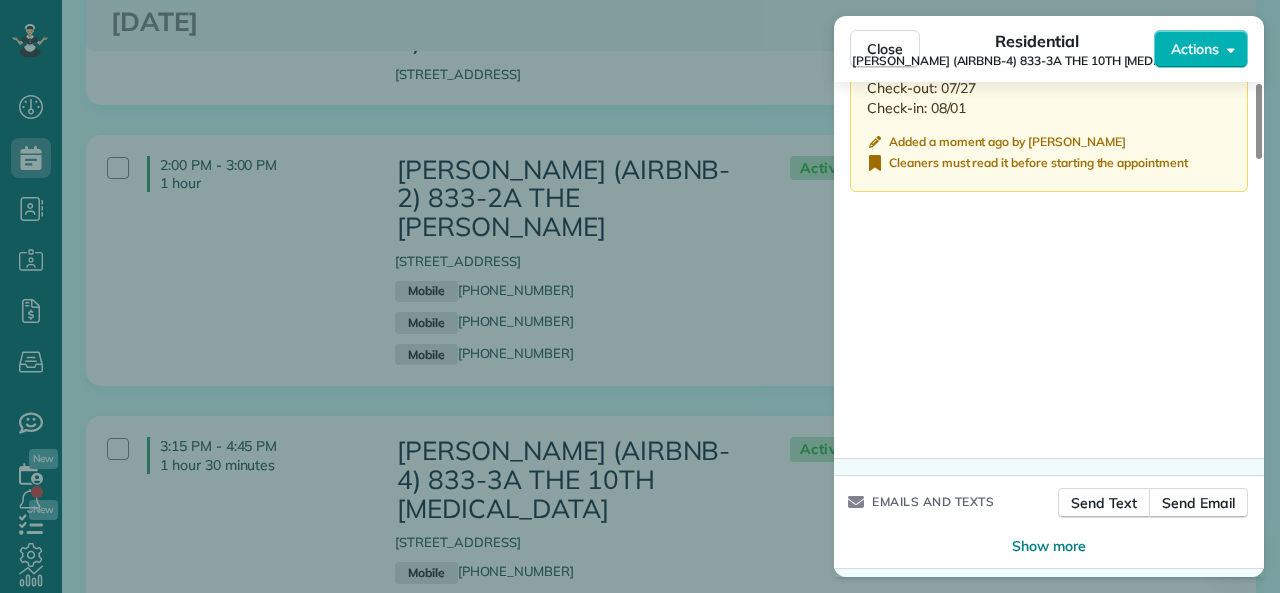 scroll, scrollTop: 2725, scrollLeft: 0, axis: vertical 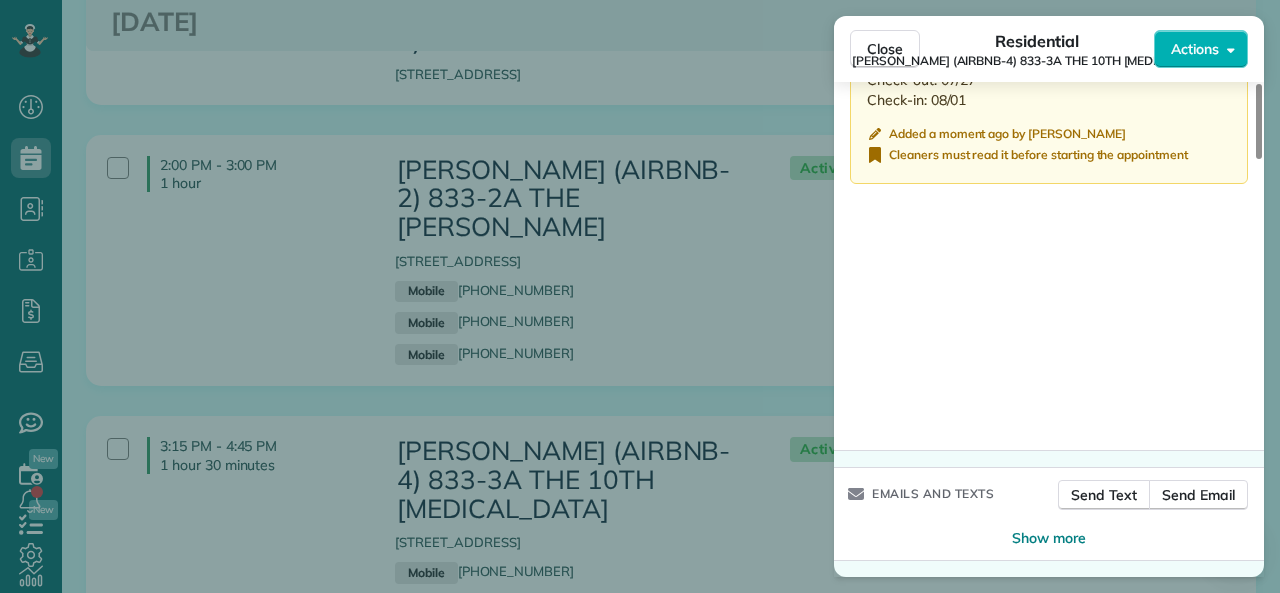 click on "Close" at bounding box center [885, 49] 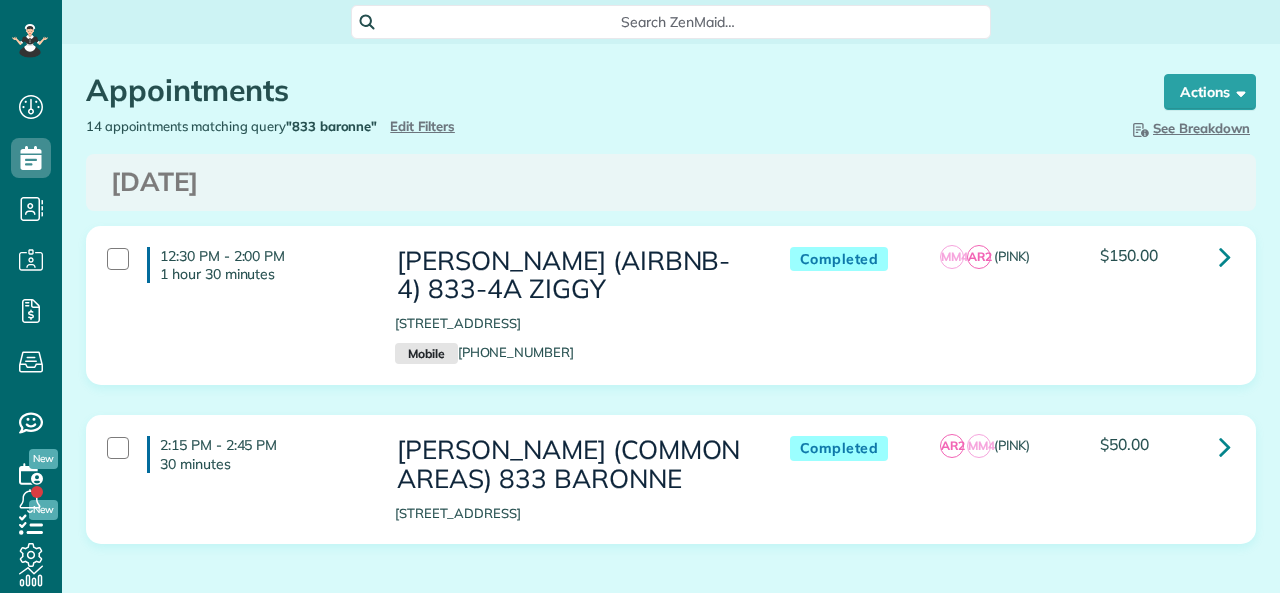 scroll, scrollTop: 0, scrollLeft: 0, axis: both 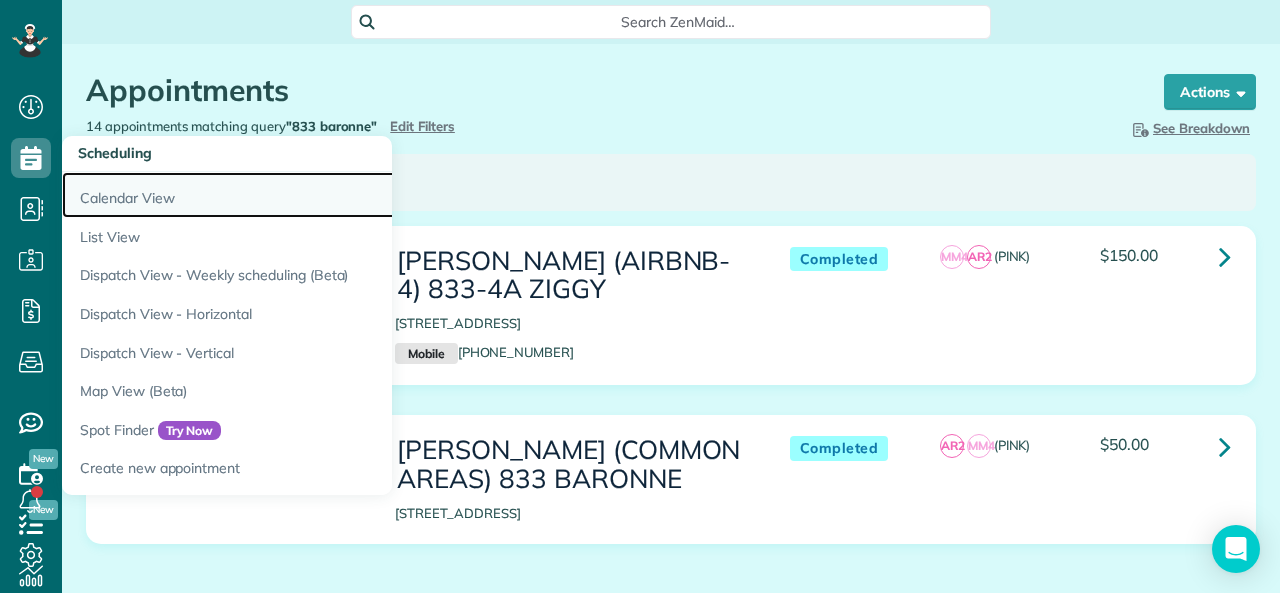 click on "Calendar View" at bounding box center [312, 195] 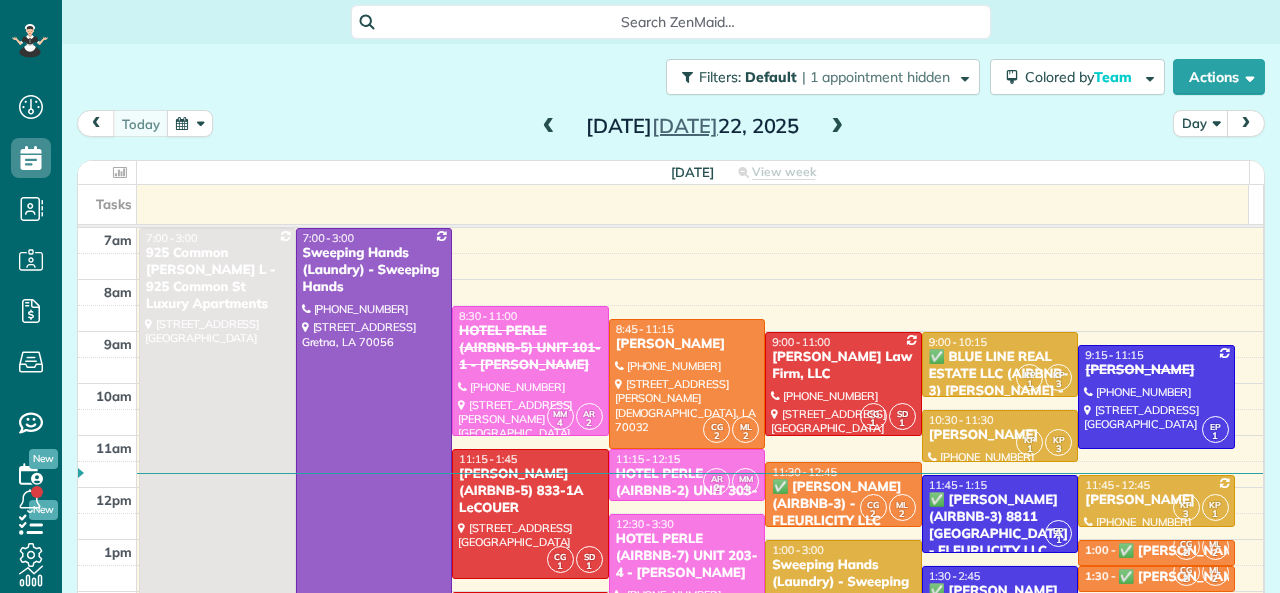 scroll, scrollTop: 0, scrollLeft: 0, axis: both 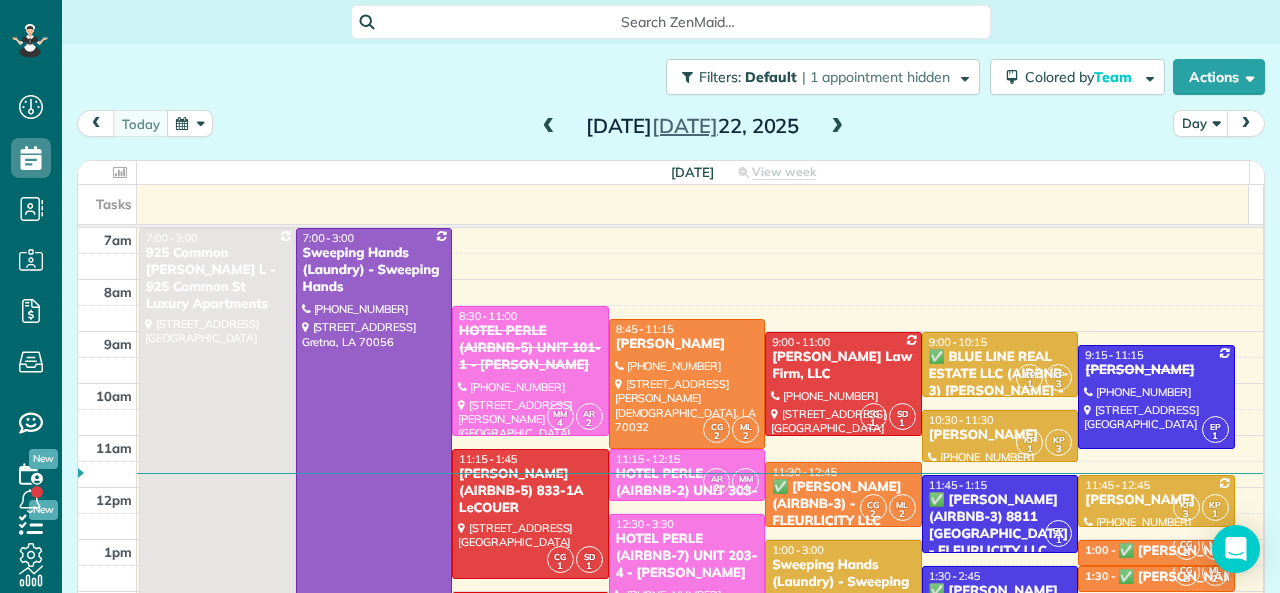 click at bounding box center (837, 127) 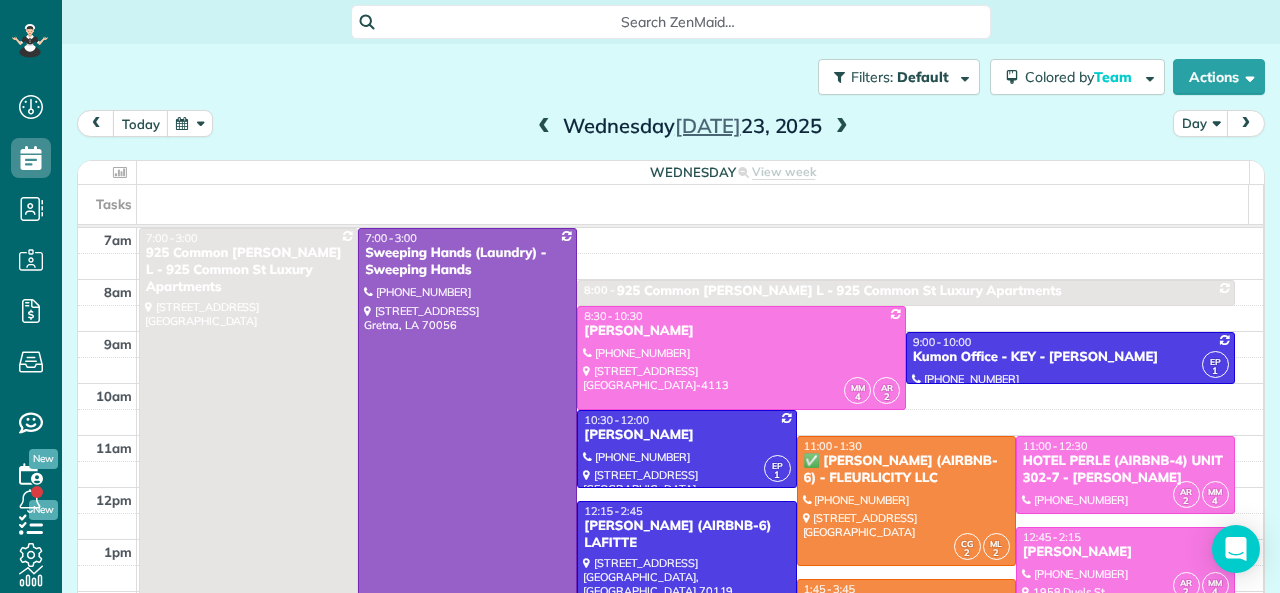 click at bounding box center (842, 127) 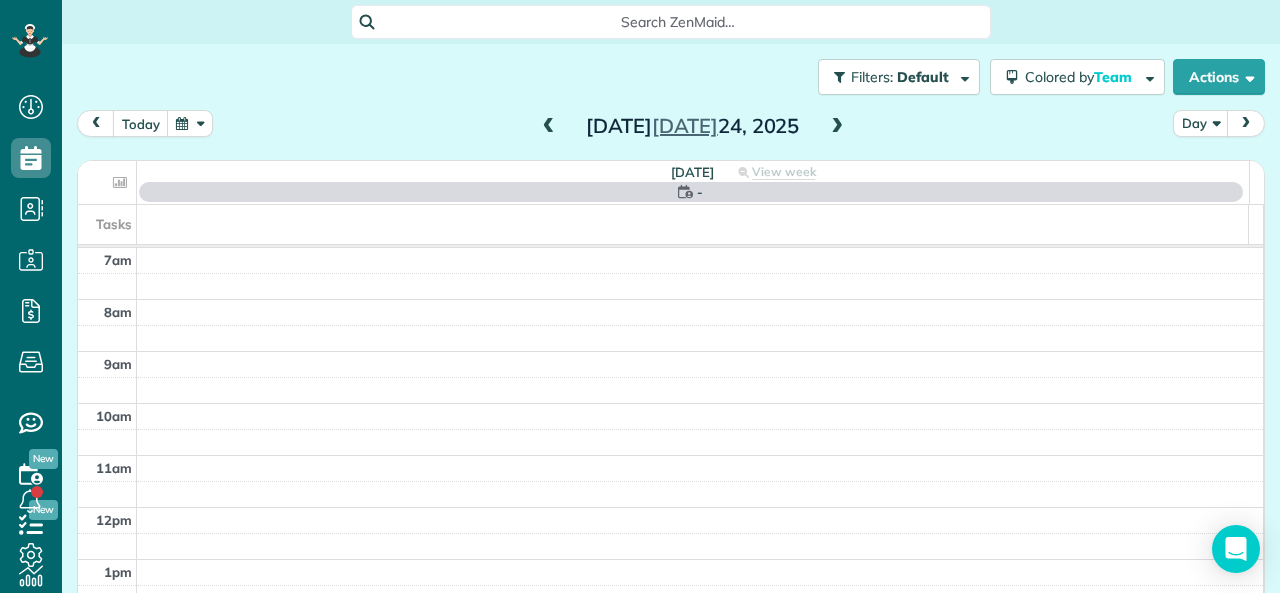 click at bounding box center (837, 127) 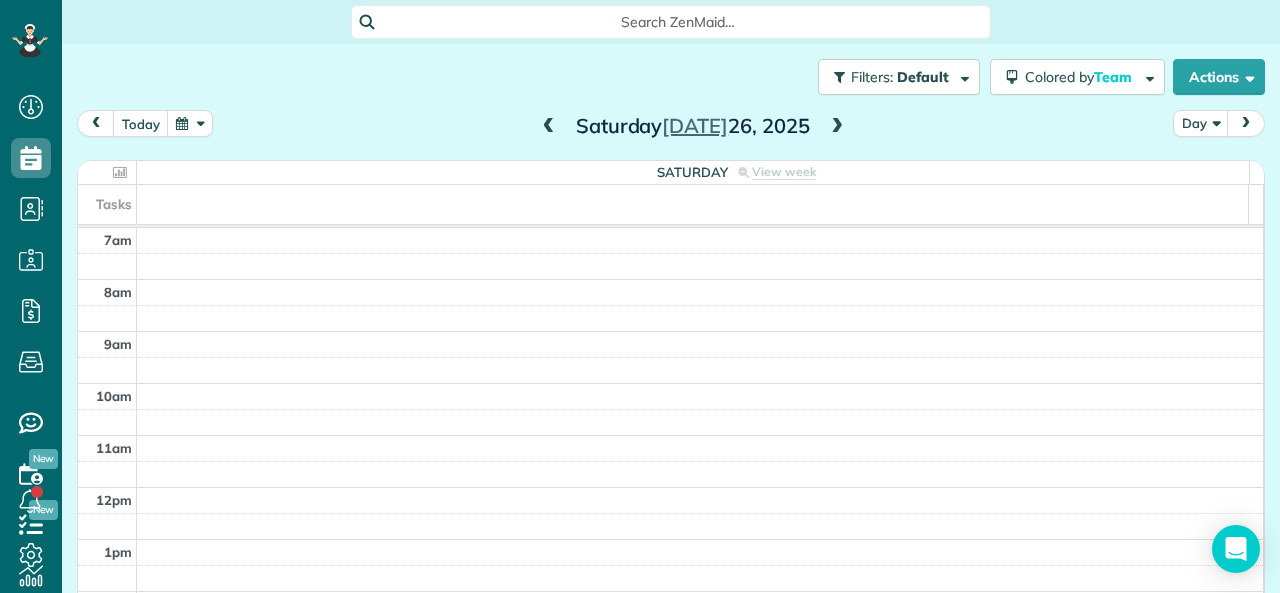 click at bounding box center (837, 127) 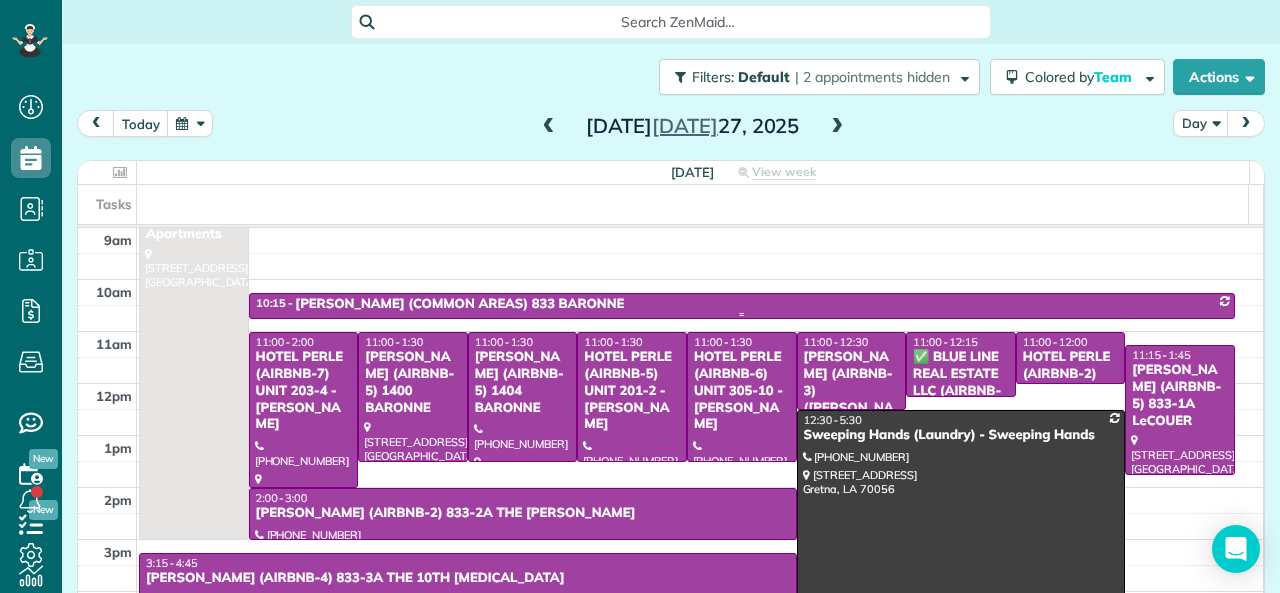 scroll, scrollTop: 100, scrollLeft: 0, axis: vertical 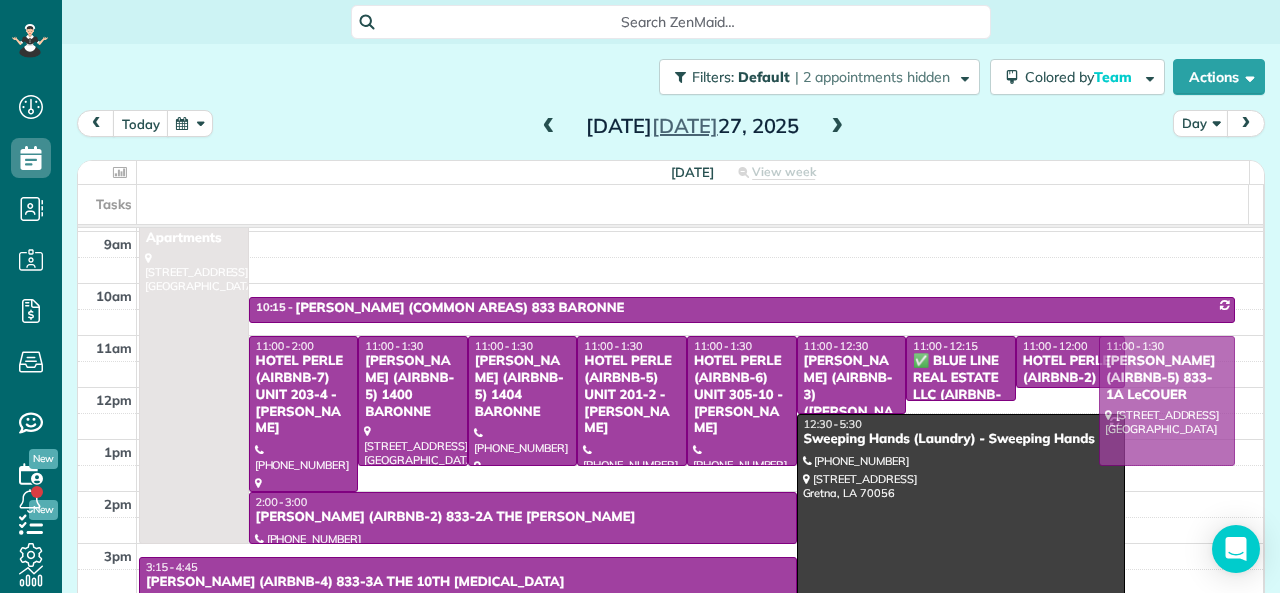 drag, startPoint x: 1136, startPoint y: 401, endPoint x: 1133, endPoint y: 382, distance: 19.235384 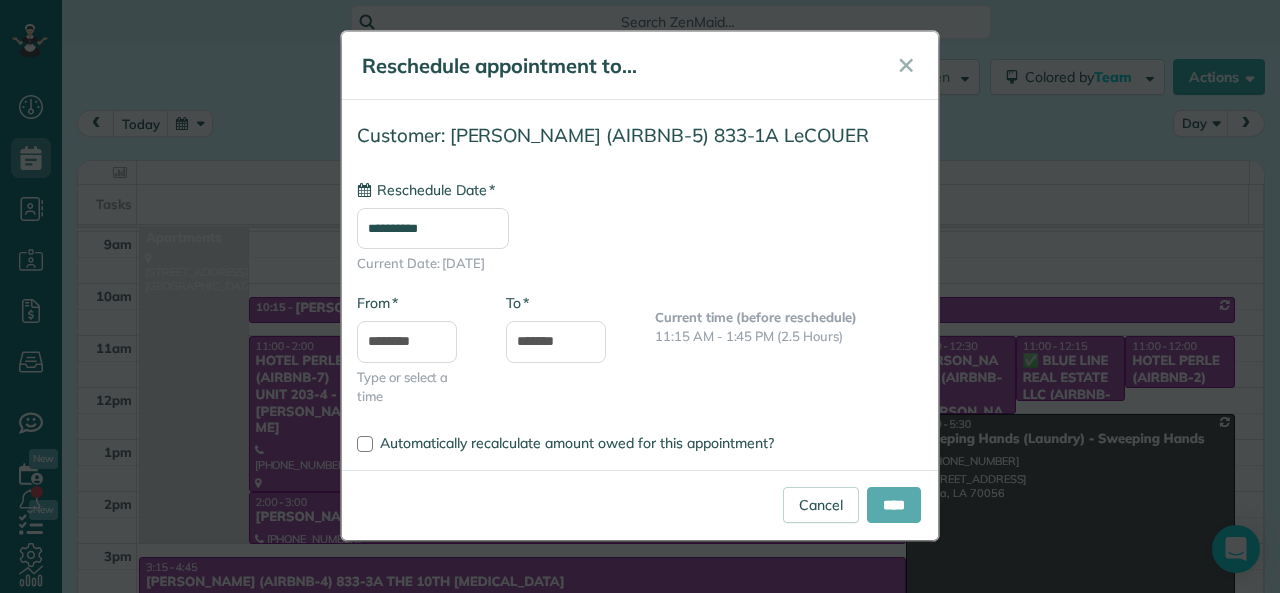 type on "**********" 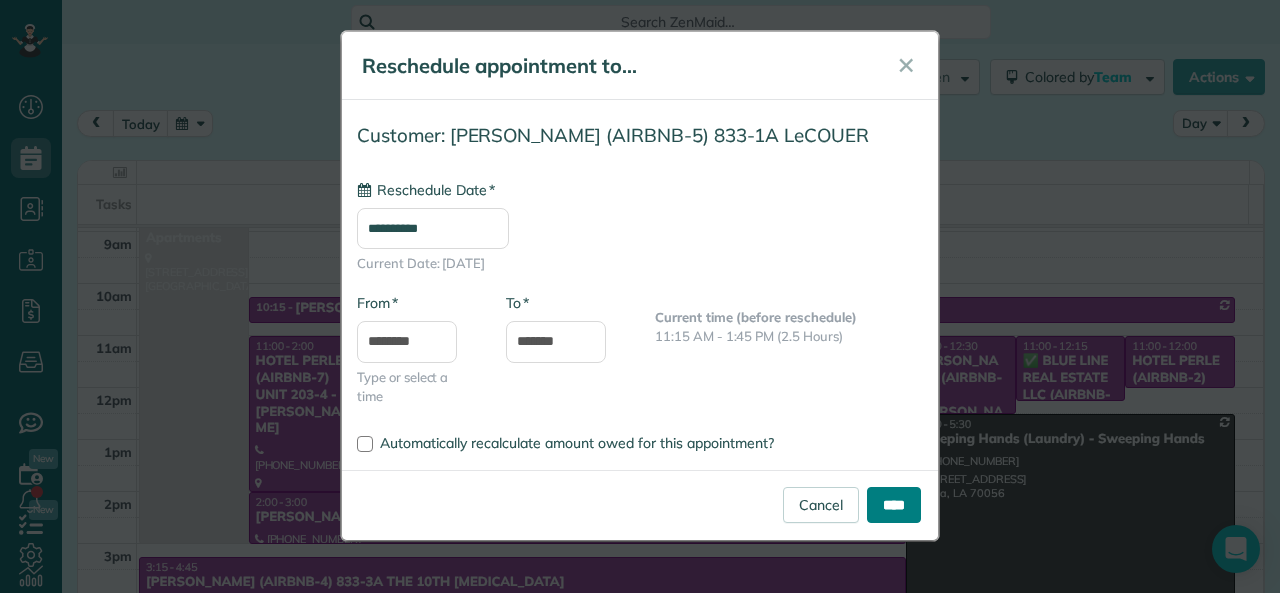 click on "****" at bounding box center [894, 505] 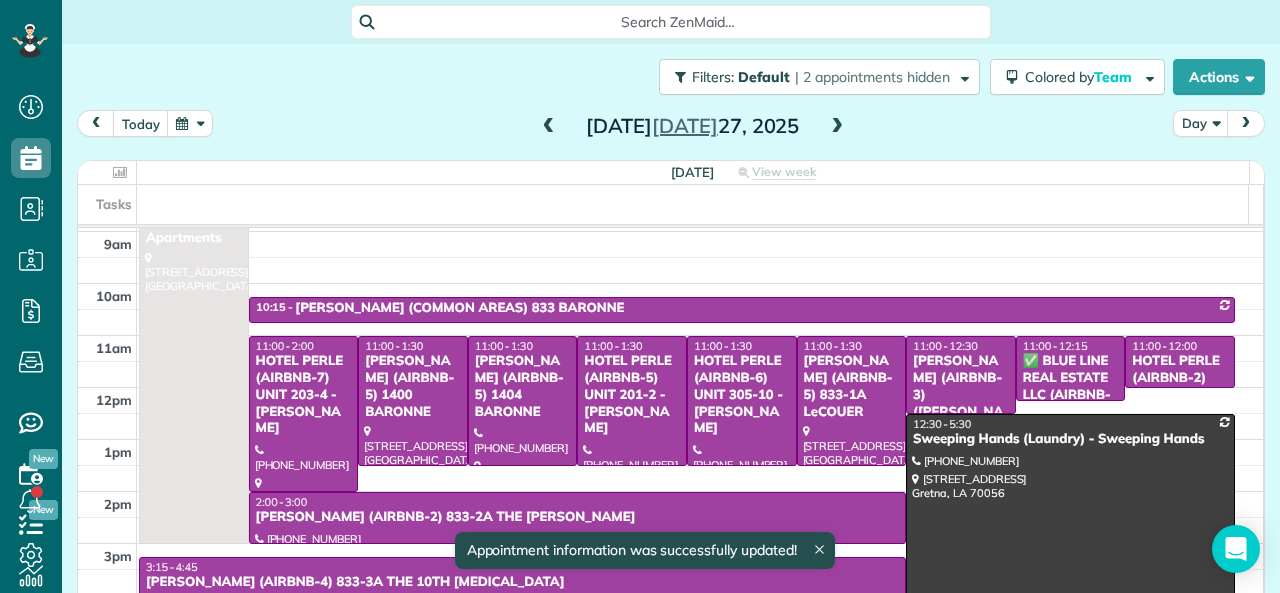 click 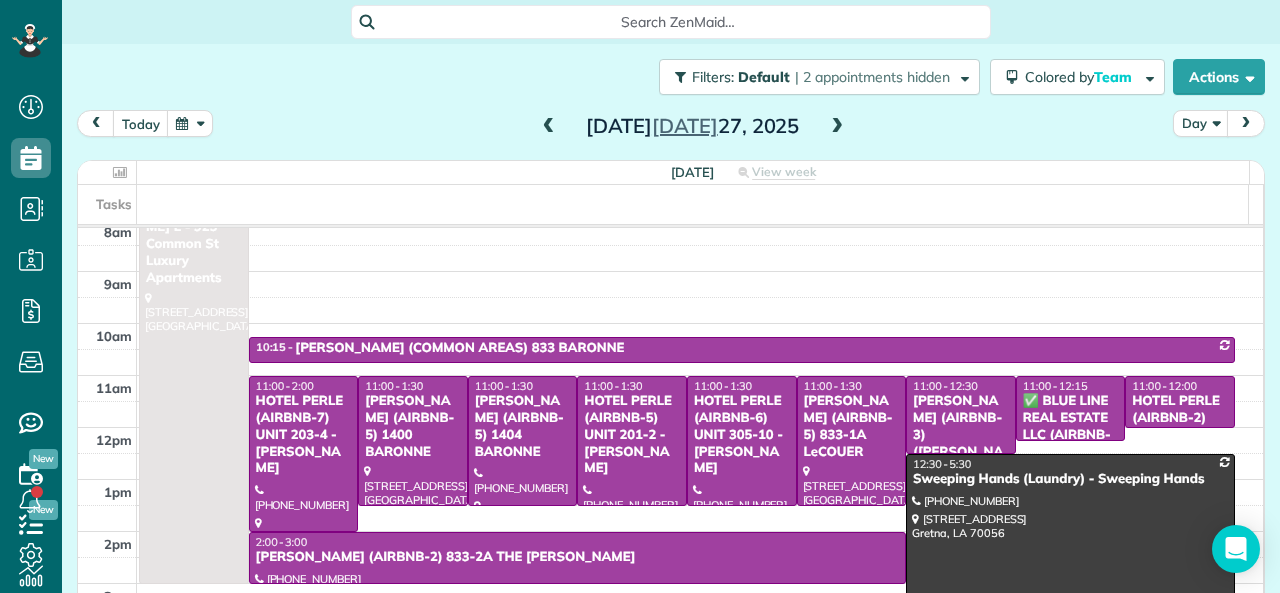 scroll, scrollTop: 0, scrollLeft: 0, axis: both 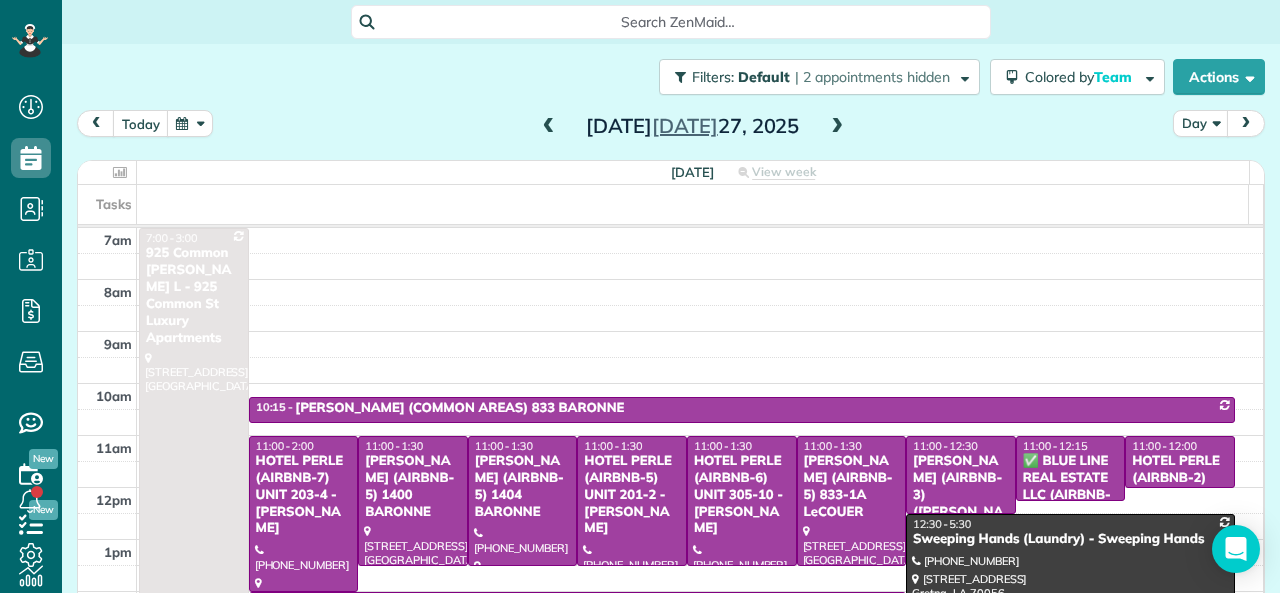 click at bounding box center (549, 127) 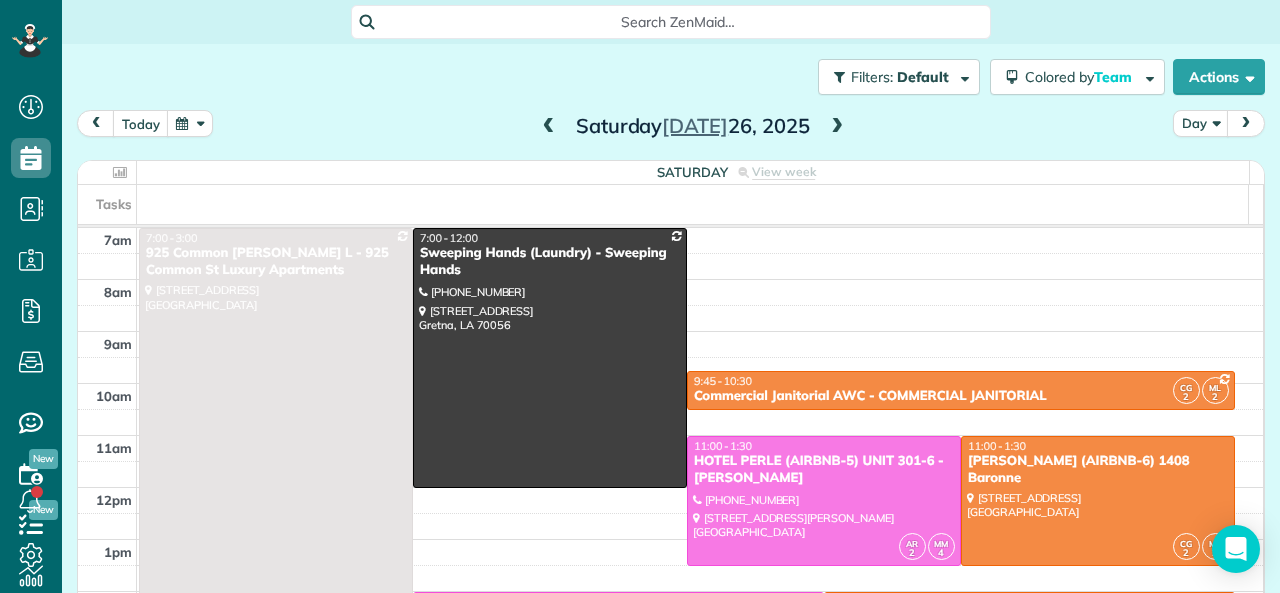 click at bounding box center (549, 127) 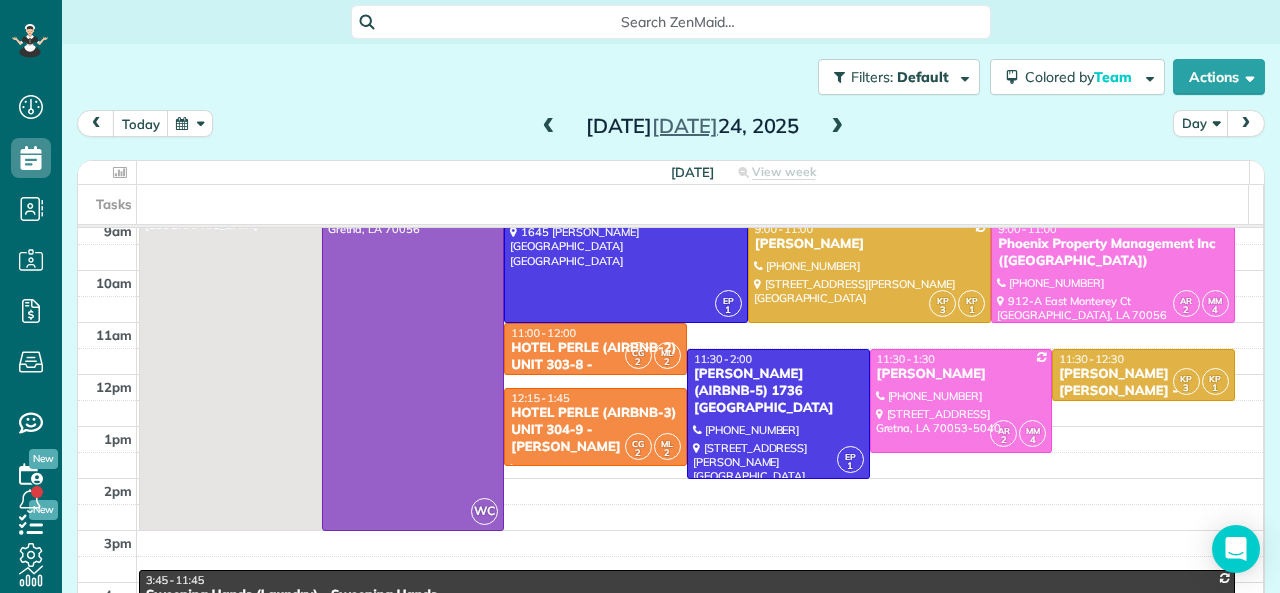 scroll, scrollTop: 0, scrollLeft: 0, axis: both 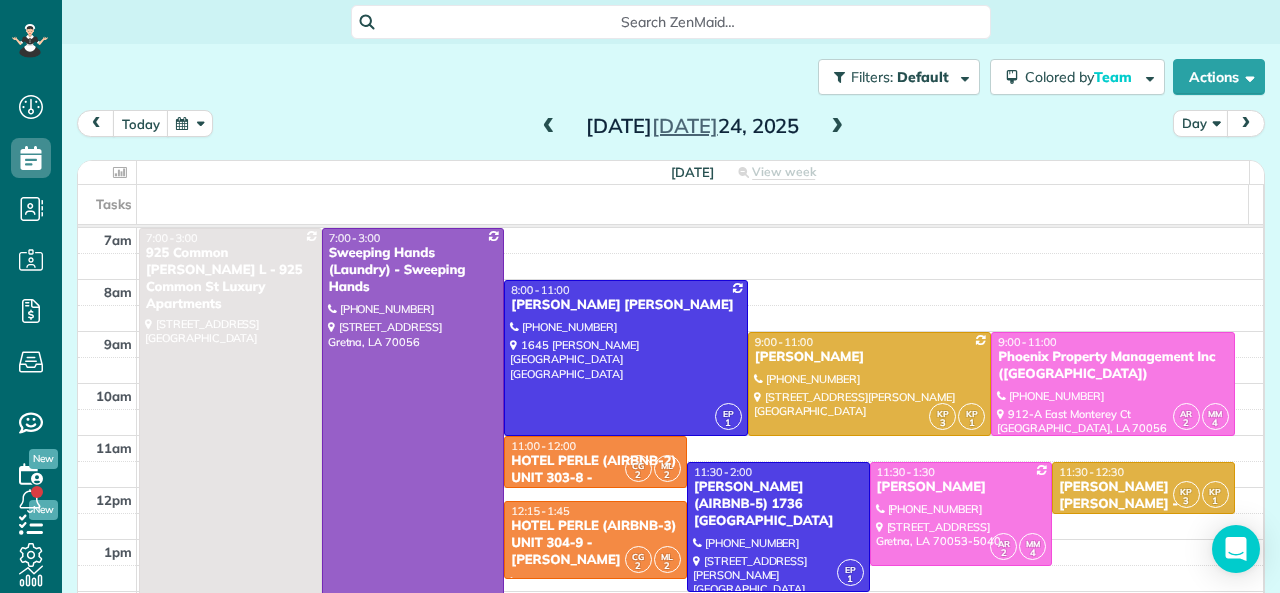click at bounding box center (549, 127) 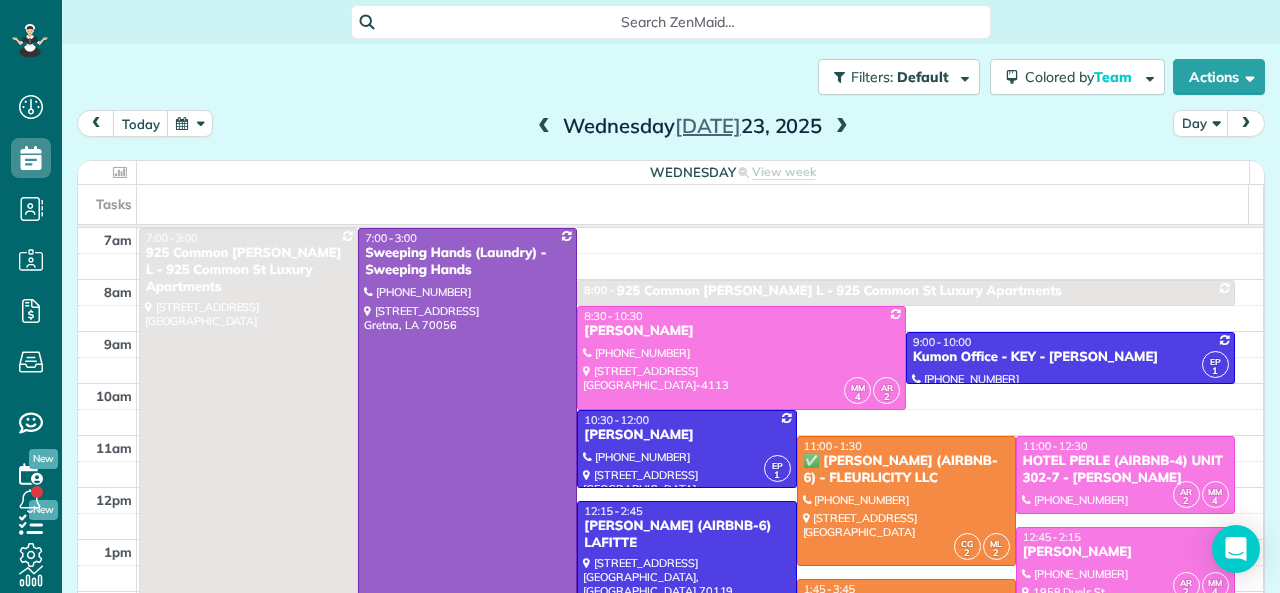 click at bounding box center (544, 127) 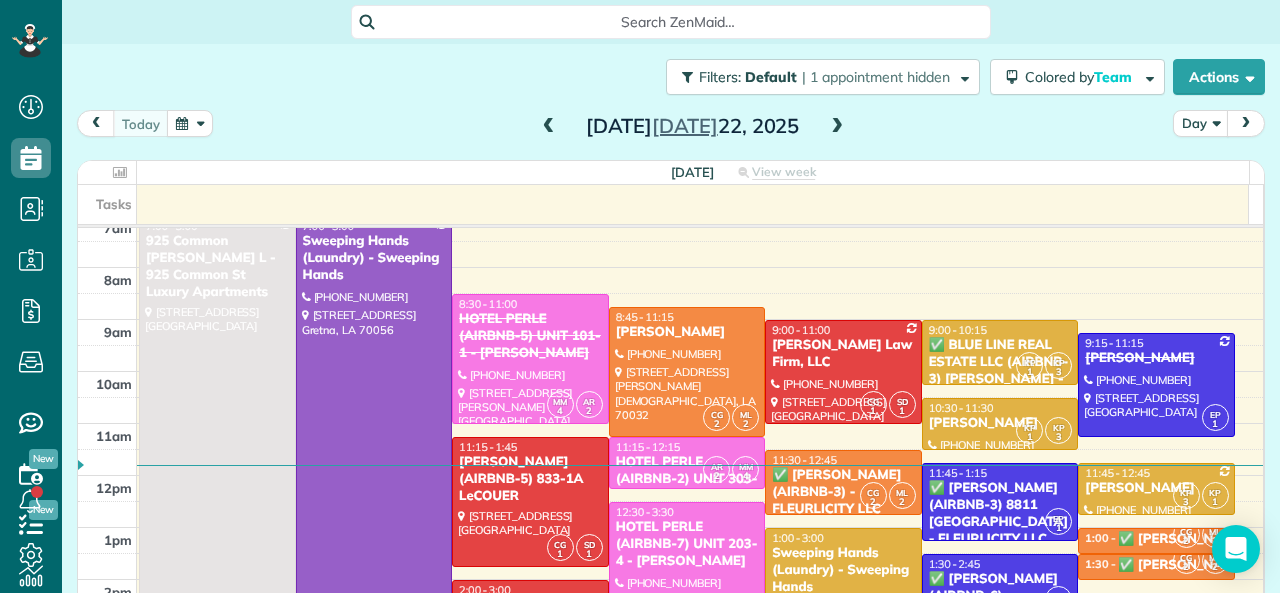 scroll, scrollTop: 0, scrollLeft: 0, axis: both 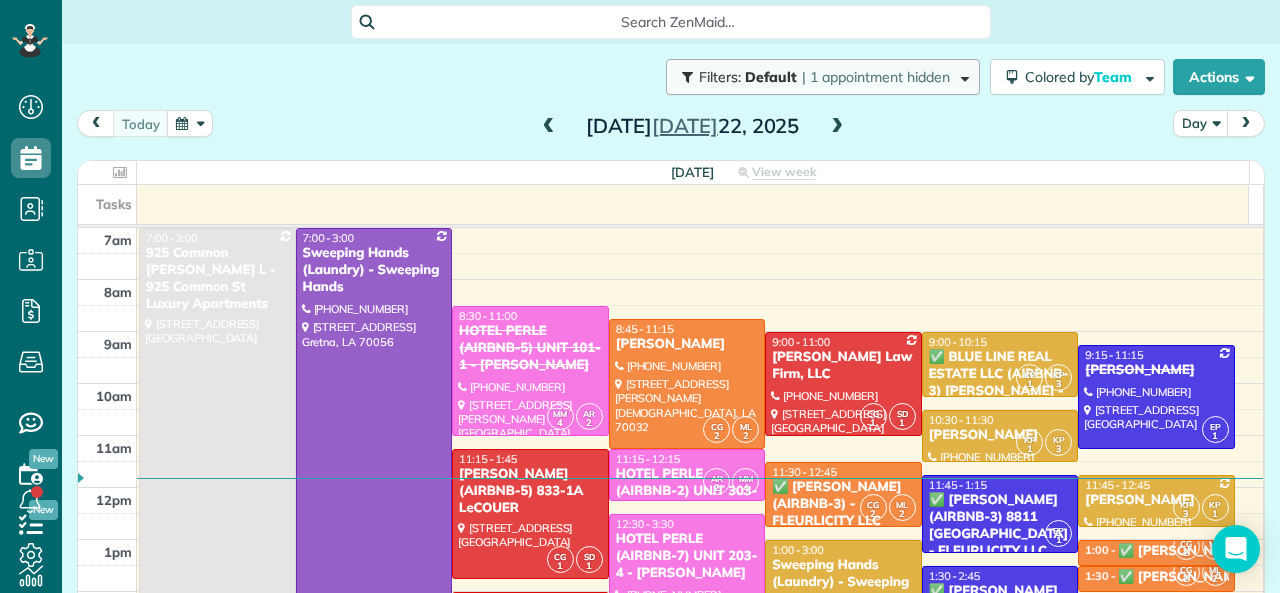 click on "|  1 appointment hidden" at bounding box center (876, 77) 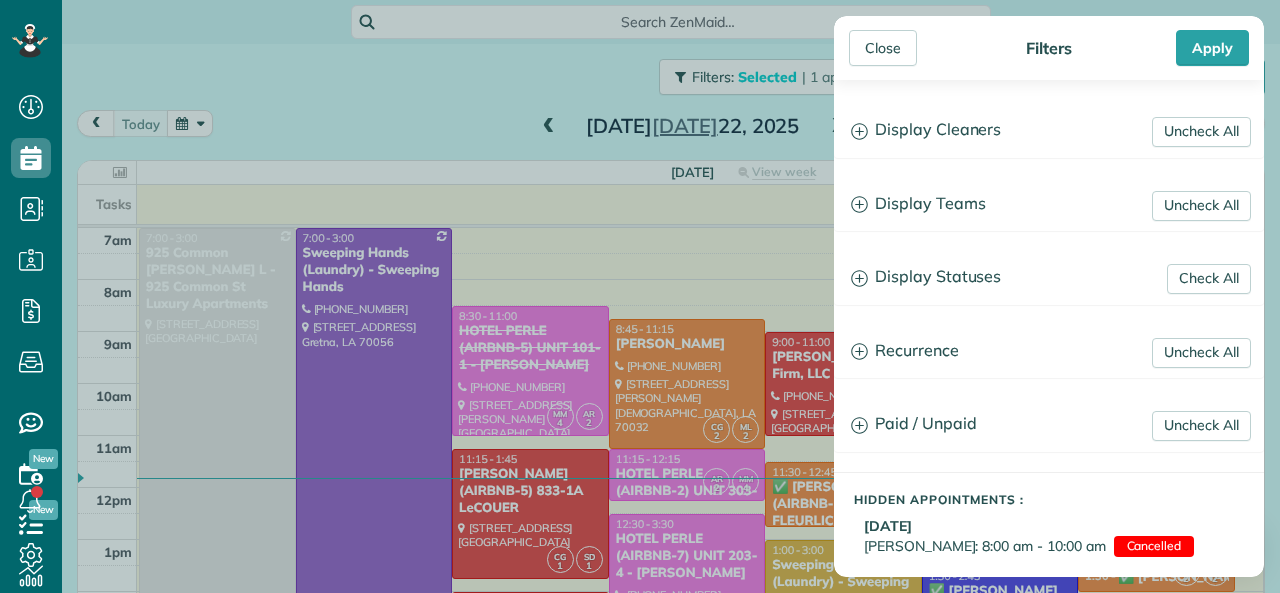 click on "Close
Filters
Apply
Uncheck All
Display Cleaners
[PERSON_NAME]
[PERSON_NAME]
[PERSON_NAME]
[PERSON_NAME]
[PERSON_NAME]
[PERSON_NAME]" at bounding box center [640, 296] 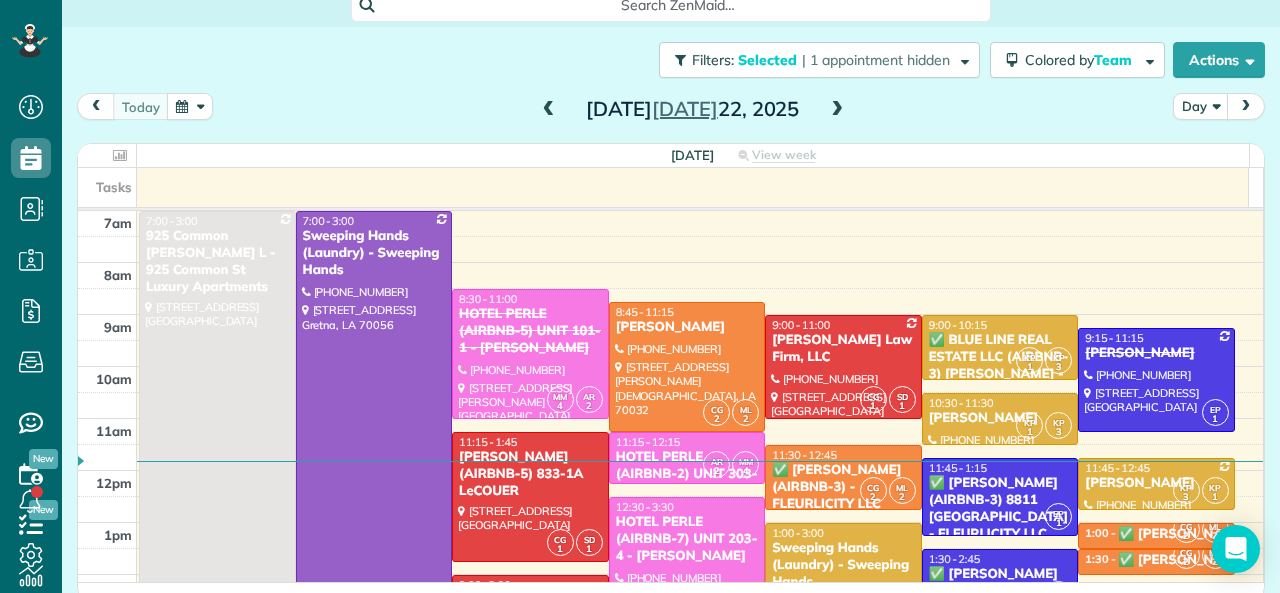 scroll, scrollTop: 26, scrollLeft: 0, axis: vertical 